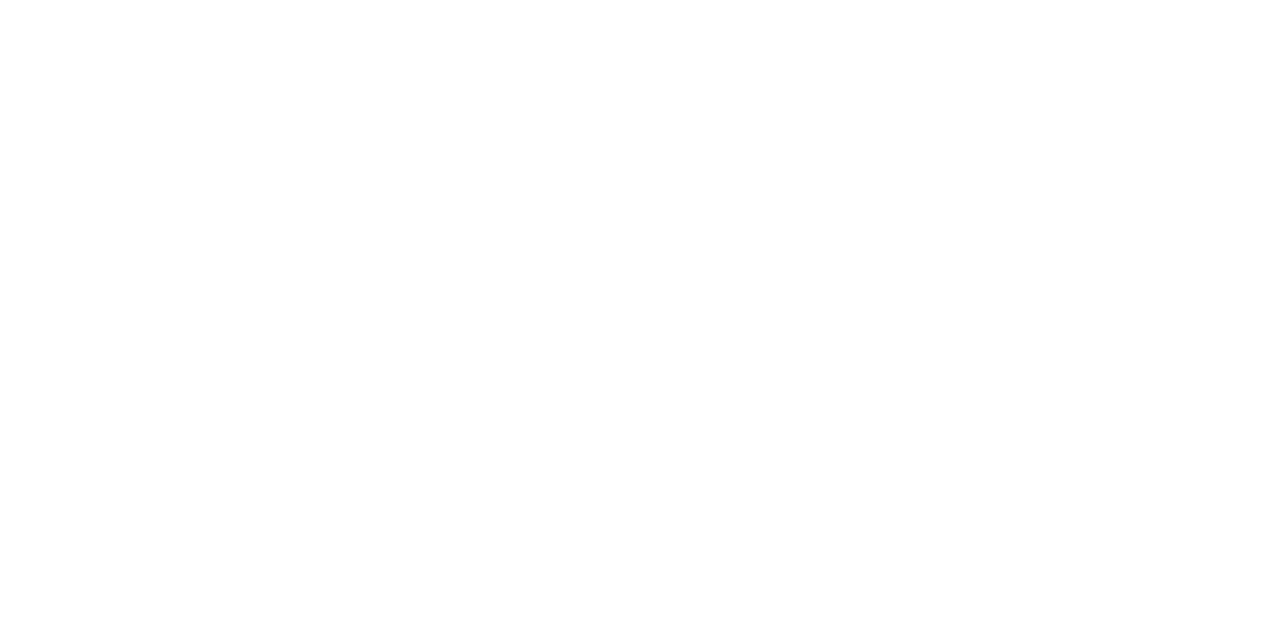 scroll, scrollTop: 0, scrollLeft: 0, axis: both 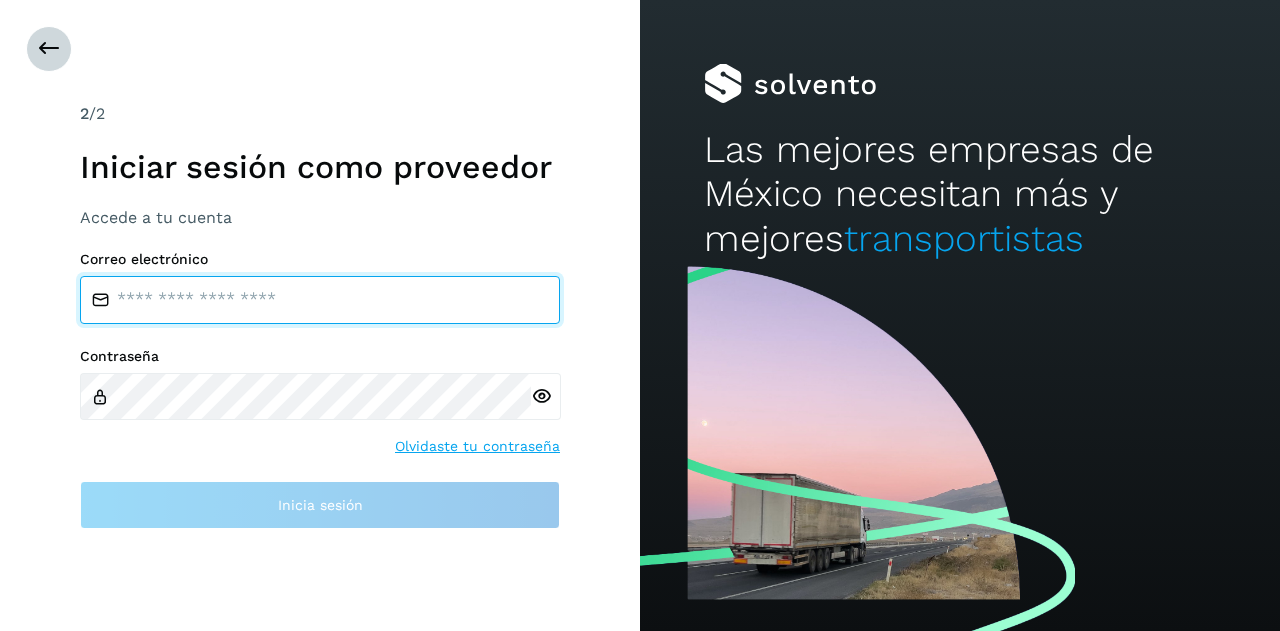 type on "**********" 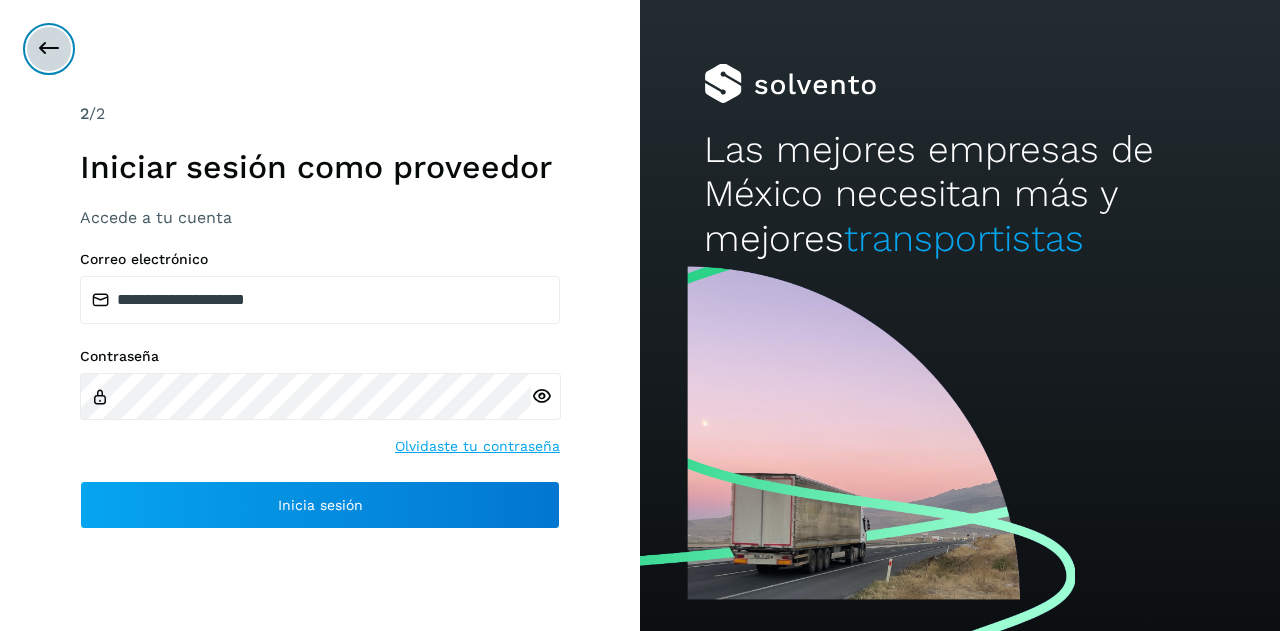 click at bounding box center [49, 49] 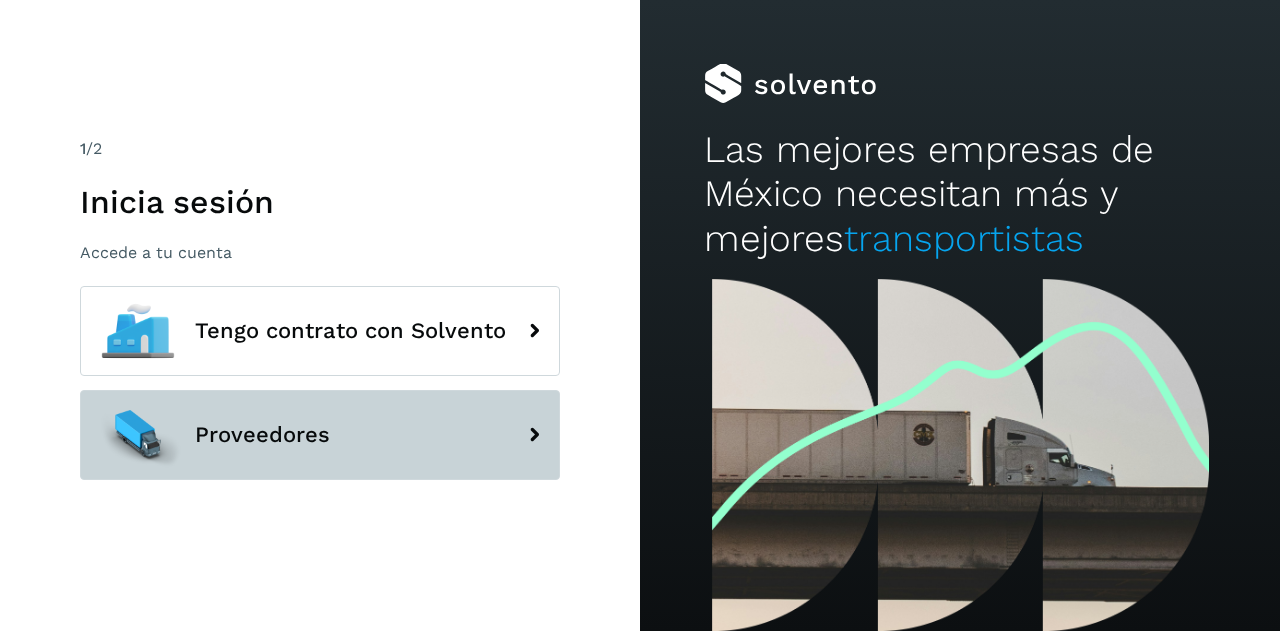 click on "Proveedores" 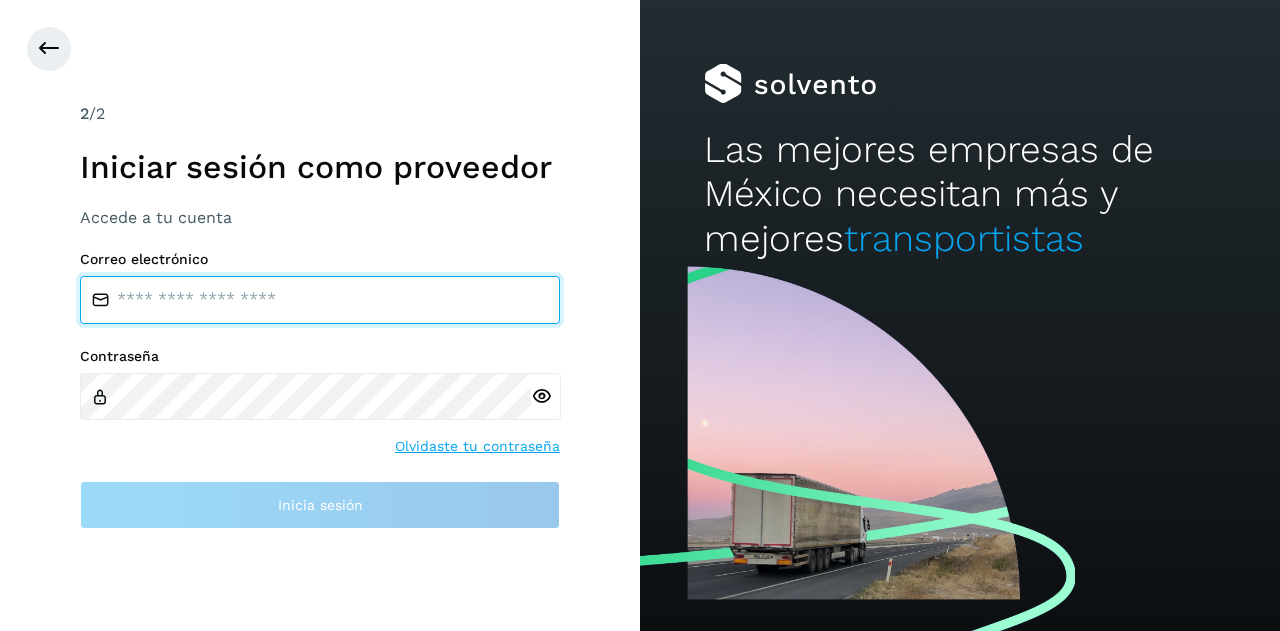 type on "**********" 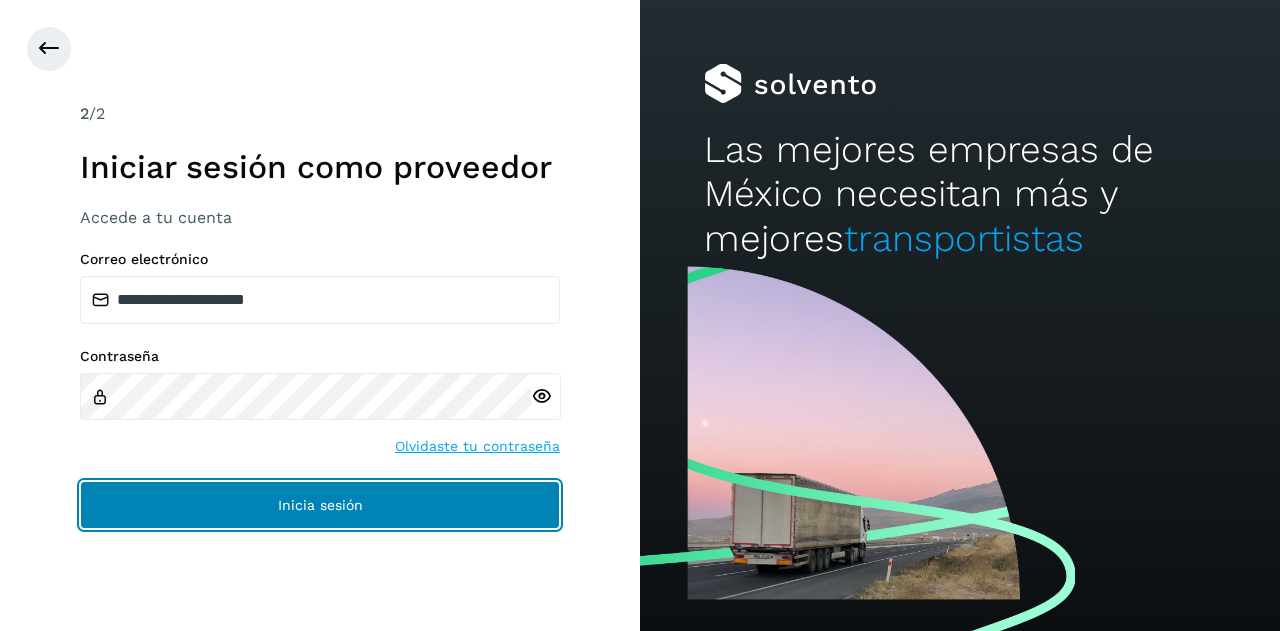 click on "Inicia sesión" 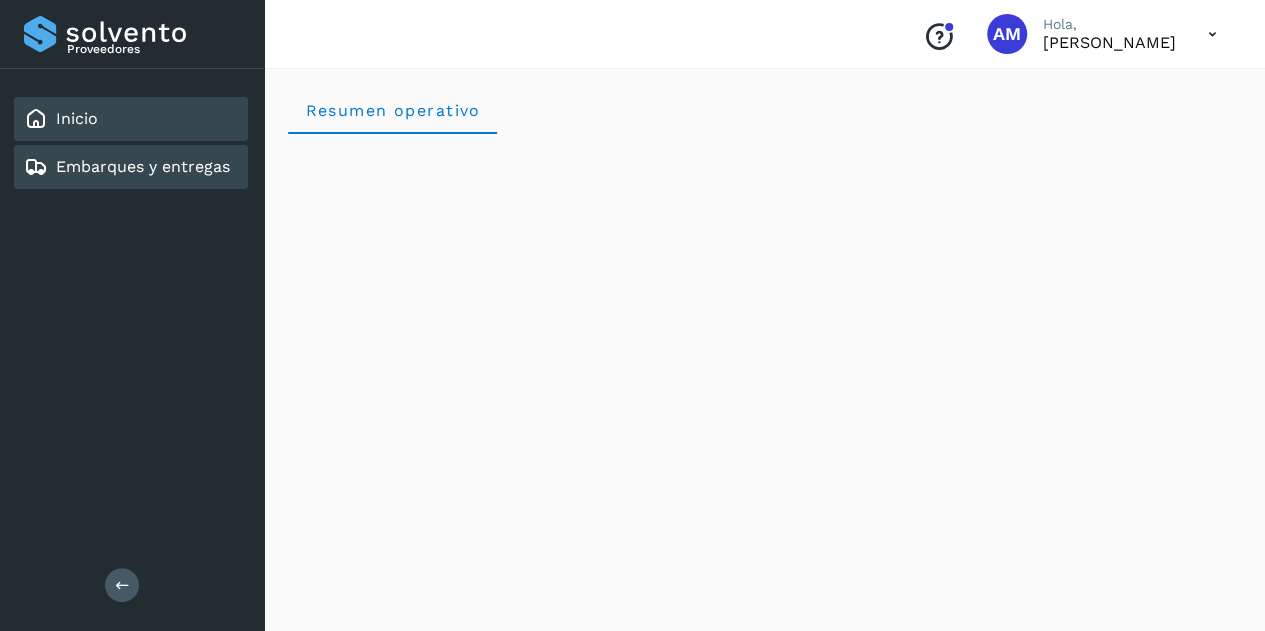 click on "Embarques y entregas" at bounding box center [143, 166] 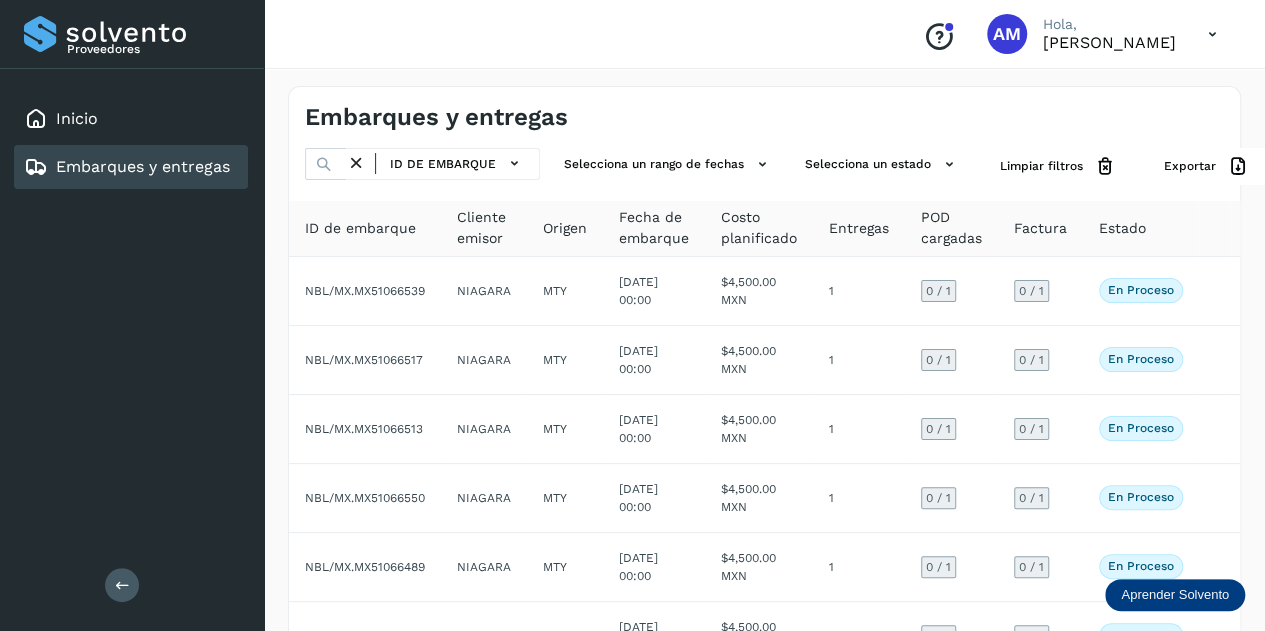 click at bounding box center [122, 585] 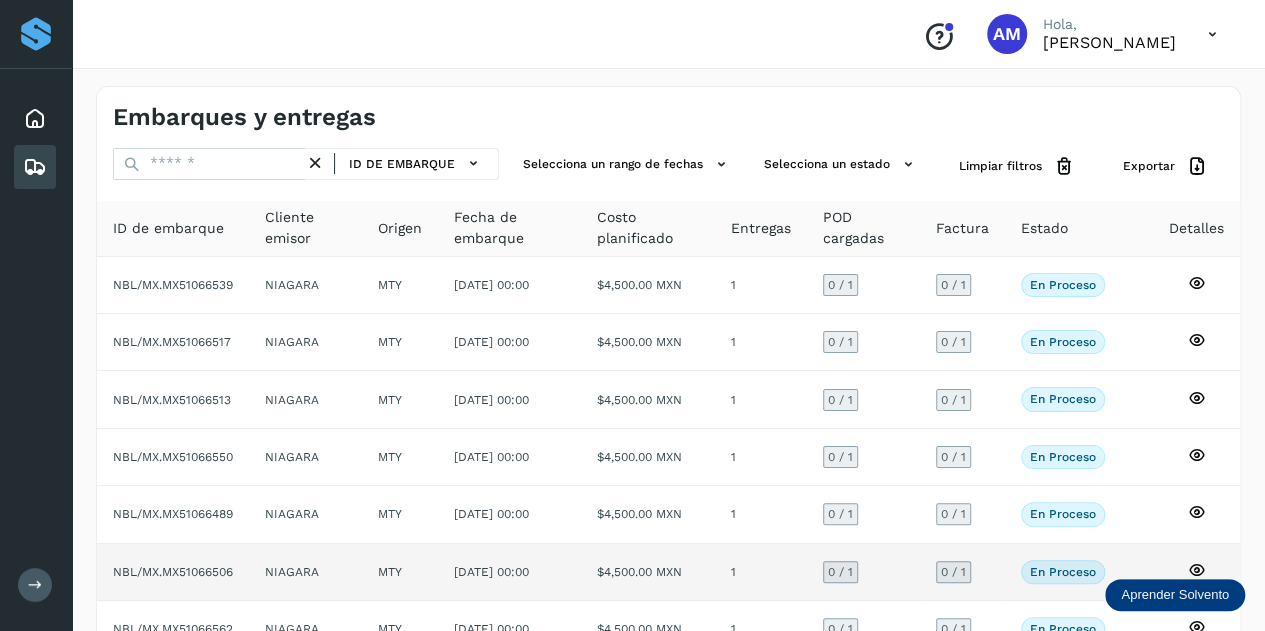 click on "0  / 1" 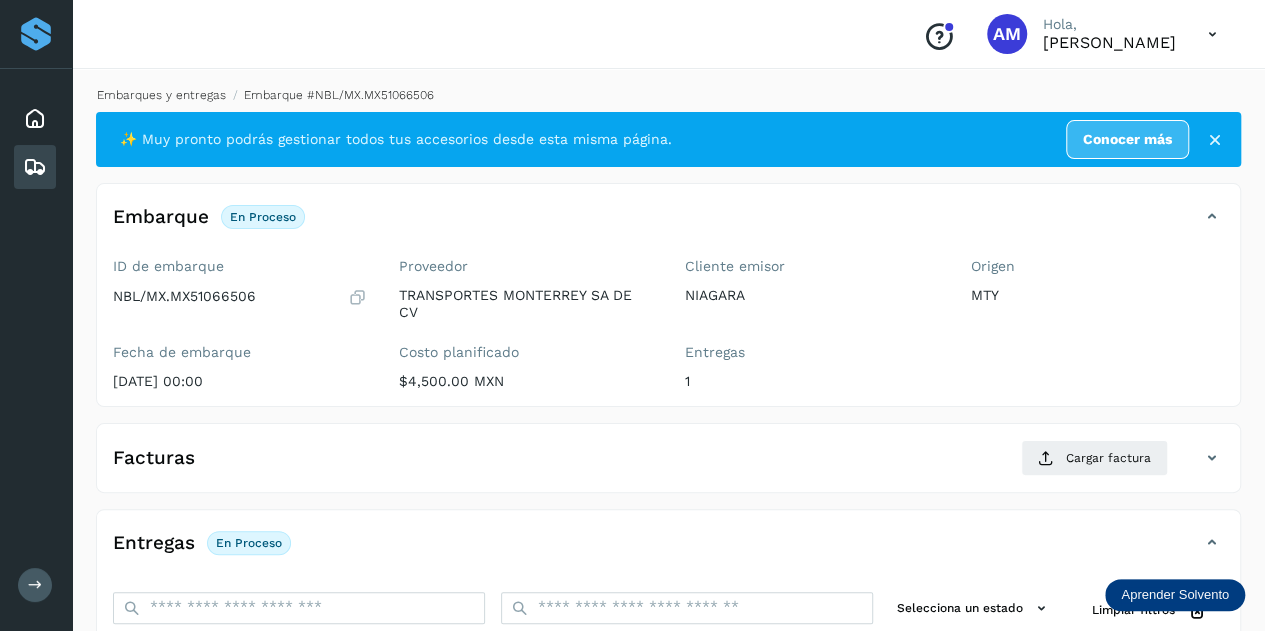 click on "Embarques y entregas" at bounding box center [161, 95] 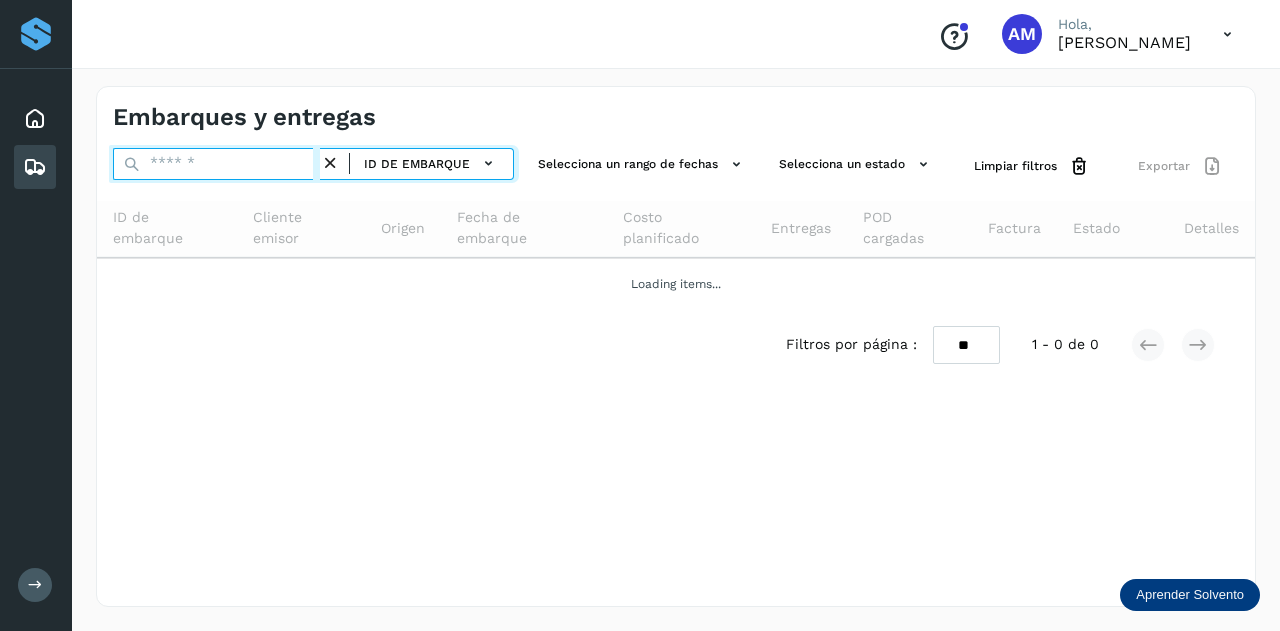 click at bounding box center (216, 164) 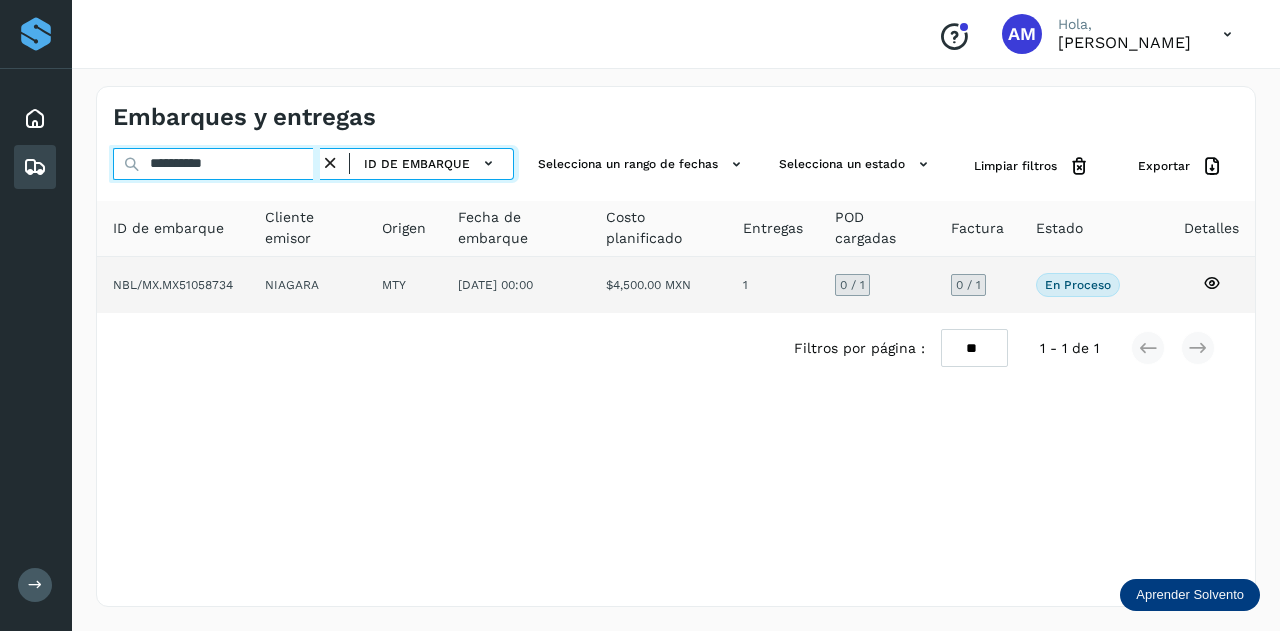 type on "**********" 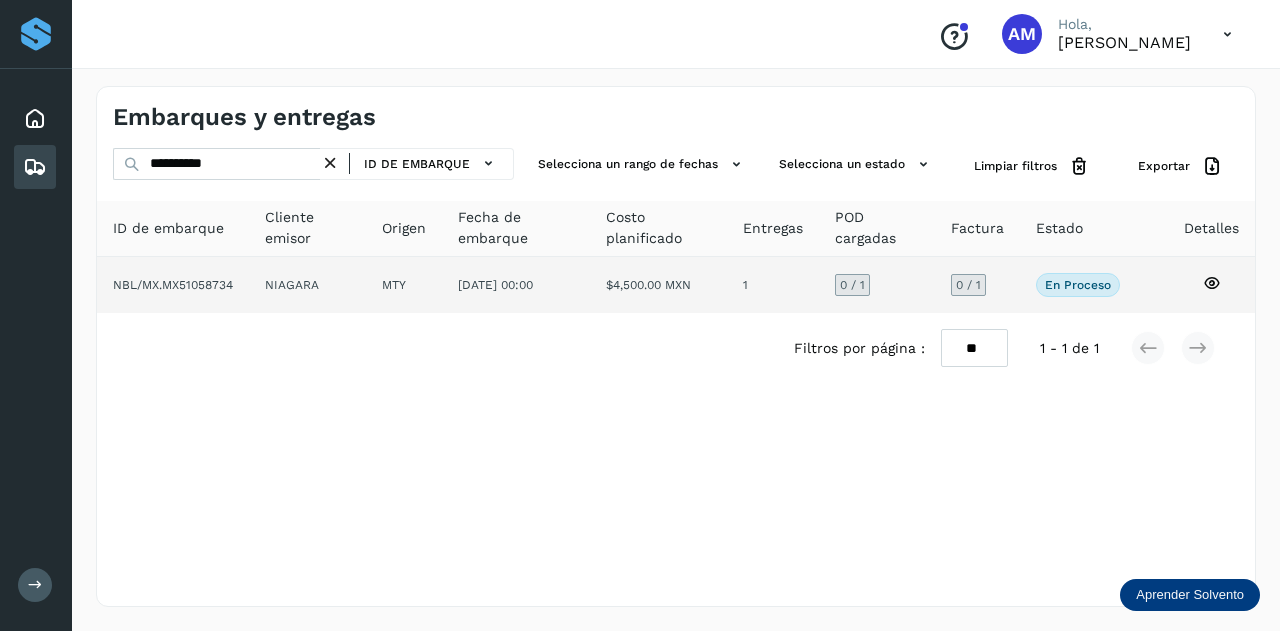 click on "NIAGARA" 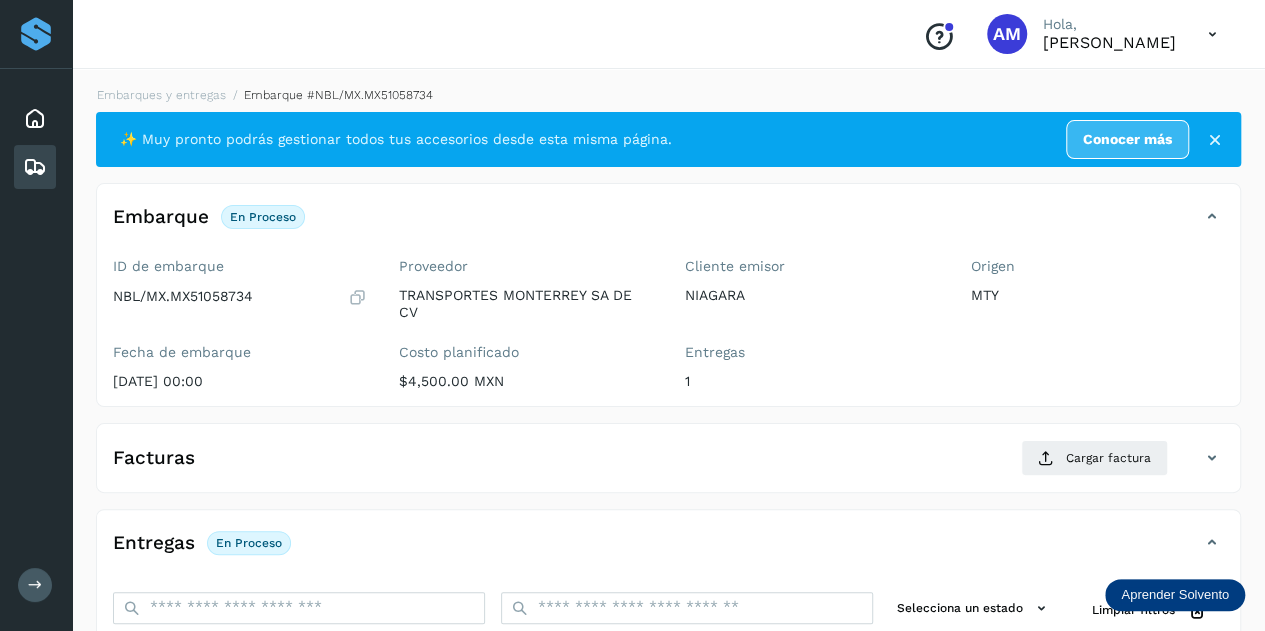 scroll, scrollTop: 200, scrollLeft: 0, axis: vertical 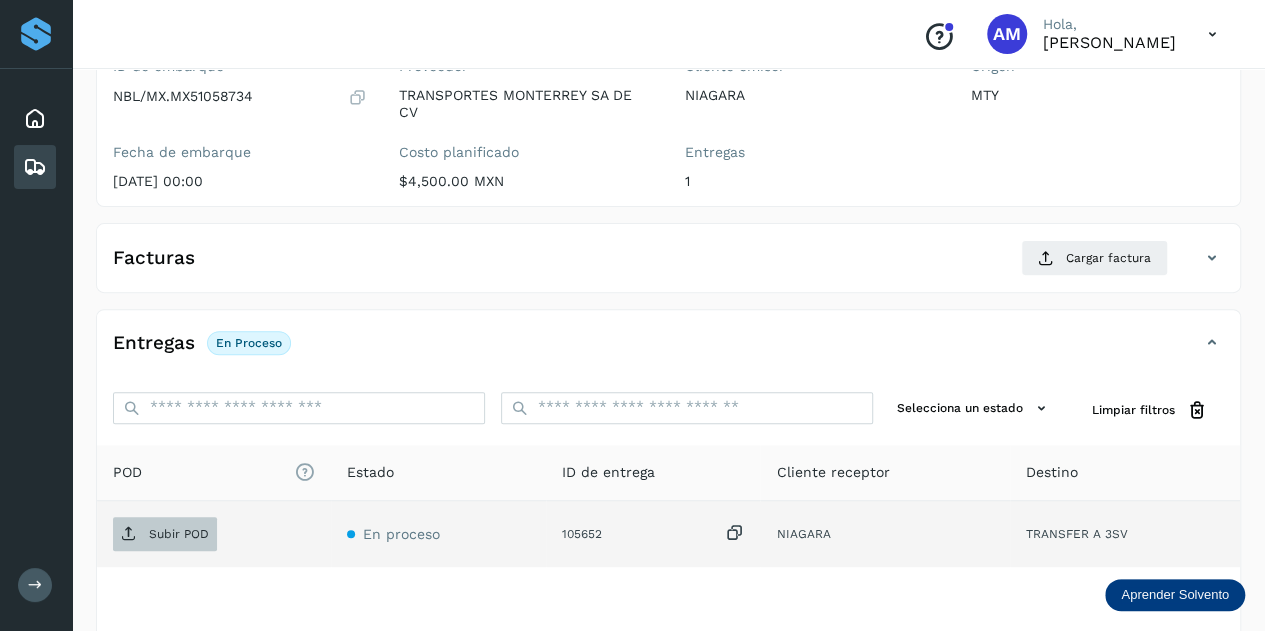 click on "Subir POD" at bounding box center [179, 534] 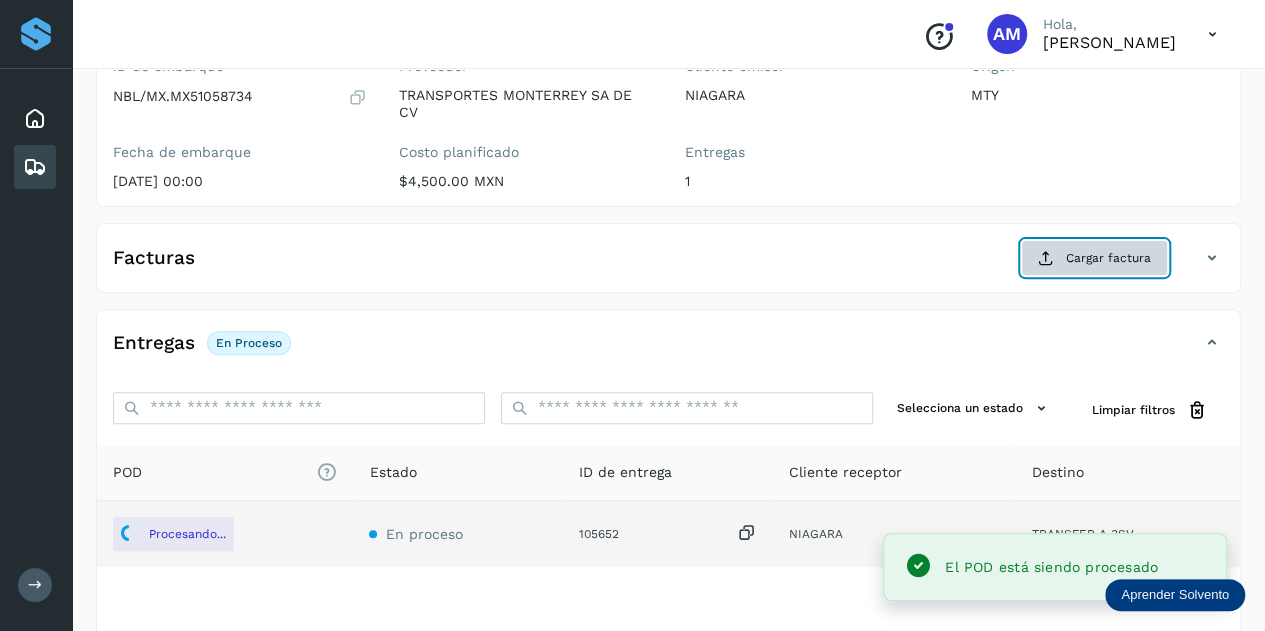click on "Cargar factura" 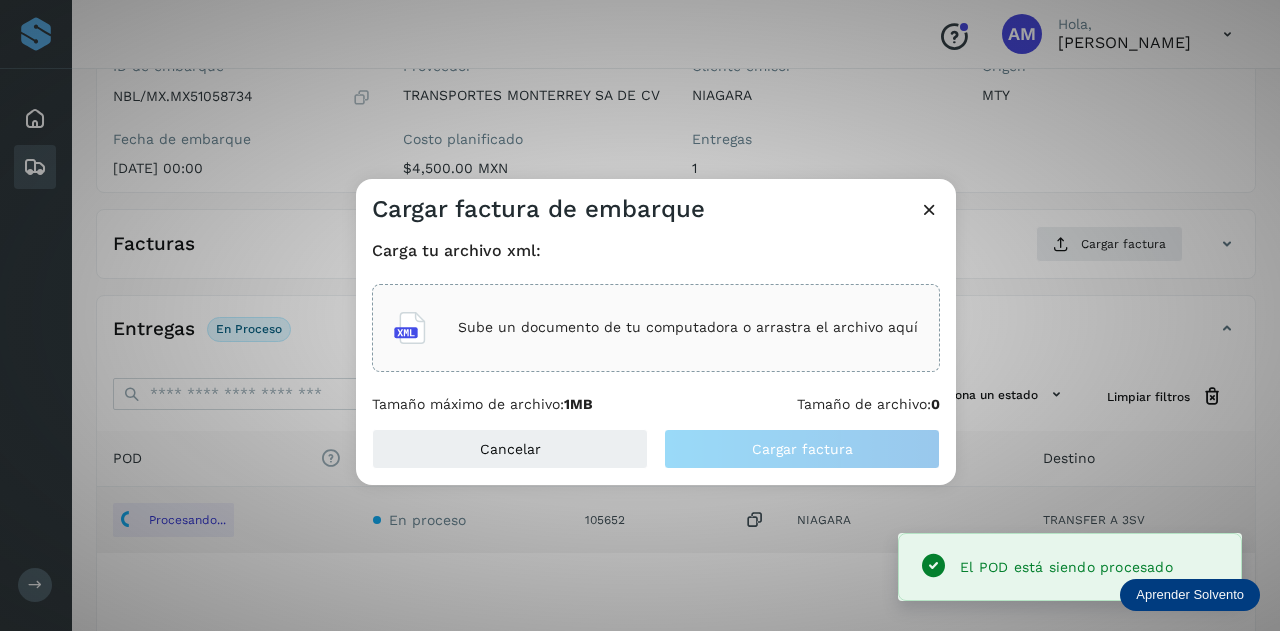 click on "Sube un documento de tu computadora o arrastra el archivo aquí" 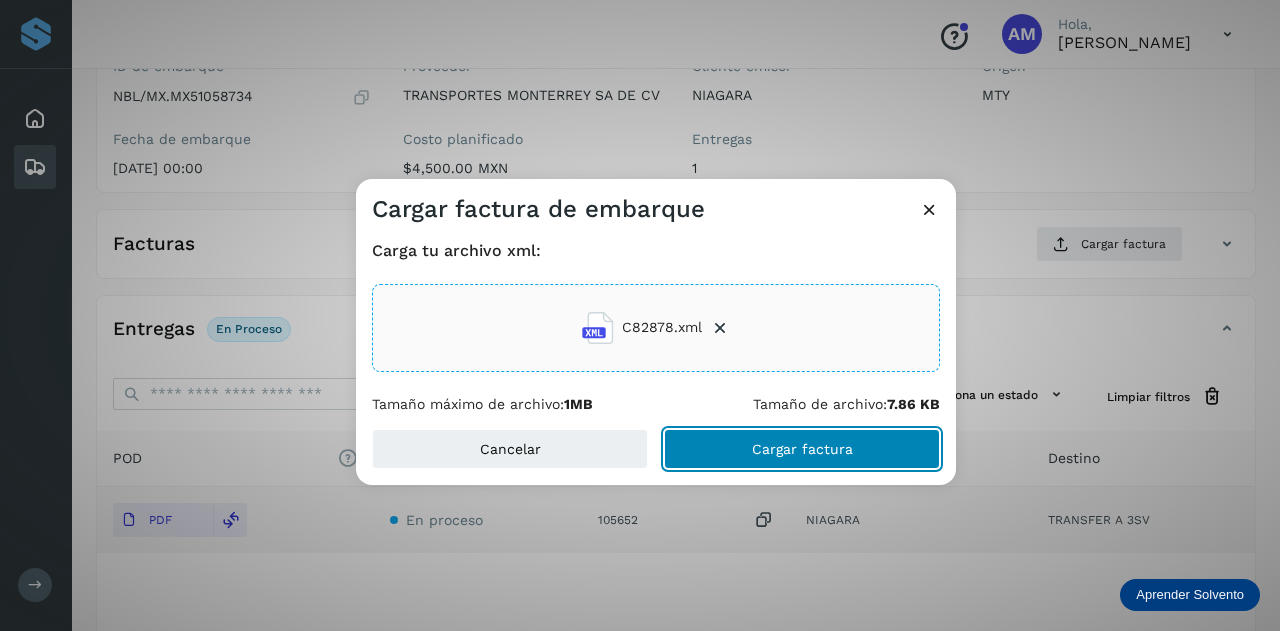 click on "Cargar factura" 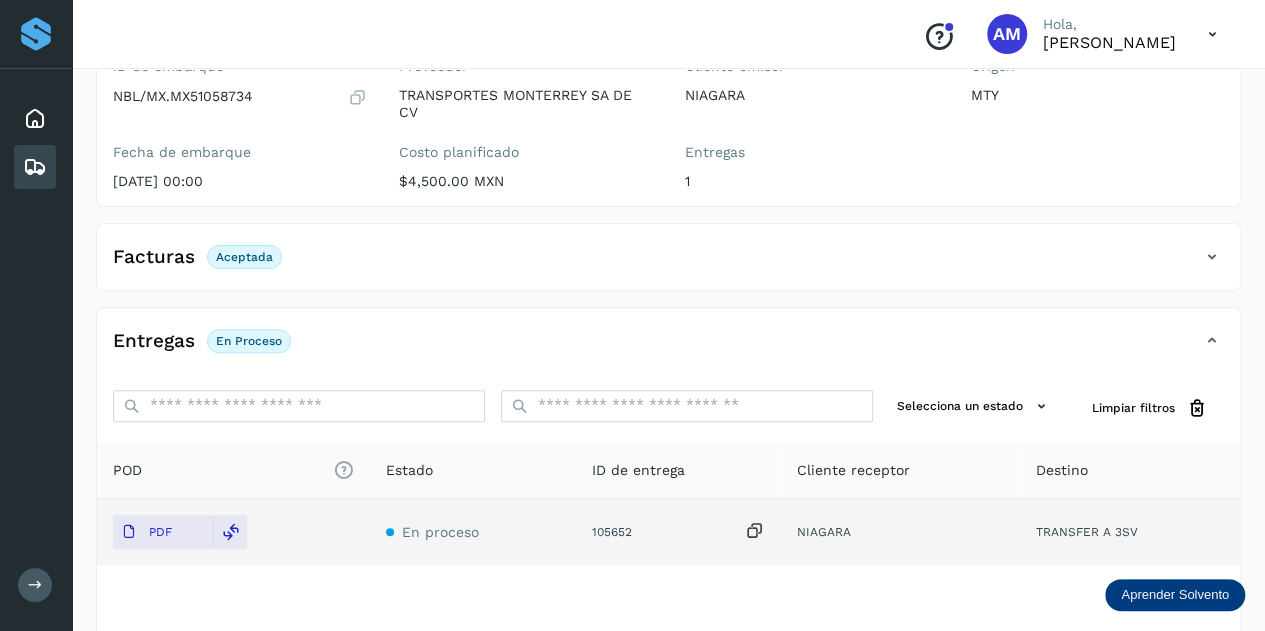 scroll, scrollTop: 0, scrollLeft: 0, axis: both 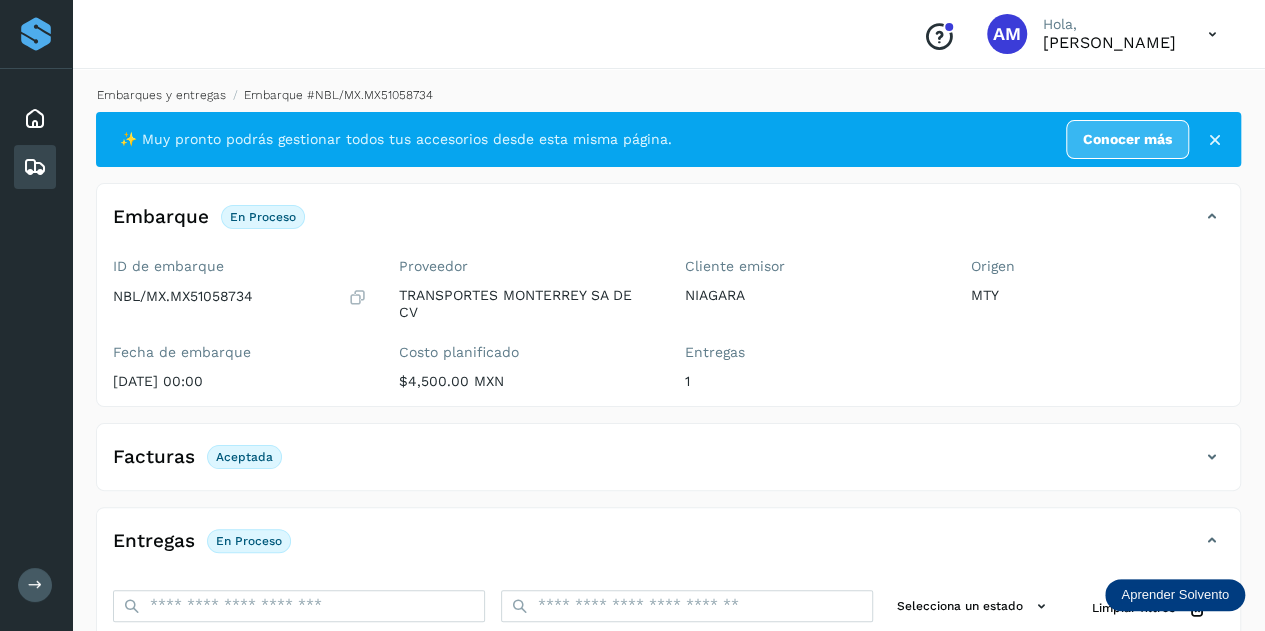 click on "Embarques y entregas" at bounding box center (161, 95) 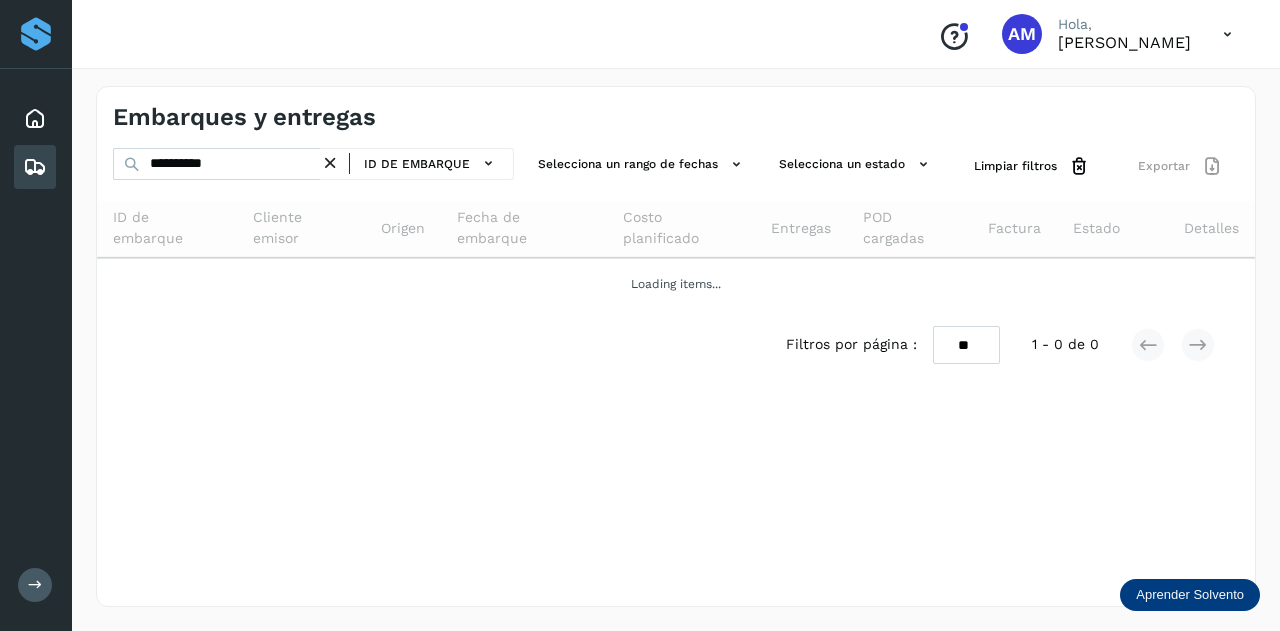click at bounding box center (330, 163) 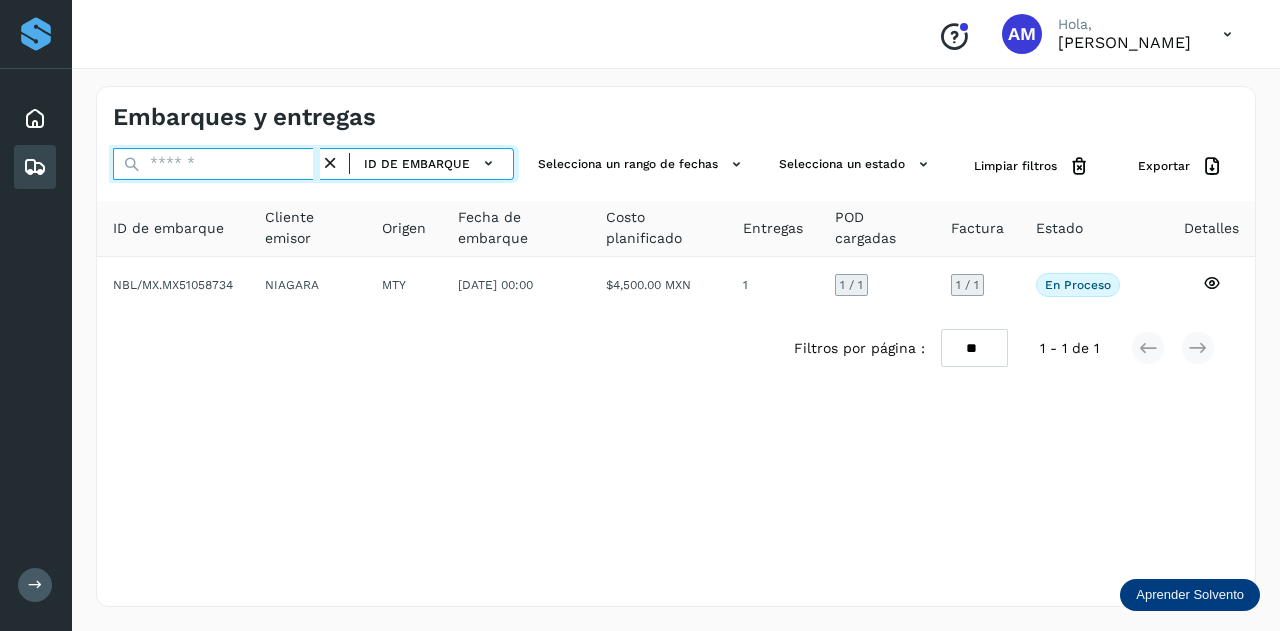 click at bounding box center (216, 164) 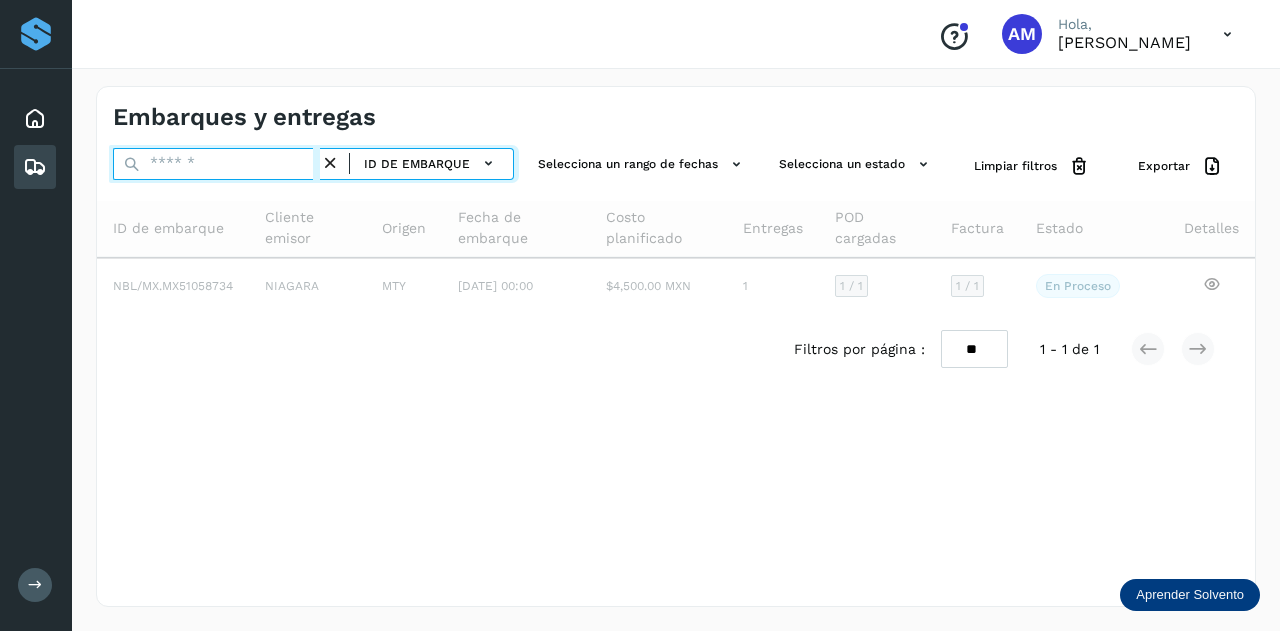paste on "**********" 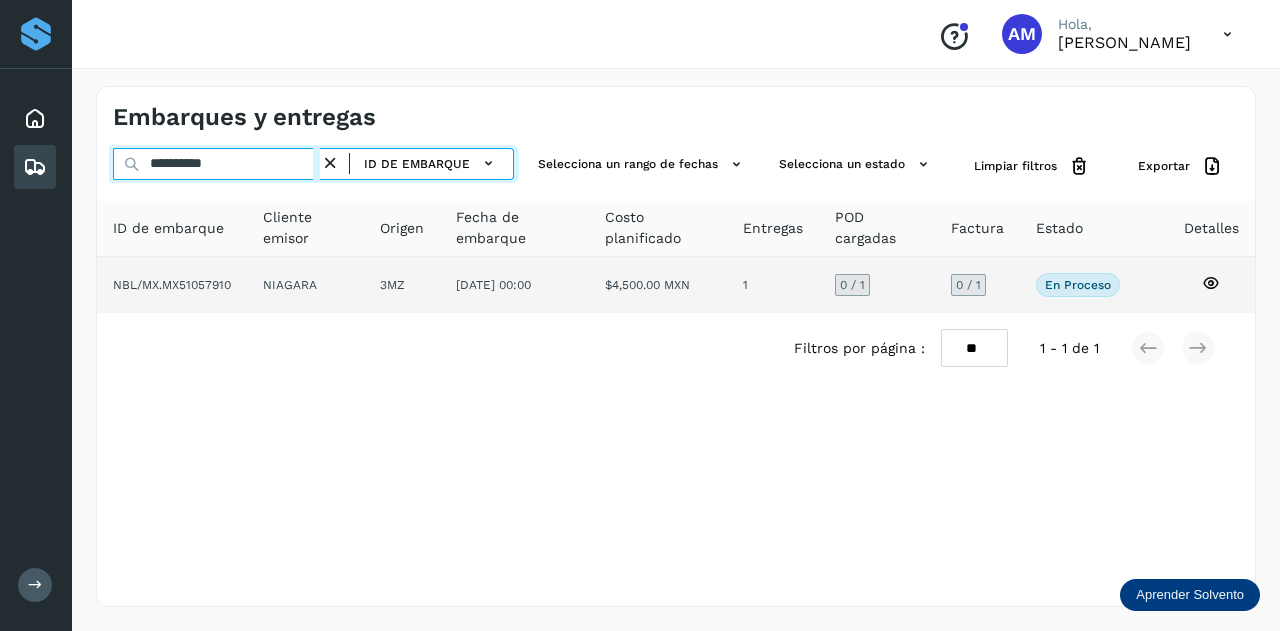 type on "**********" 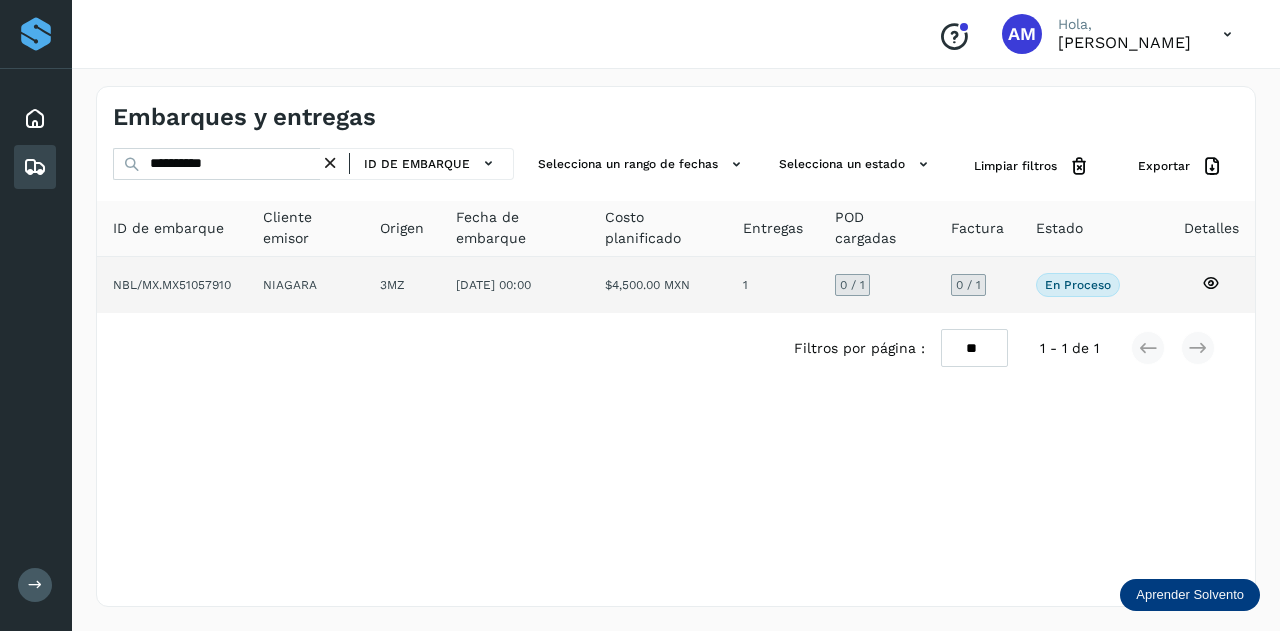 click on "3MZ" 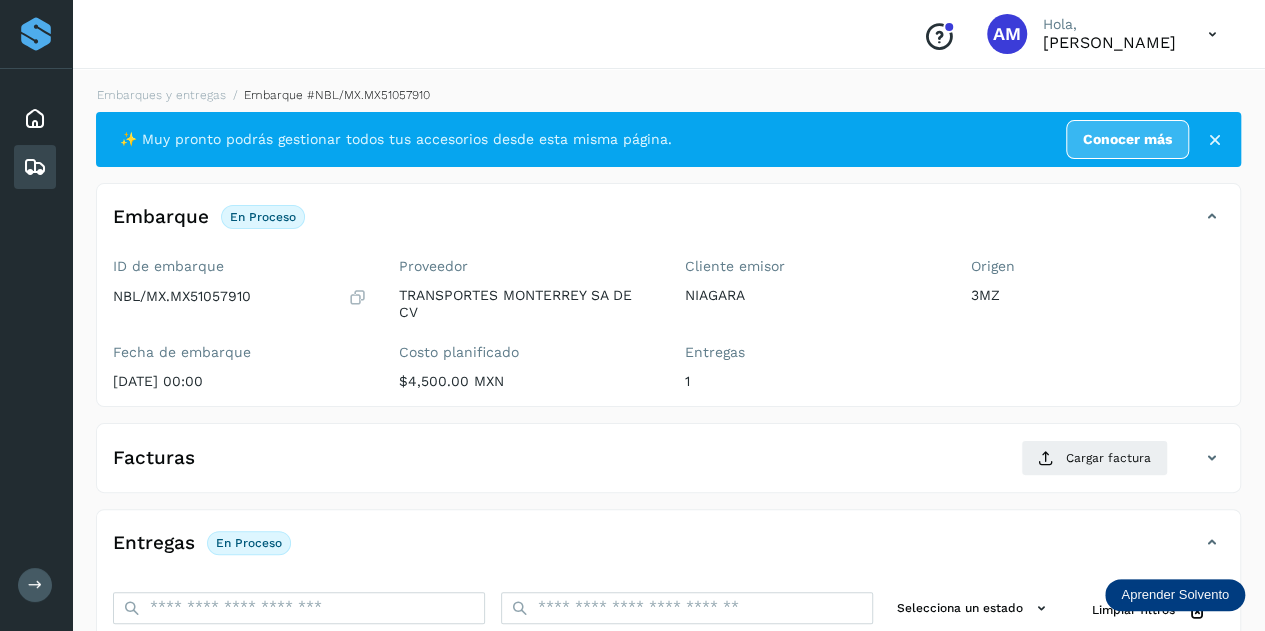 scroll, scrollTop: 200, scrollLeft: 0, axis: vertical 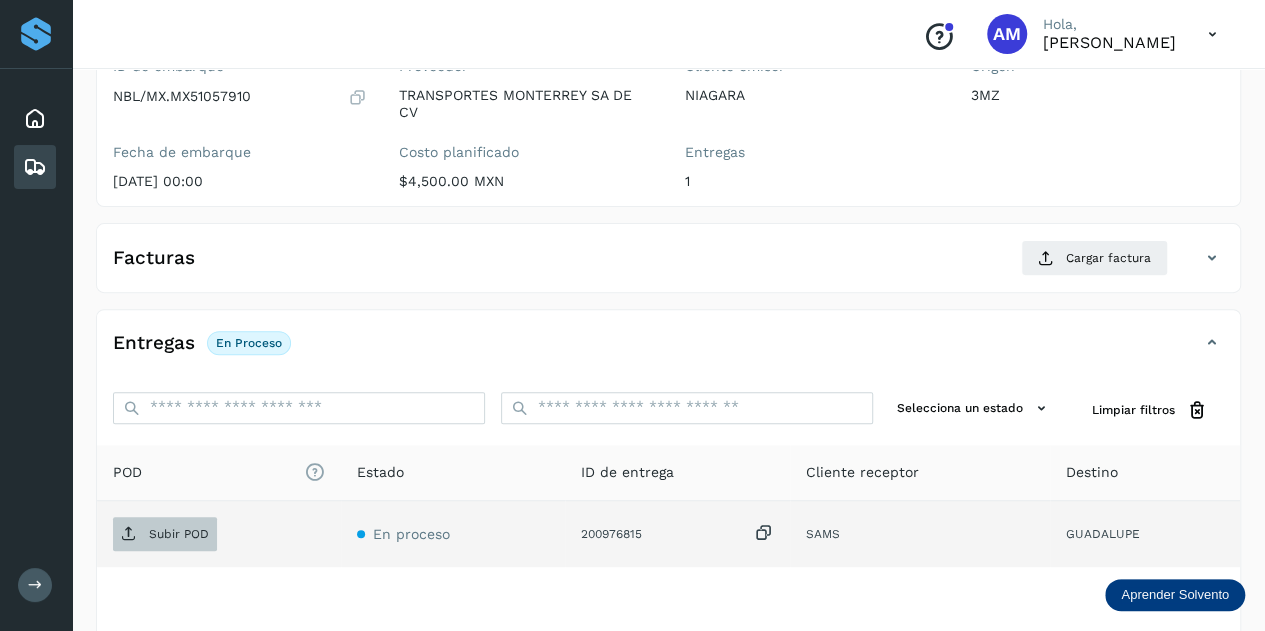 click on "Subir POD" at bounding box center [179, 534] 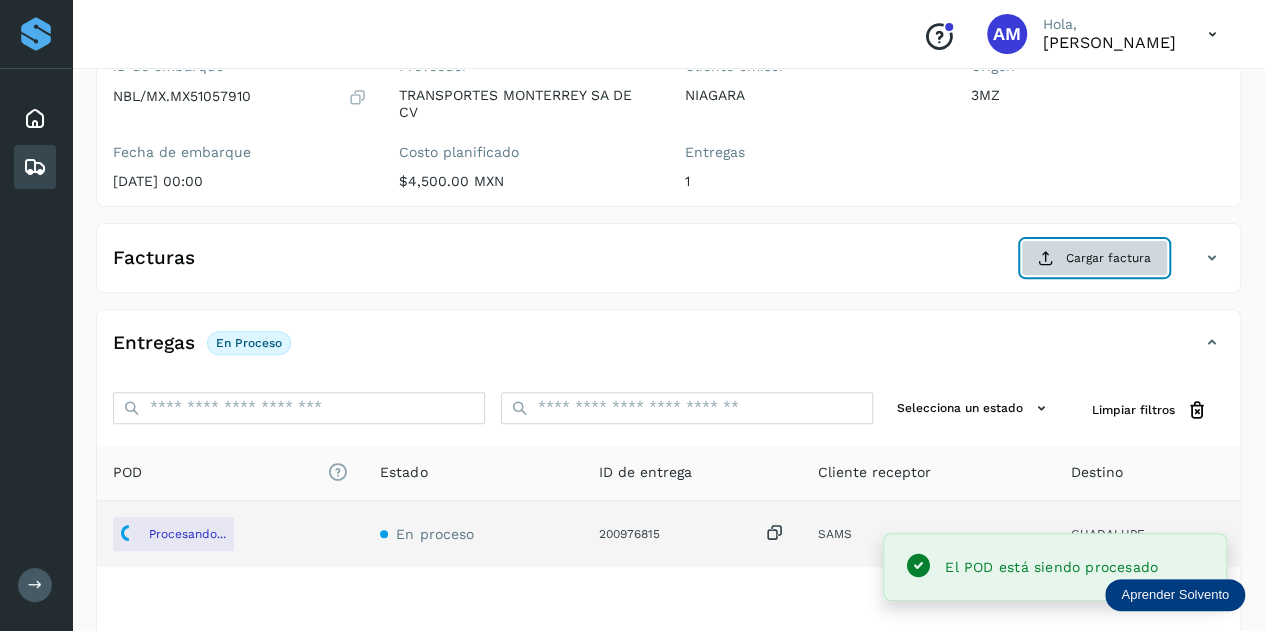 click on "Cargar factura" 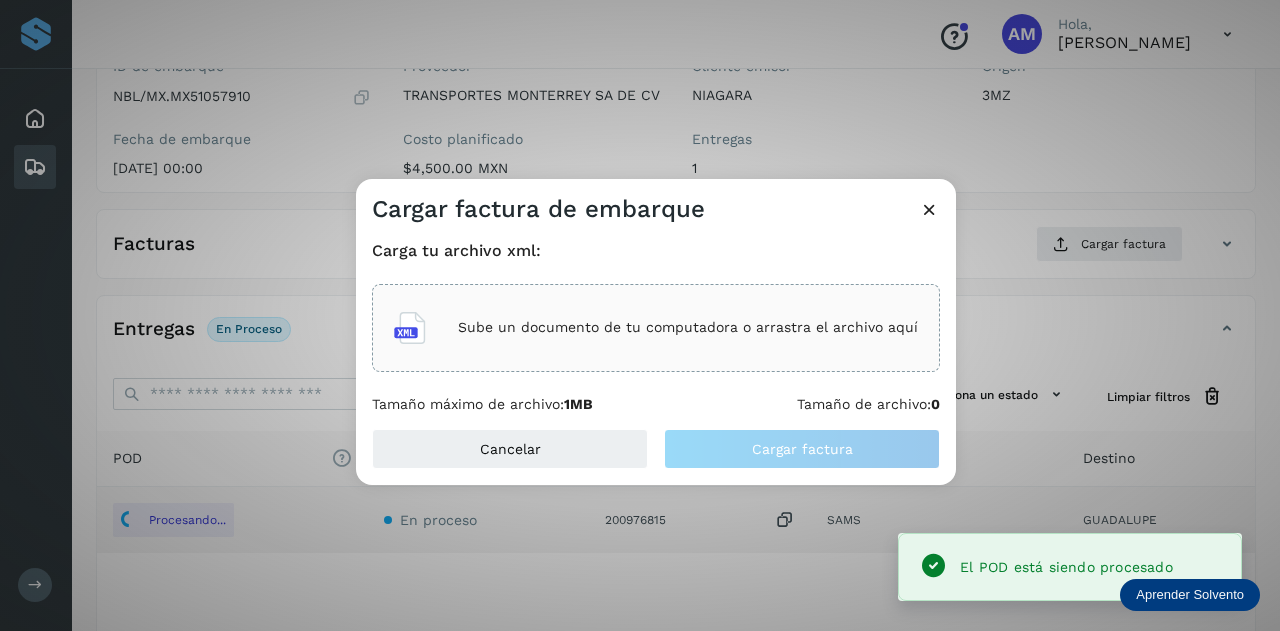 click on "Sube un documento de tu computadora o arrastra el archivo aquí" at bounding box center [688, 327] 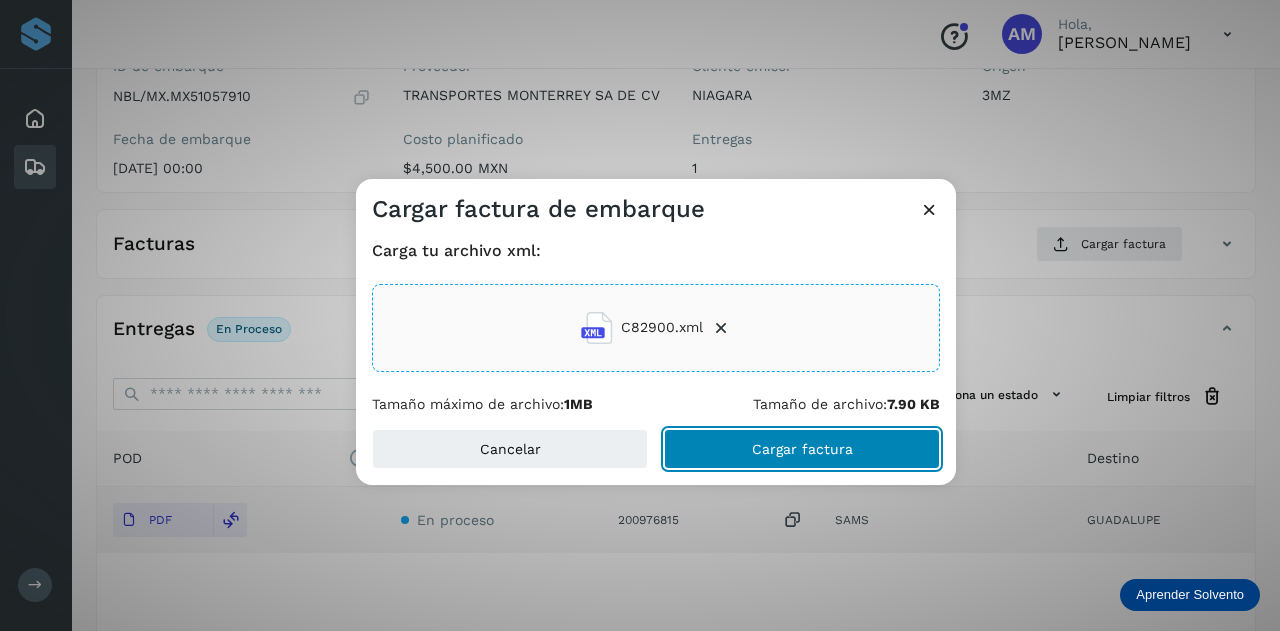 click on "Cargar factura" 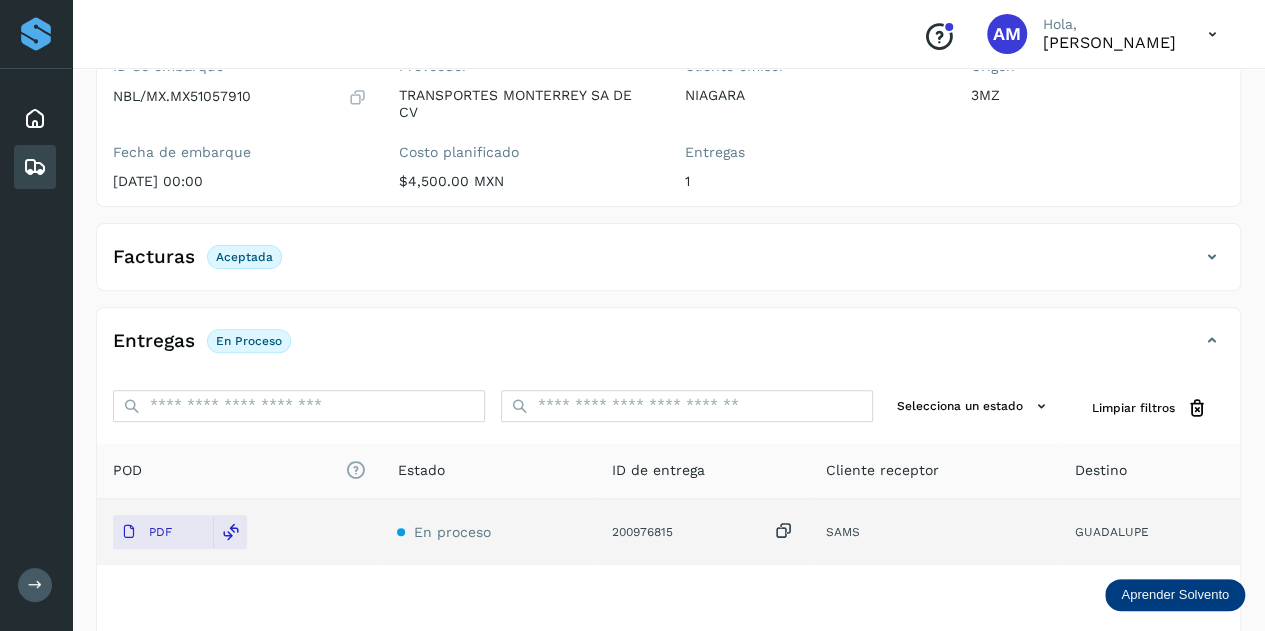 scroll, scrollTop: 0, scrollLeft: 0, axis: both 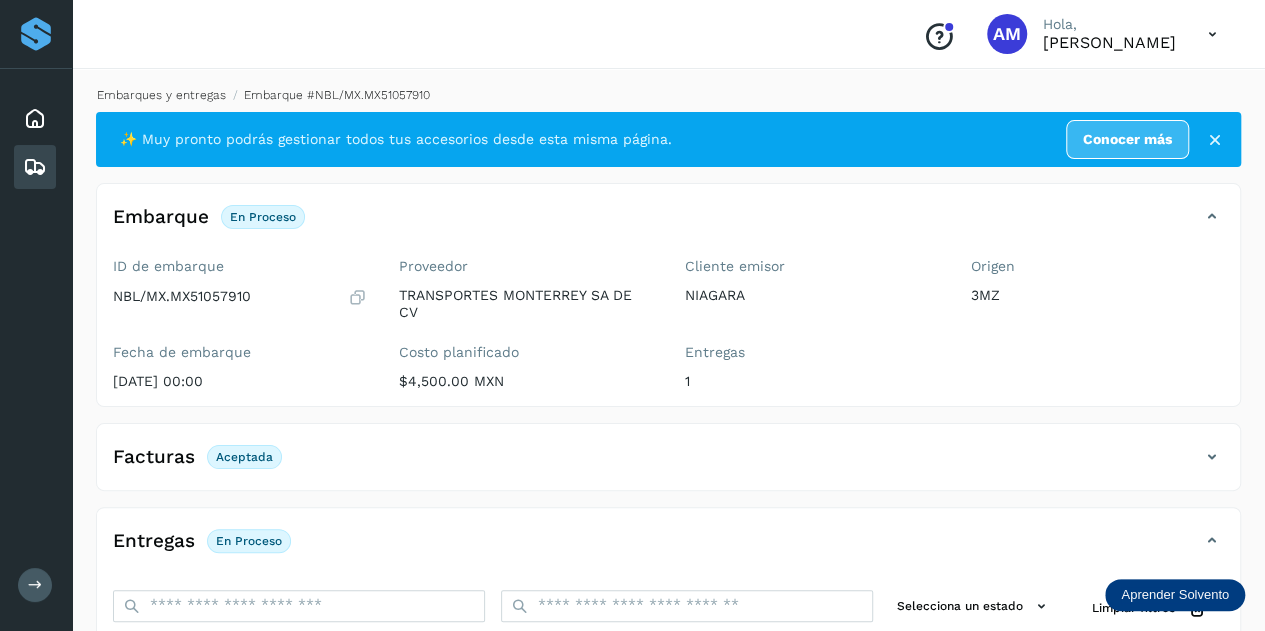 click on "Embarques y entregas" at bounding box center [161, 95] 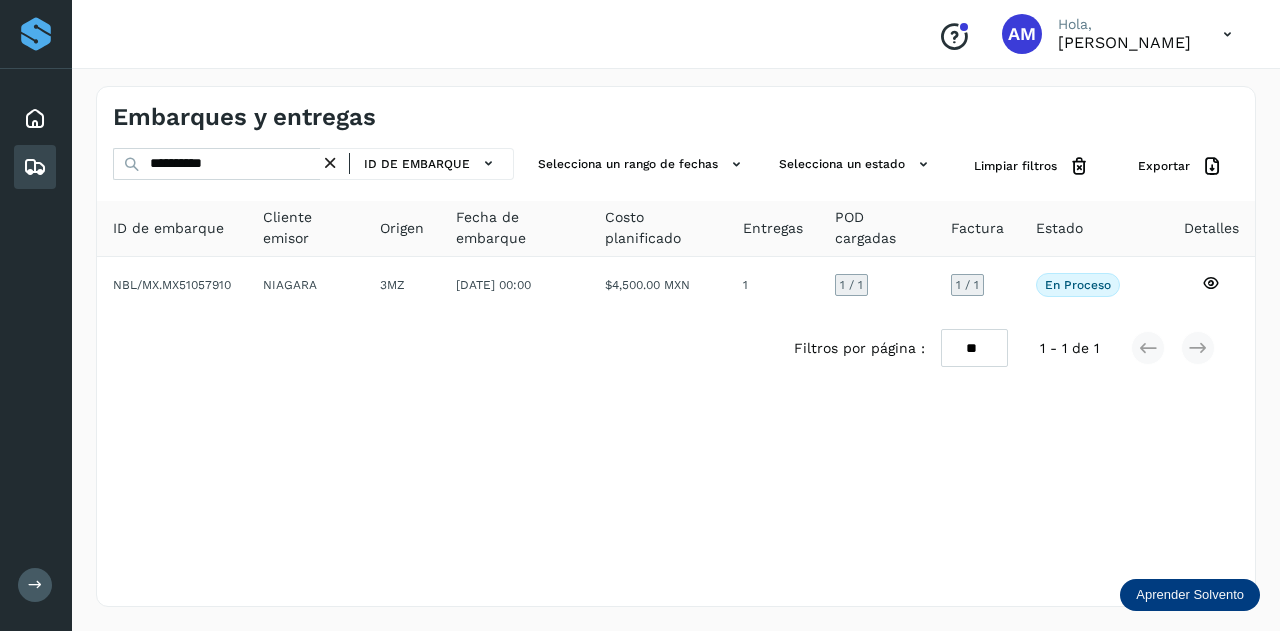 click at bounding box center [330, 163] 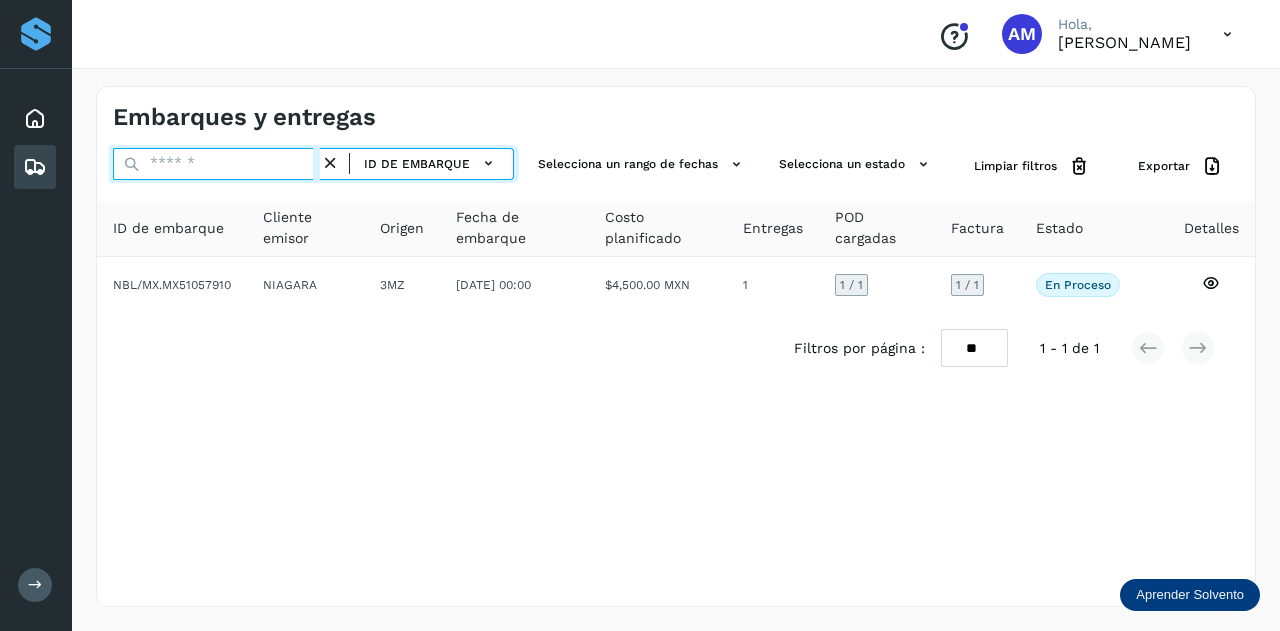 click at bounding box center [216, 164] 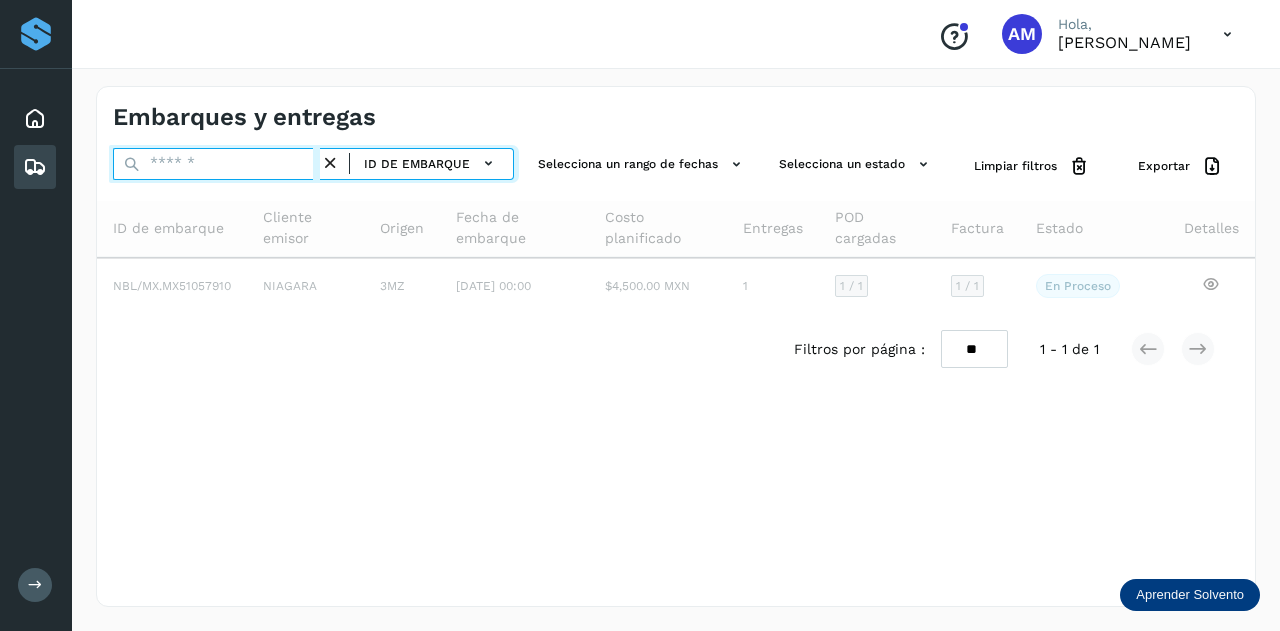 paste on "**********" 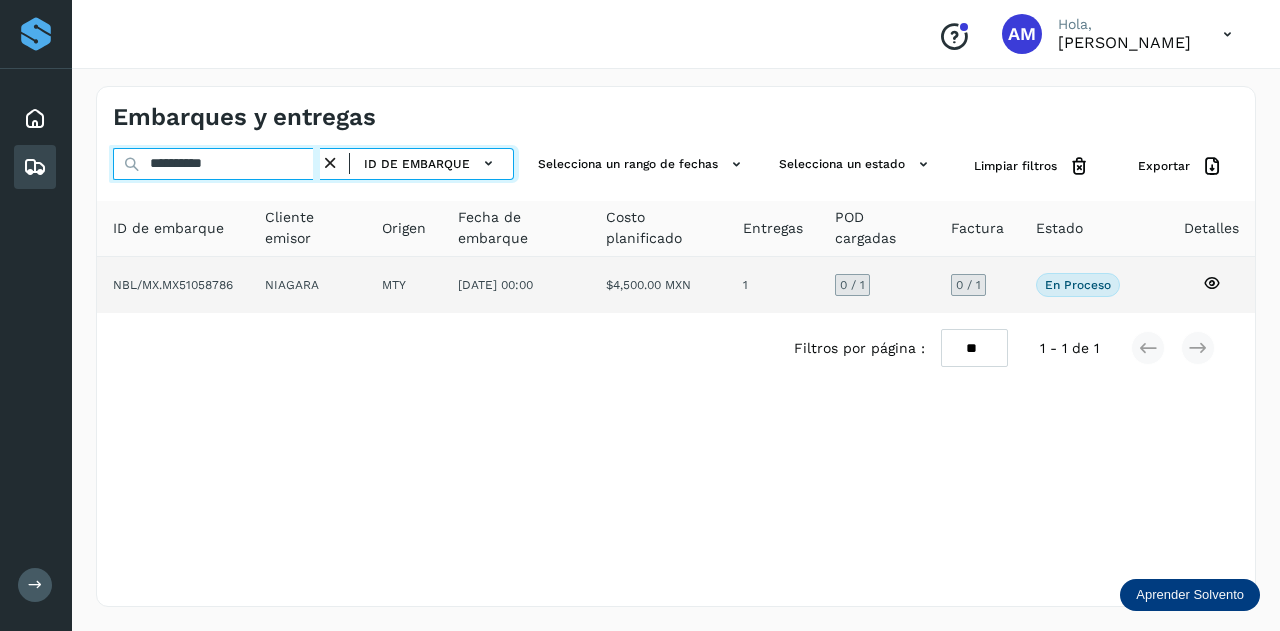 type on "**********" 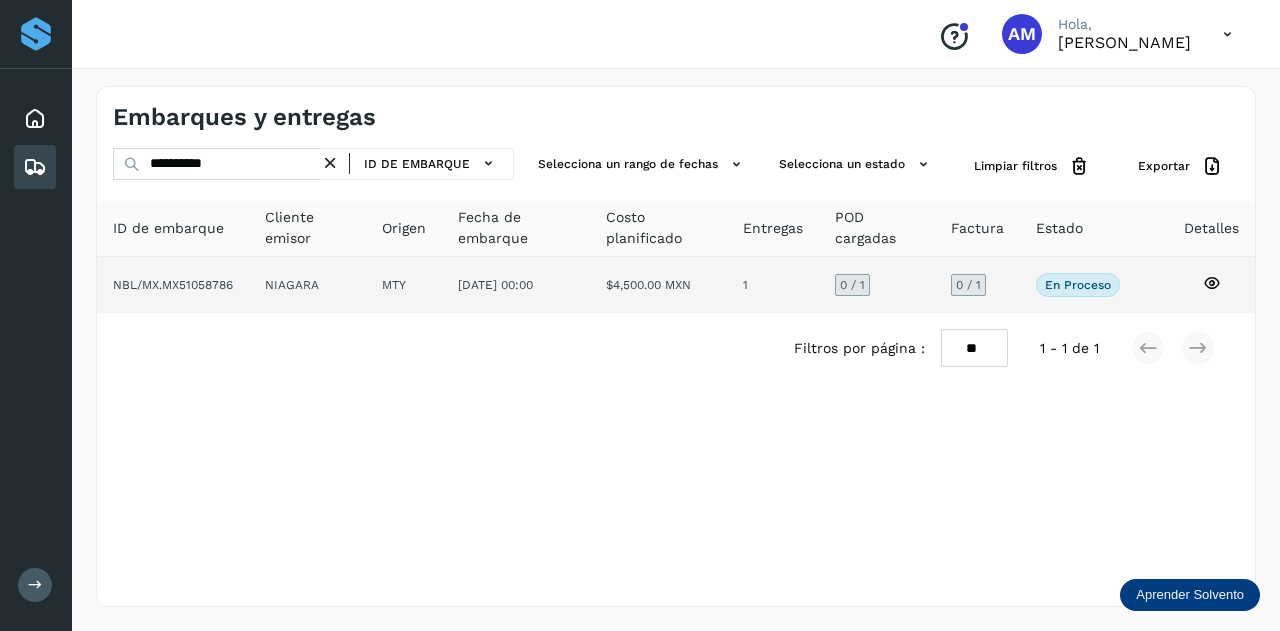 click on "NIAGARA" 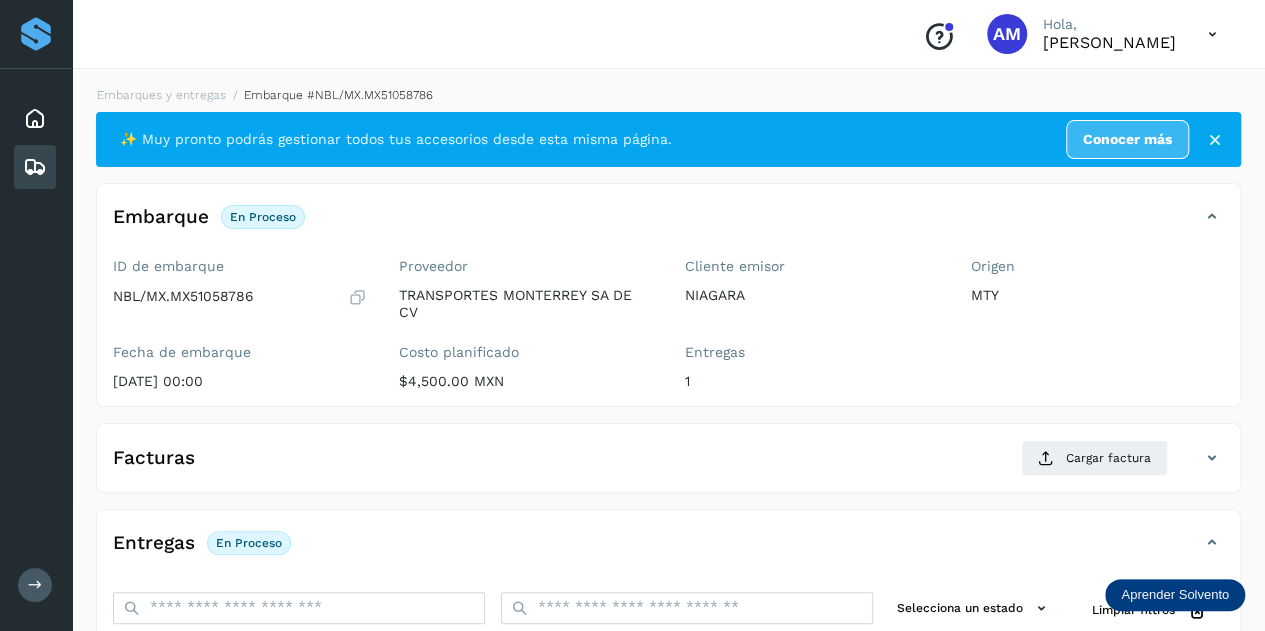 scroll, scrollTop: 200, scrollLeft: 0, axis: vertical 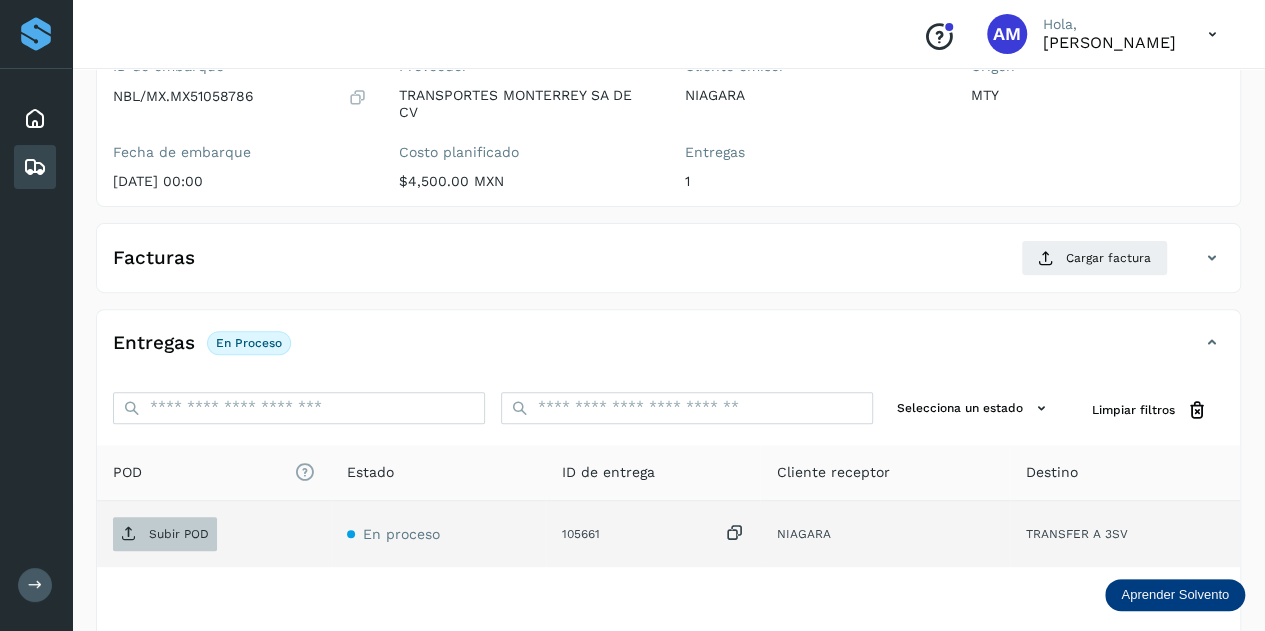 click on "Subir POD" at bounding box center [179, 534] 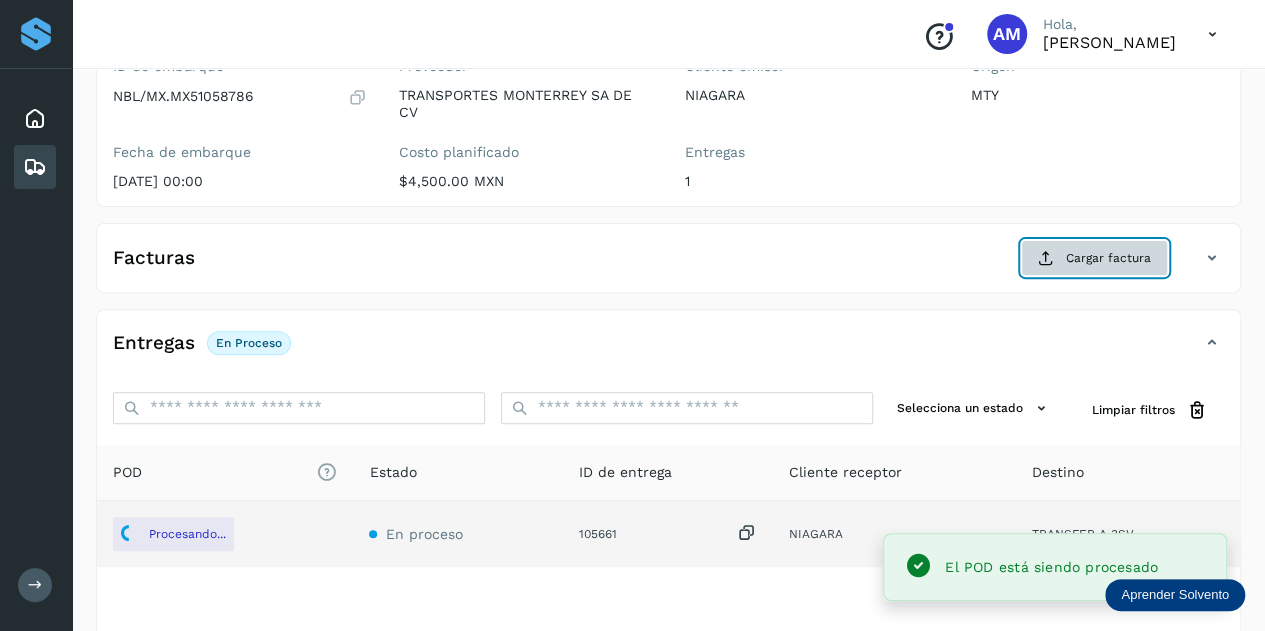 click on "Cargar factura" 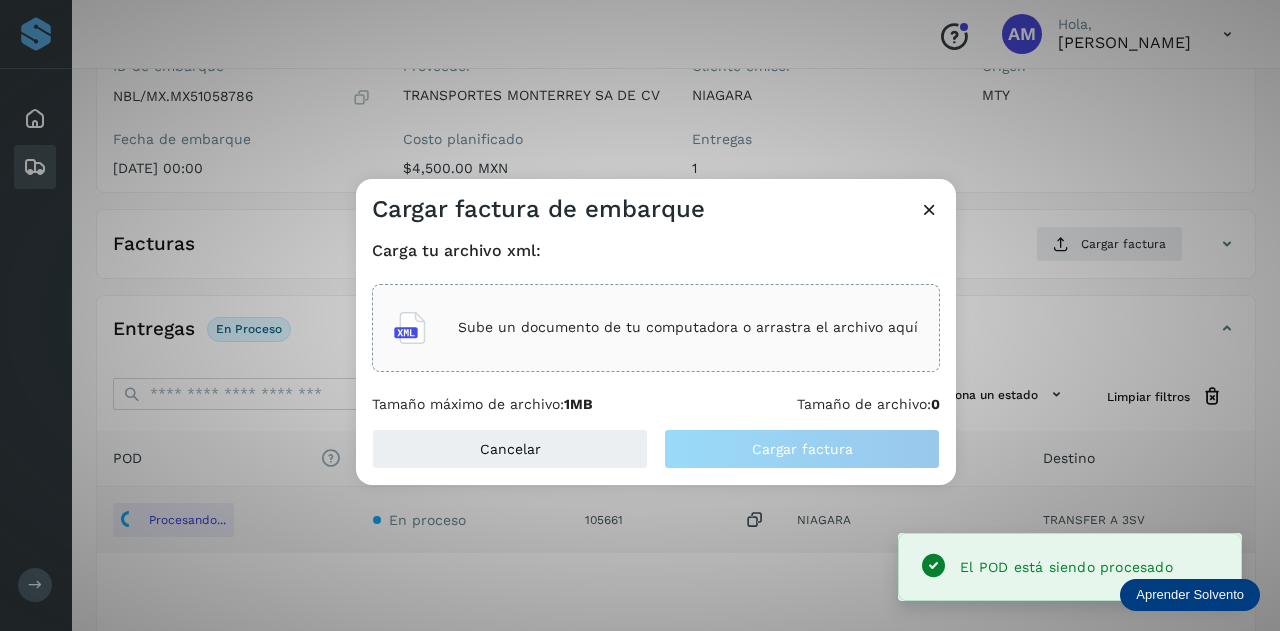 click on "Sube un documento de tu computadora o arrastra el archivo aquí" at bounding box center (688, 327) 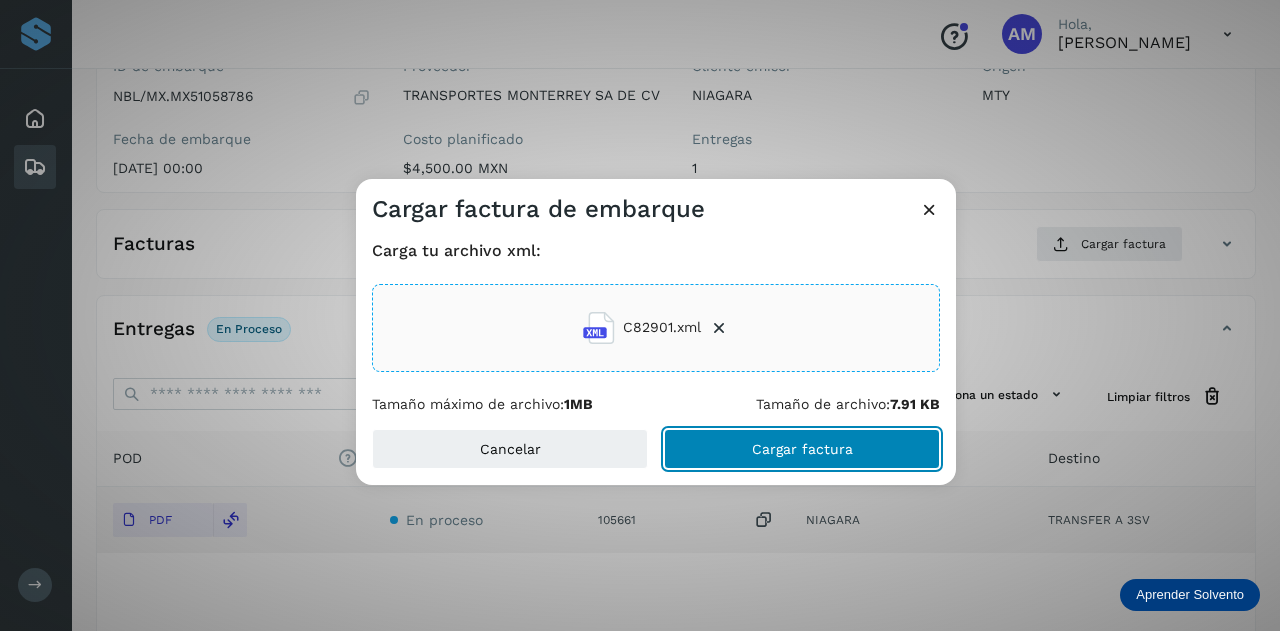 click on "Cargar factura" 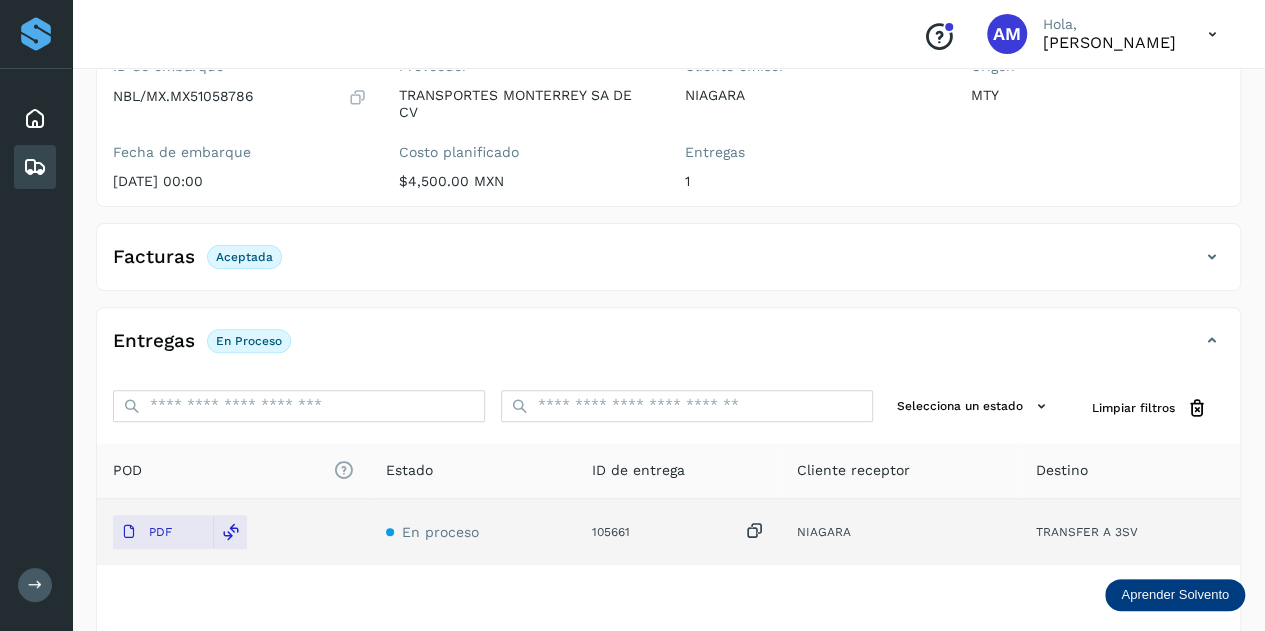 scroll, scrollTop: 0, scrollLeft: 0, axis: both 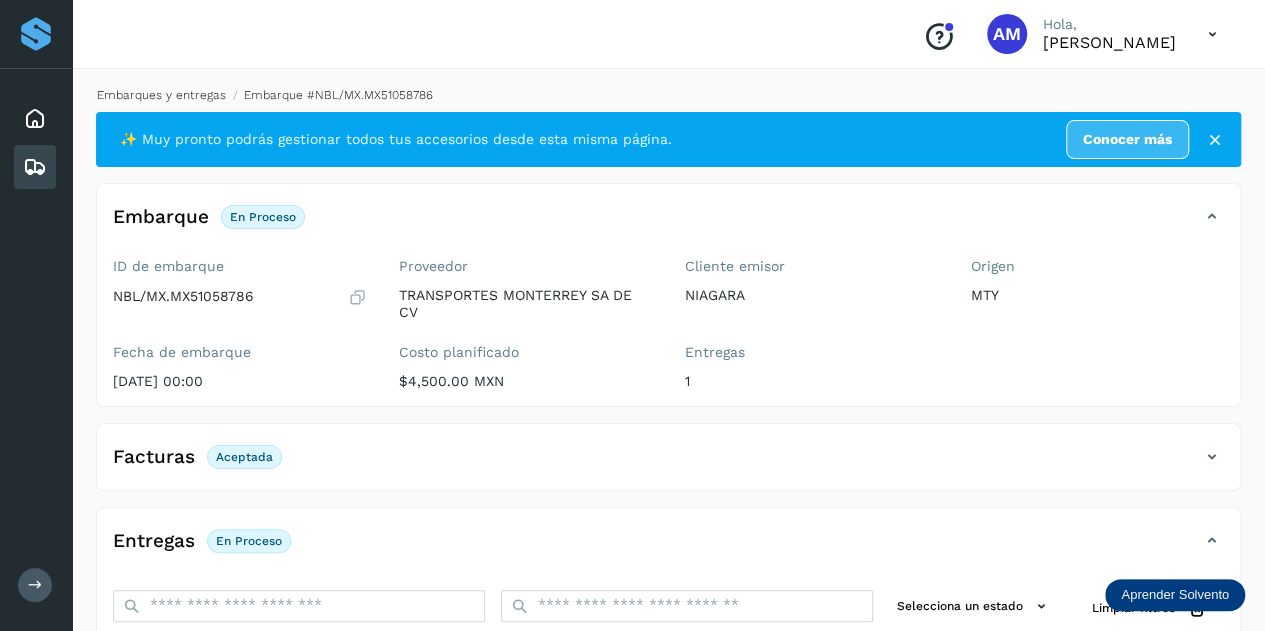 click on "Embarques y entregas" at bounding box center (161, 95) 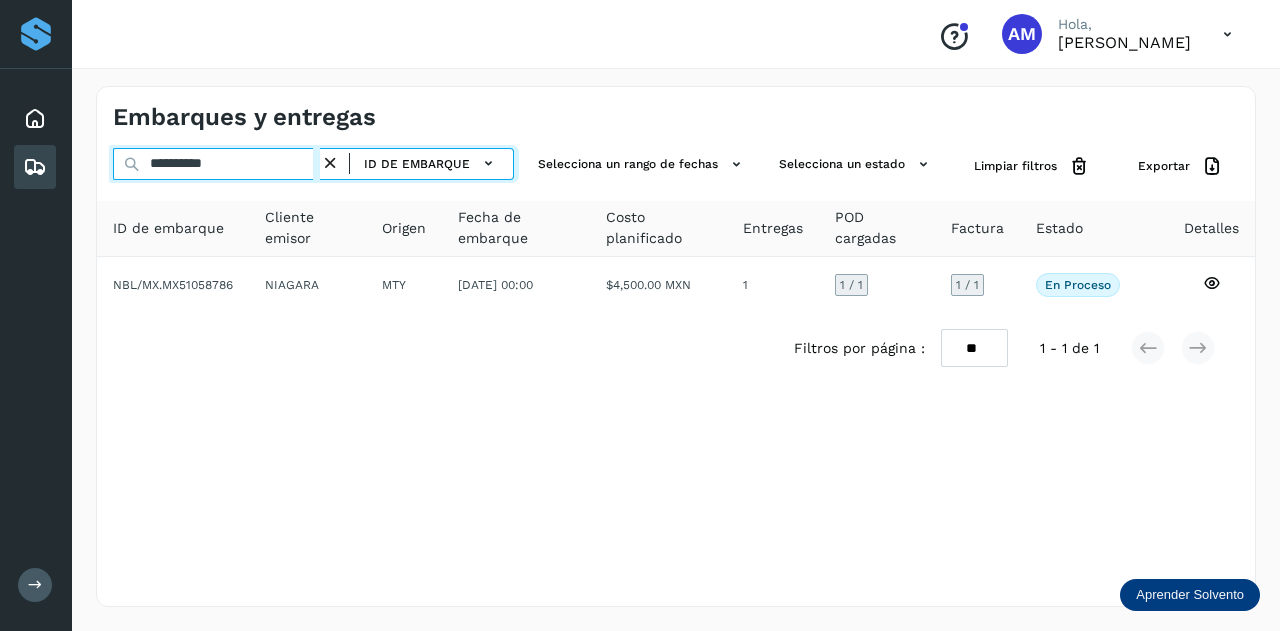 click on "**********" at bounding box center (216, 164) 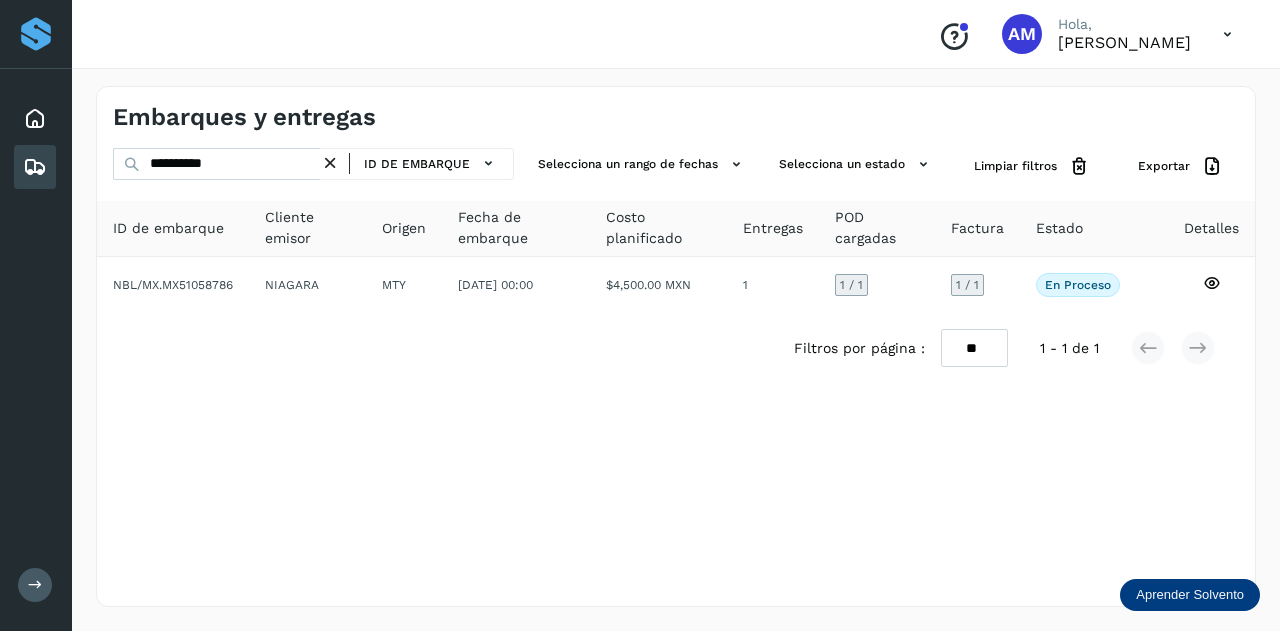 click at bounding box center (330, 163) 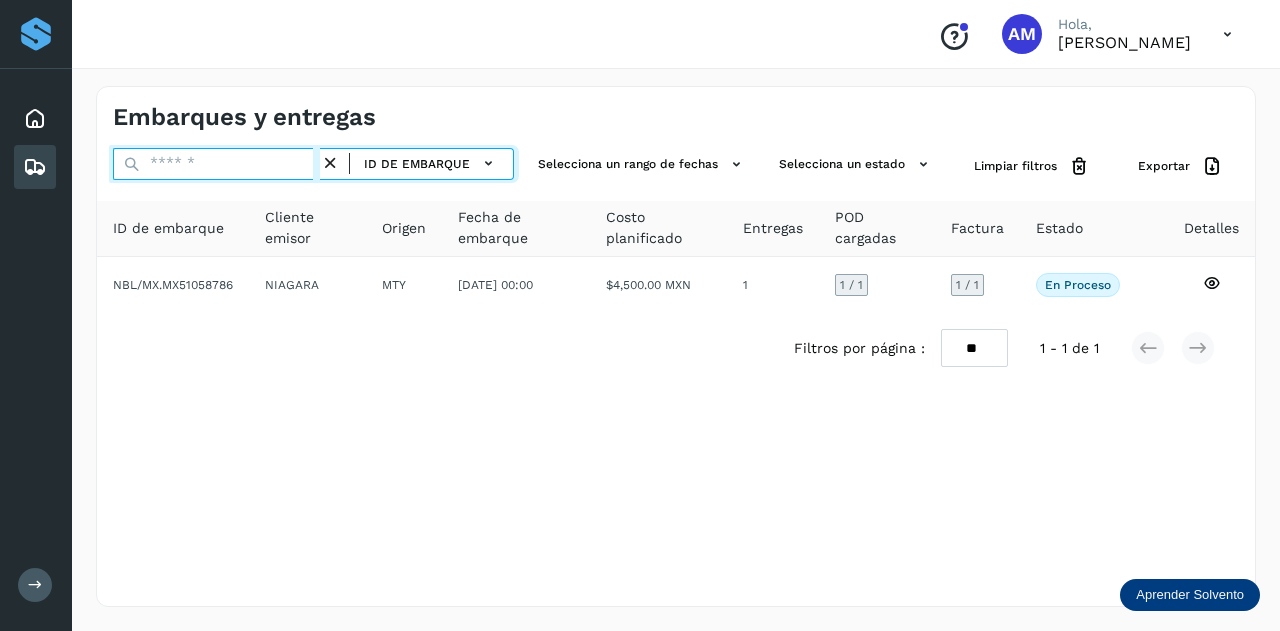 click at bounding box center [216, 164] 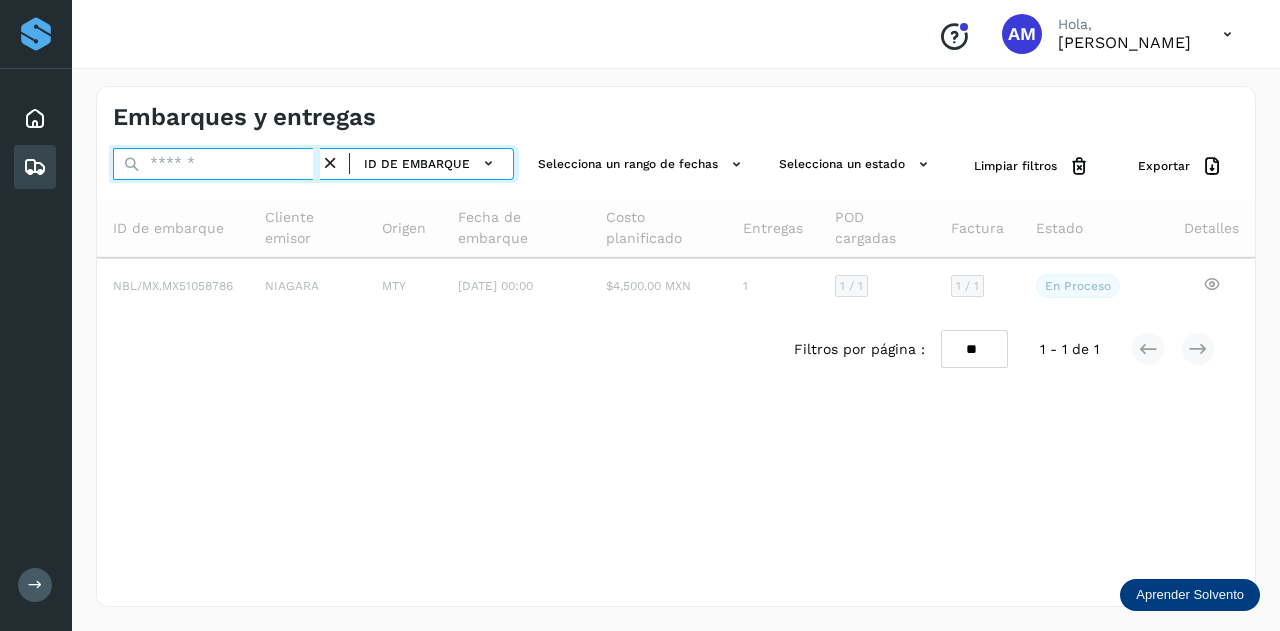 paste on "**********" 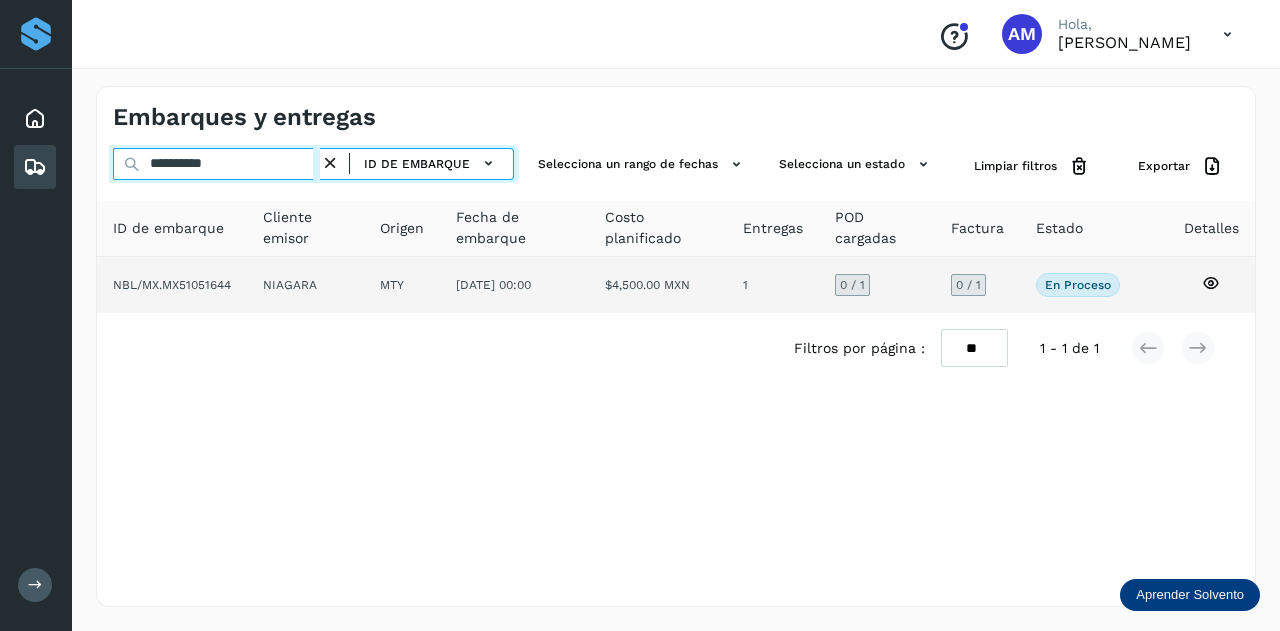 type on "**********" 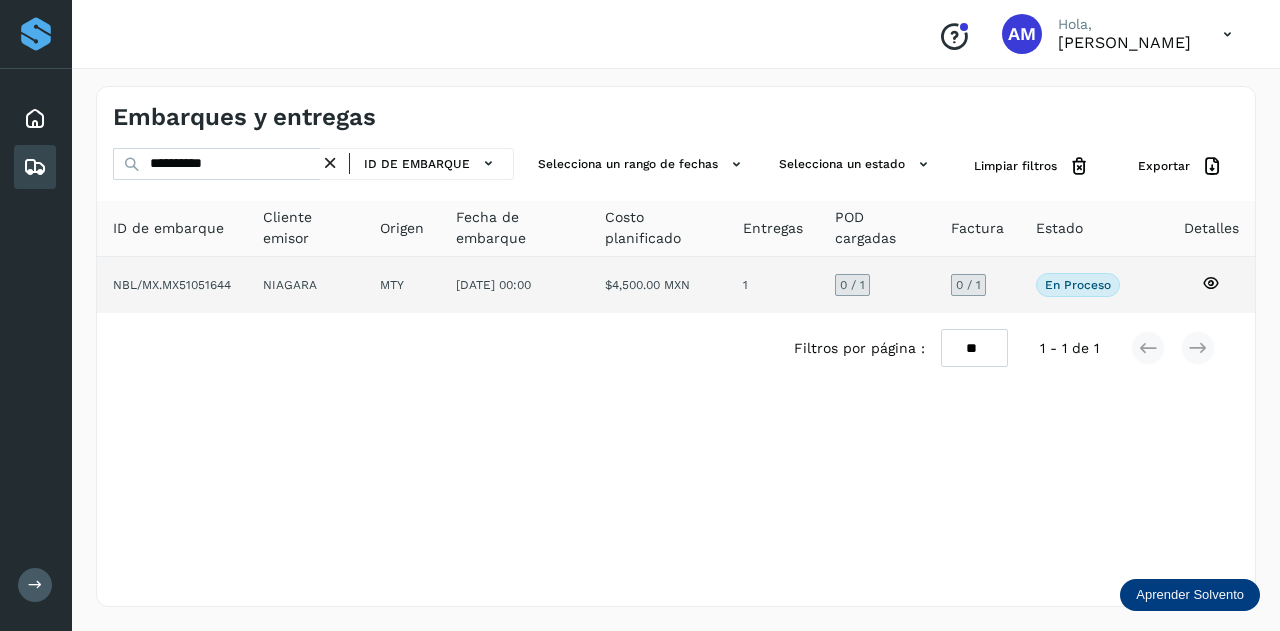 click on "MTY" 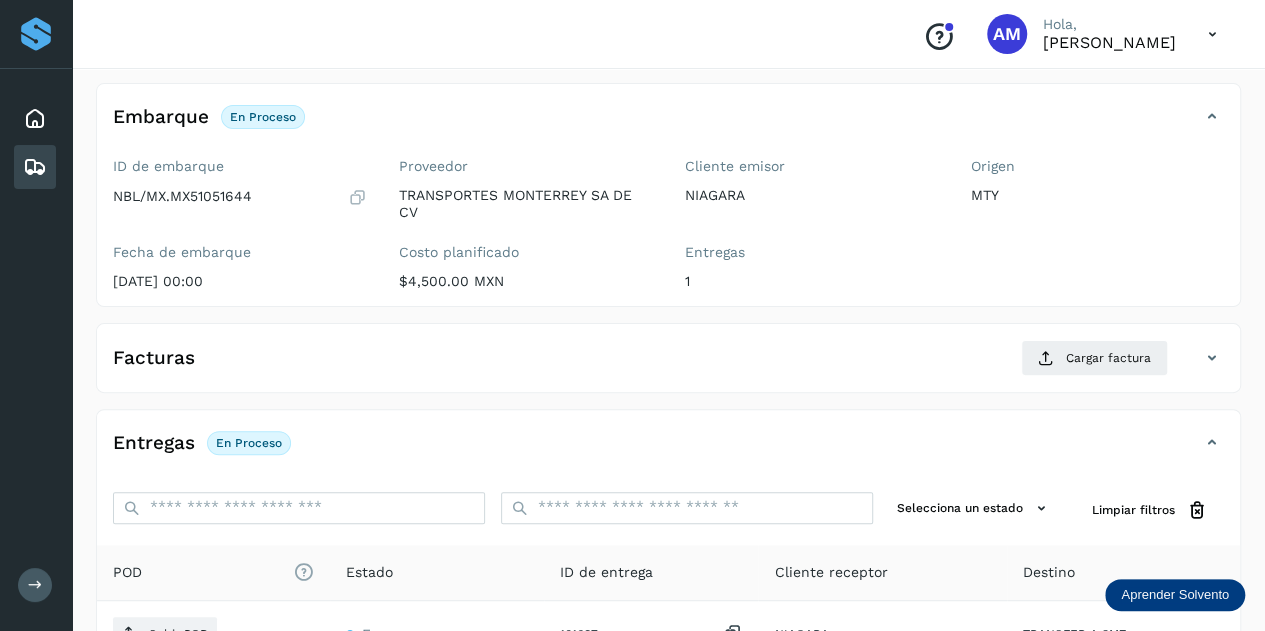 scroll, scrollTop: 200, scrollLeft: 0, axis: vertical 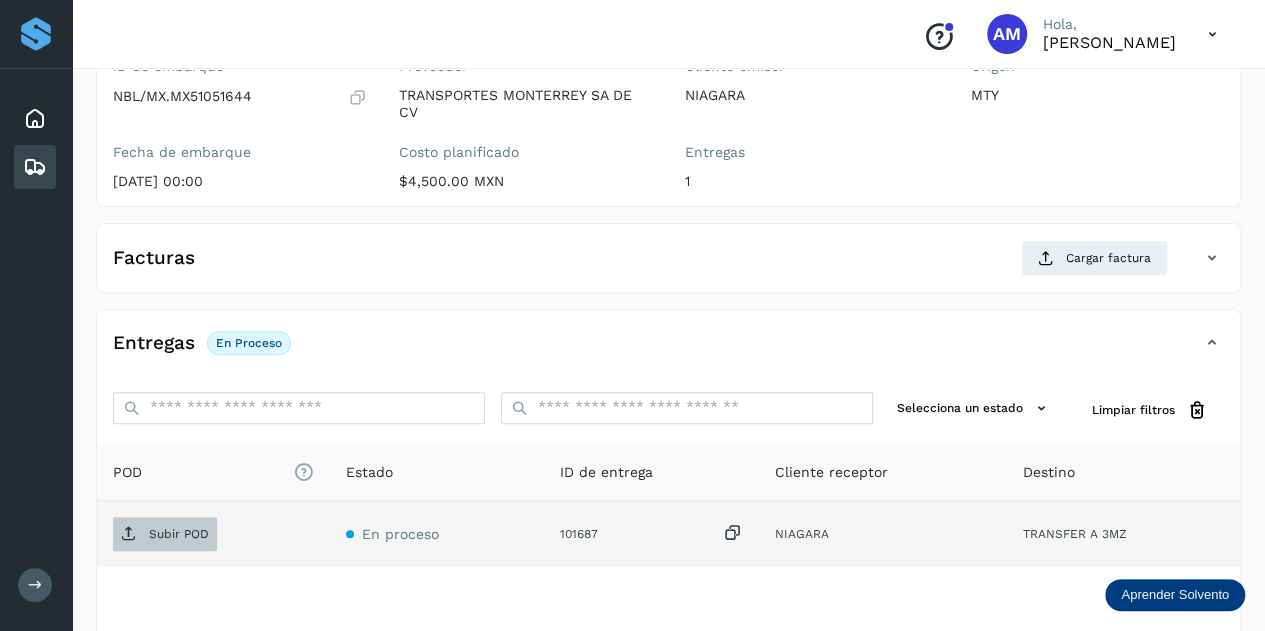 click on "Subir POD" at bounding box center (179, 534) 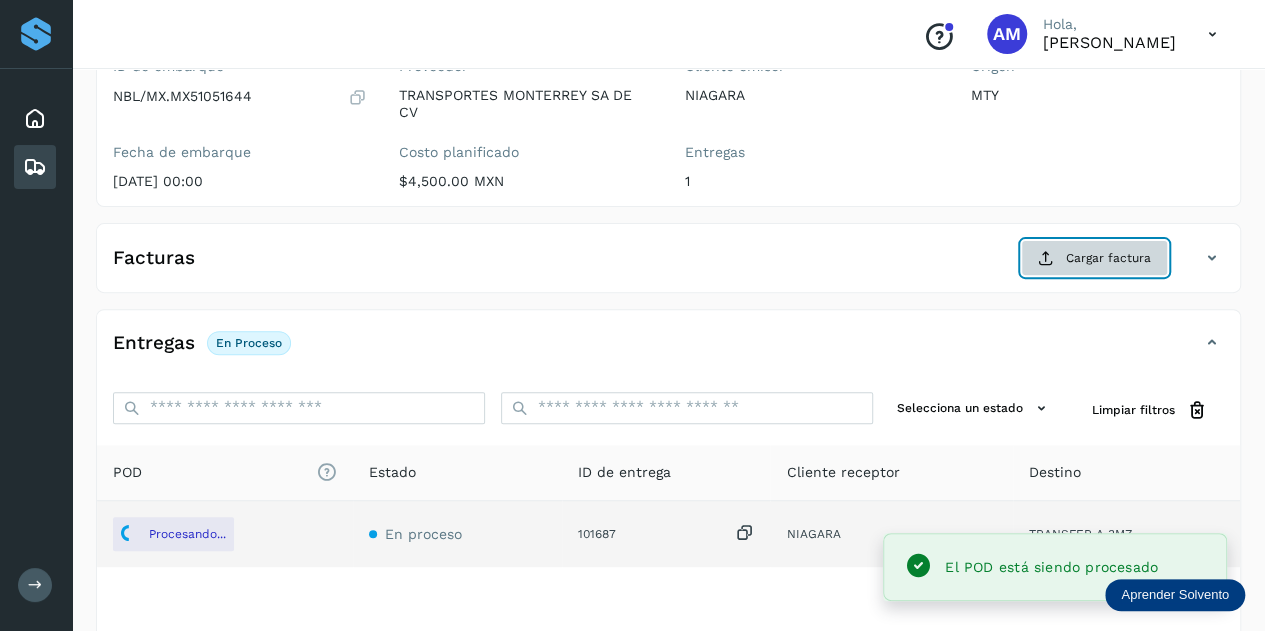 click on "Cargar factura" at bounding box center (1094, 258) 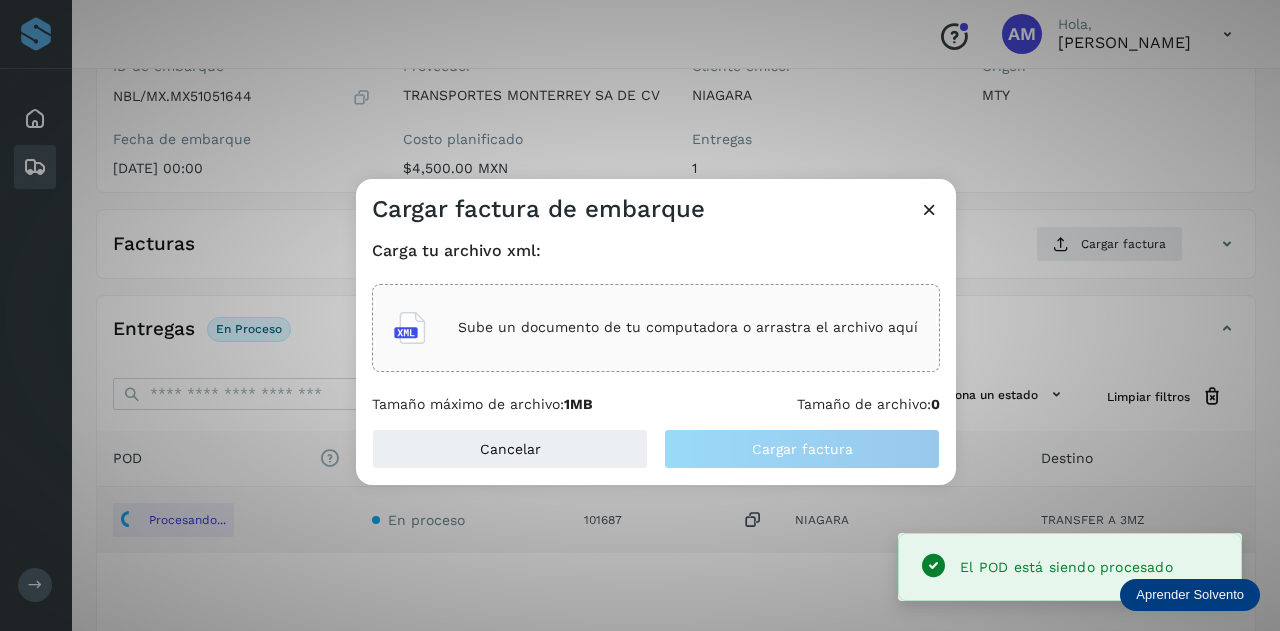 click on "Sube un documento de tu computadora o arrastra el archivo aquí" at bounding box center [688, 327] 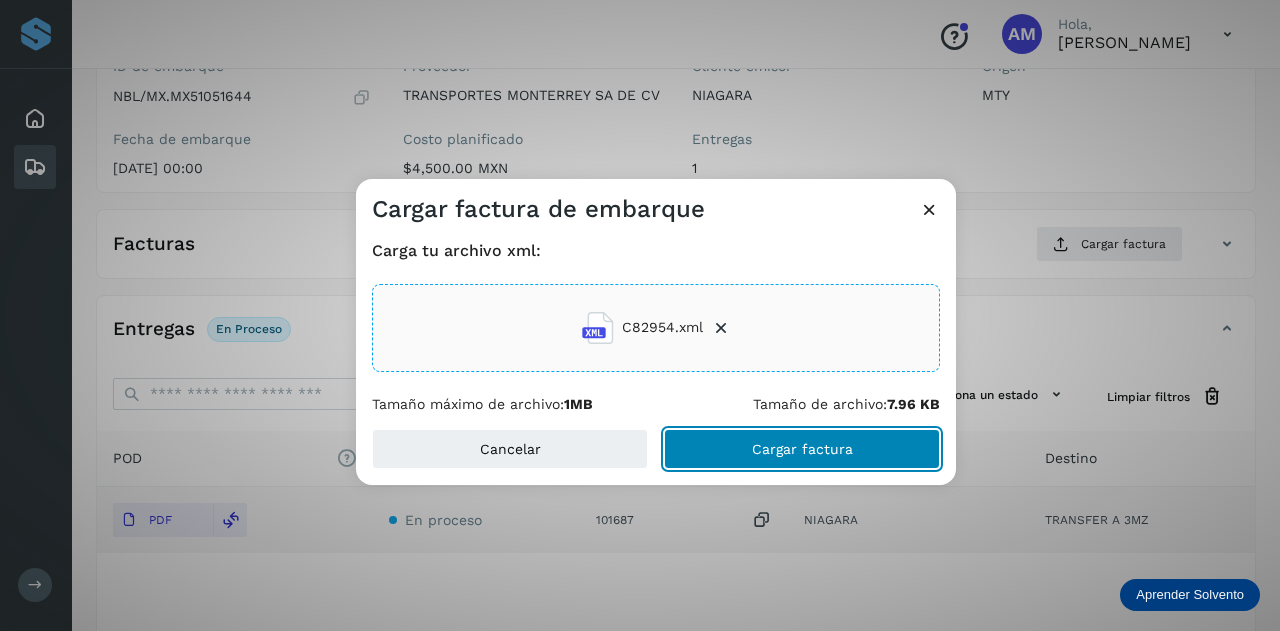 click on "Cargar factura" 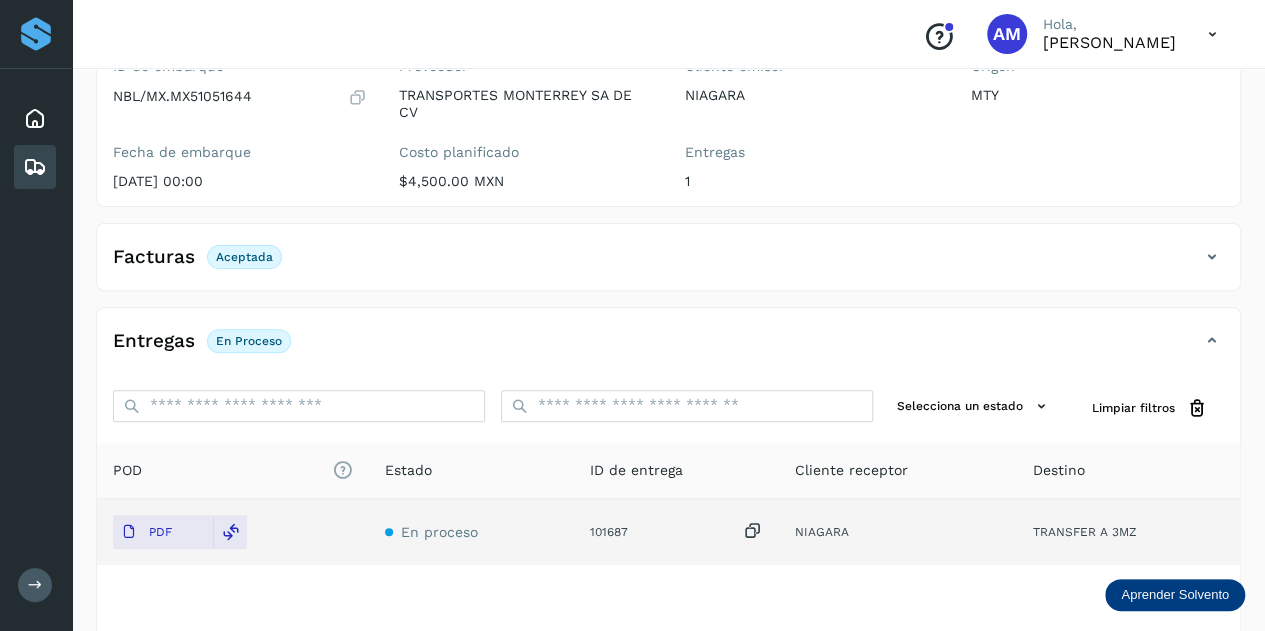 scroll, scrollTop: 0, scrollLeft: 0, axis: both 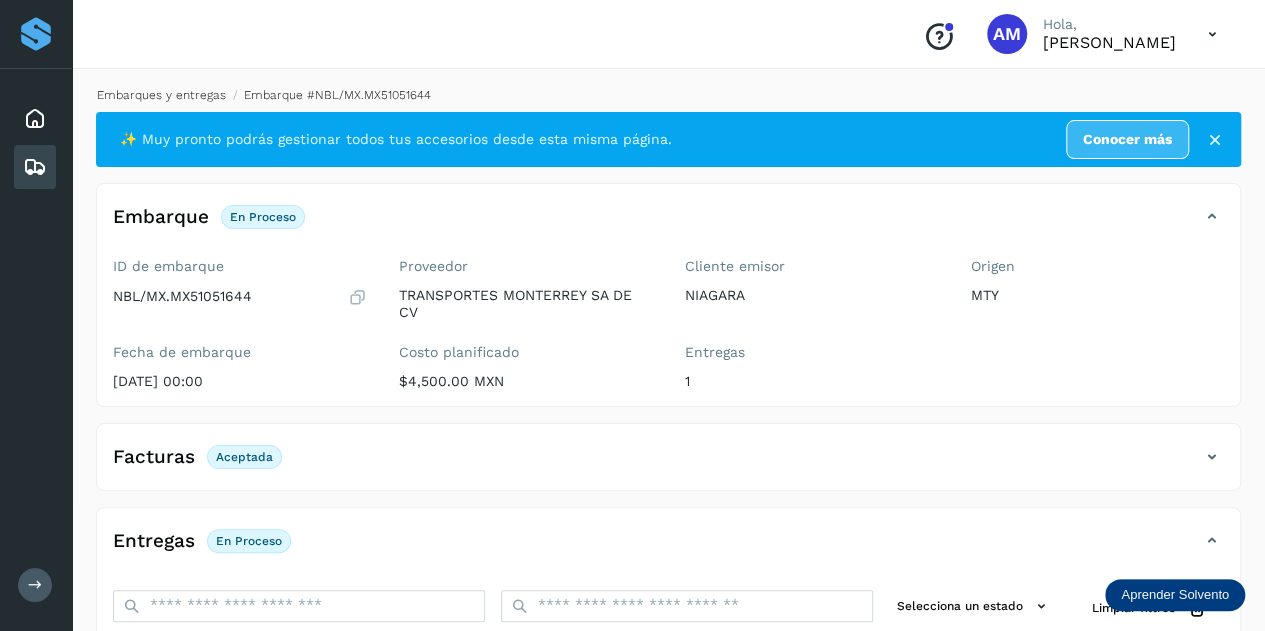 click on "Embarques y entregas" at bounding box center (161, 95) 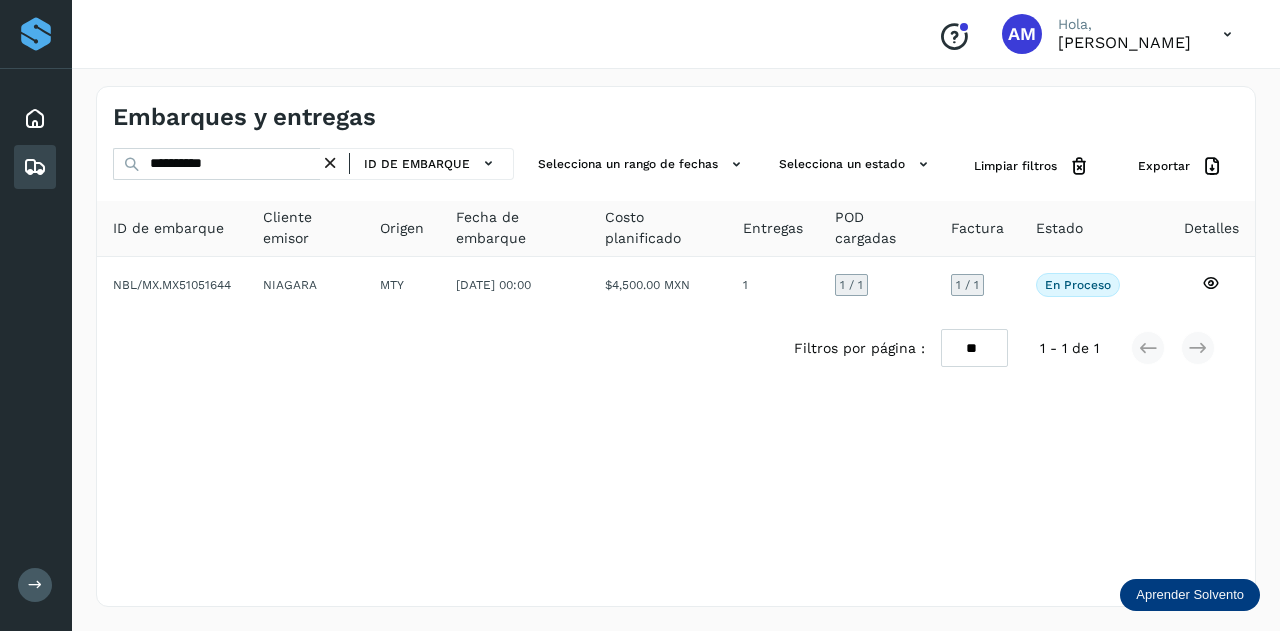 click at bounding box center [330, 163] 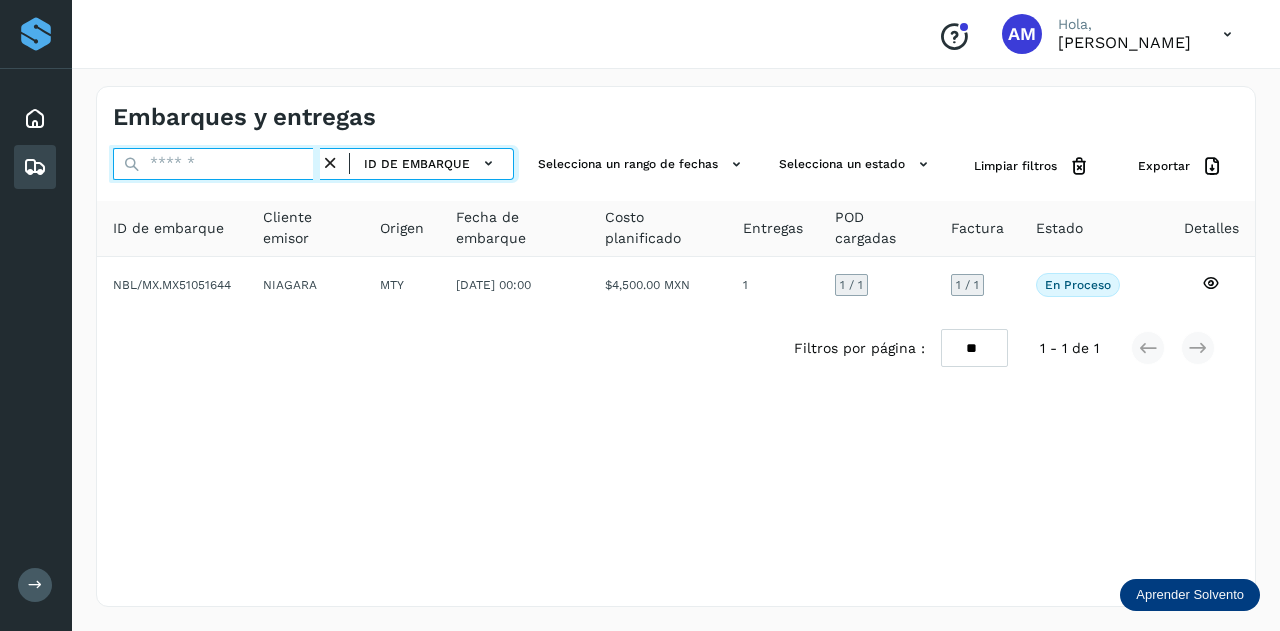 click at bounding box center [216, 164] 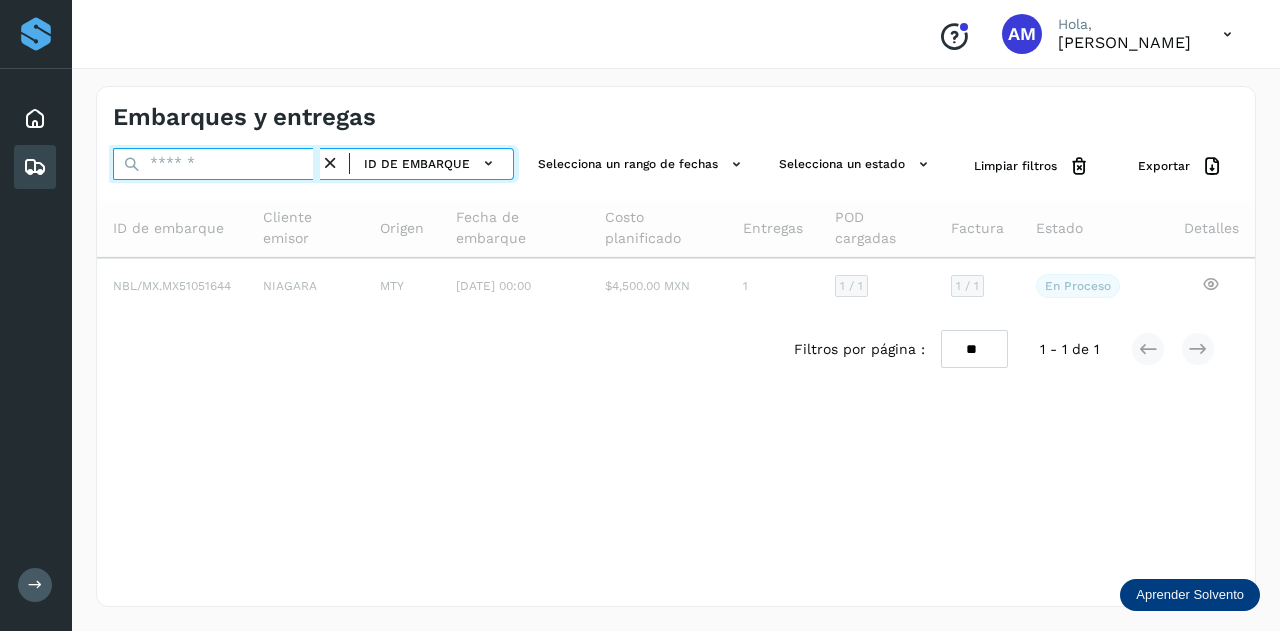 paste on "**********" 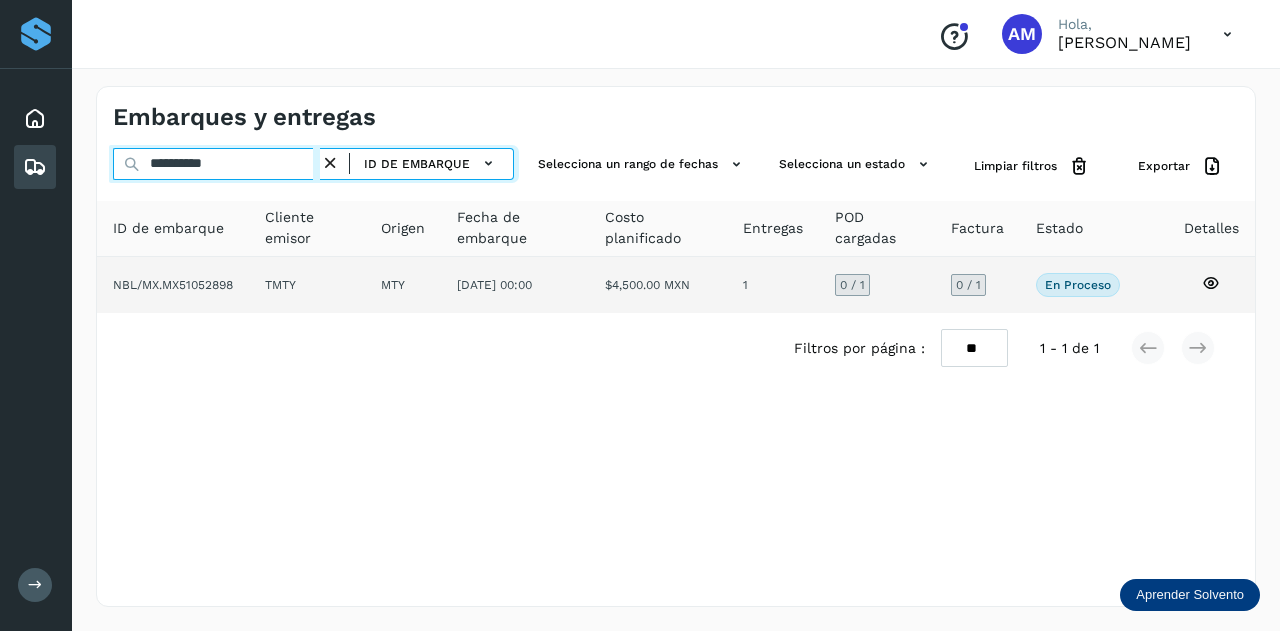 type on "**********" 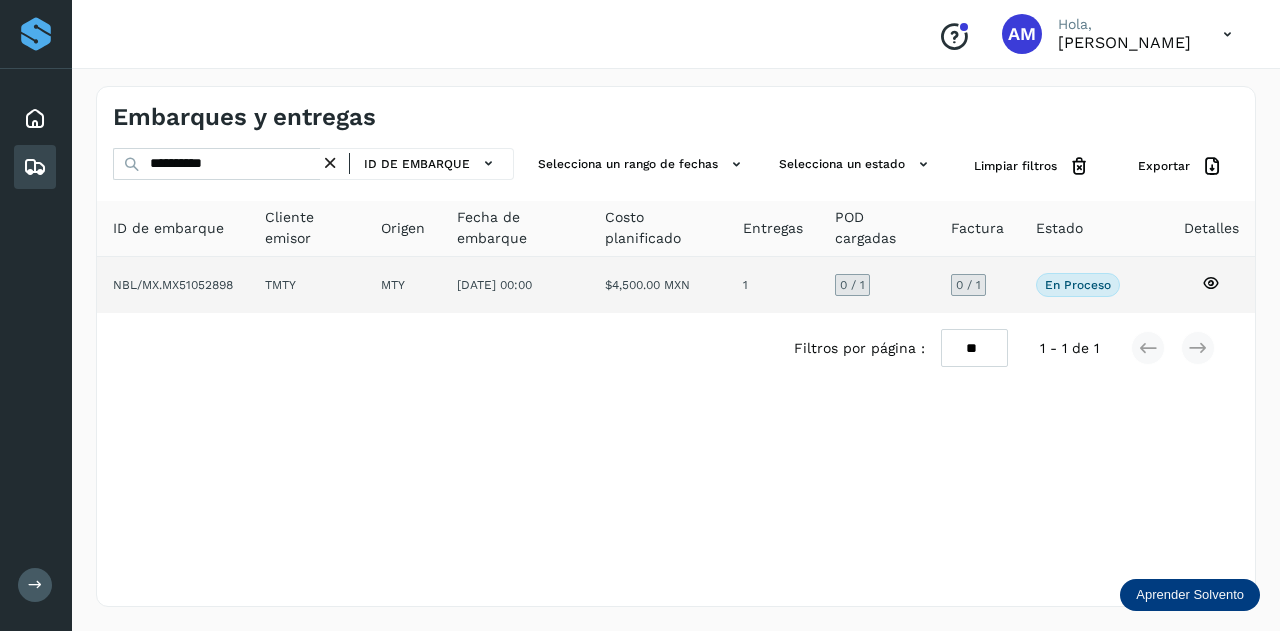 click on "MTY" 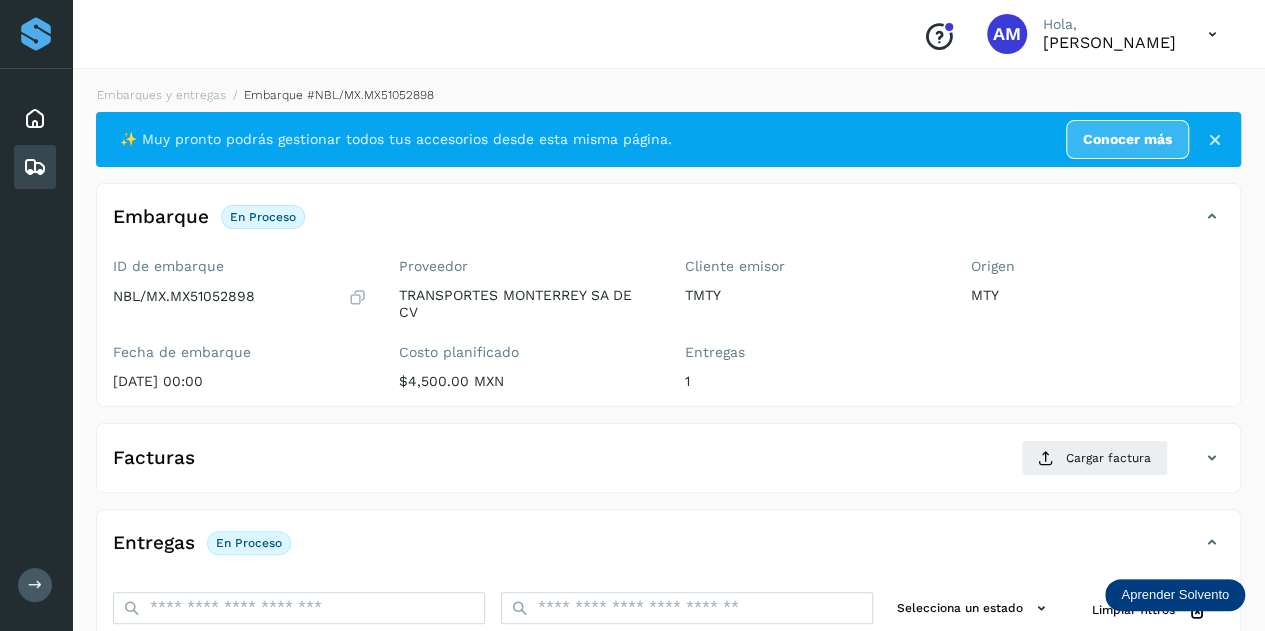 scroll, scrollTop: 200, scrollLeft: 0, axis: vertical 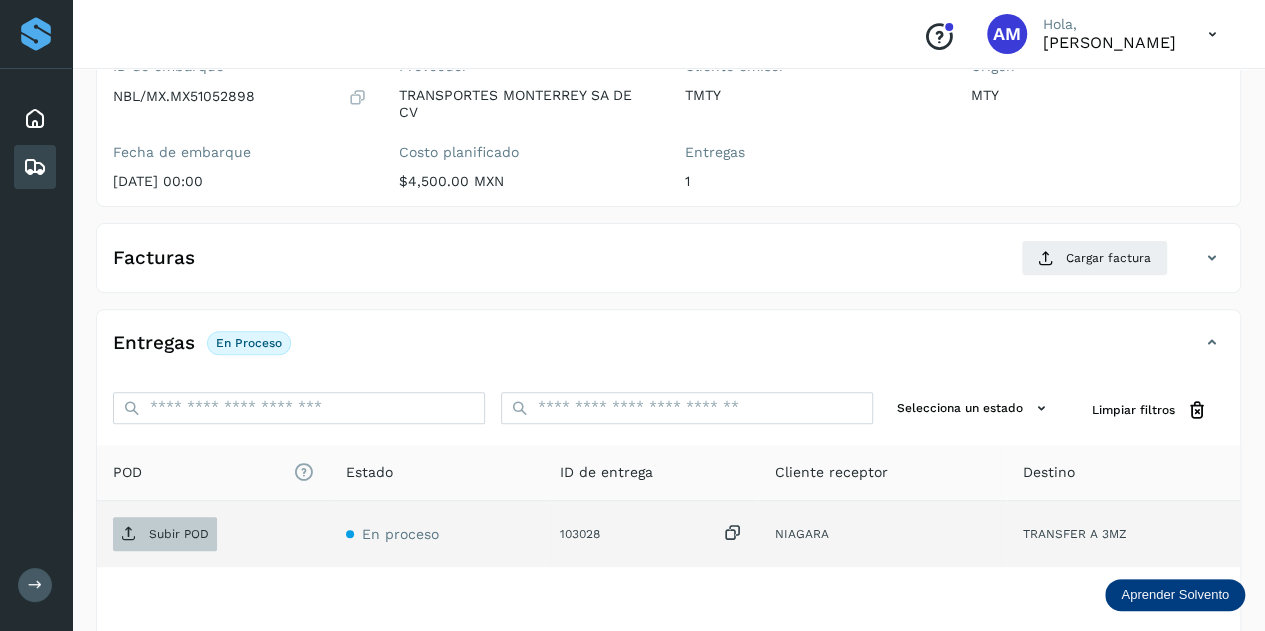 click on "Subir POD" at bounding box center (165, 534) 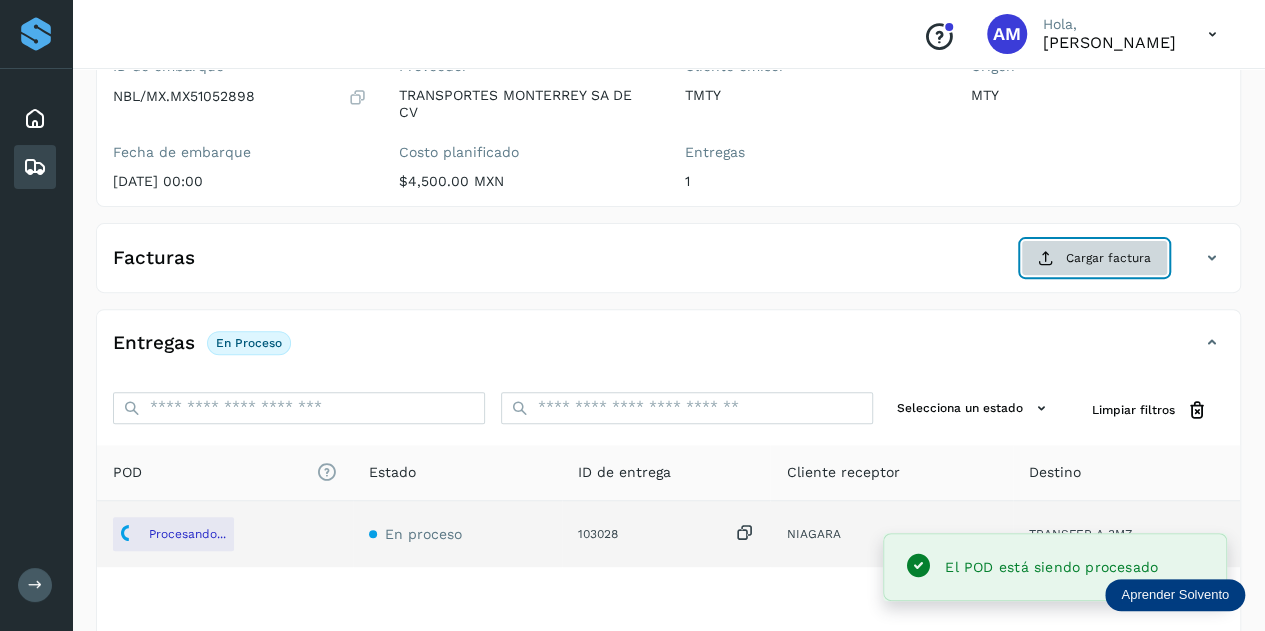 click on "Cargar factura" 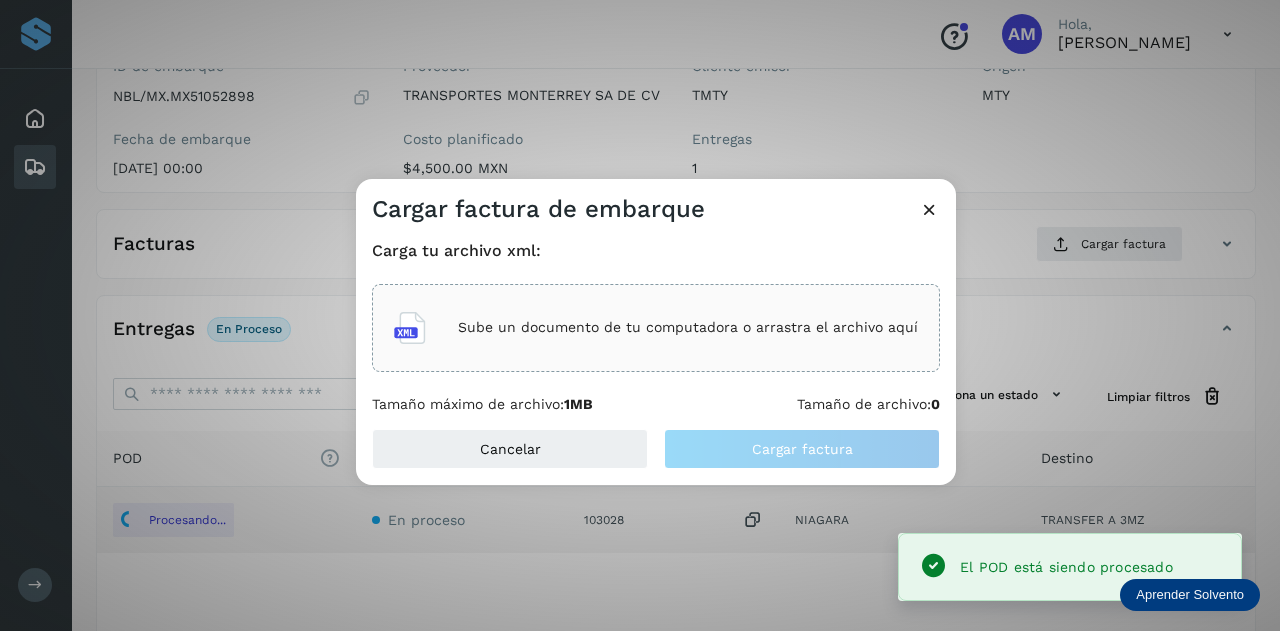click on "Sube un documento de tu computadora o arrastra el archivo aquí" 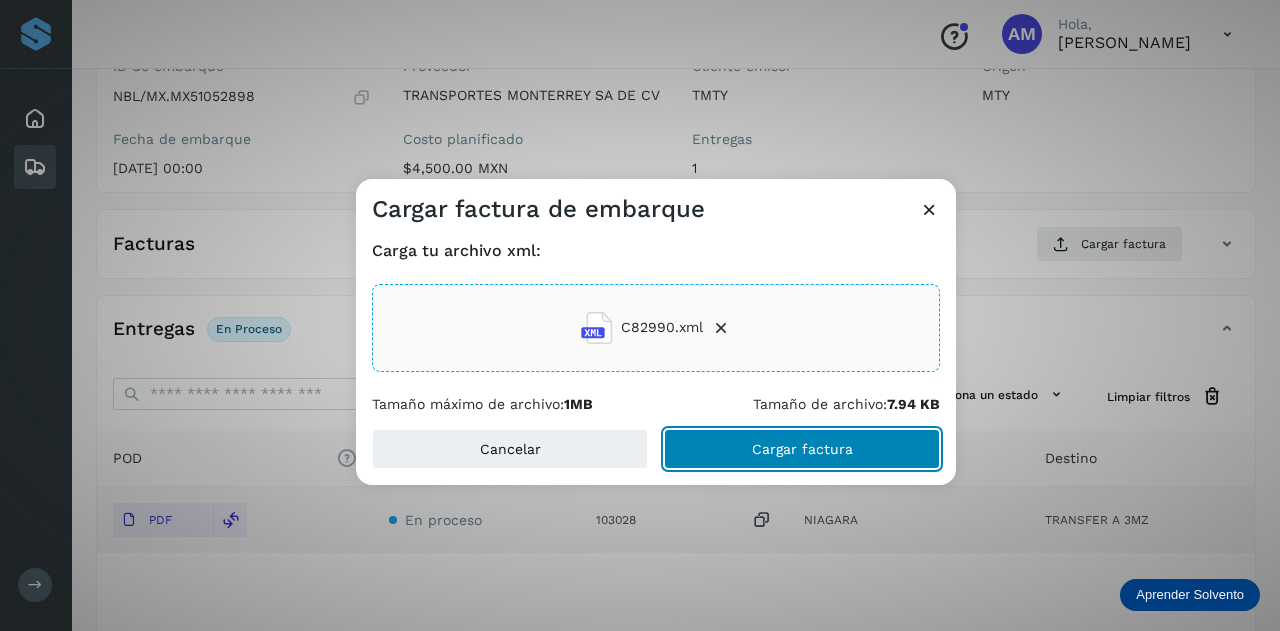 click on "Cargar factura" 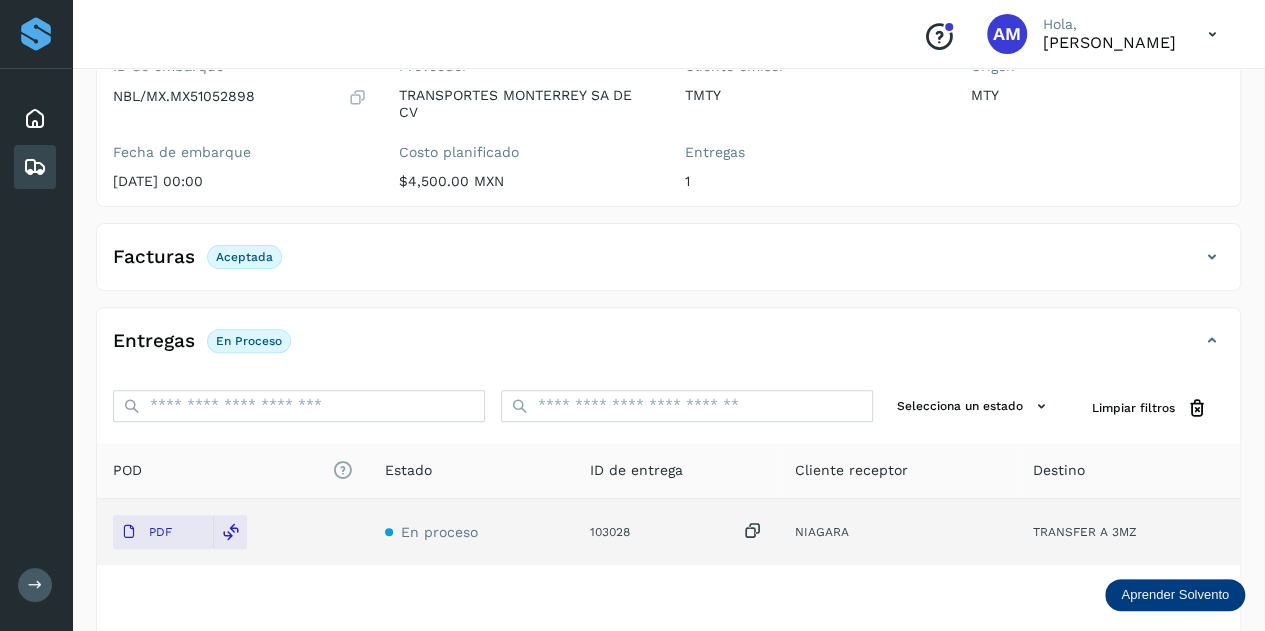 scroll, scrollTop: 0, scrollLeft: 0, axis: both 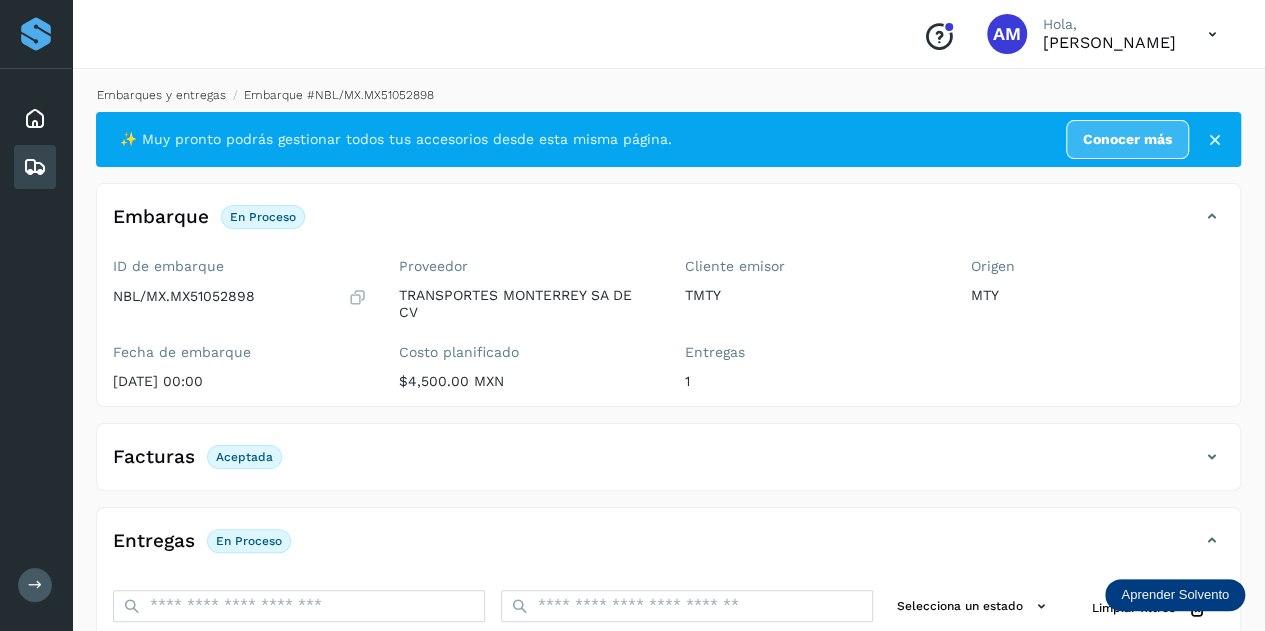 click on "Embarques y entregas" at bounding box center [161, 95] 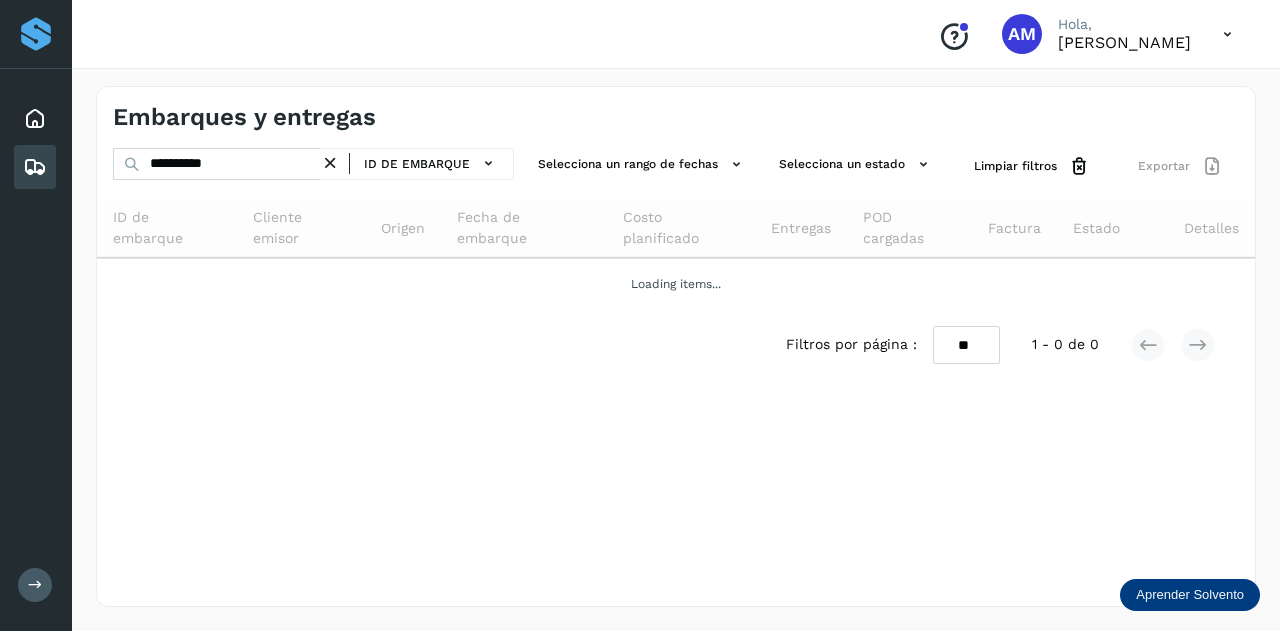 click at bounding box center [330, 163] 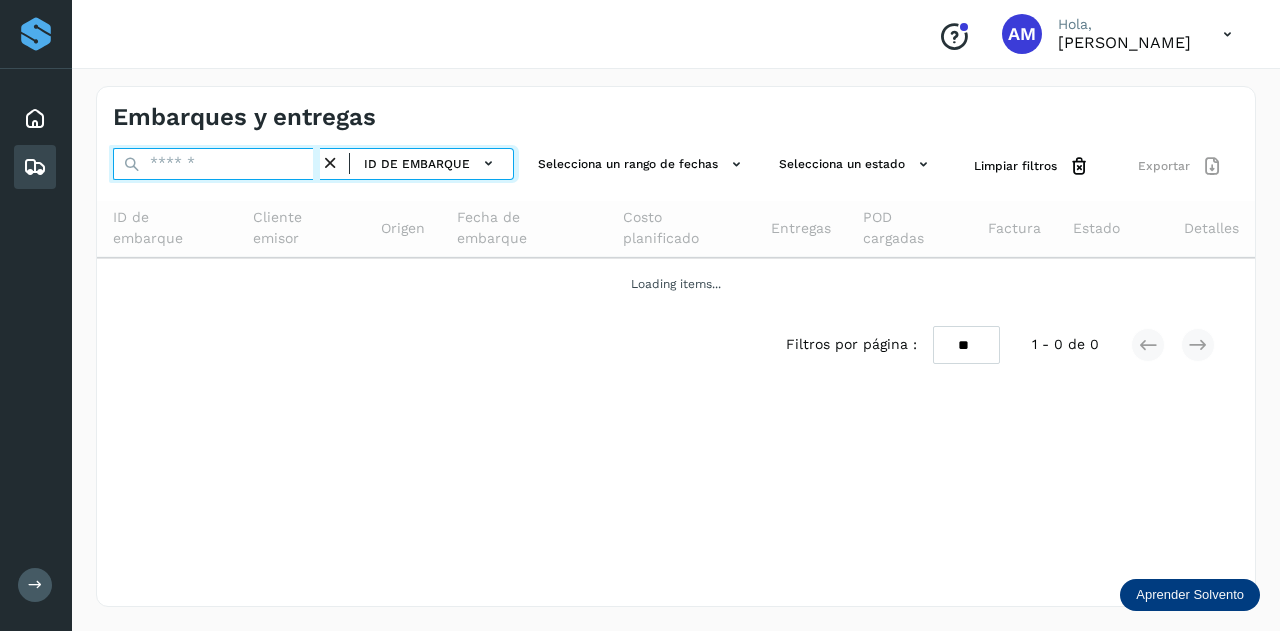click at bounding box center (216, 164) 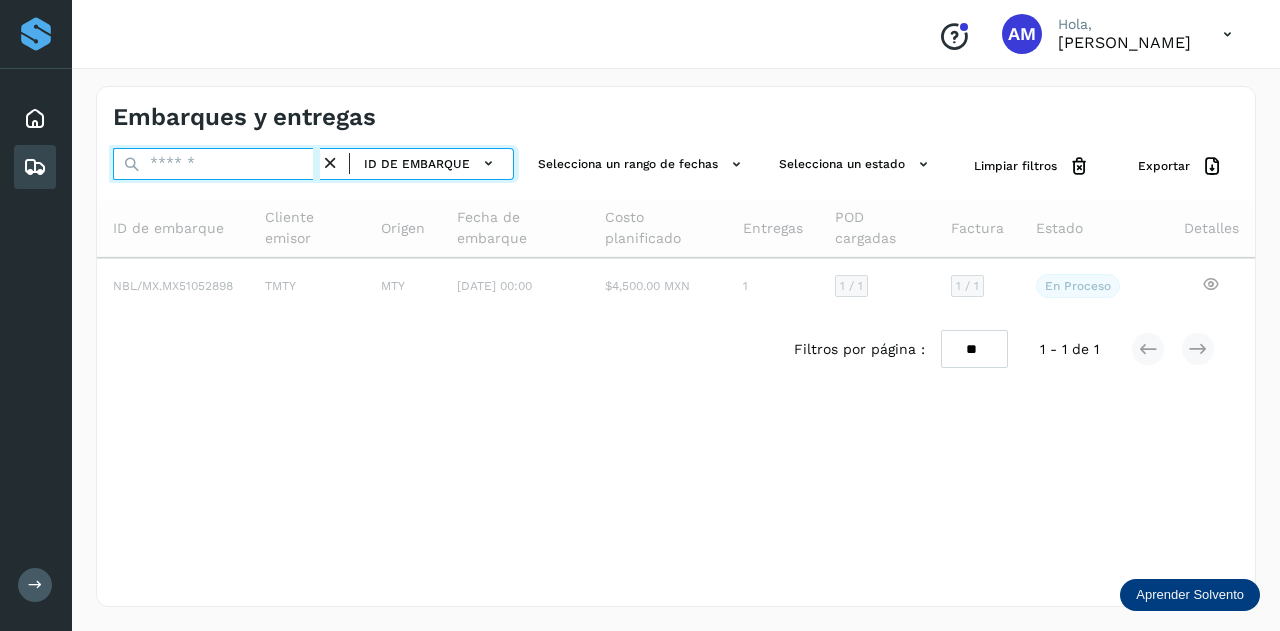 paste on "**********" 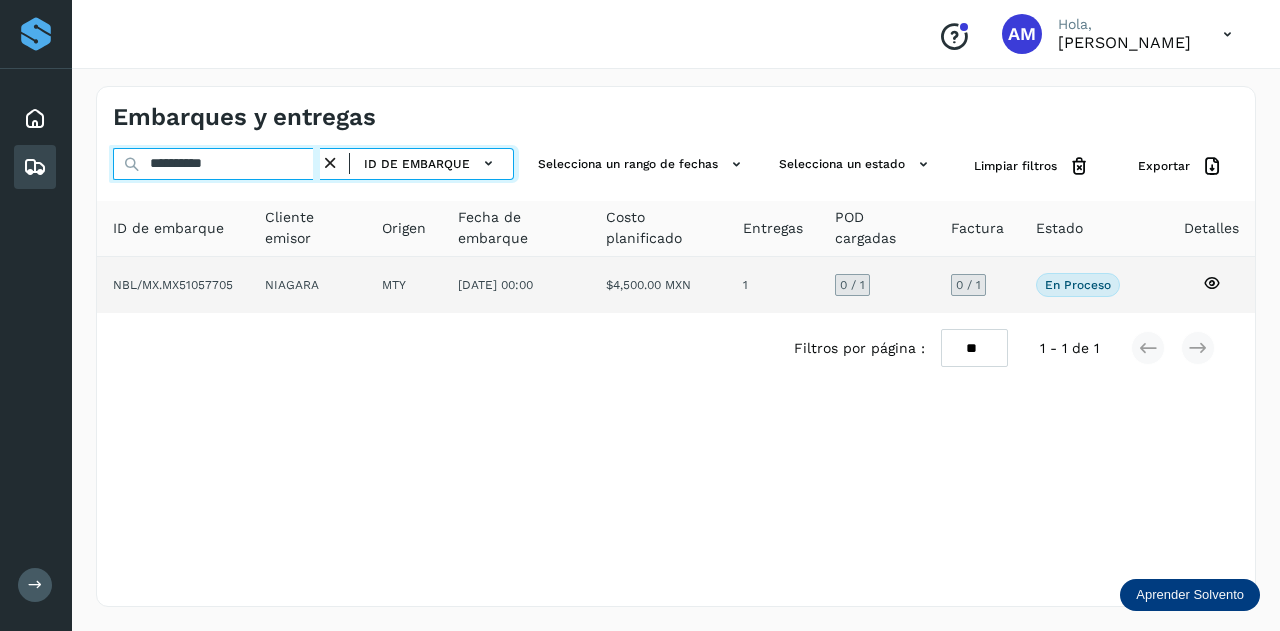 type on "**********" 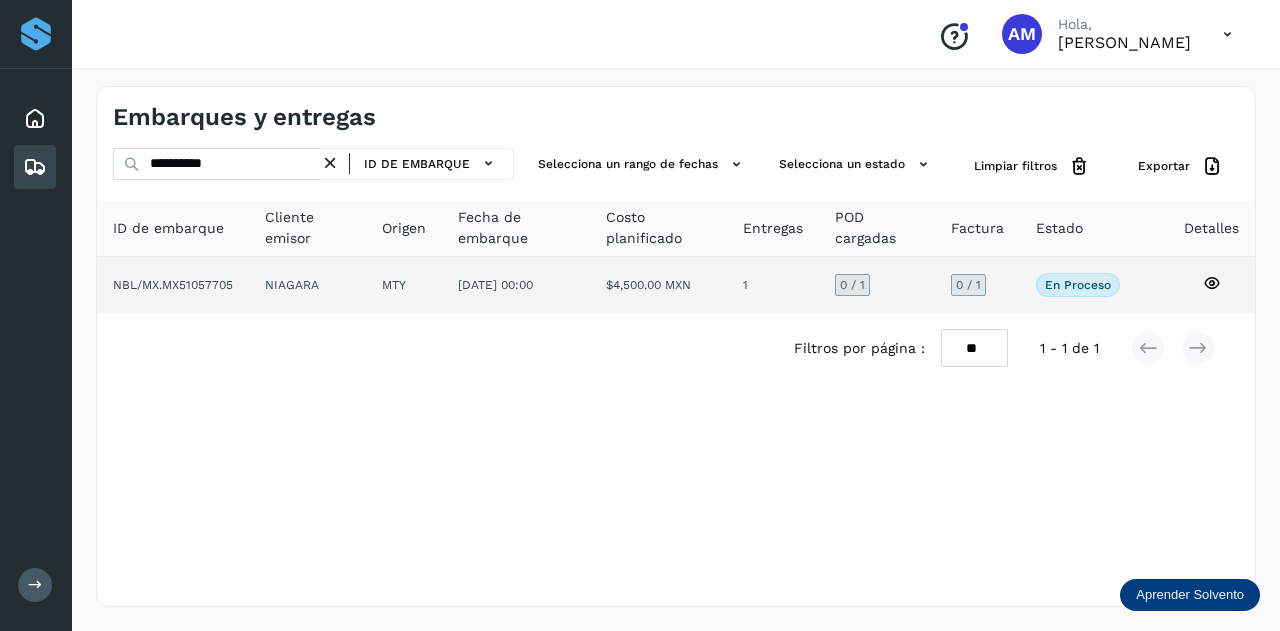 click on "NIAGARA" 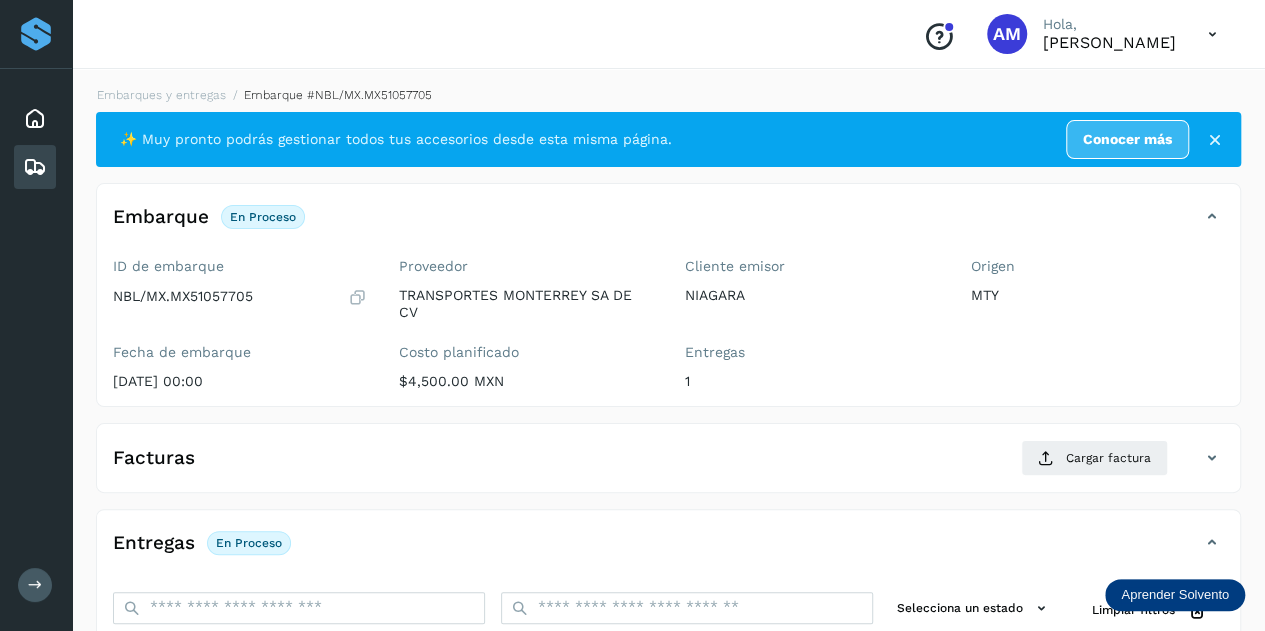 scroll, scrollTop: 200, scrollLeft: 0, axis: vertical 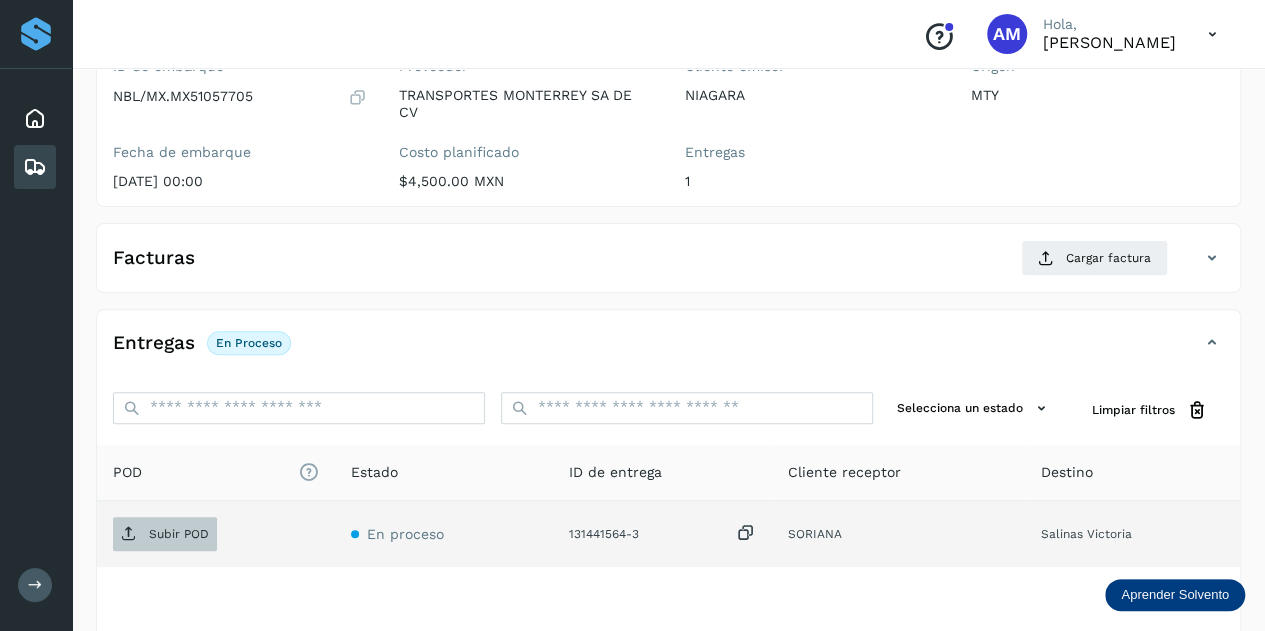 click on "Subir POD" at bounding box center (179, 534) 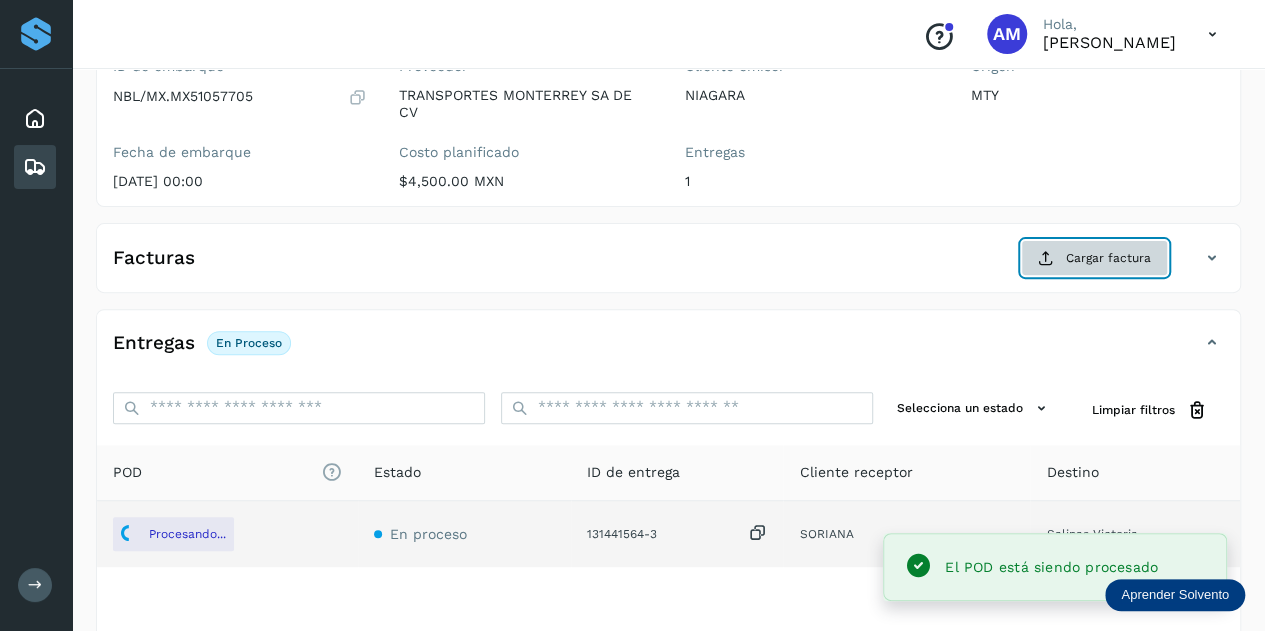 click on "Cargar factura" at bounding box center (1094, 258) 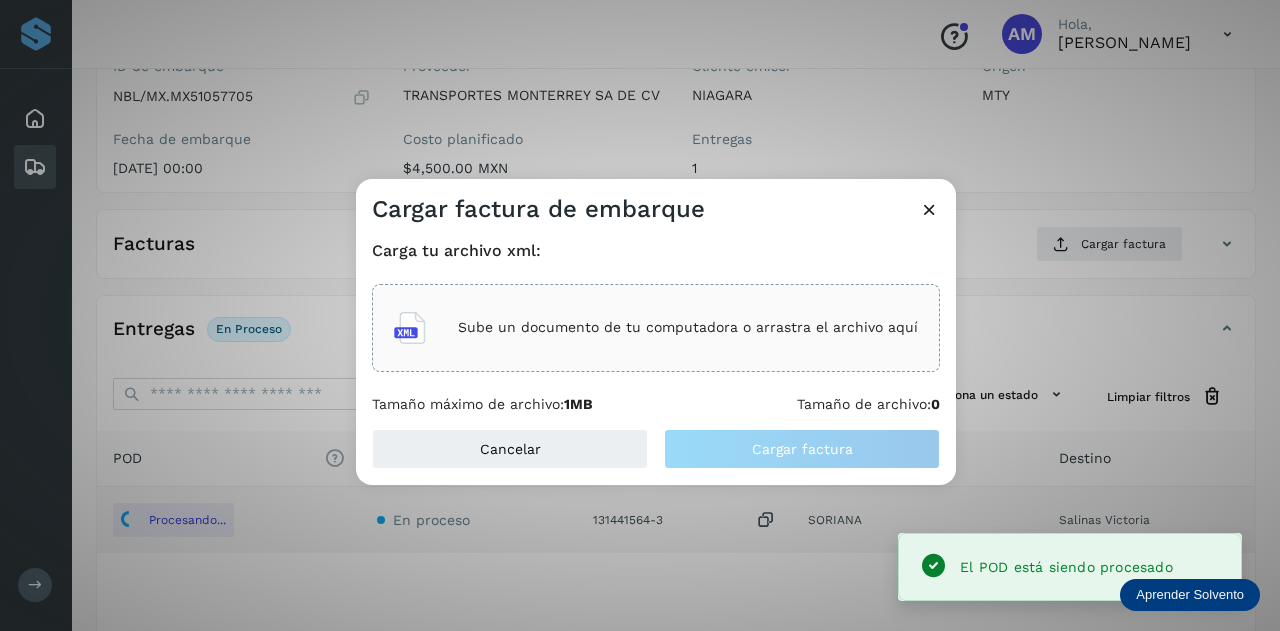 click on "Sube un documento de tu computadora o arrastra el archivo aquí" 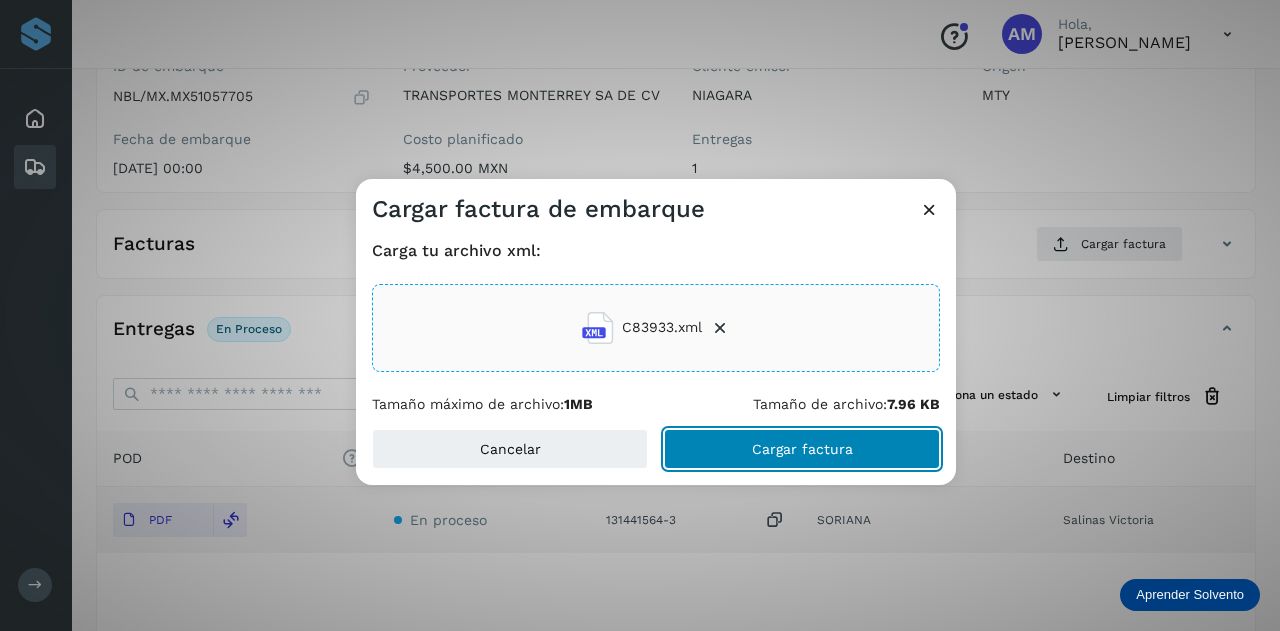 click on "Cargar factura" 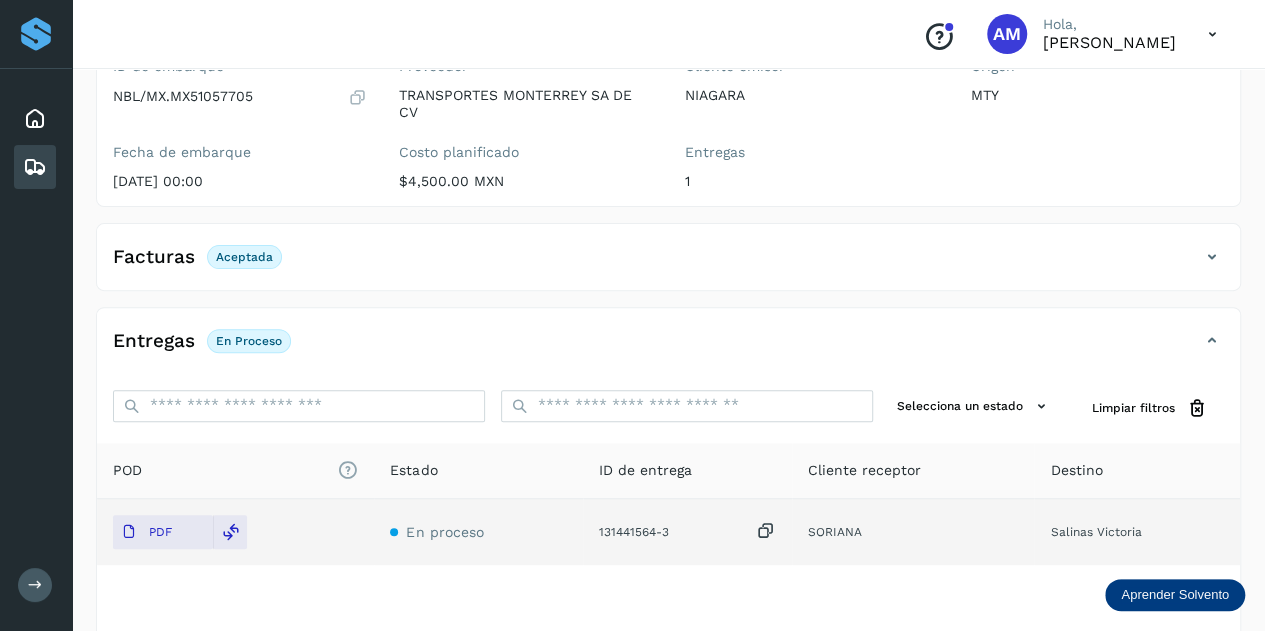 scroll, scrollTop: 0, scrollLeft: 0, axis: both 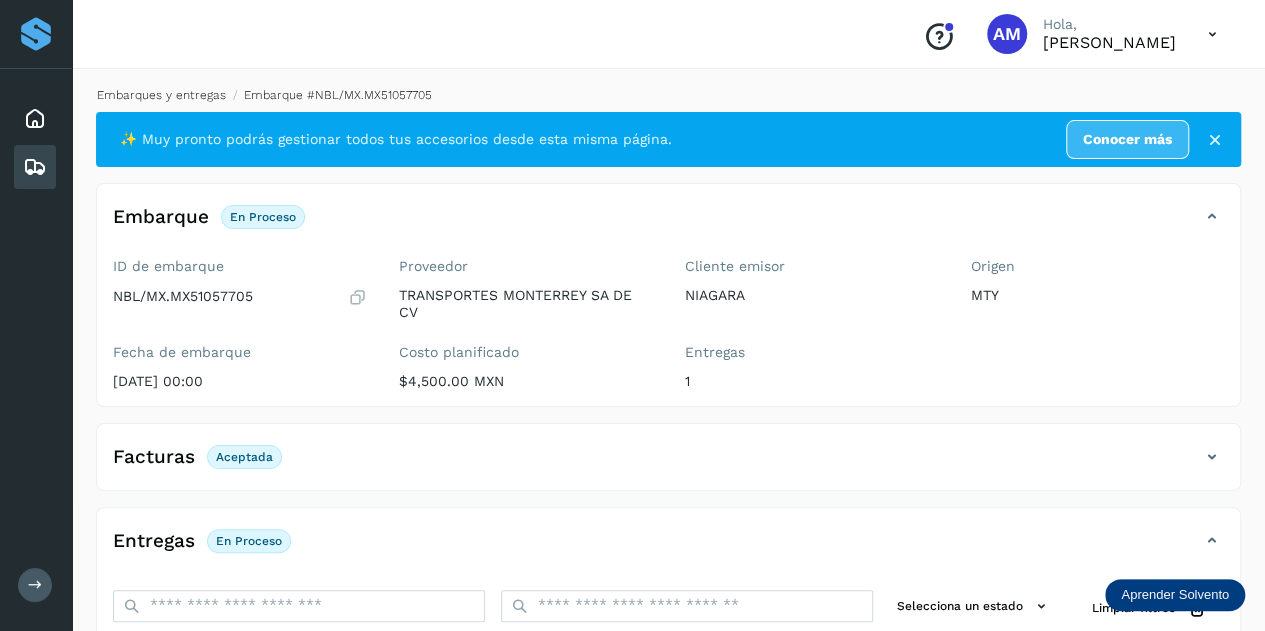 click on "Embarques y entregas" at bounding box center [161, 95] 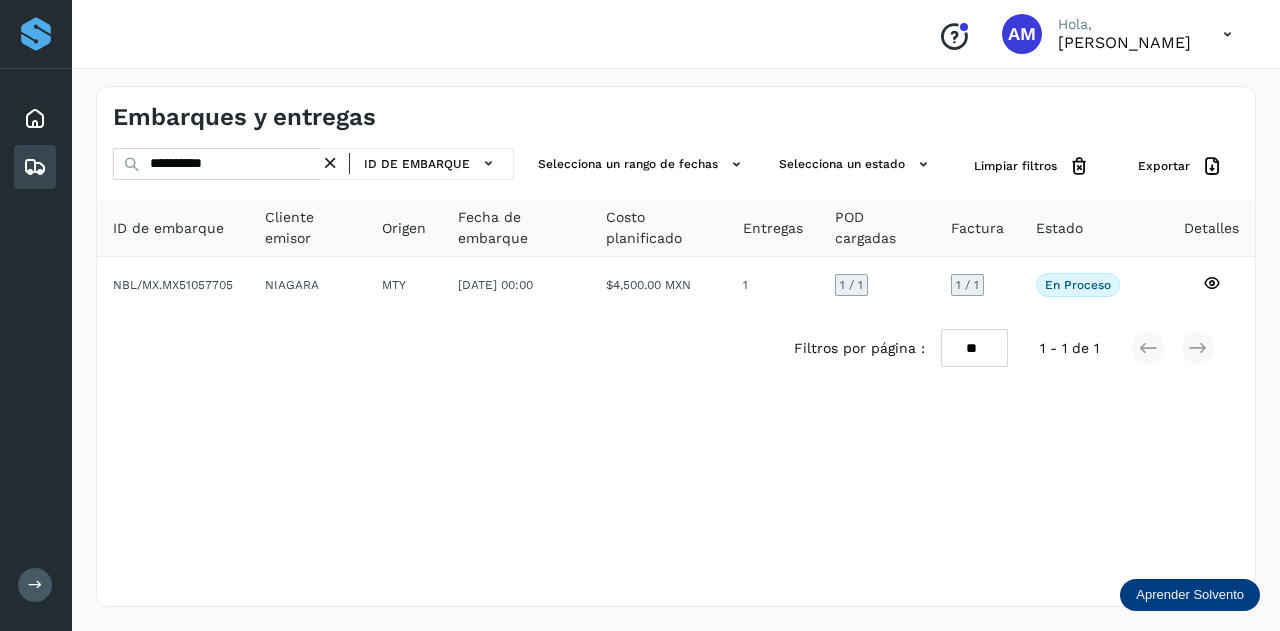 click at bounding box center (330, 163) 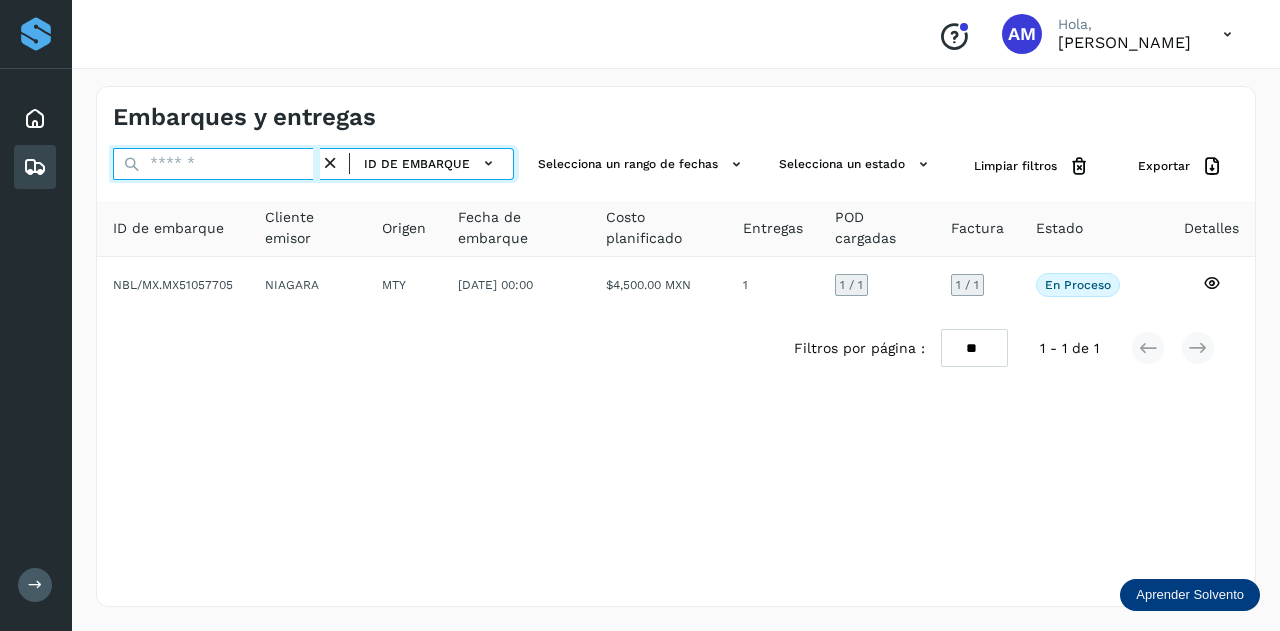 click at bounding box center (216, 164) 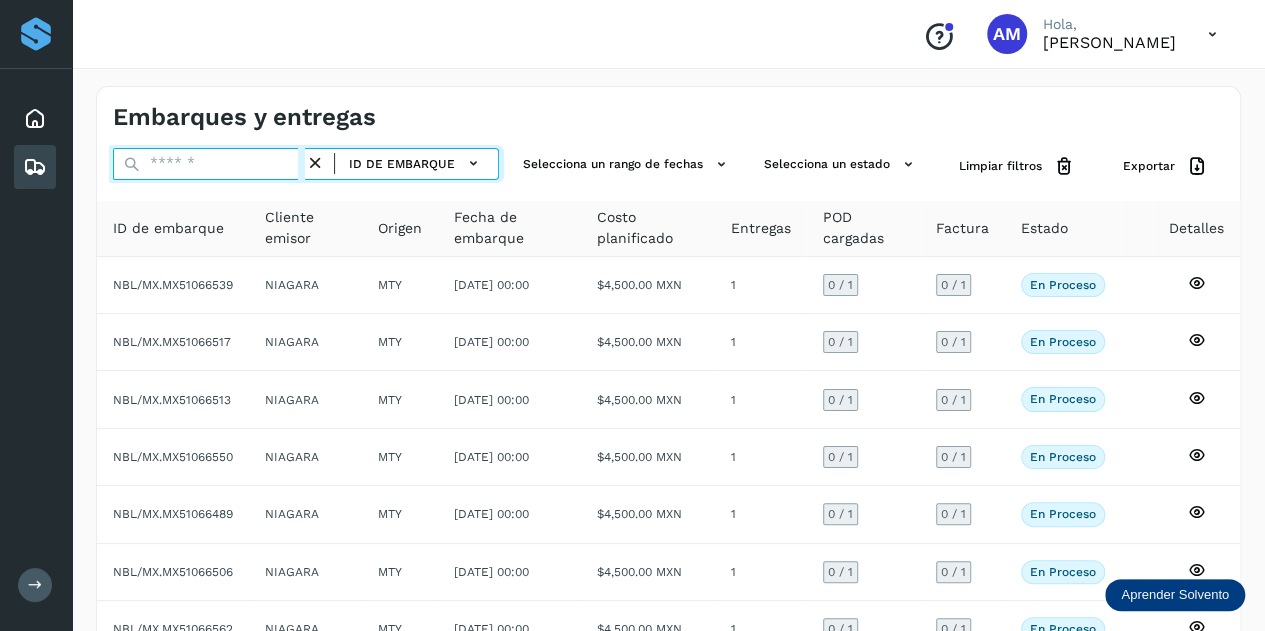 paste on "**********" 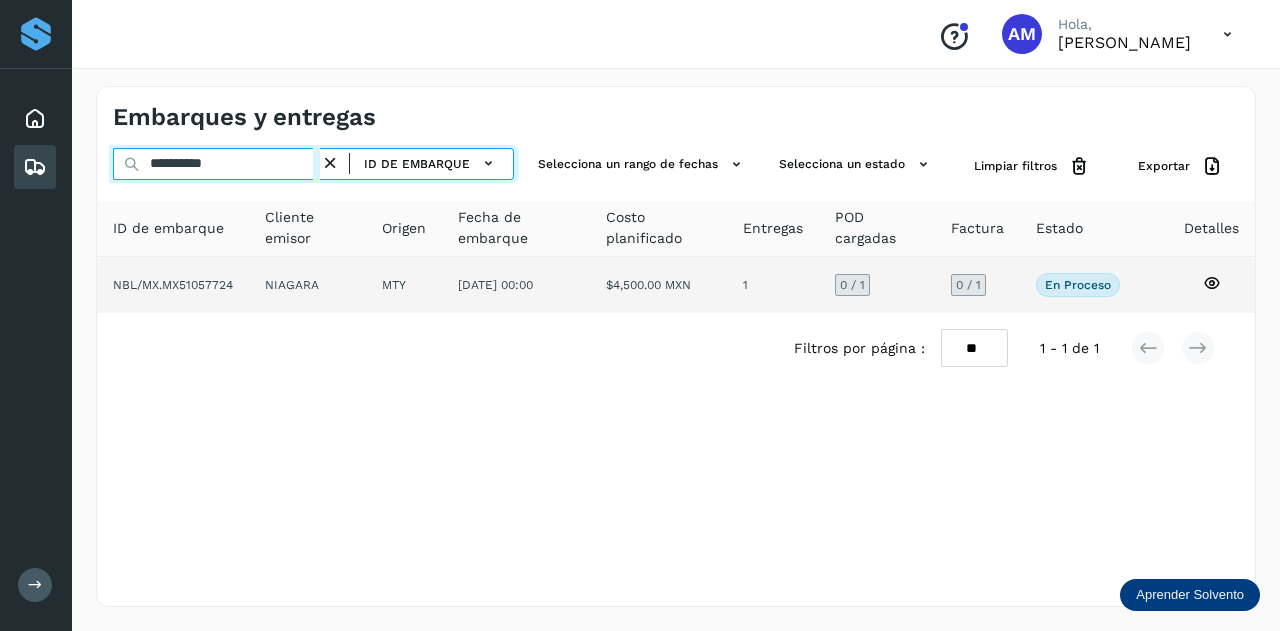 type on "**********" 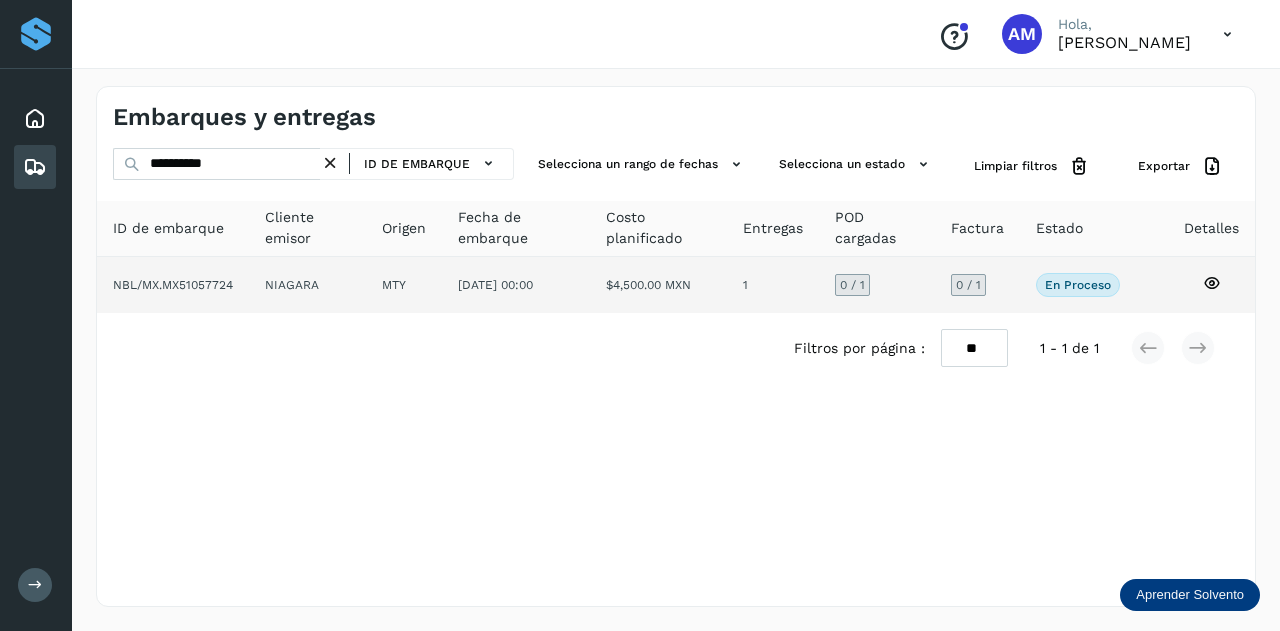 click on "NIAGARA" 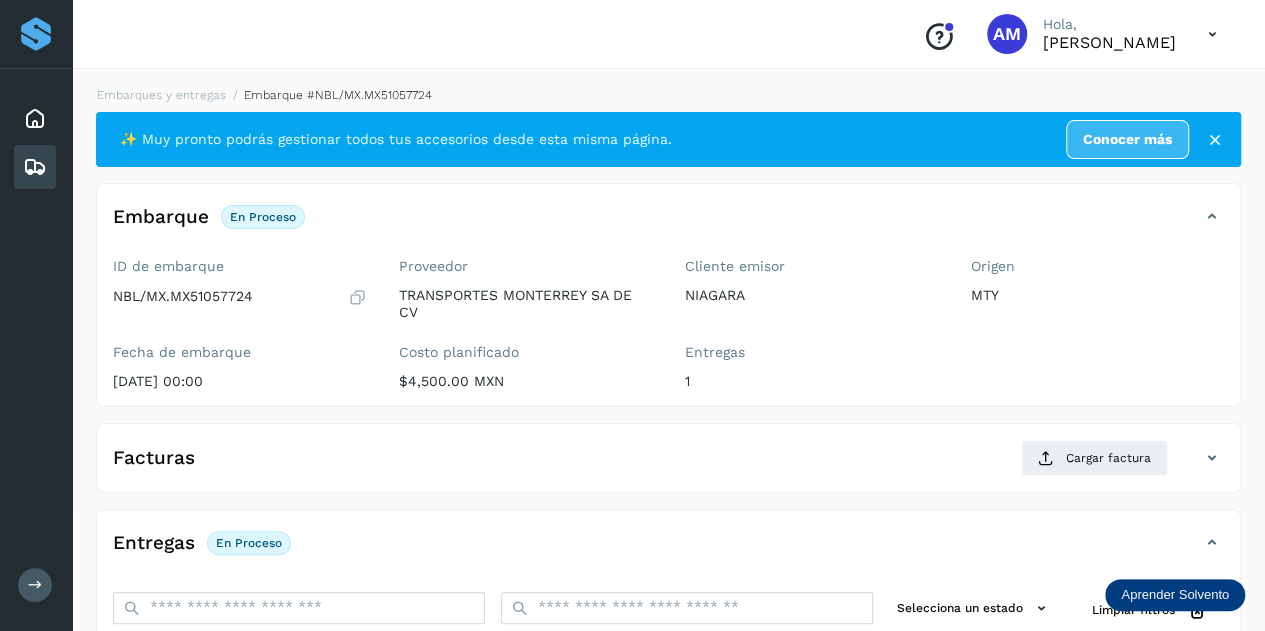 scroll, scrollTop: 200, scrollLeft: 0, axis: vertical 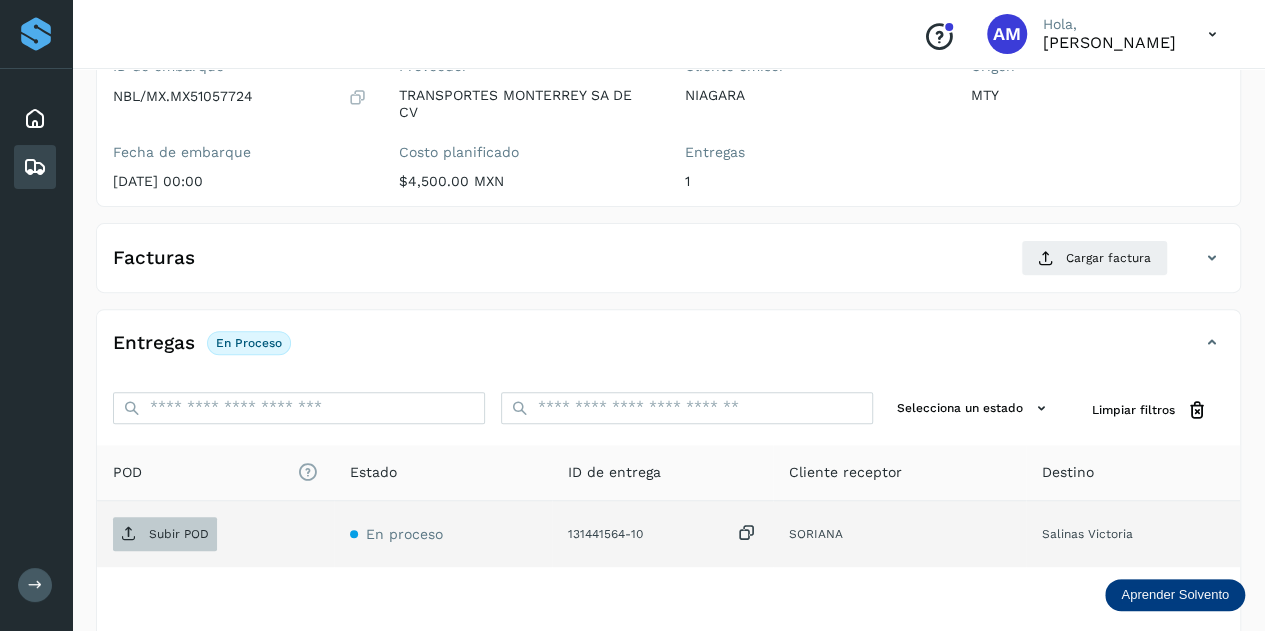click on "Subir POD" at bounding box center (179, 534) 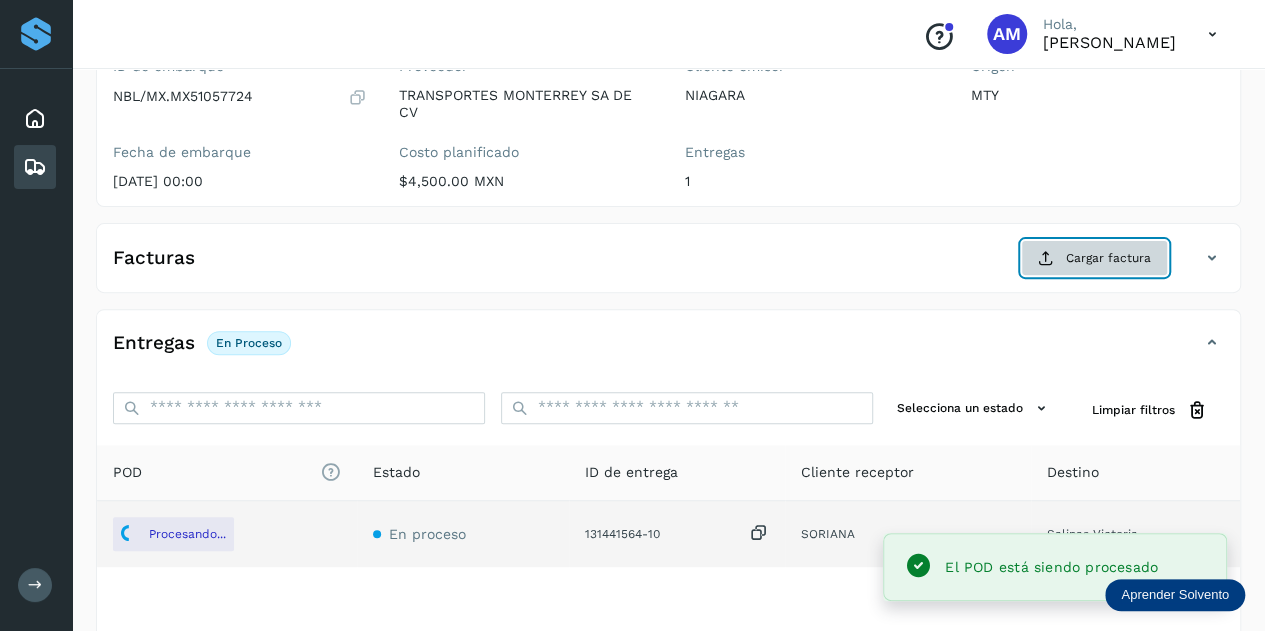 click on "Cargar factura" 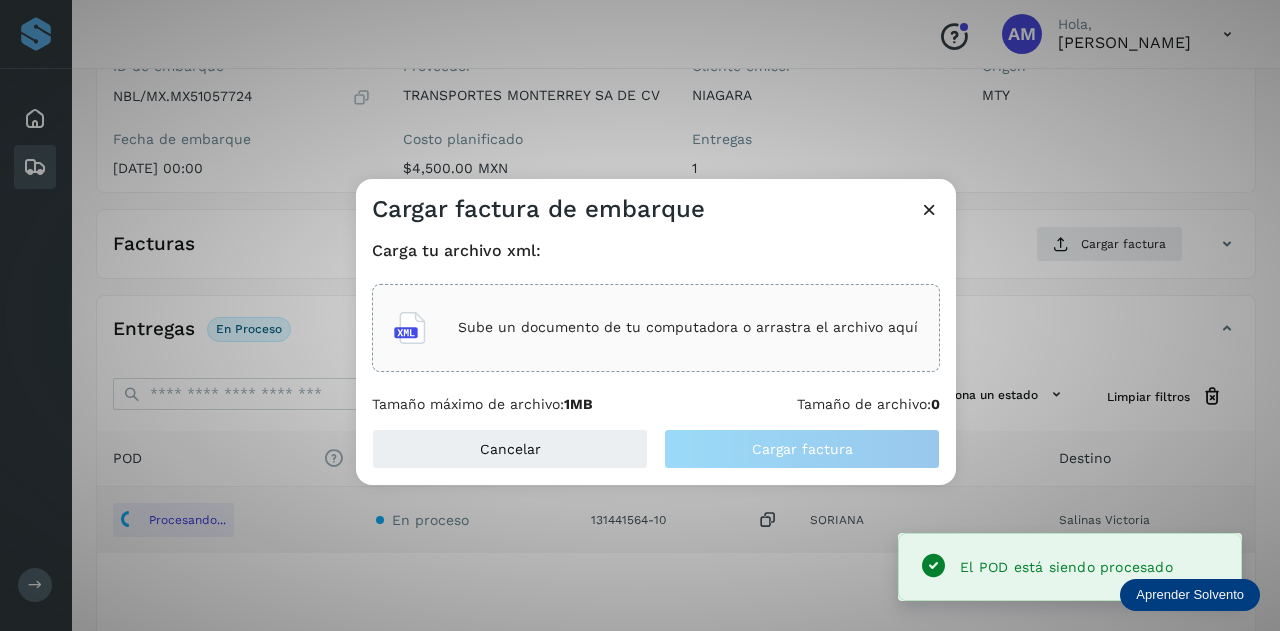 click on "Sube un documento de tu computadora o arrastra el archivo aquí" 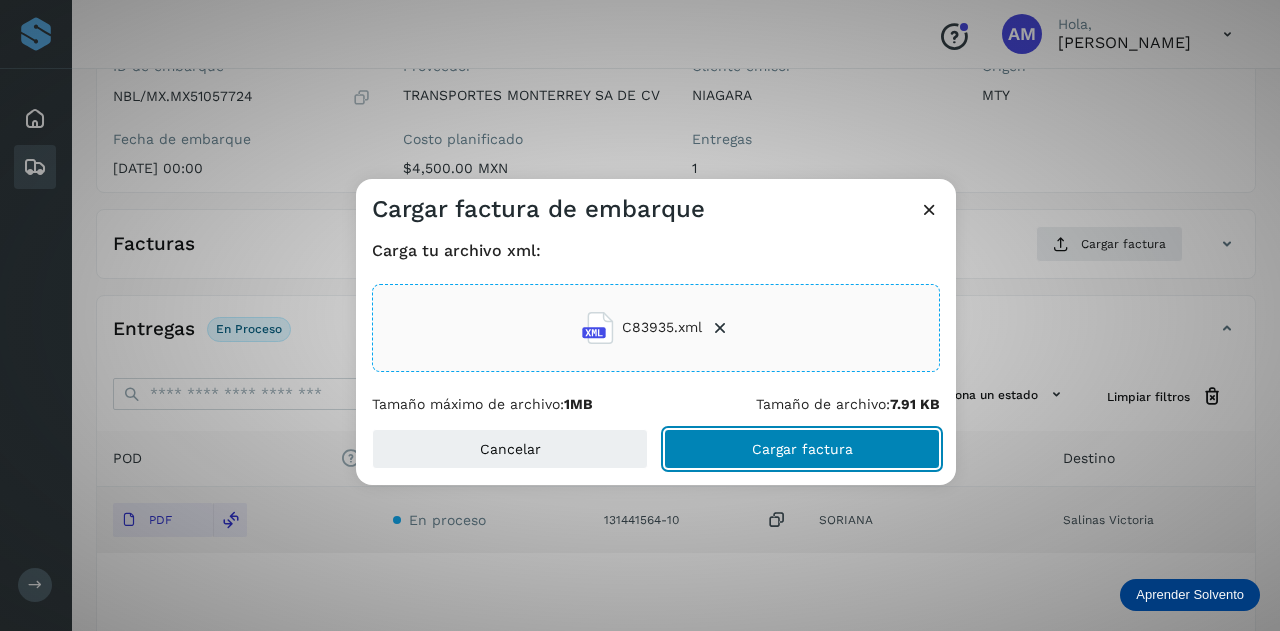 click on "Cargar factura" 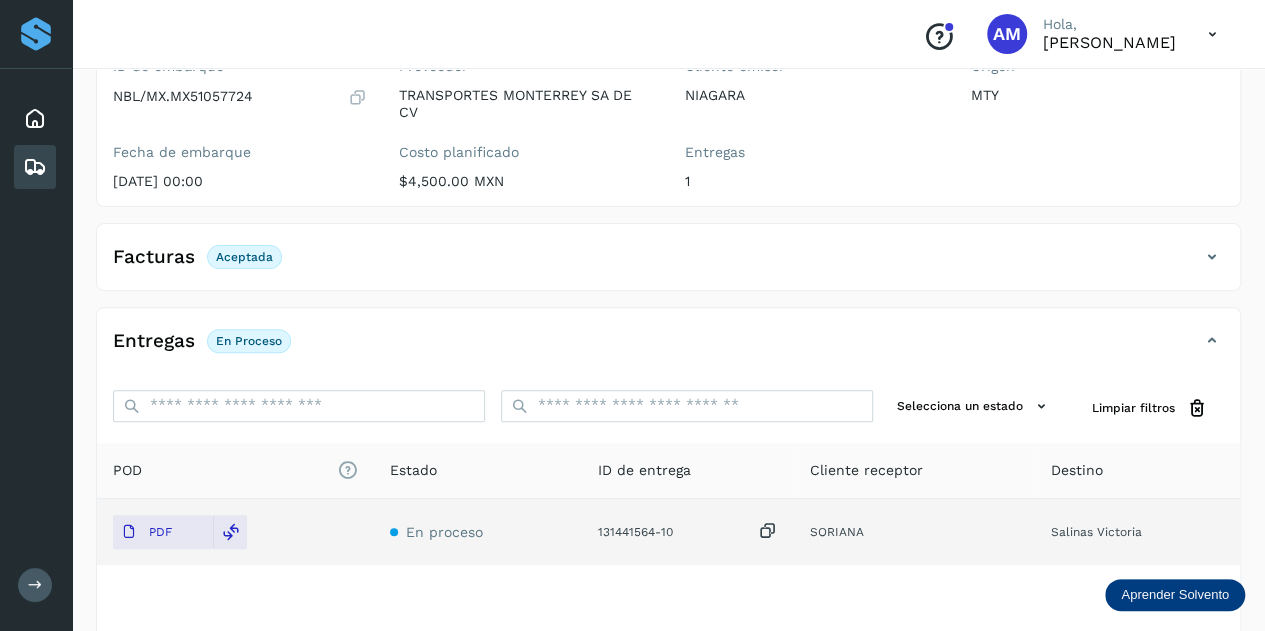 scroll, scrollTop: 0, scrollLeft: 0, axis: both 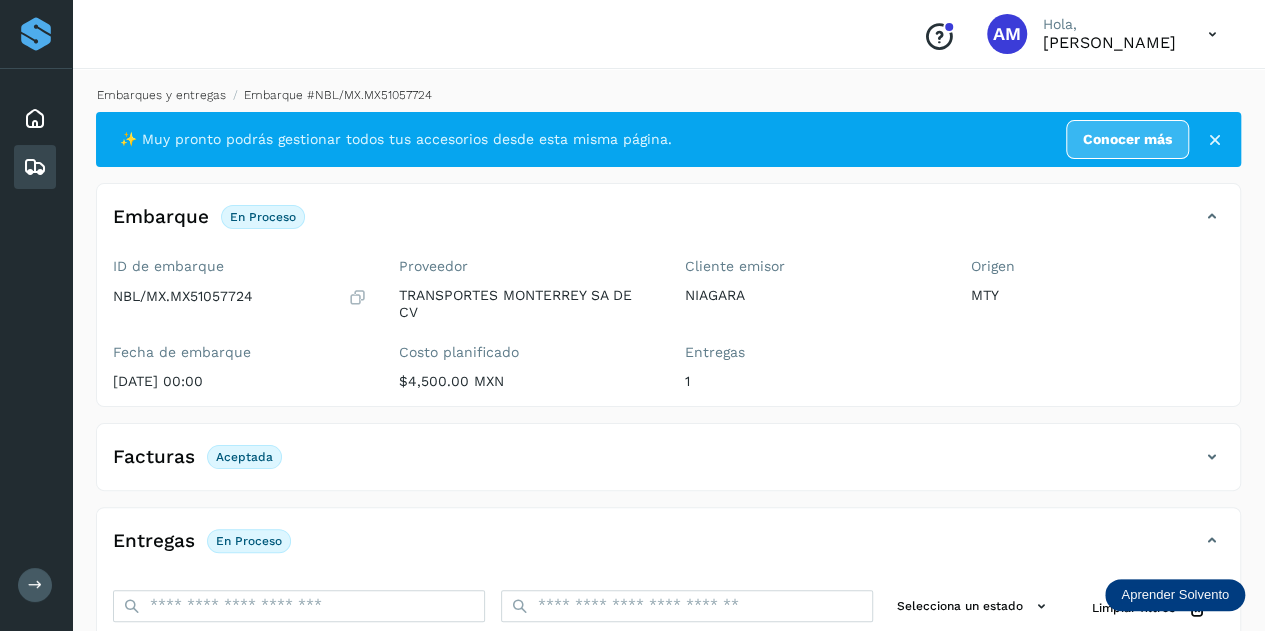click on "Embarques y entregas" at bounding box center [161, 95] 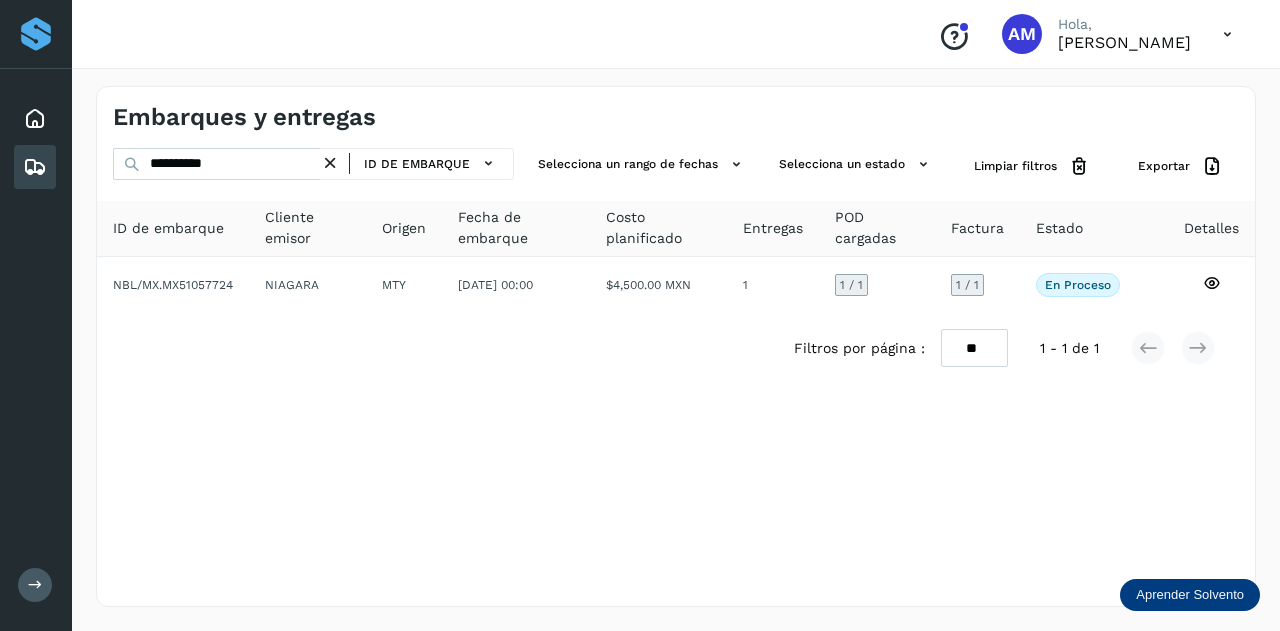 drag, startPoint x: 334, startPoint y: 167, endPoint x: 278, endPoint y: 167, distance: 56 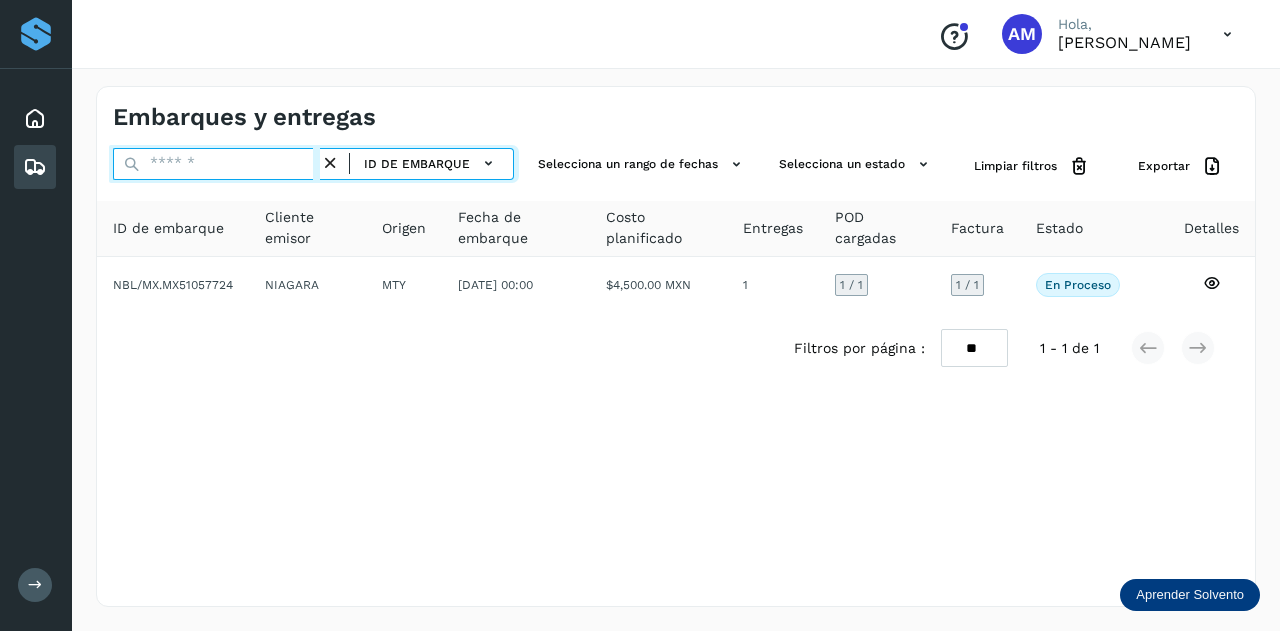 click at bounding box center (216, 164) 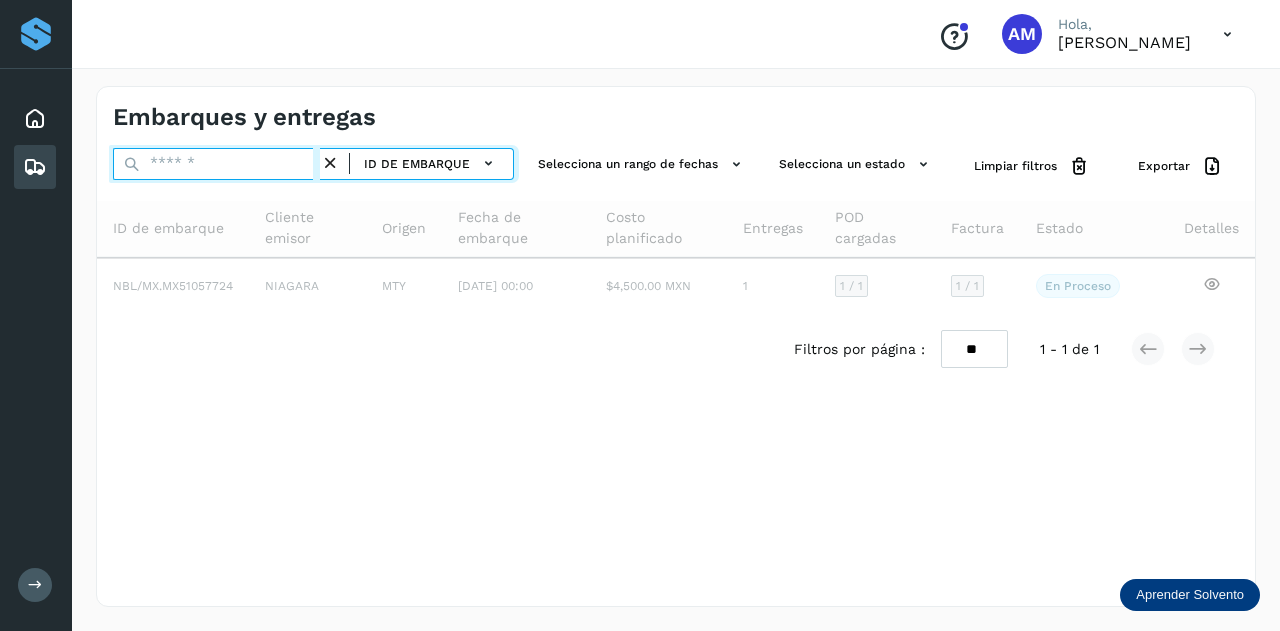 paste on "**********" 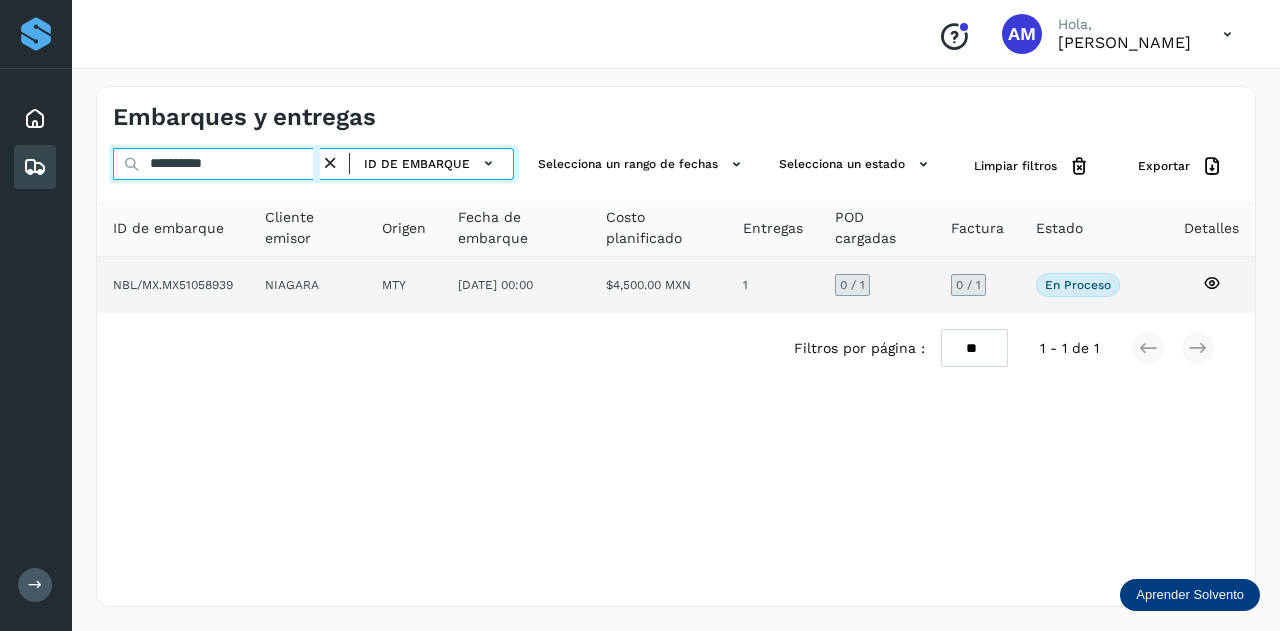 type on "**********" 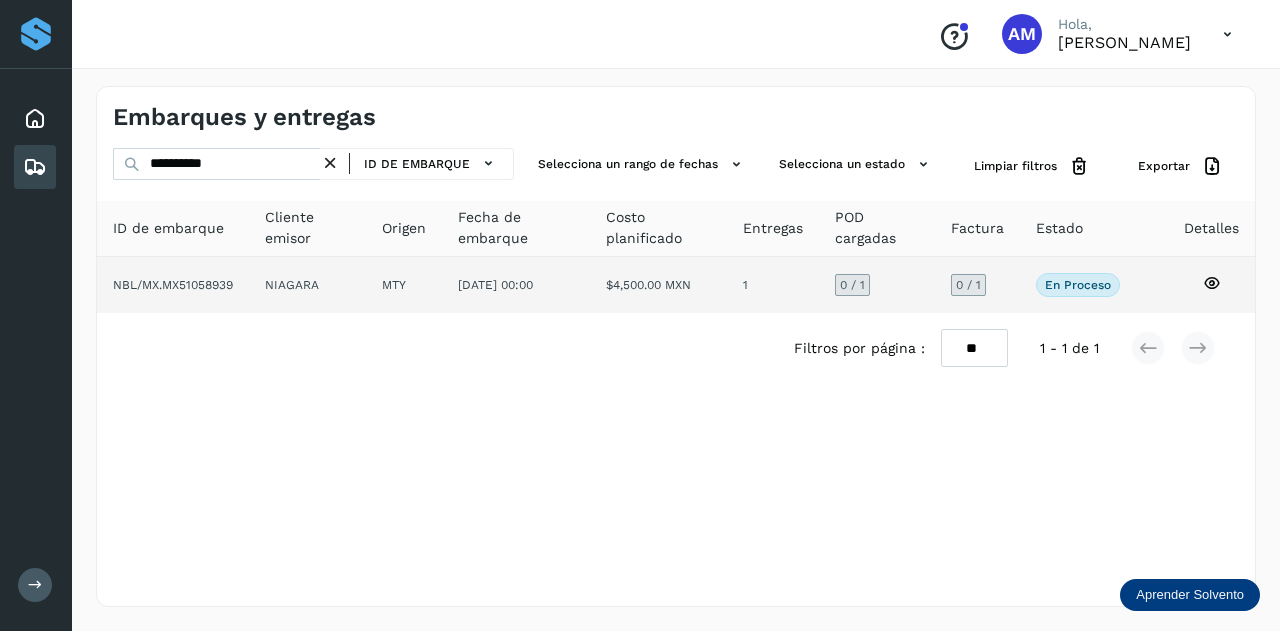 click on "NIAGARA" 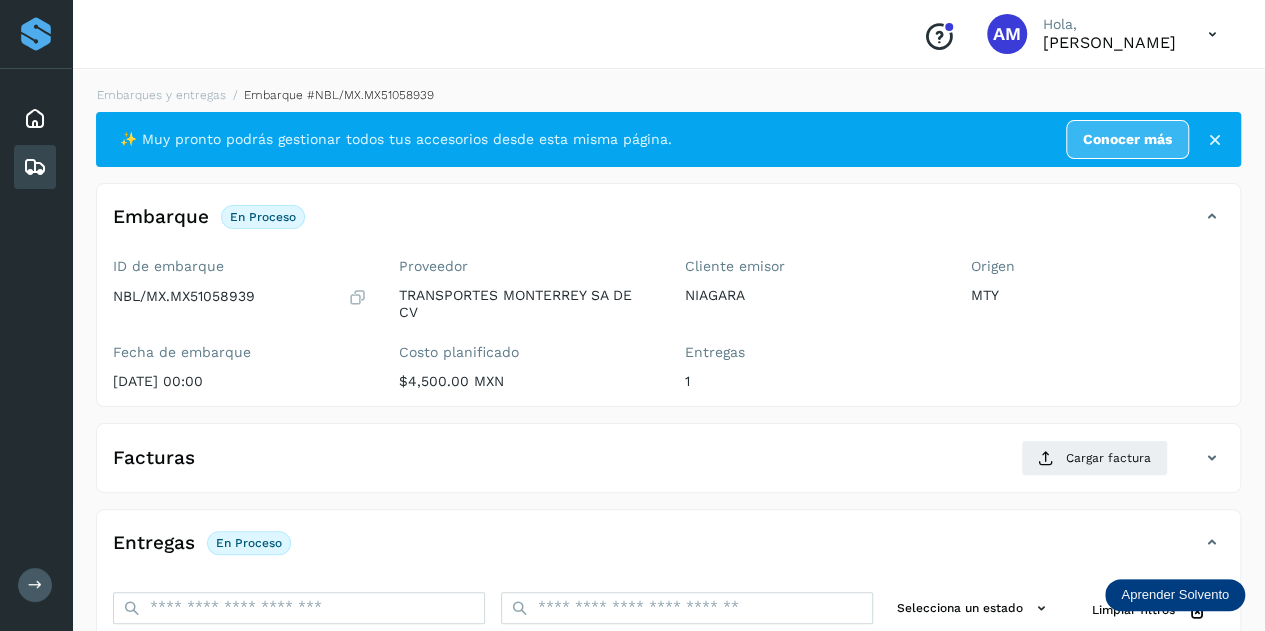 scroll, scrollTop: 200, scrollLeft: 0, axis: vertical 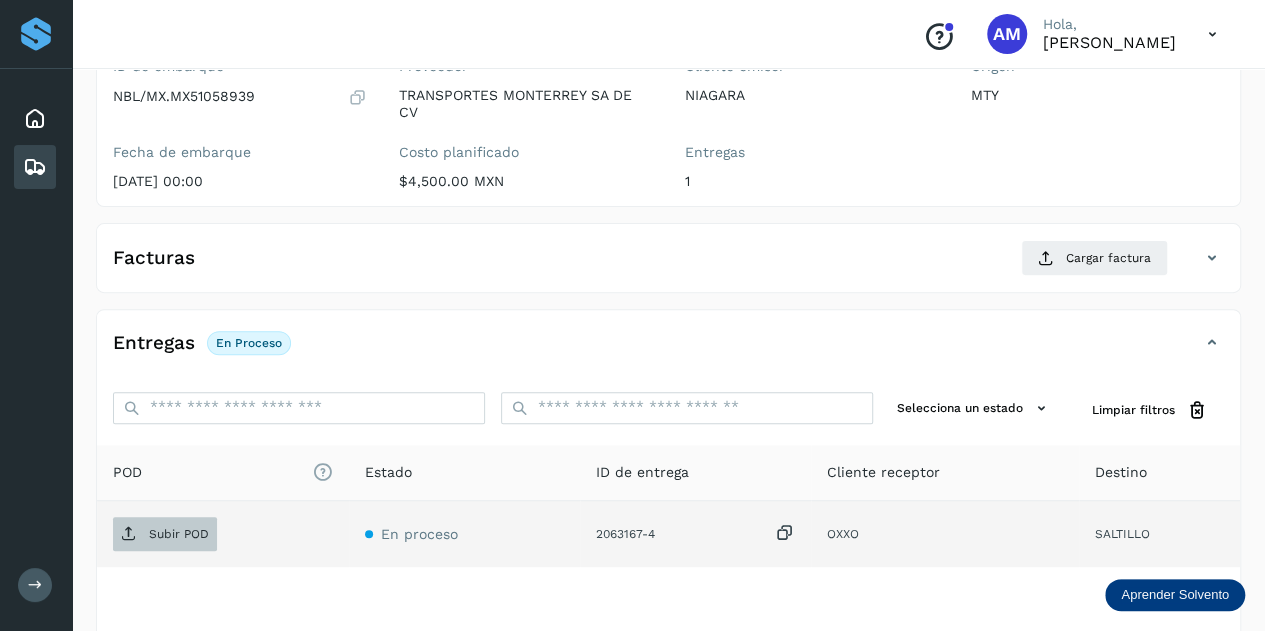 click on "Subir POD" at bounding box center (165, 534) 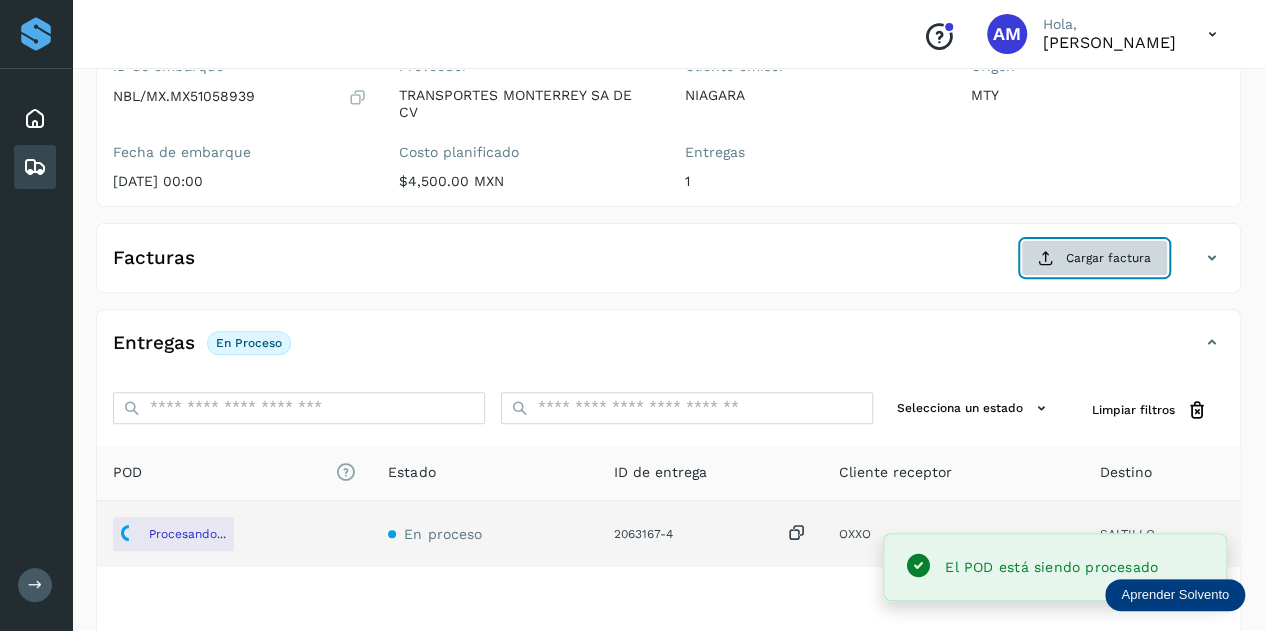 click on "Cargar factura" at bounding box center (1094, 258) 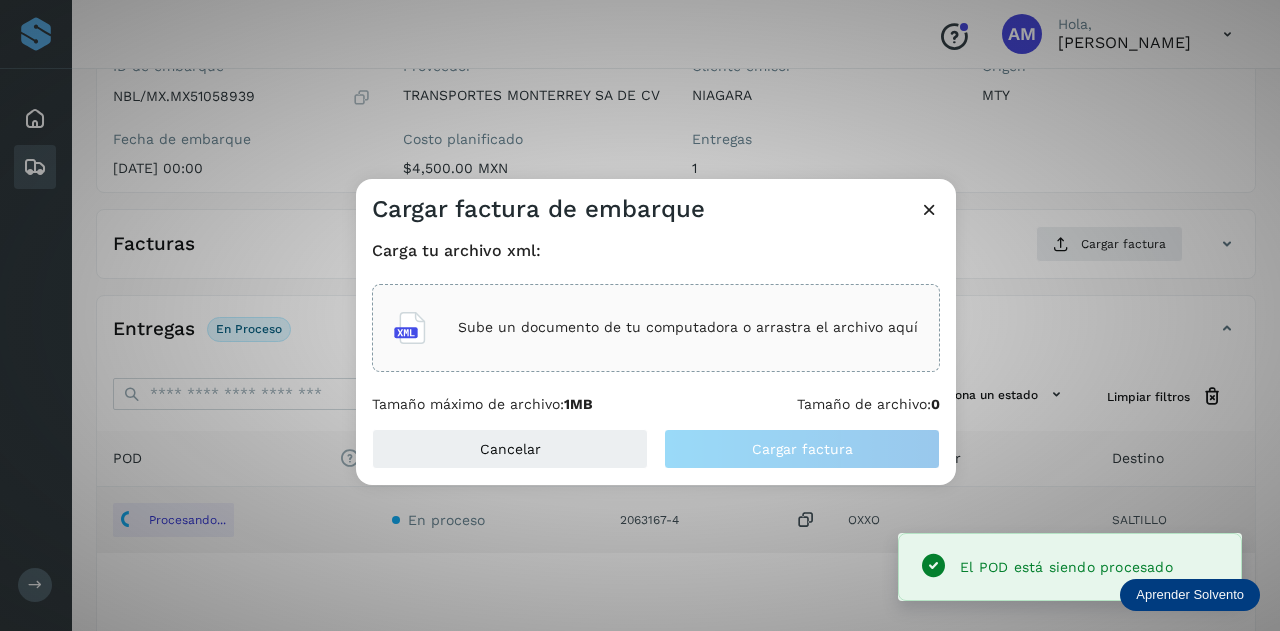 click on "Sube un documento de tu computadora o arrastra el archivo aquí" at bounding box center (656, 328) 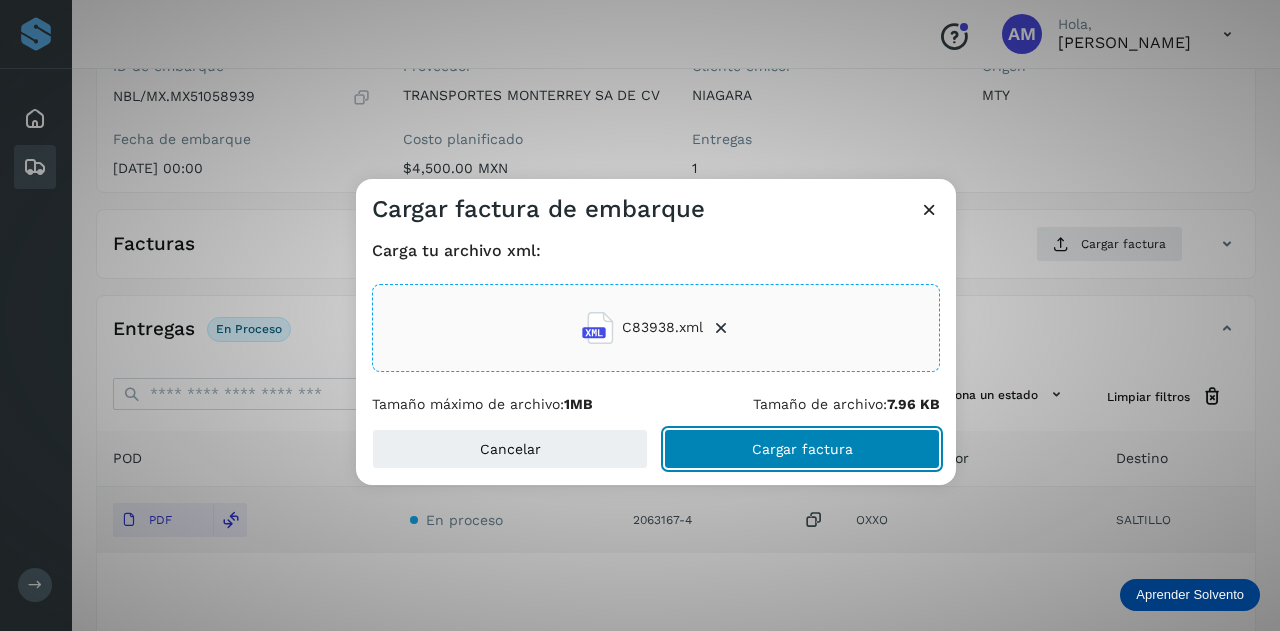 click on "Cargar factura" 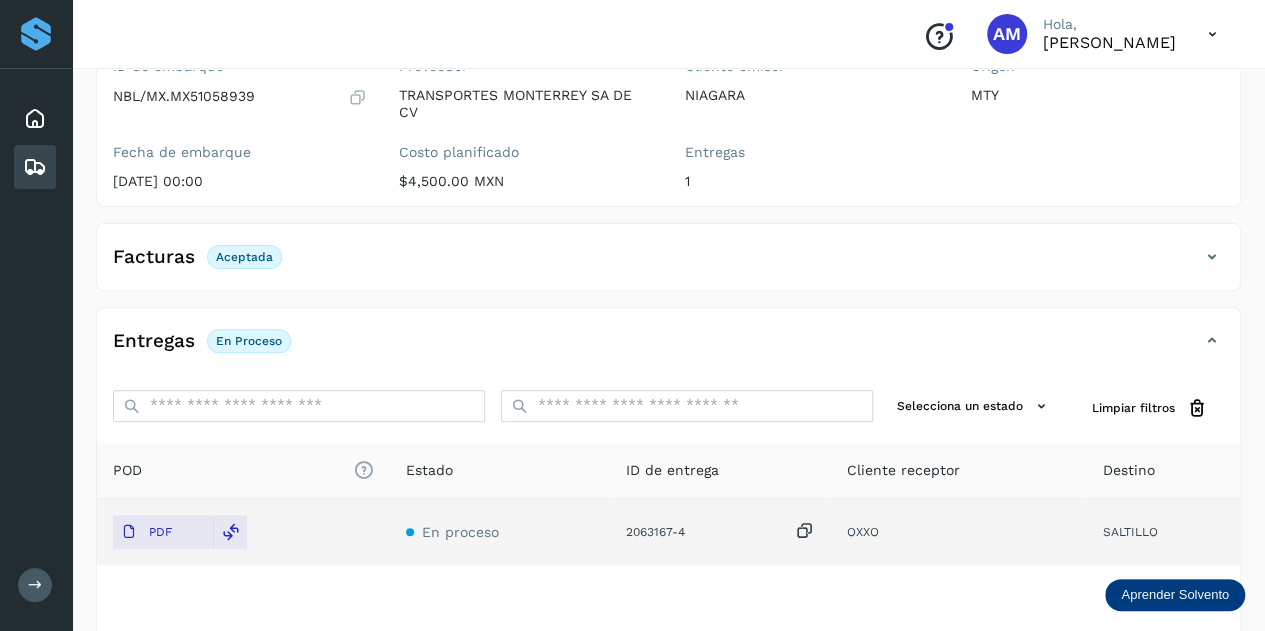 scroll, scrollTop: 0, scrollLeft: 0, axis: both 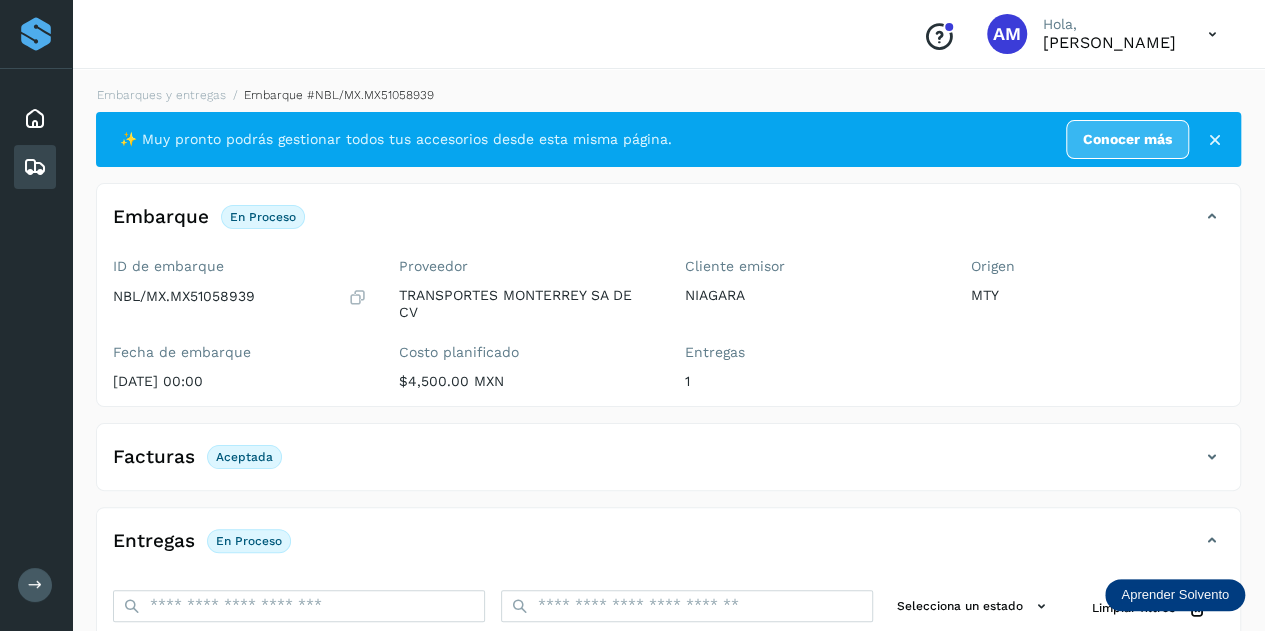 click on "Embarques y entregas Embarque #NBL/MX.MX51058939  ✨ Muy pronto podrás gestionar todos tus accesorios desde esta misma página. Conocer más Embarque En proceso
Verifica el estado de la factura o entregas asociadas a este embarque
ID de embarque NBL/MX.MX51058939 Fecha de embarque 19/jun/2025 00:00 Proveedor TRANSPORTES MONTERREY SA DE CV Costo planificado  $4,500.00 MXN  Cliente emisor NIAGARA Entregas 1 Origen MTY Facturas Aceptada Estado Aceptada Entregas En proceso Selecciona un estado Limpiar filtros POD
El tamaño máximo de archivo es de 20 Mb.
Estado ID de entrega Cliente receptor Destino PDF En proceso 2063167-4  OXXO SALTILLO OXXO 2063167-4 PDF Destino: SALTILLO En proceso Filtros por página : ** ** ** 1 - 1 de 1" at bounding box center [668, 511] 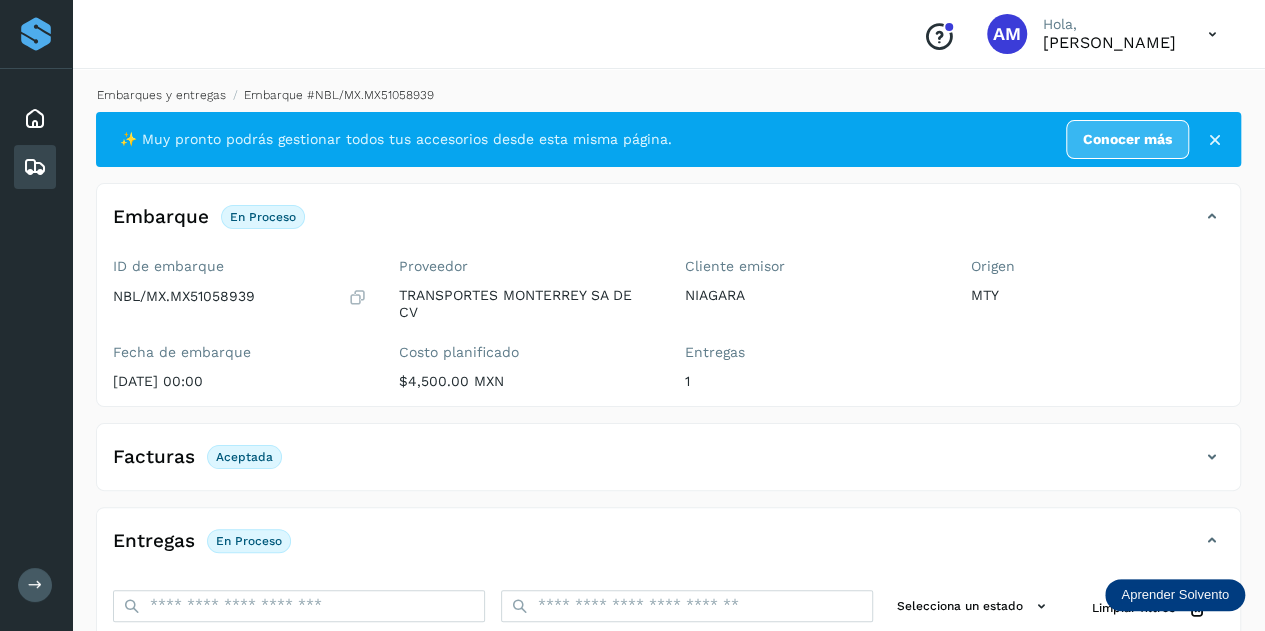 click on "Embarques y entregas" 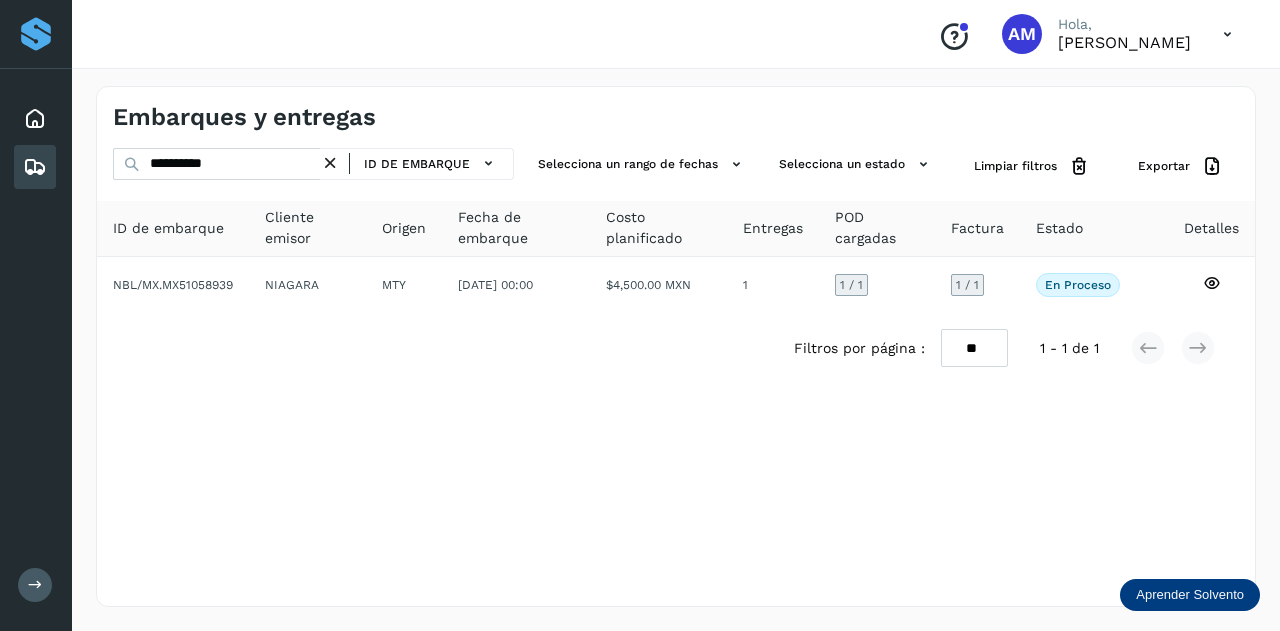 click at bounding box center [330, 163] 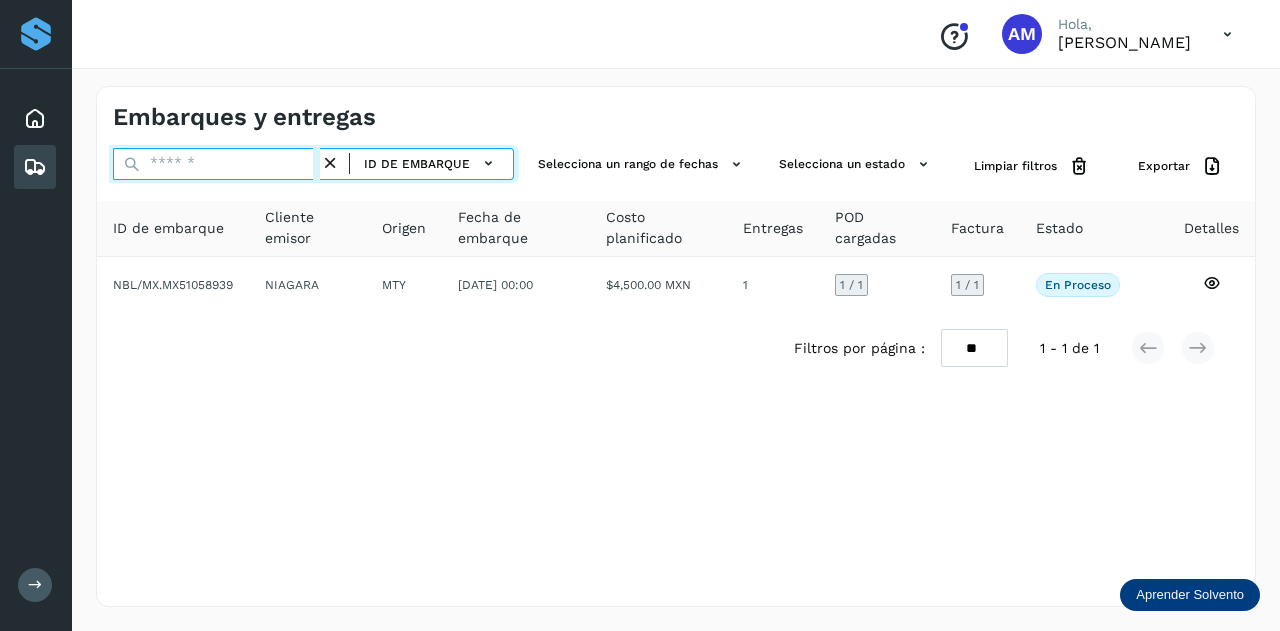 click at bounding box center [216, 164] 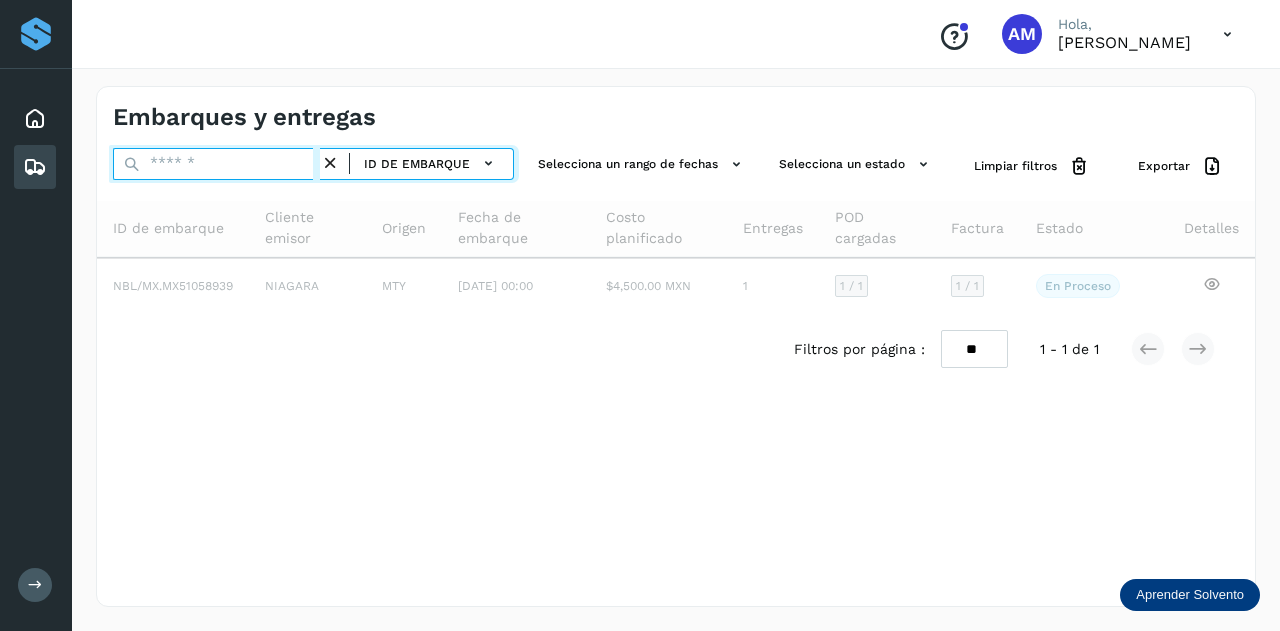 paste on "**********" 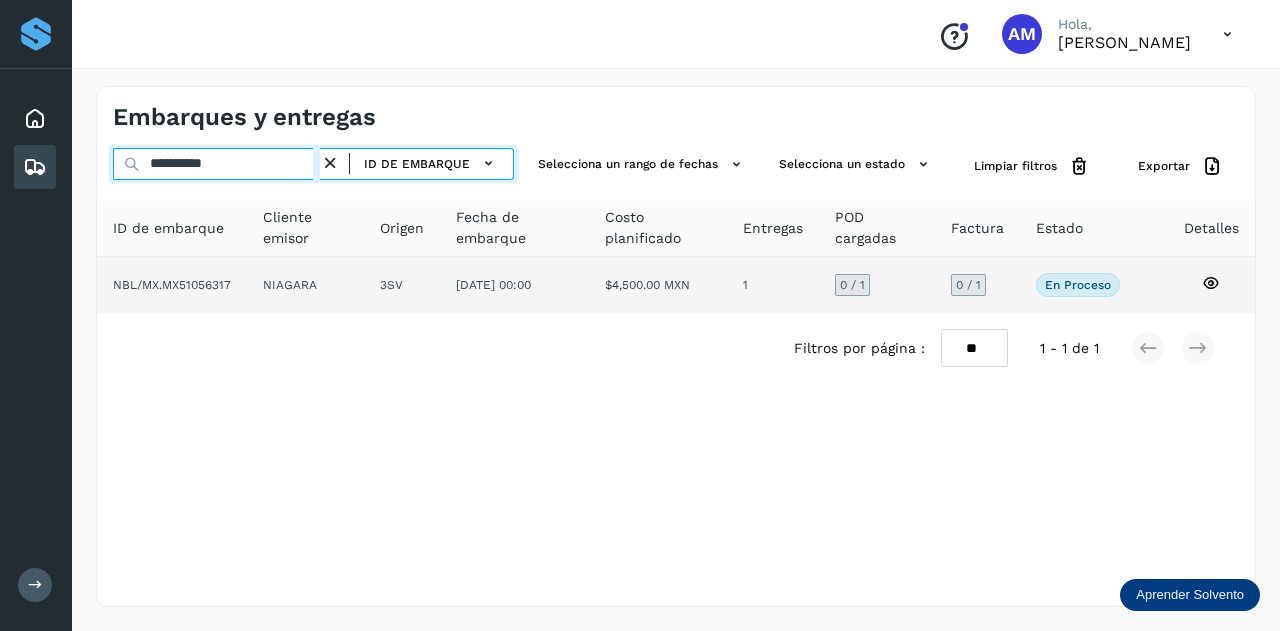 type on "**********" 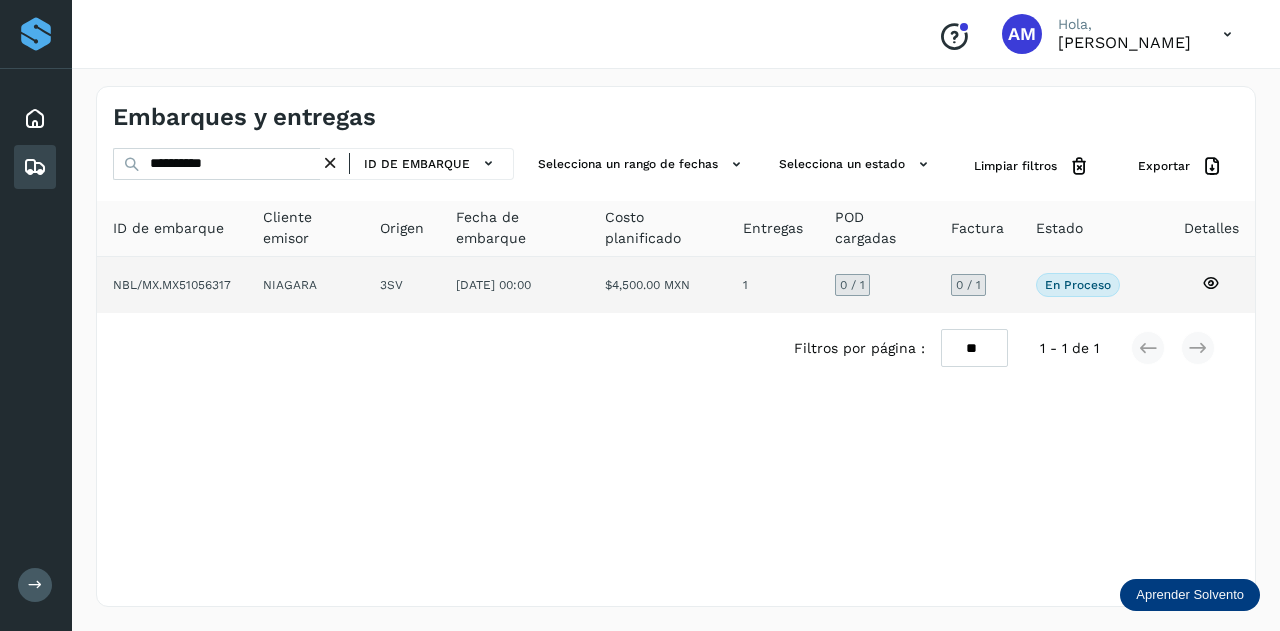 click on "3SV" 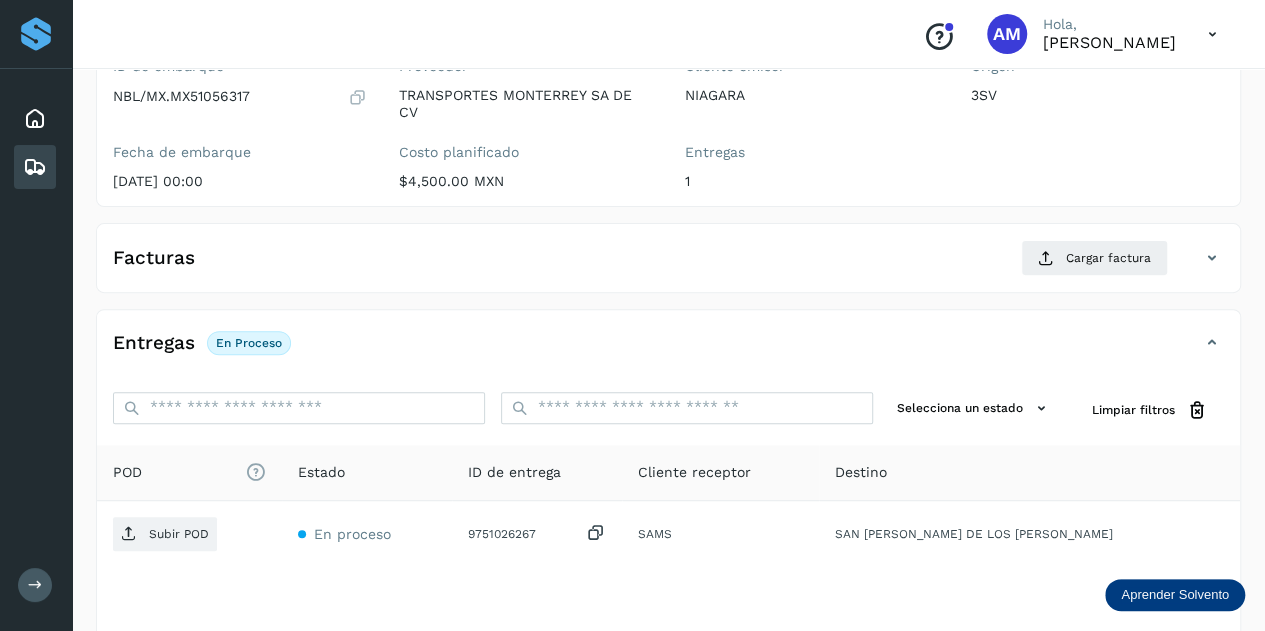 scroll, scrollTop: 300, scrollLeft: 0, axis: vertical 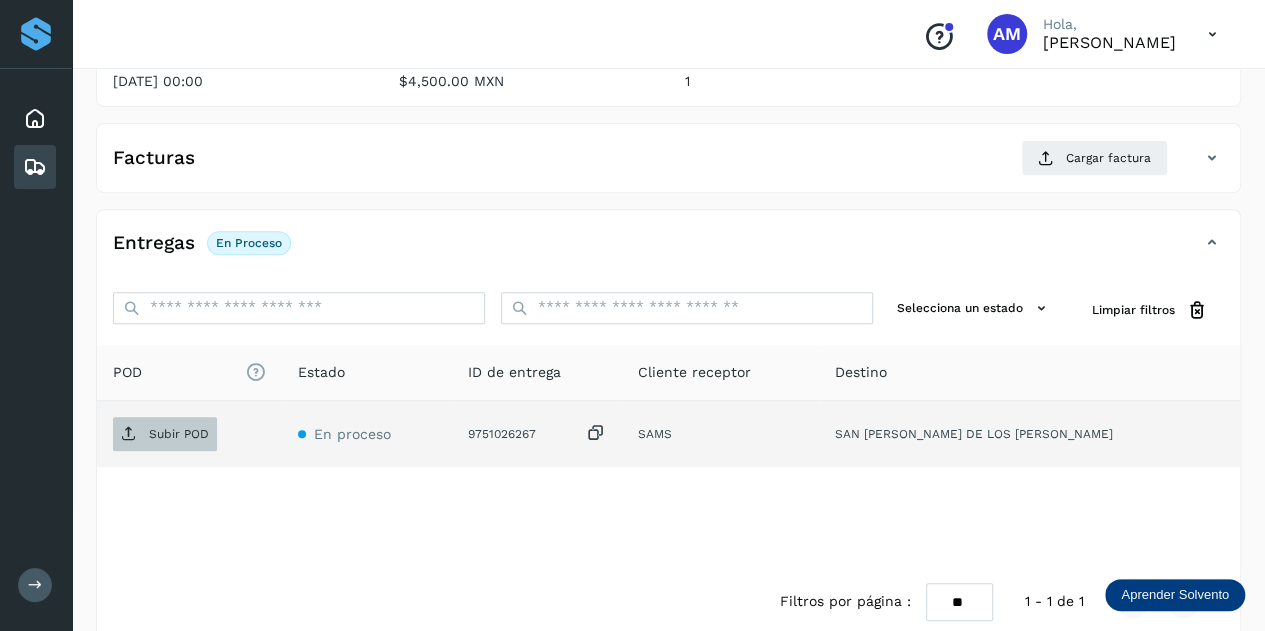 click on "Subir POD" at bounding box center [179, 434] 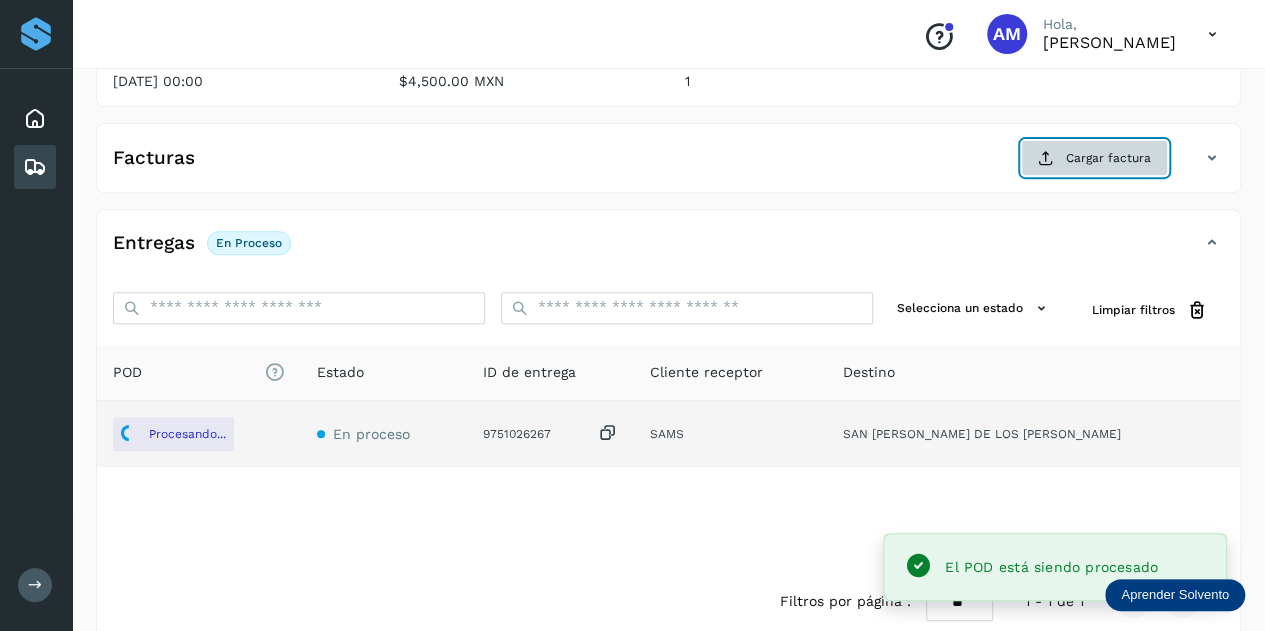 click on "Cargar factura" 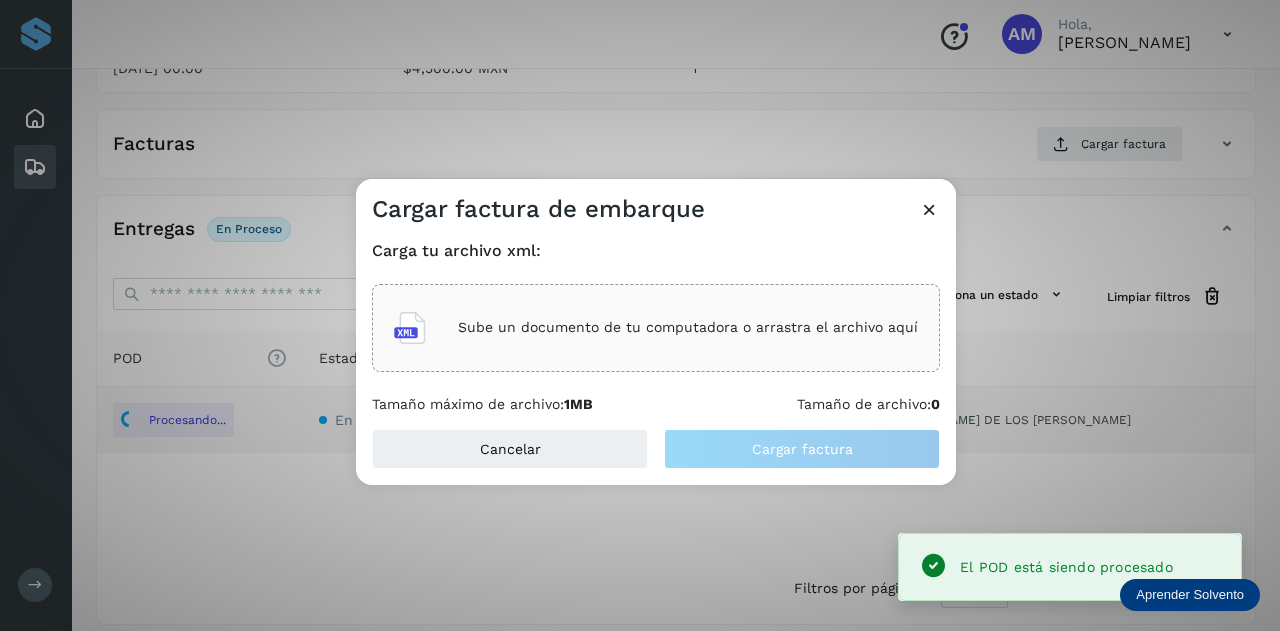 click on "Sube un documento de tu computadora o arrastra el archivo aquí" at bounding box center [656, 328] 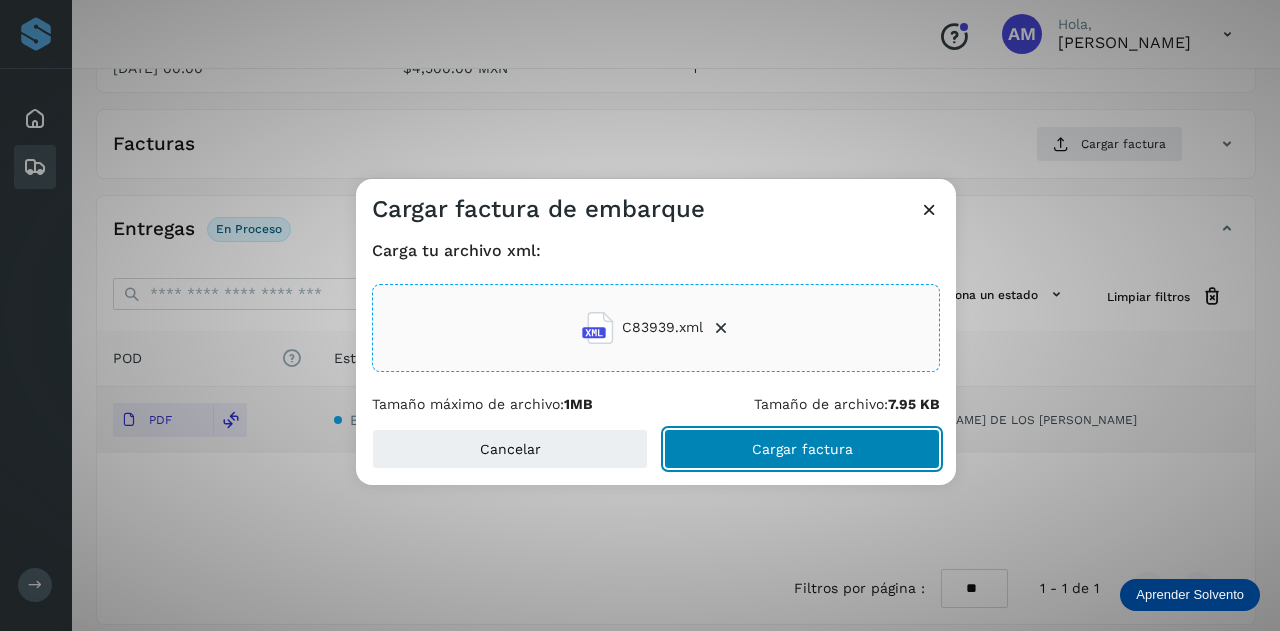 click on "Cargar factura" 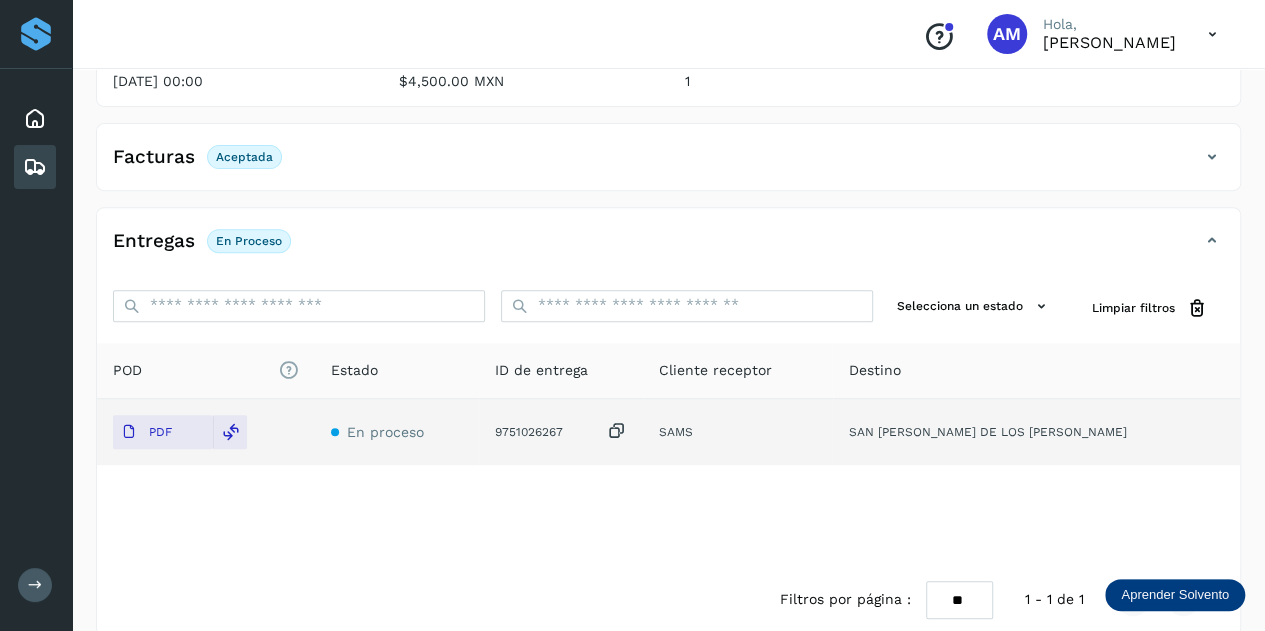scroll, scrollTop: 0, scrollLeft: 0, axis: both 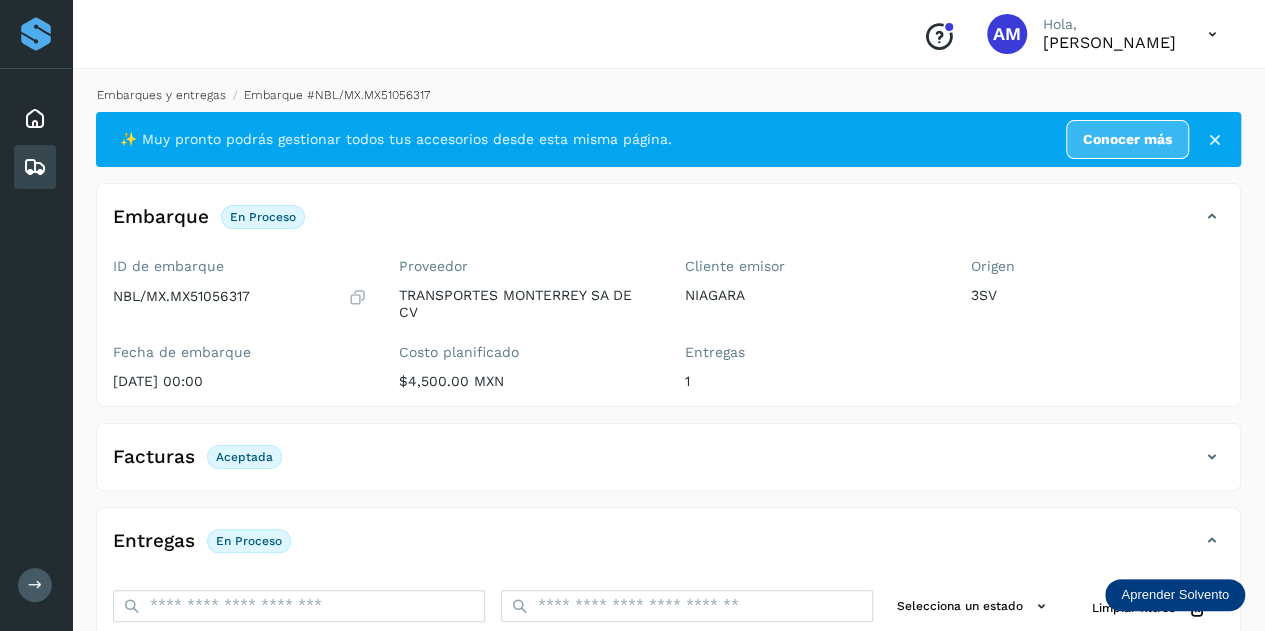 click on "Embarques y entregas" at bounding box center [161, 95] 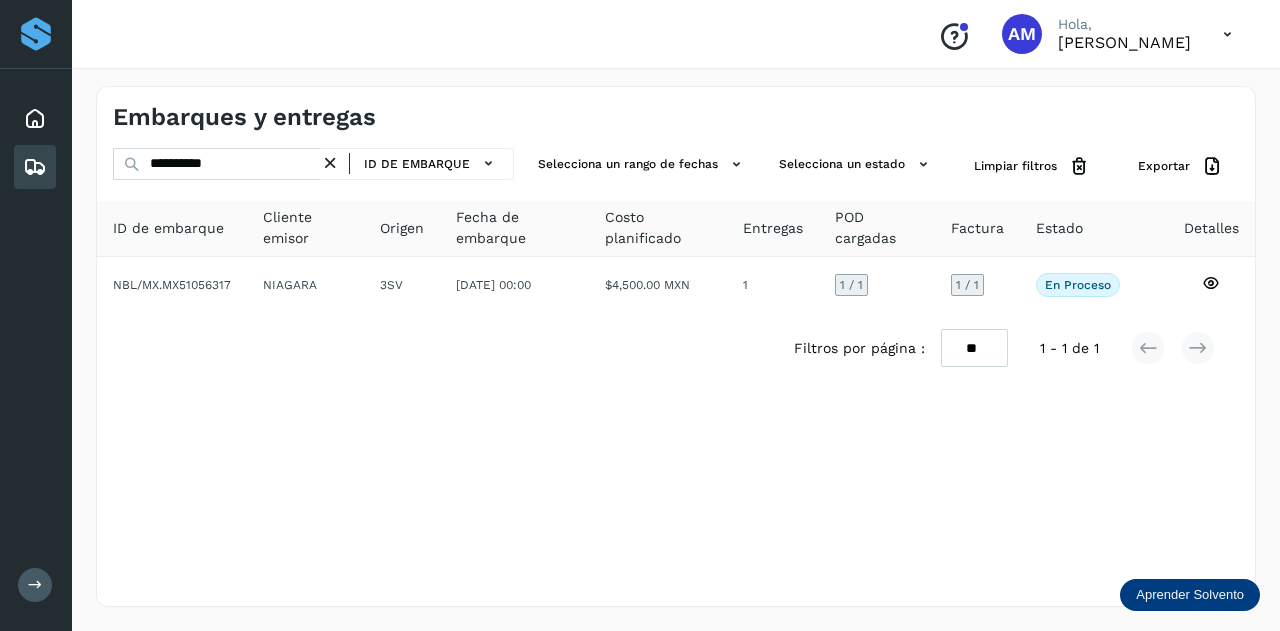 drag, startPoint x: 328, startPoint y: 159, endPoint x: 280, endPoint y: 163, distance: 48.166378 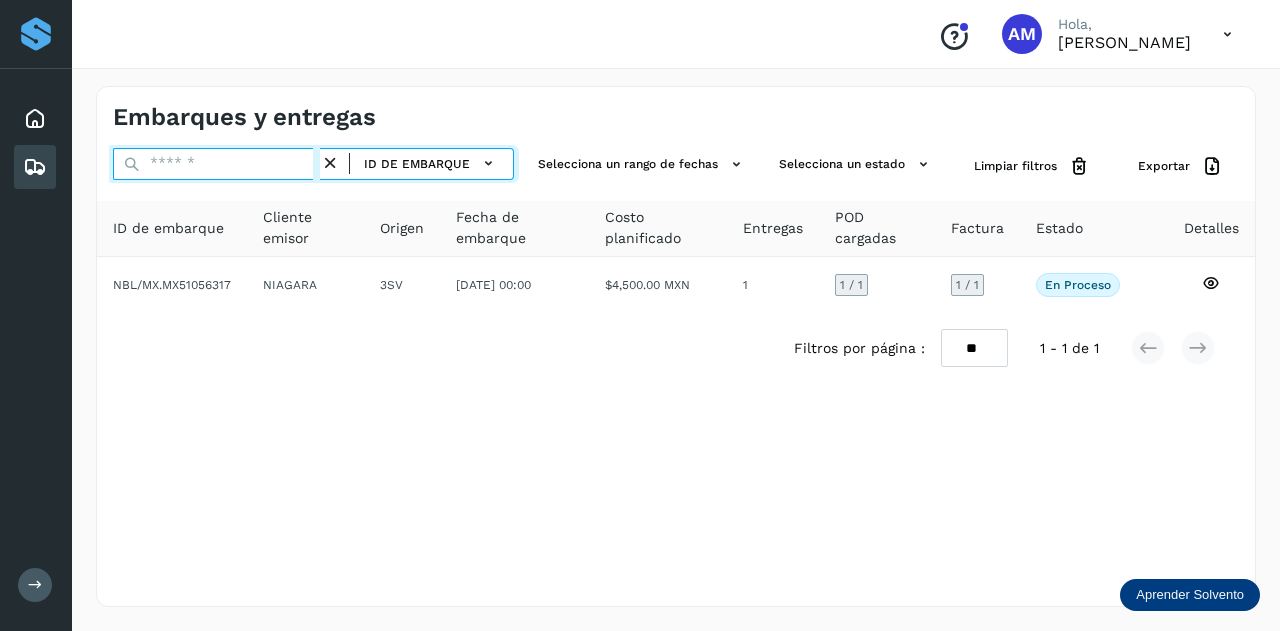 click at bounding box center [216, 164] 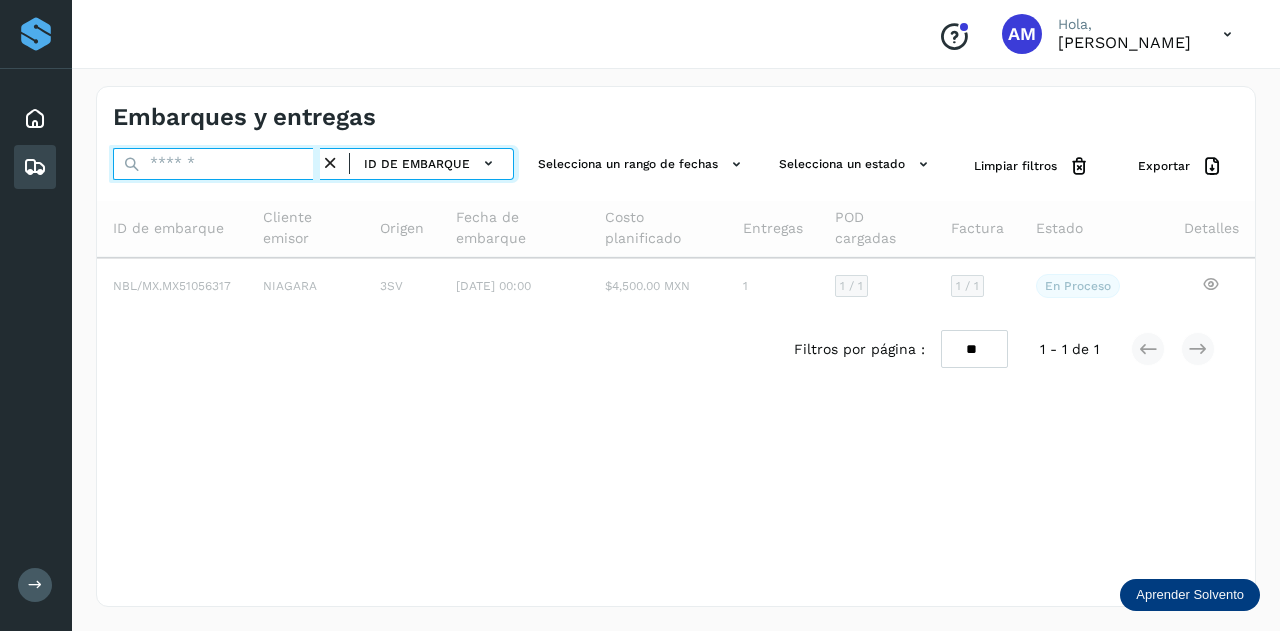 paste on "**********" 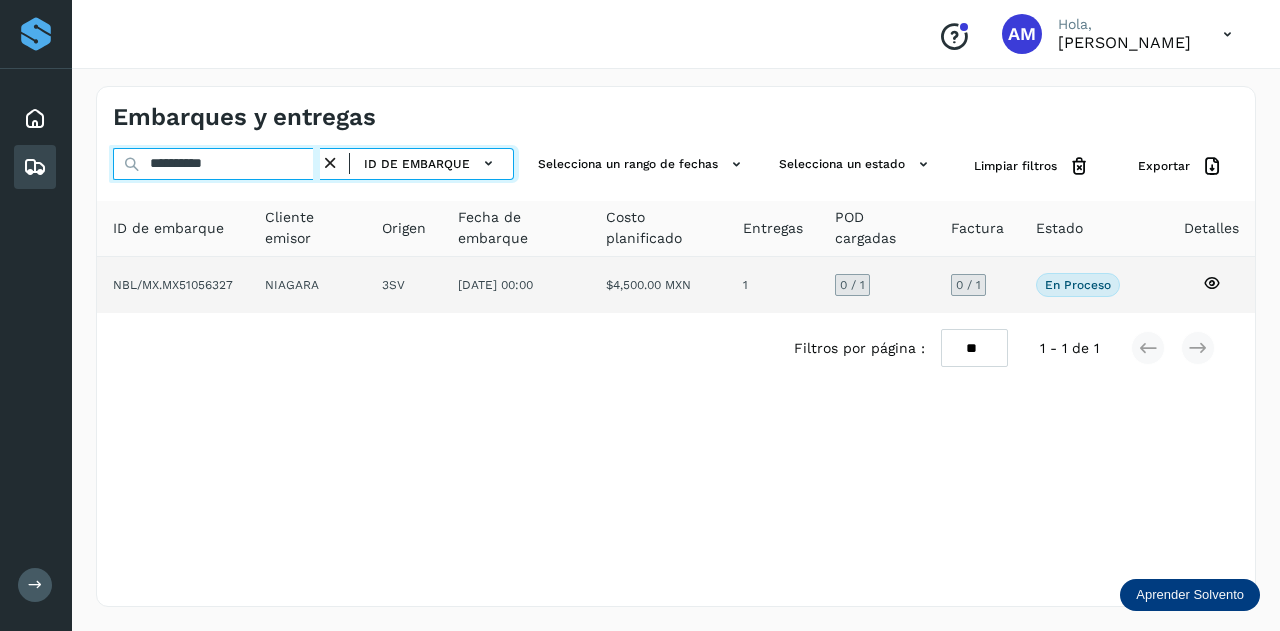 type on "**********" 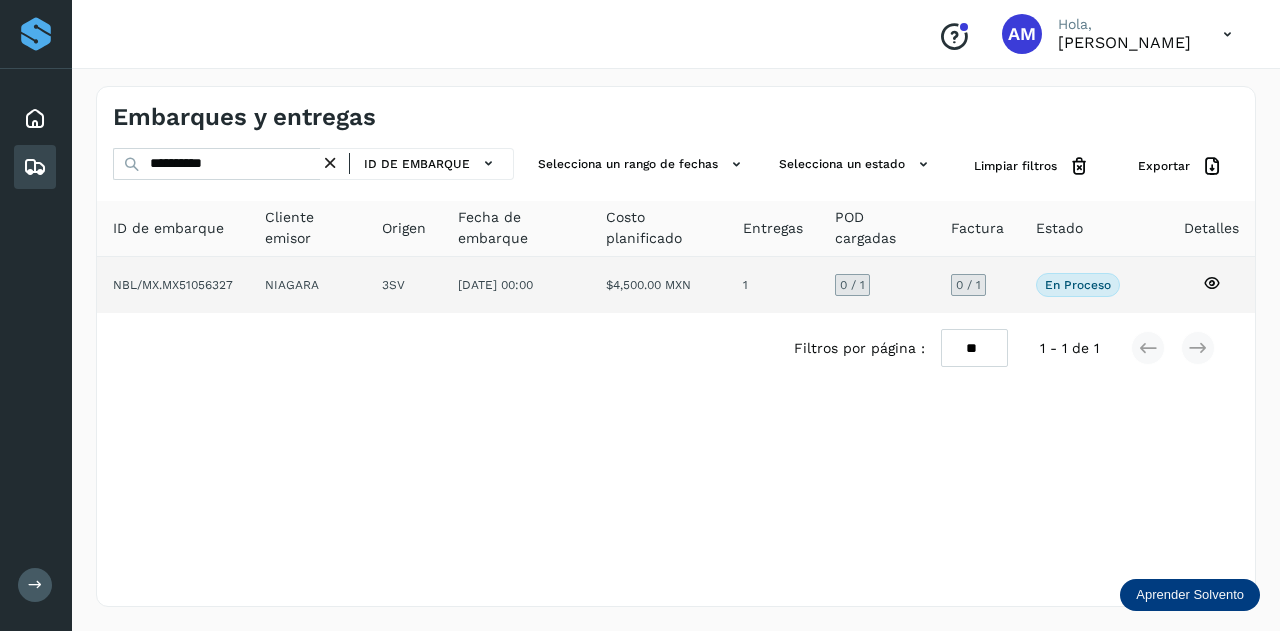 click on "NIAGARA" 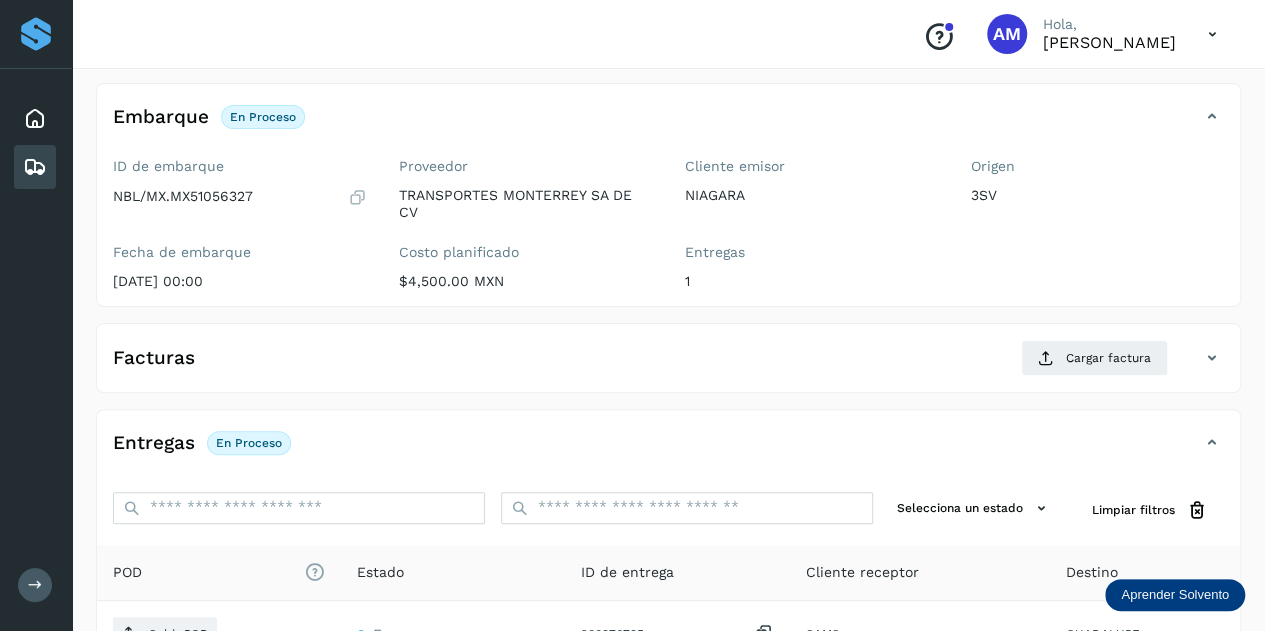 scroll, scrollTop: 200, scrollLeft: 0, axis: vertical 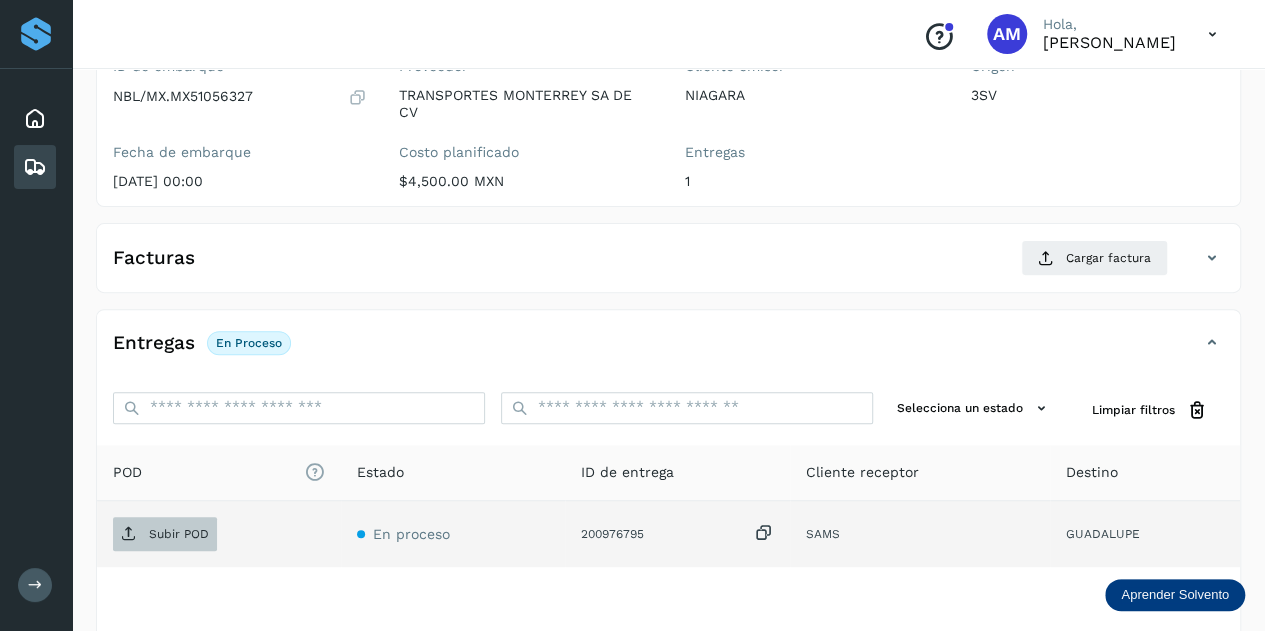 click on "Subir POD" at bounding box center [179, 534] 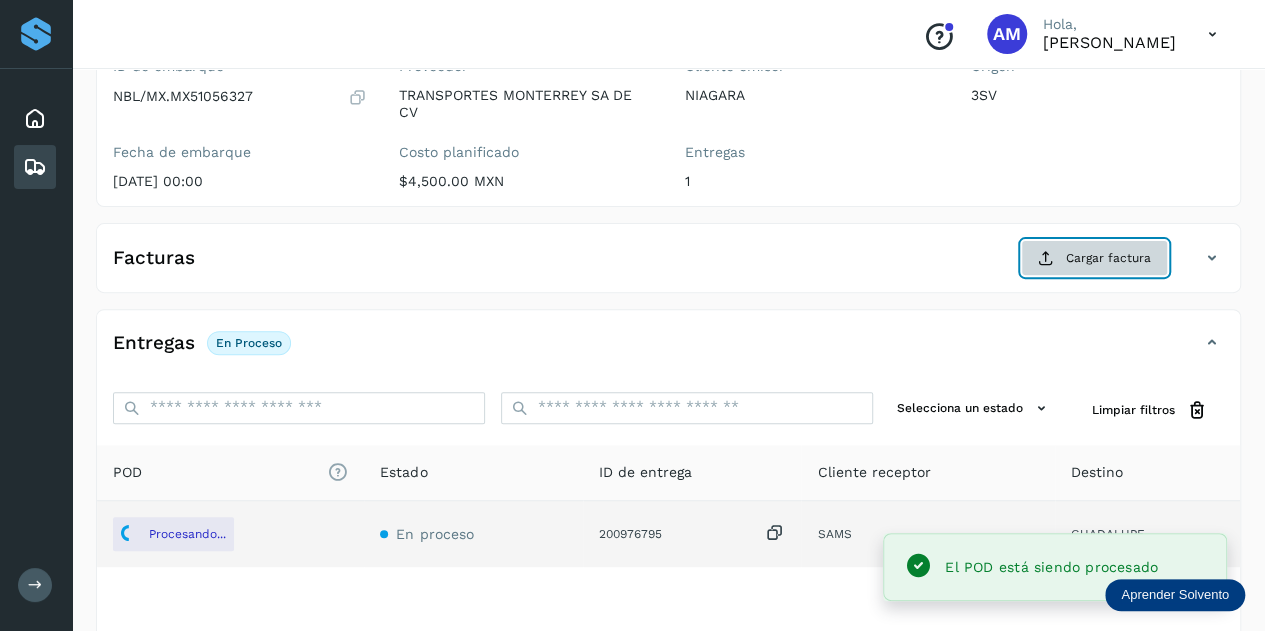 click at bounding box center [1046, 258] 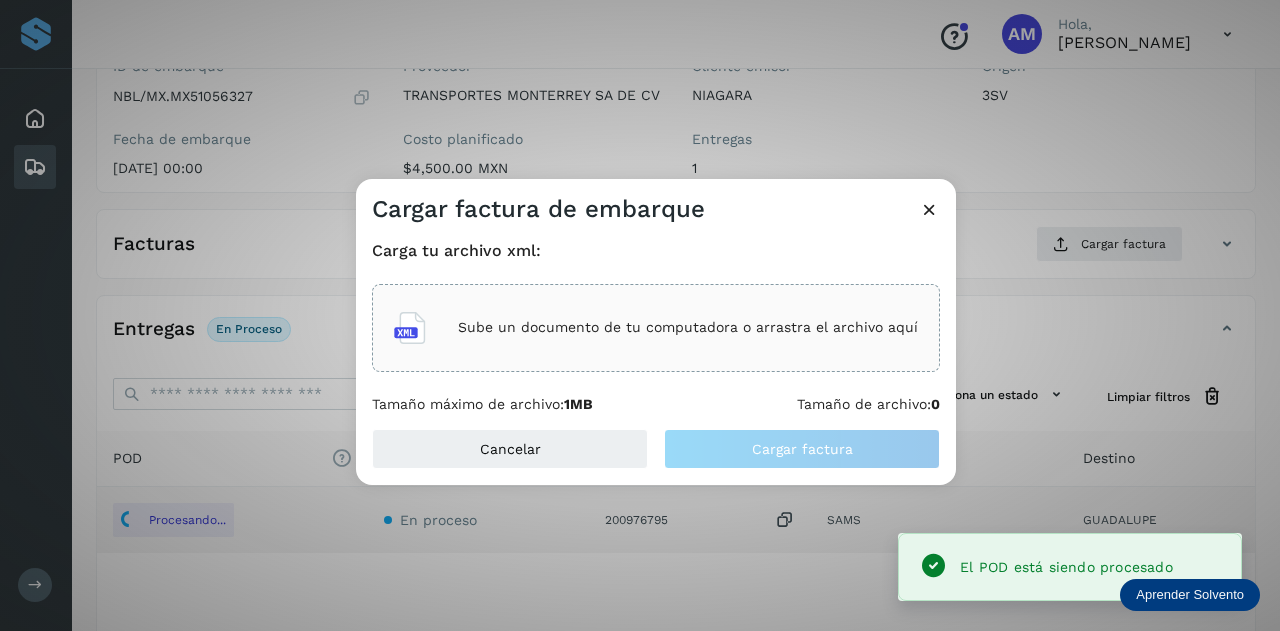 click on "Sube un documento de tu computadora o arrastra el archivo aquí" at bounding box center (688, 327) 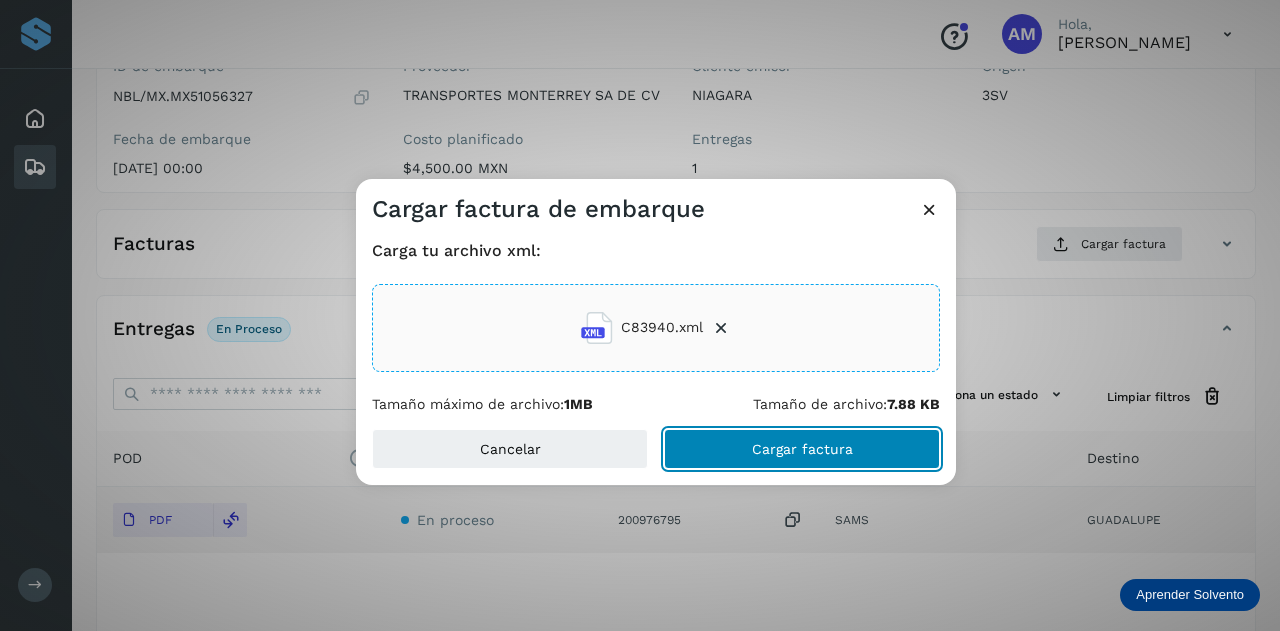 click on "Cargar factura" 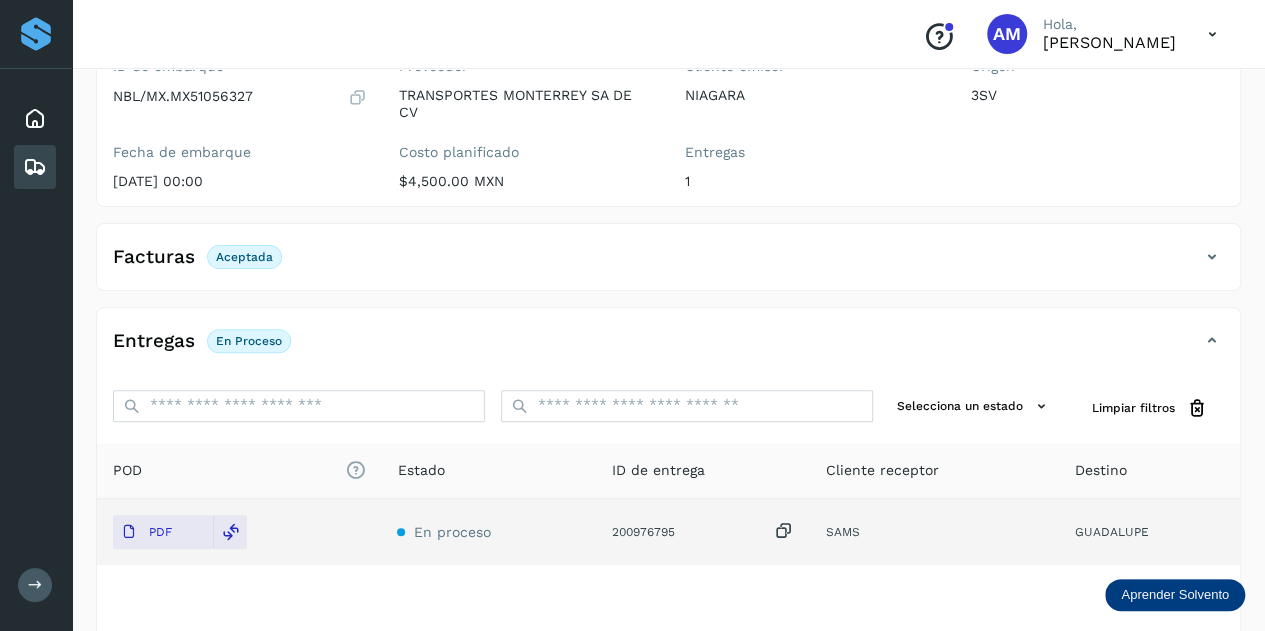 scroll, scrollTop: 0, scrollLeft: 0, axis: both 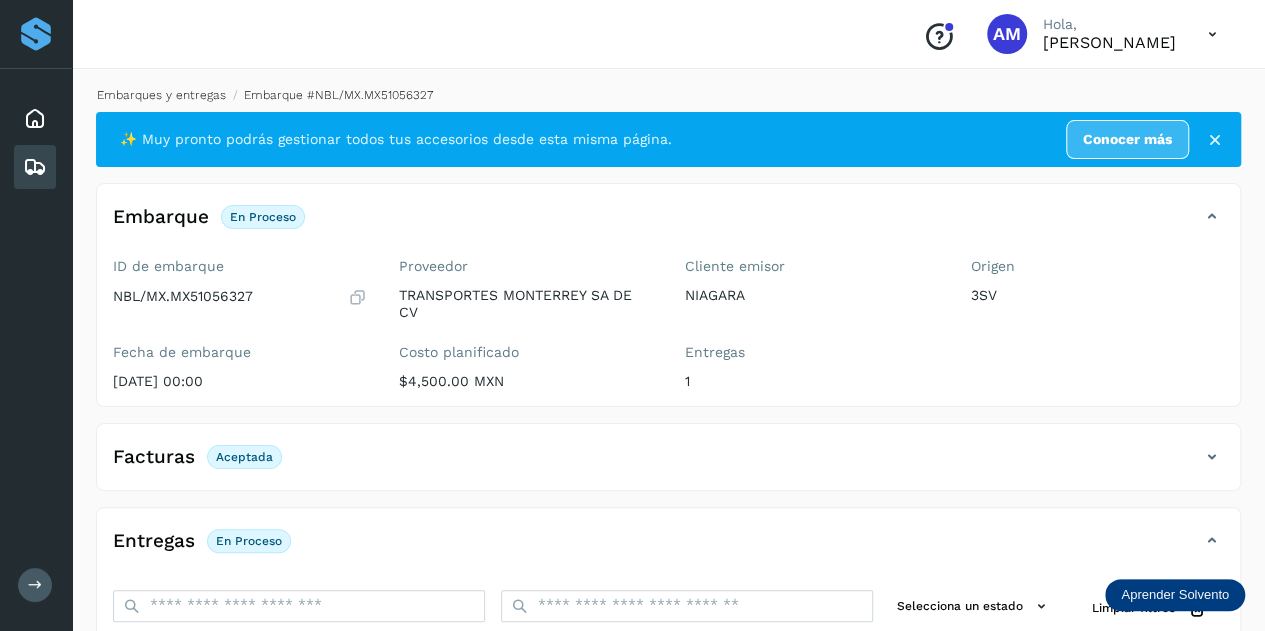 click on "Embarques y entregas" at bounding box center (161, 95) 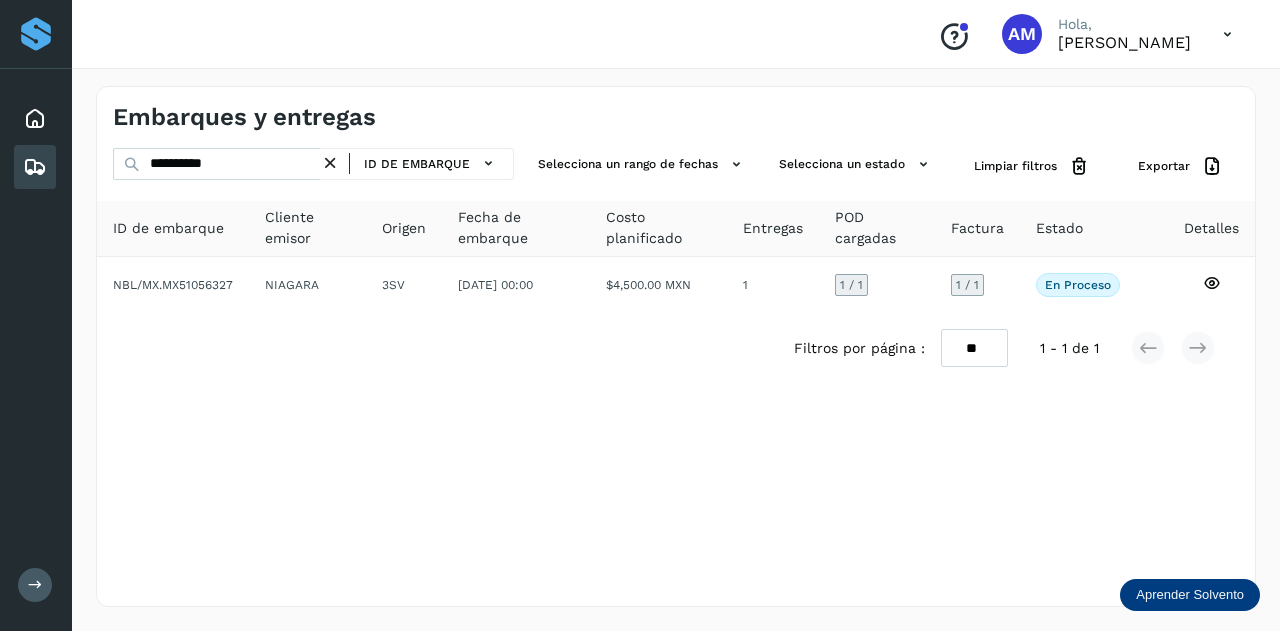 drag, startPoint x: 338, startPoint y: 158, endPoint x: 302, endPoint y: 161, distance: 36.124783 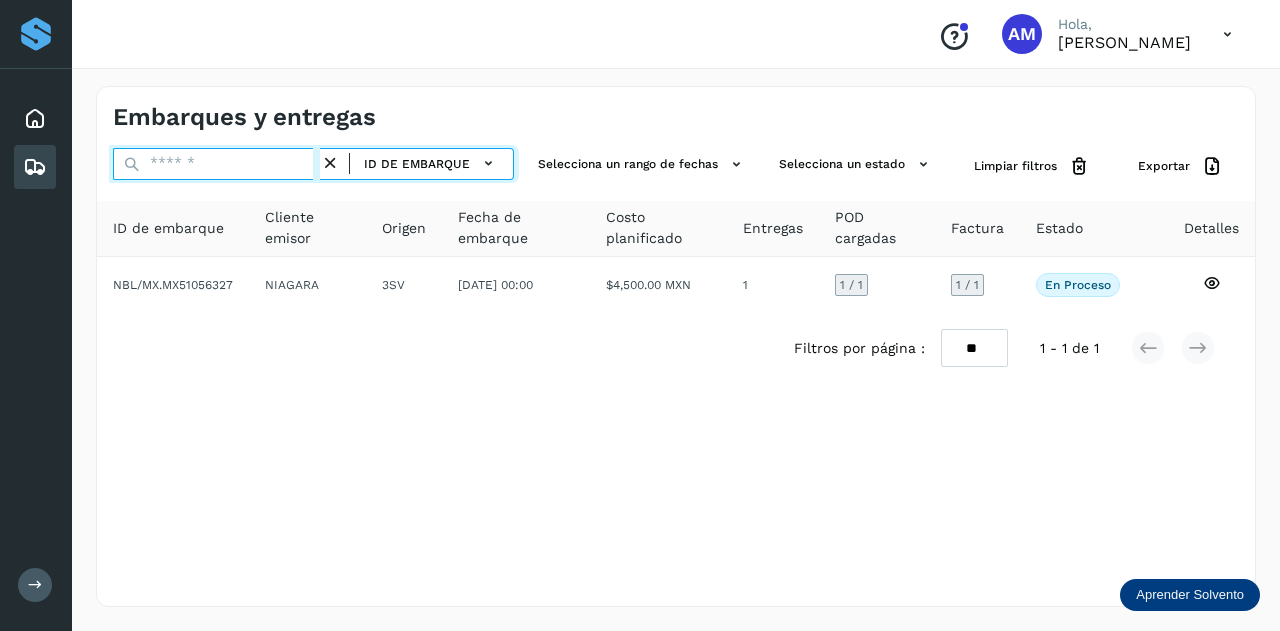click at bounding box center [216, 164] 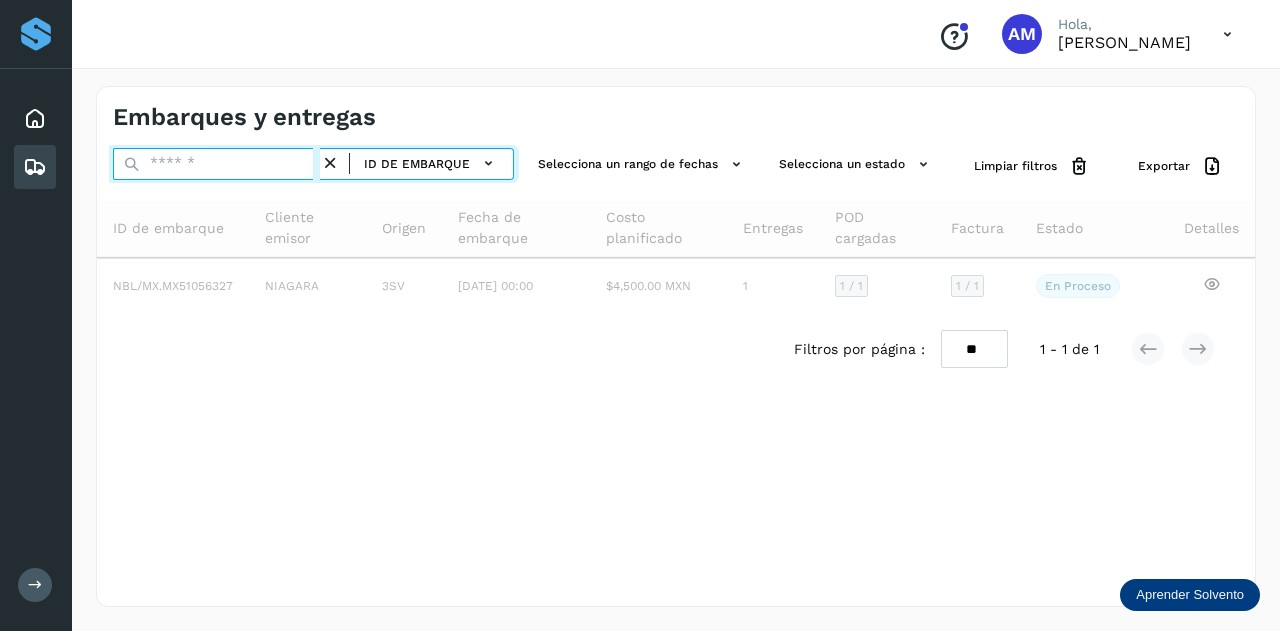 paste on "**********" 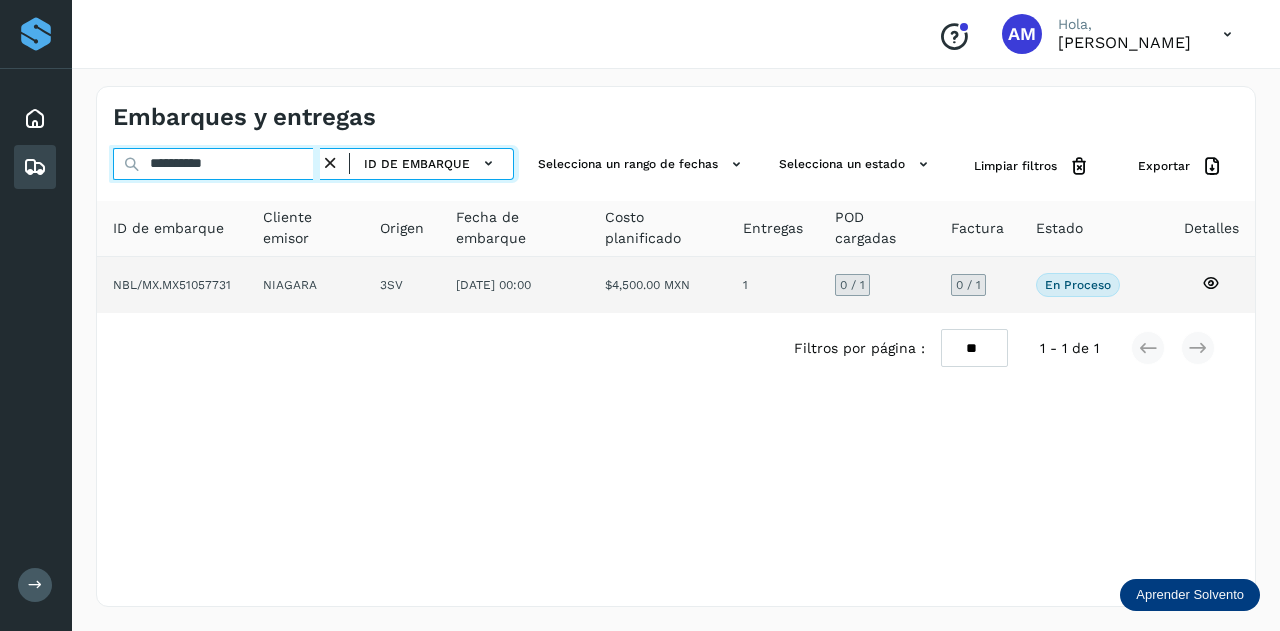 type on "**********" 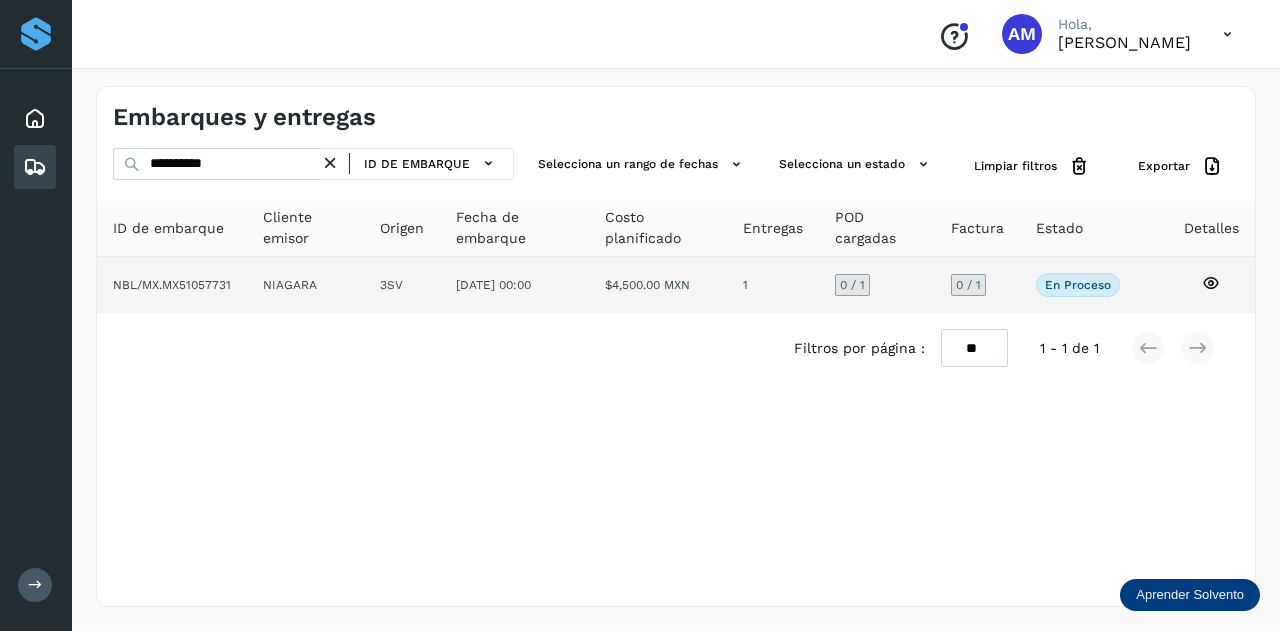 click on "3SV" 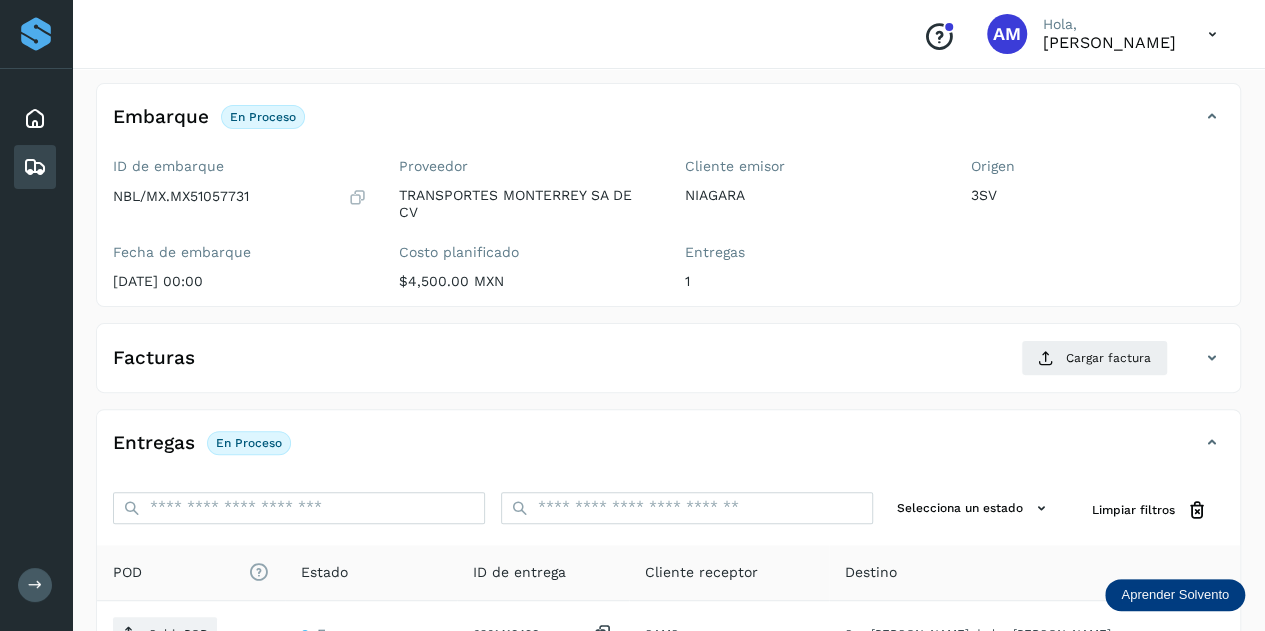 scroll, scrollTop: 200, scrollLeft: 0, axis: vertical 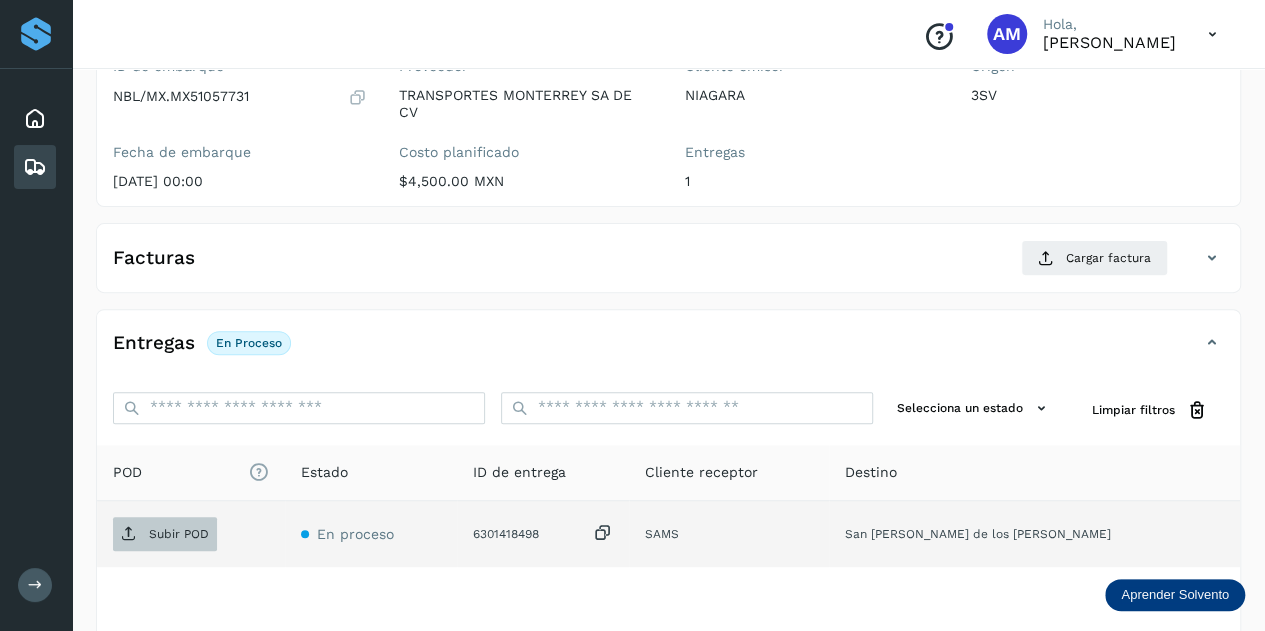 click on "Subir POD" at bounding box center (165, 534) 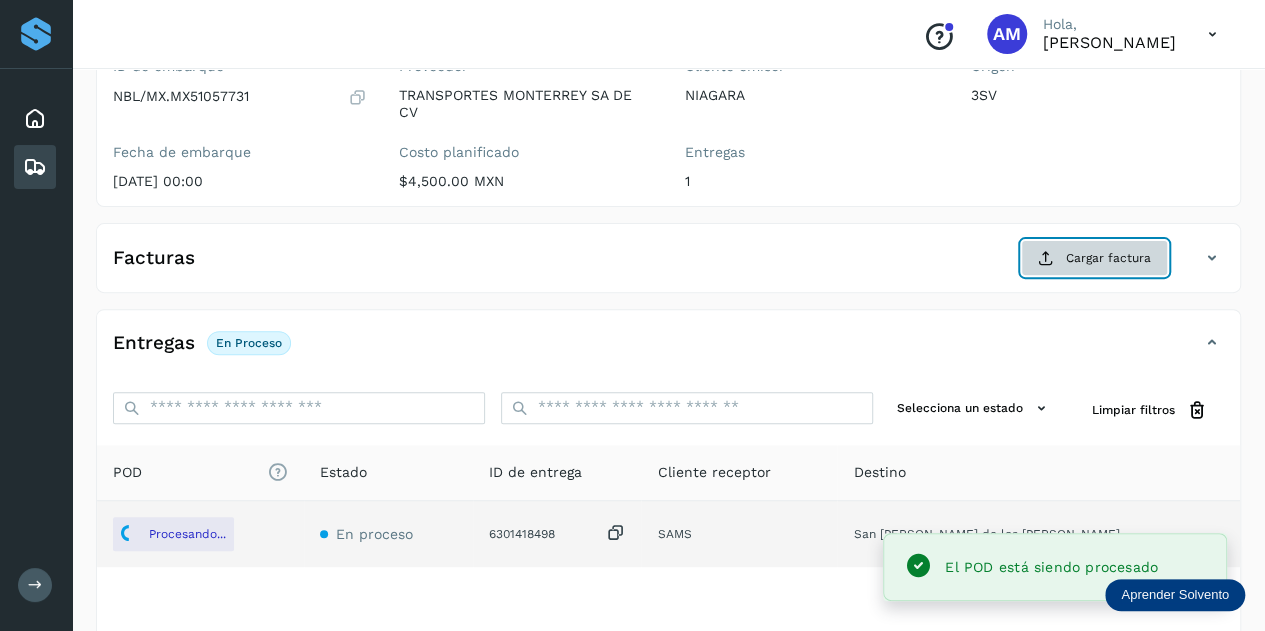 click on "Cargar factura" 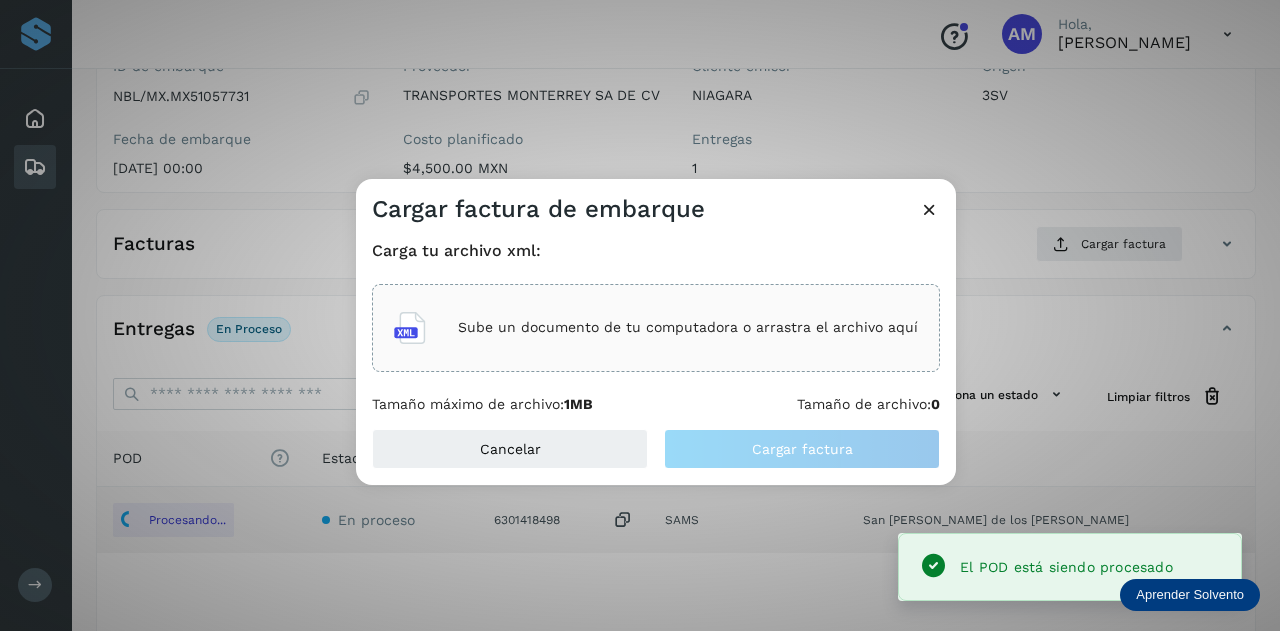 click on "Sube un documento de tu computadora o arrastra el archivo aquí" 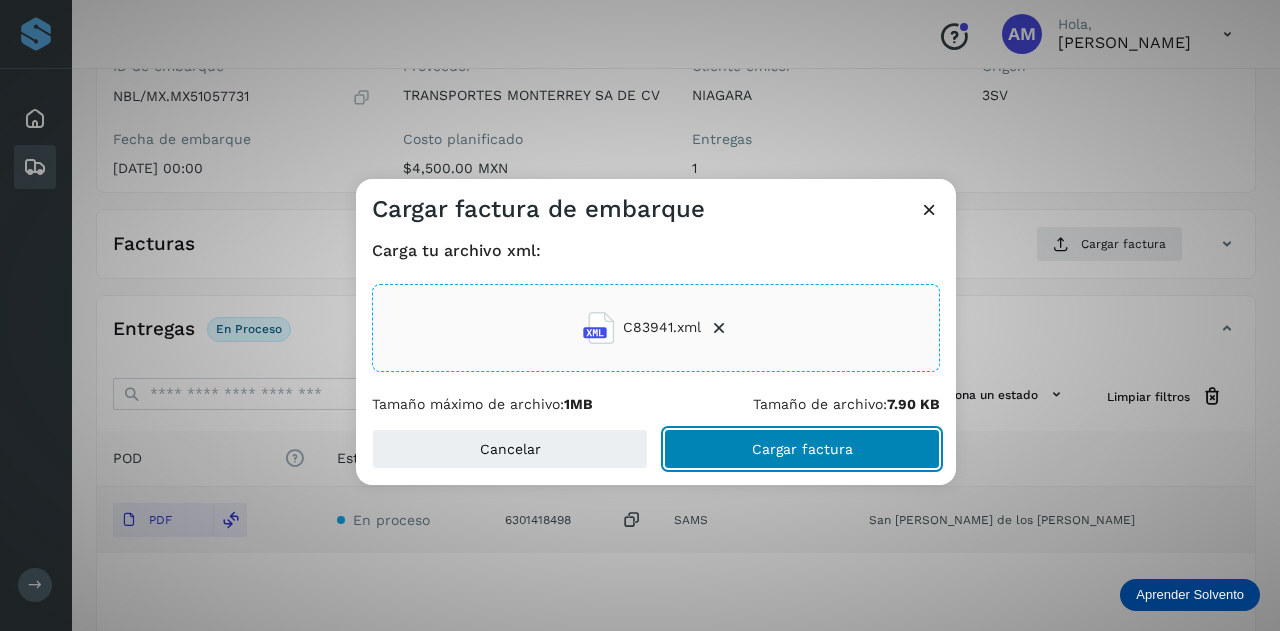 click on "Cargar factura" 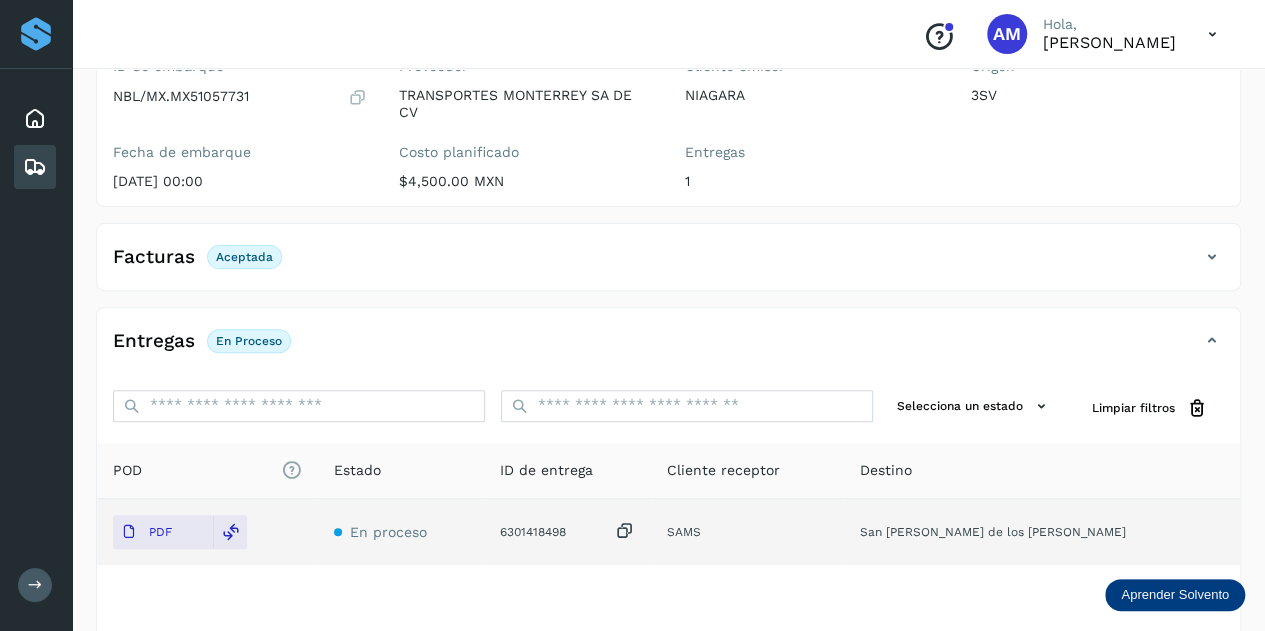scroll, scrollTop: 0, scrollLeft: 0, axis: both 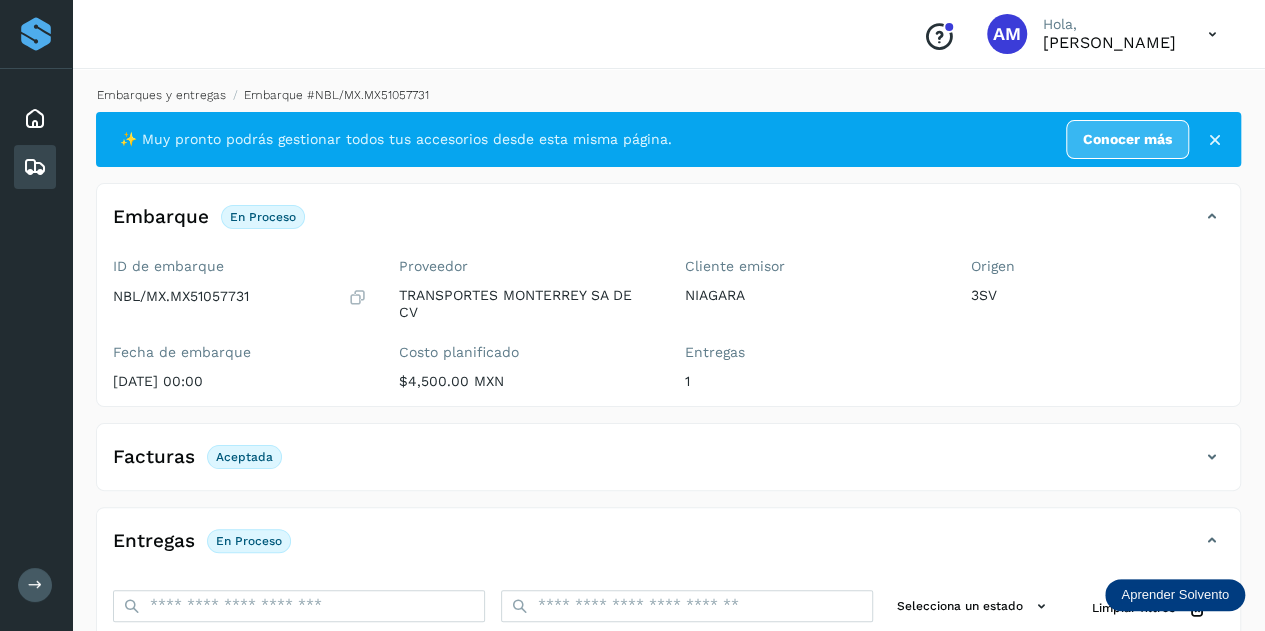 click on "Embarques y entregas" at bounding box center [161, 95] 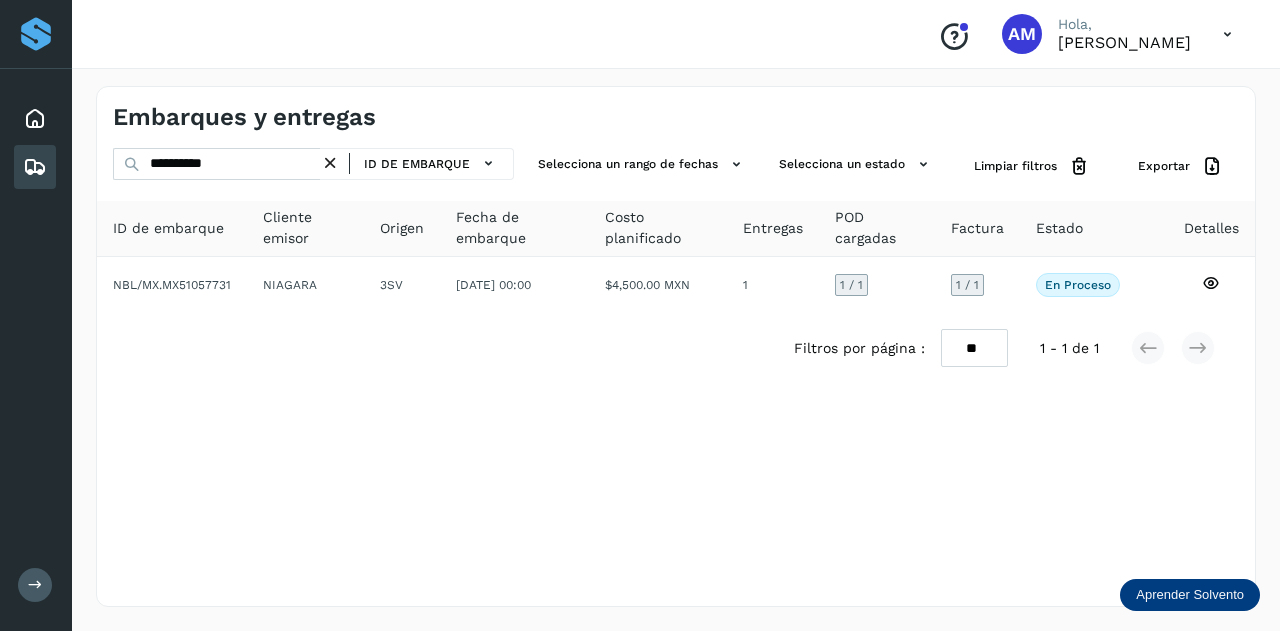 click at bounding box center [330, 163] 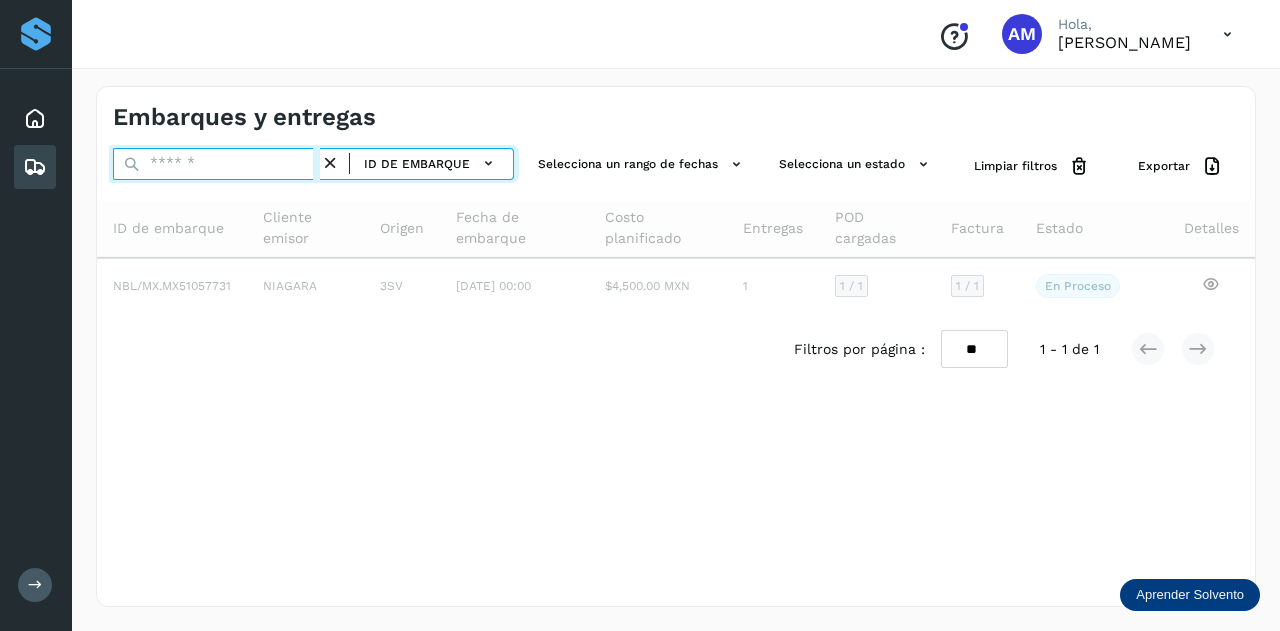 click at bounding box center (216, 164) 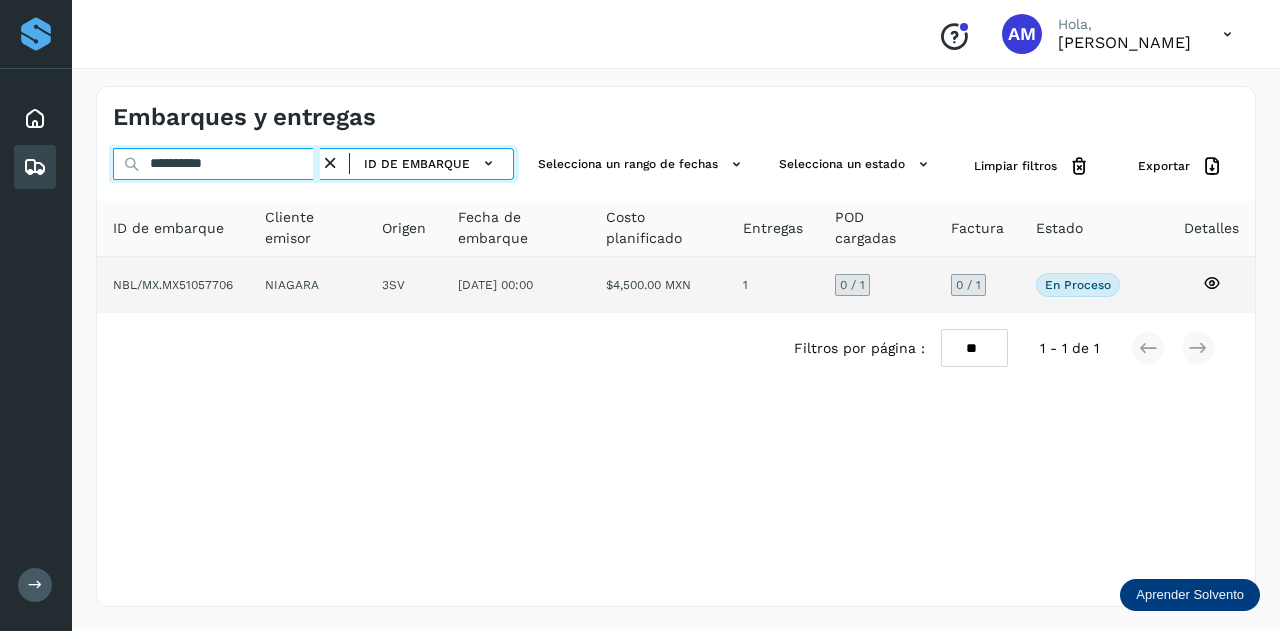 type on "**********" 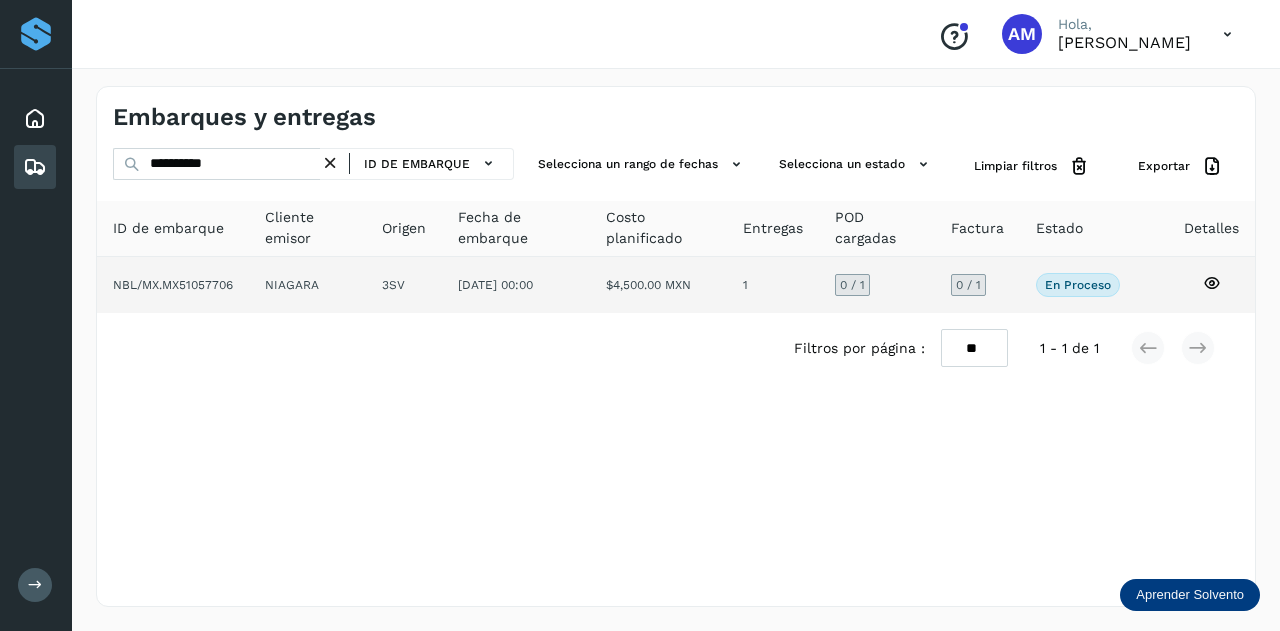 click on "3SV" 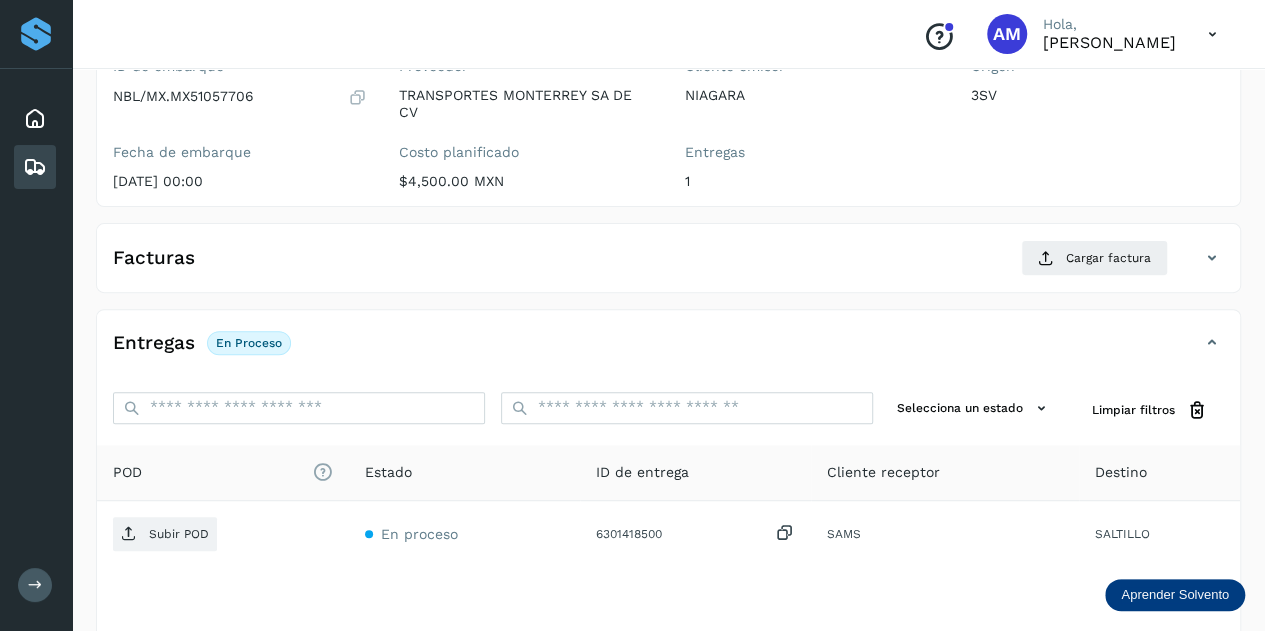 scroll, scrollTop: 300, scrollLeft: 0, axis: vertical 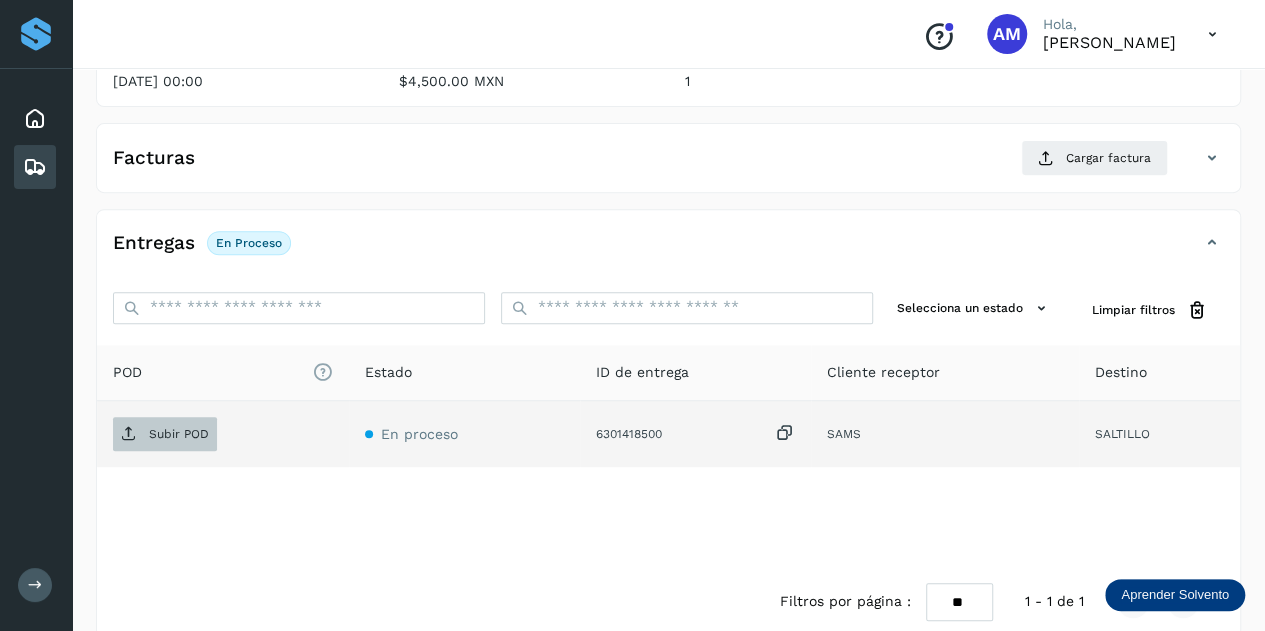 click on "Subir POD" at bounding box center (179, 434) 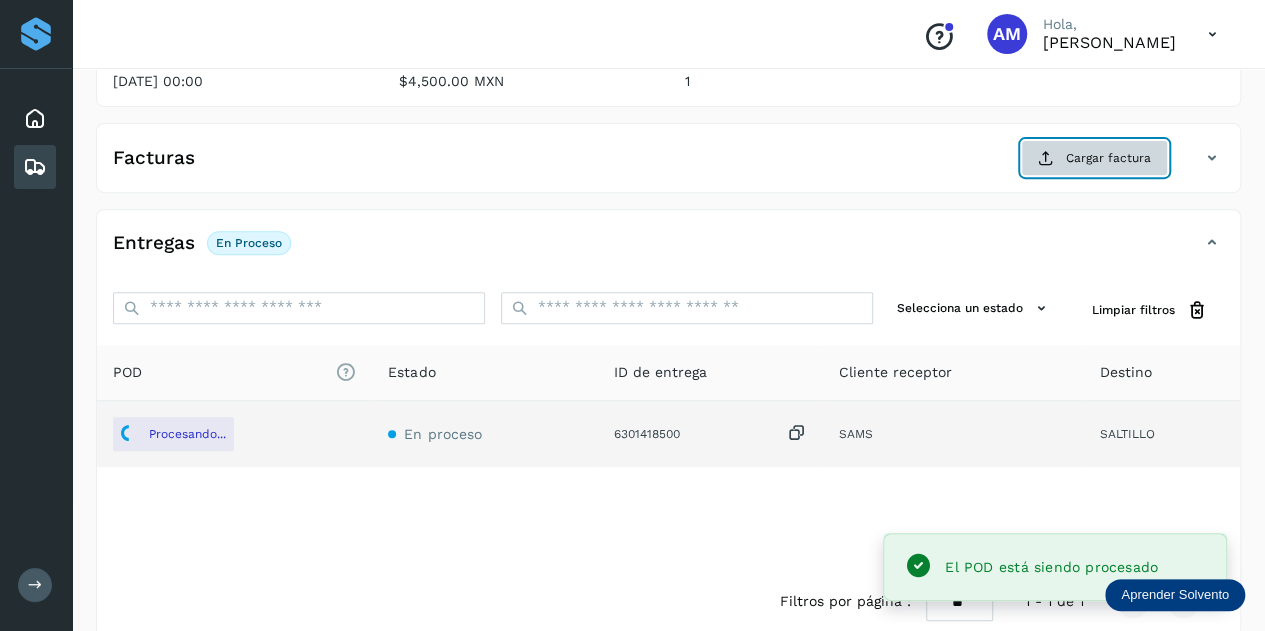 click on "Cargar factura" 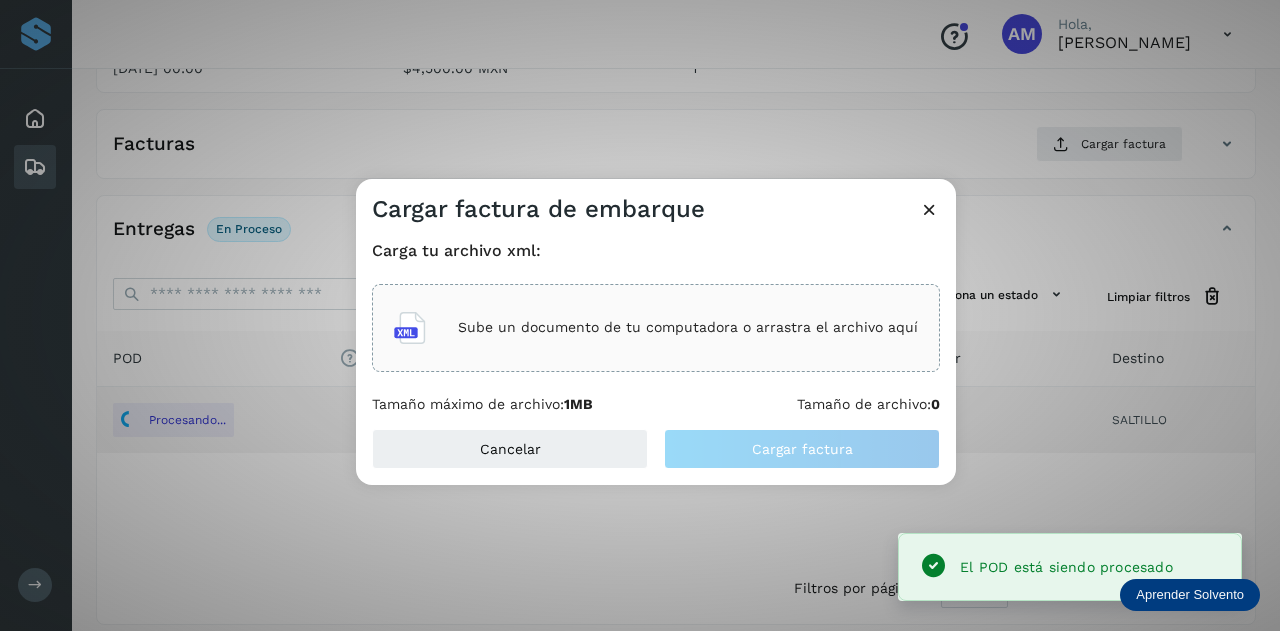 click on "Sube un documento de tu computadora o arrastra el archivo aquí" 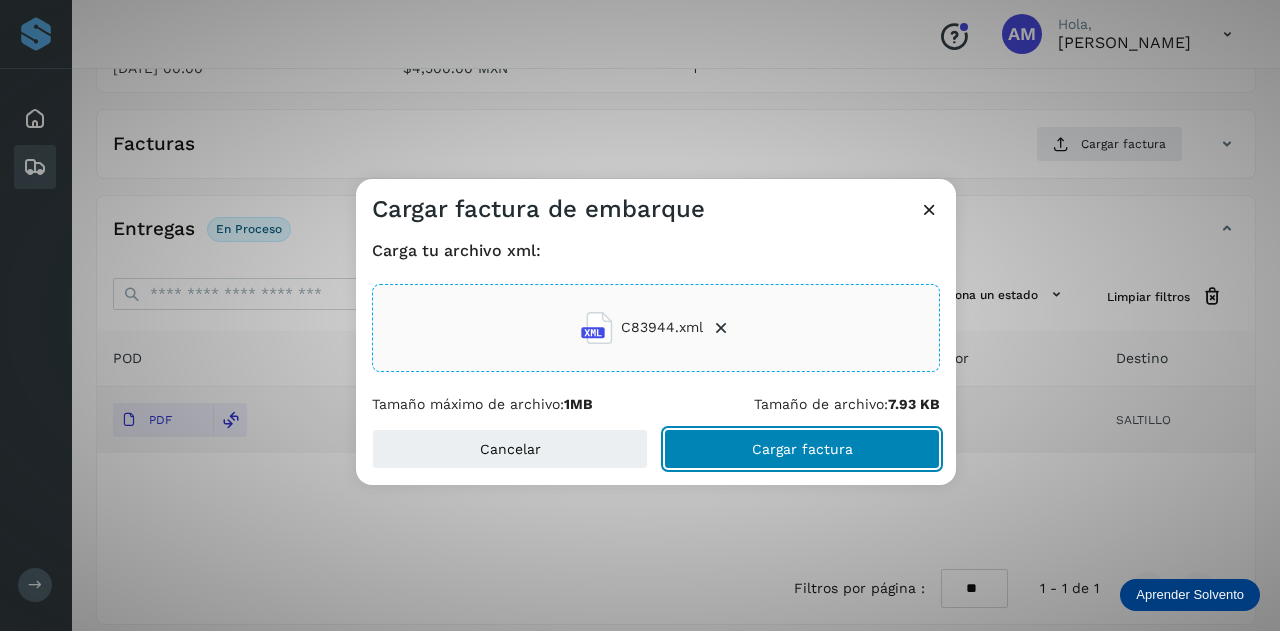 click on "Cargar factura" 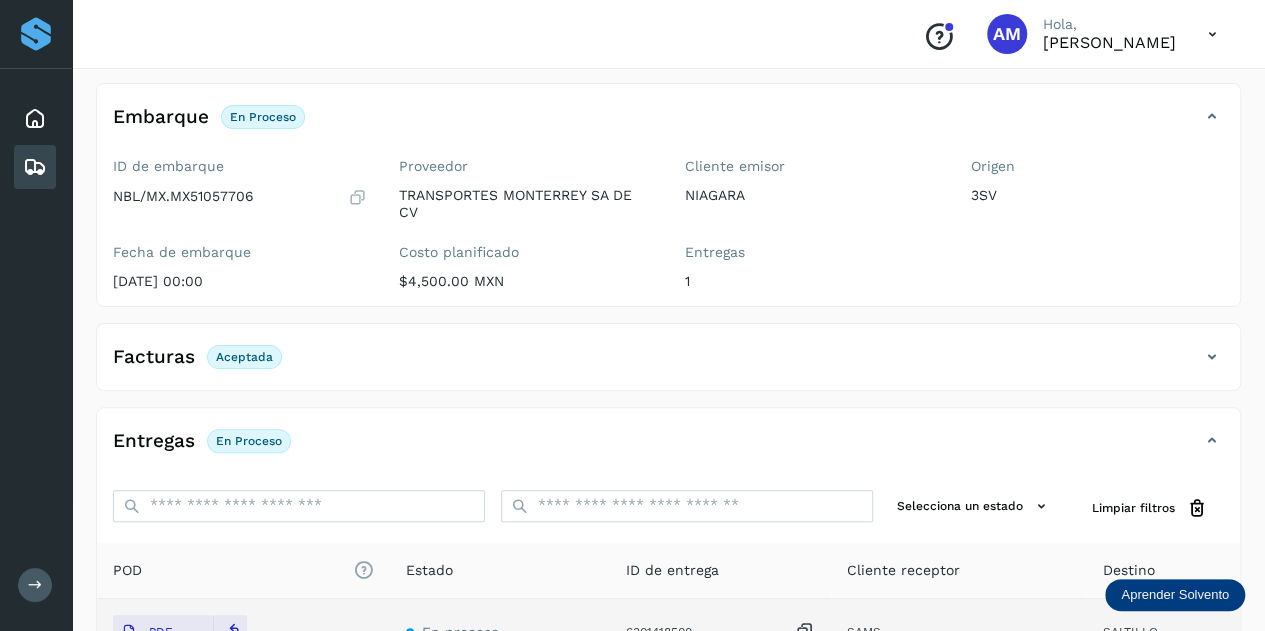 scroll, scrollTop: 0, scrollLeft: 0, axis: both 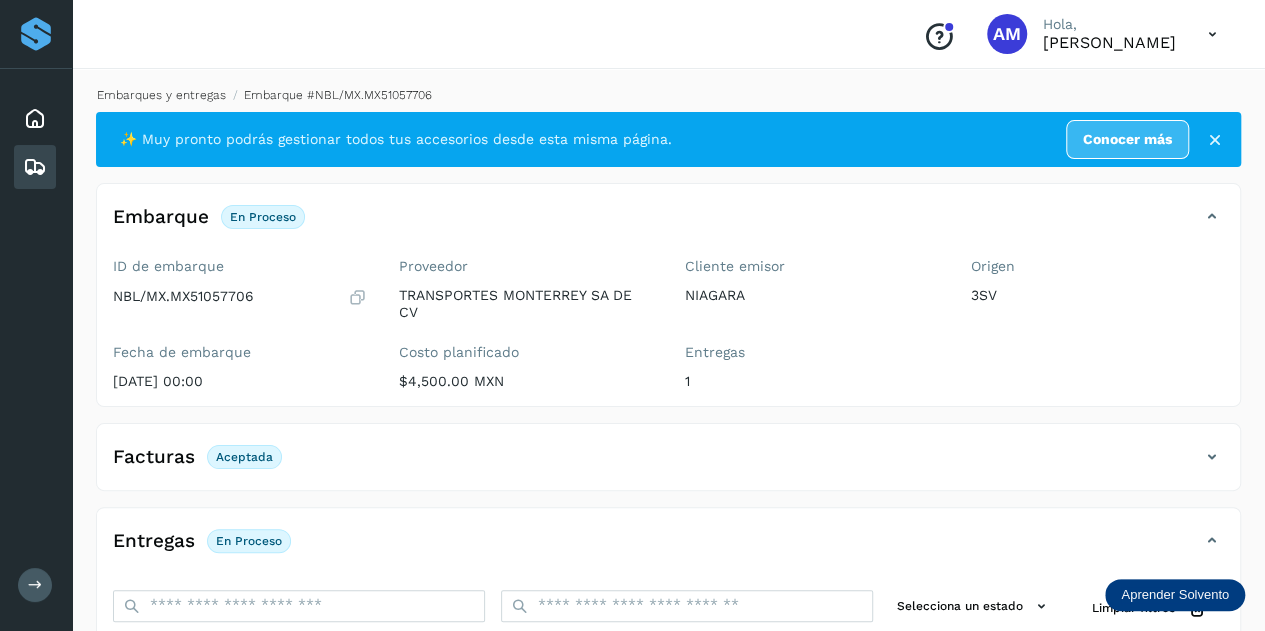 click on "Embarques y entregas" at bounding box center (161, 95) 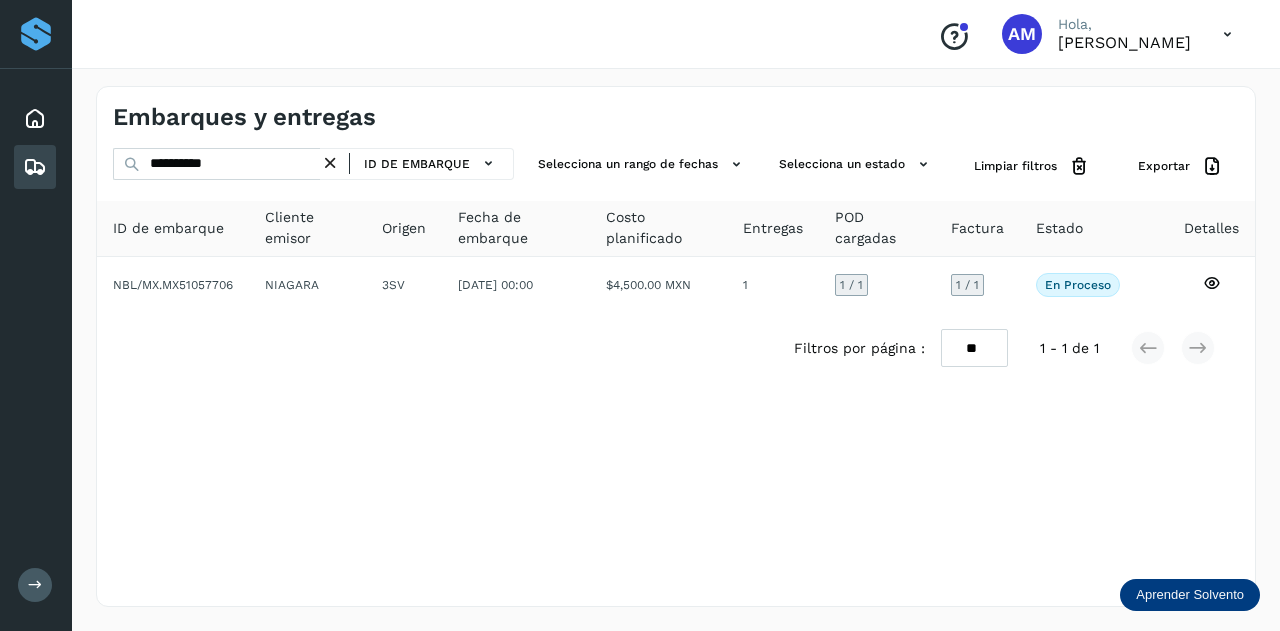 drag, startPoint x: 334, startPoint y: 161, endPoint x: 290, endPoint y: 165, distance: 44.181442 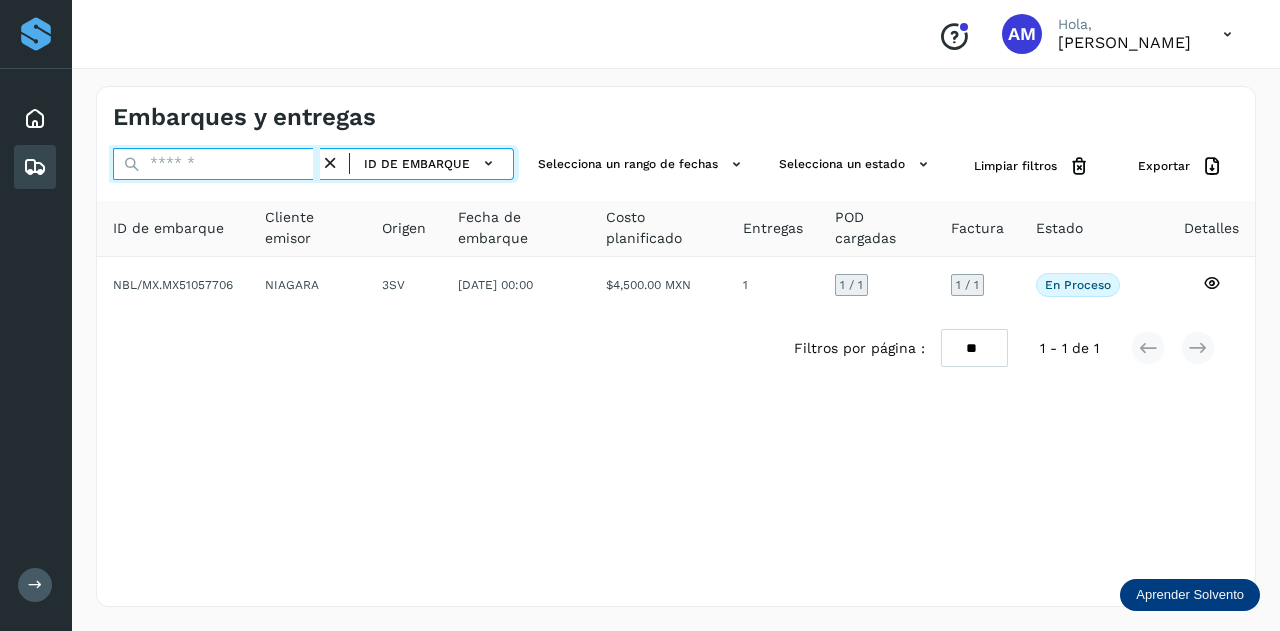click at bounding box center [216, 164] 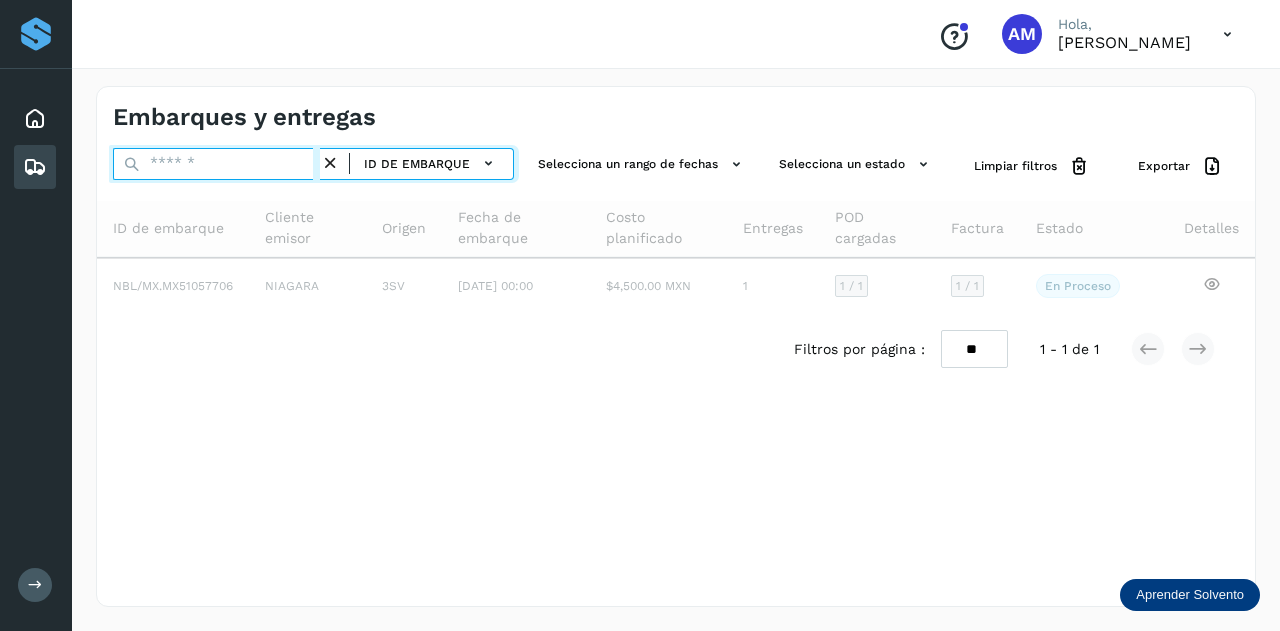 paste on "**********" 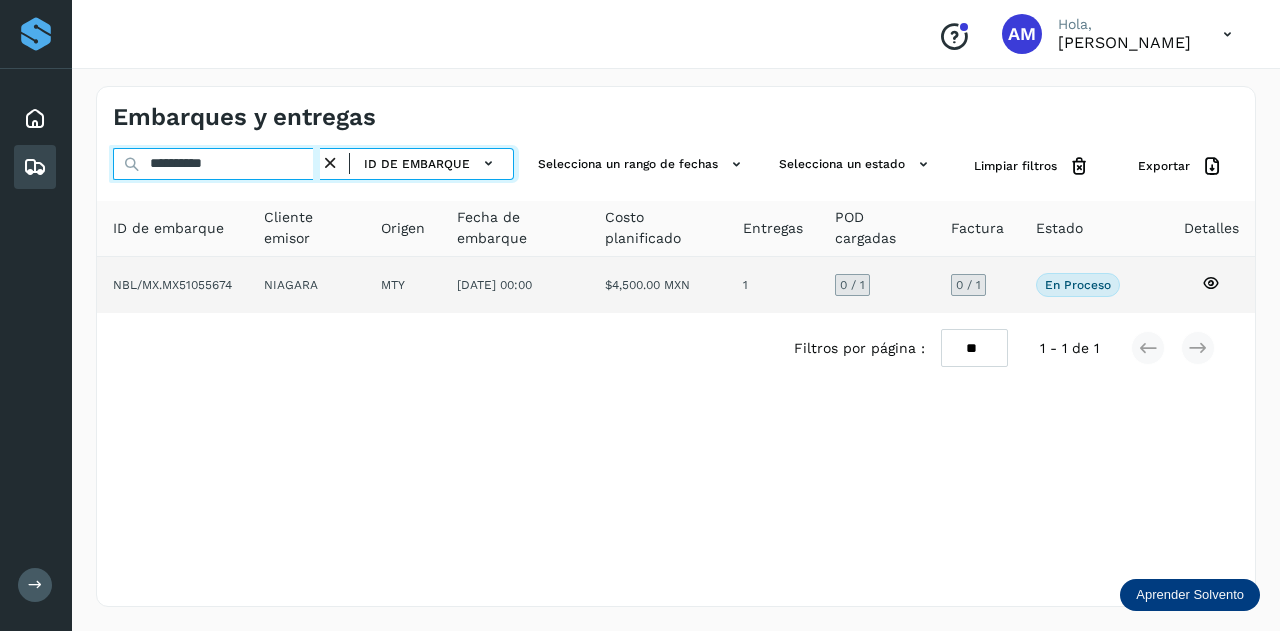 type on "**********" 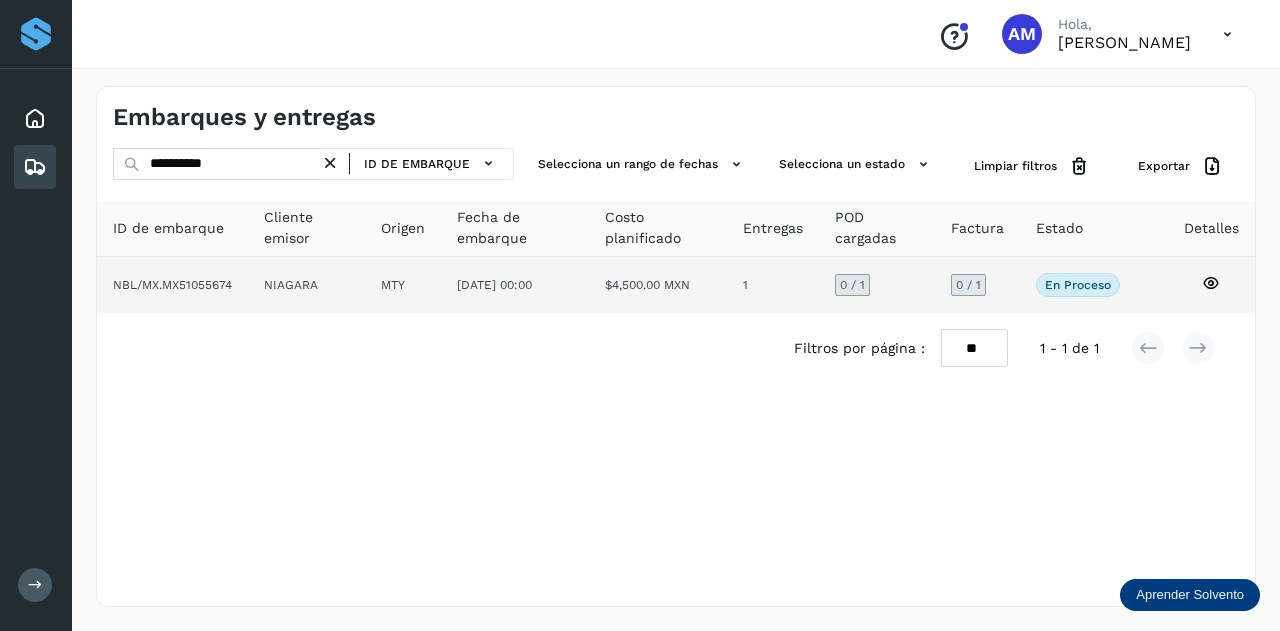 click on "MTY" 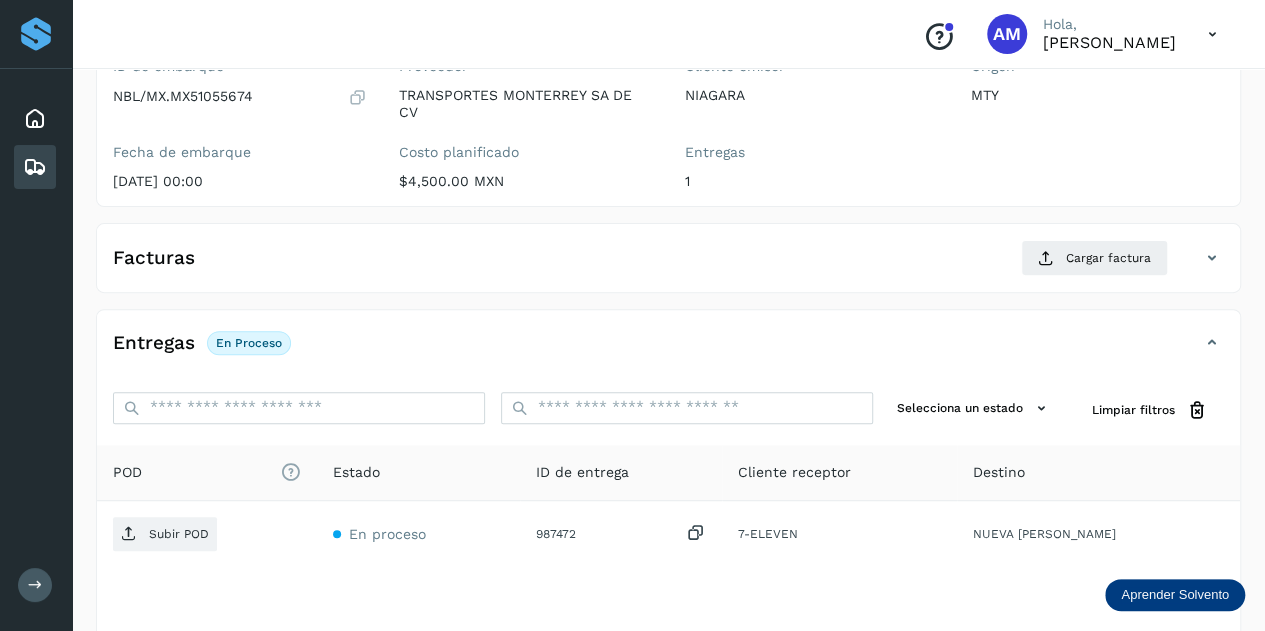 scroll, scrollTop: 300, scrollLeft: 0, axis: vertical 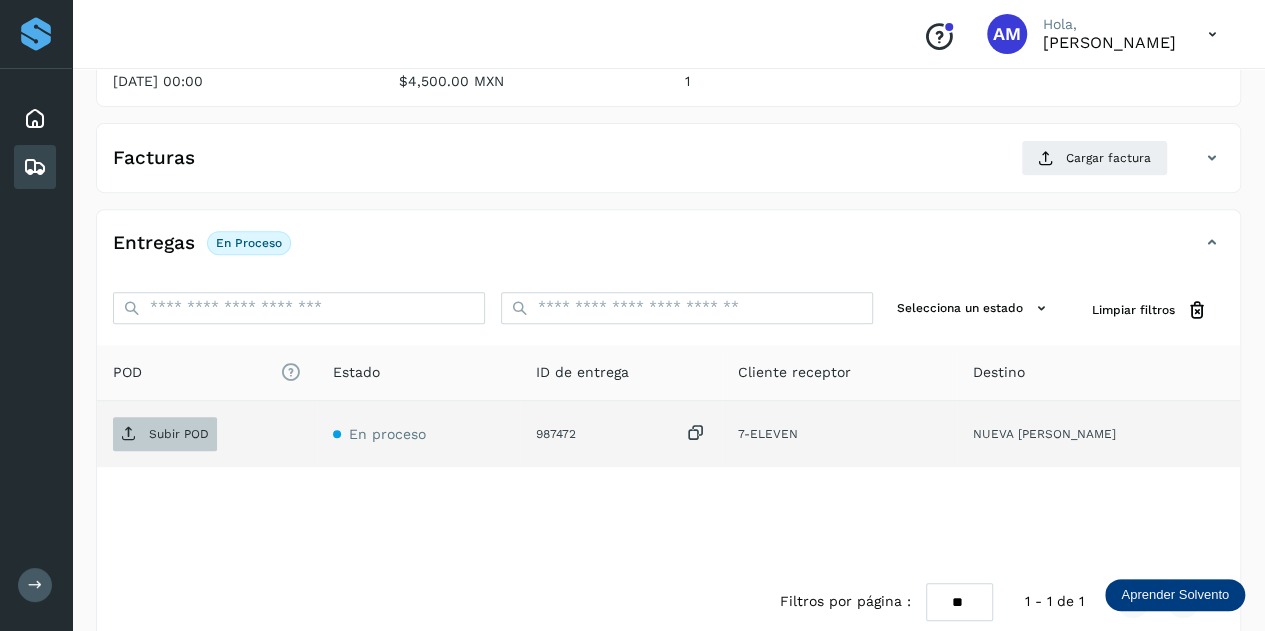 click on "Subir POD" at bounding box center [179, 434] 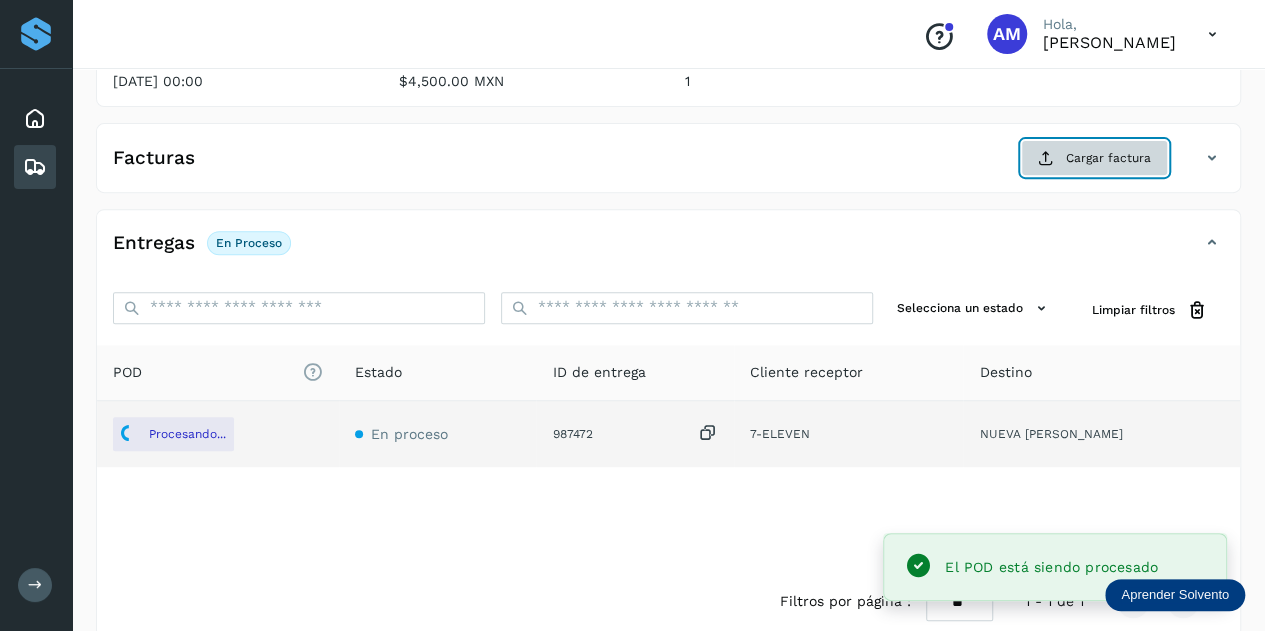 click on "Cargar factura" 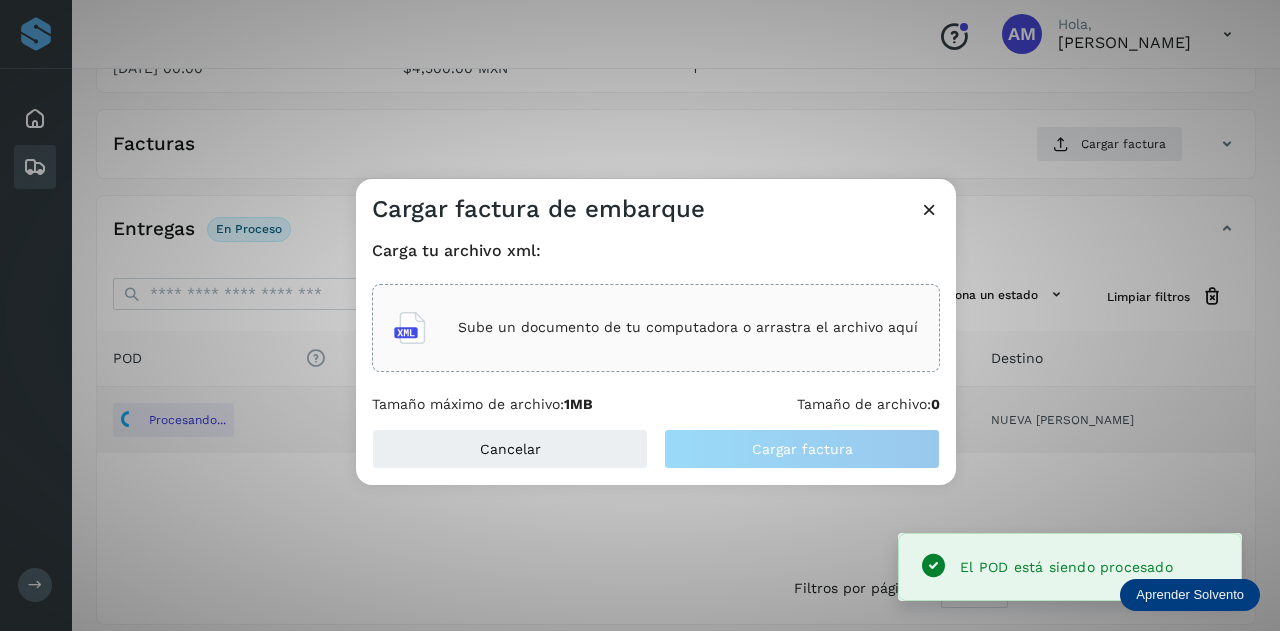 click on "Sube un documento de tu computadora o arrastra el archivo aquí" 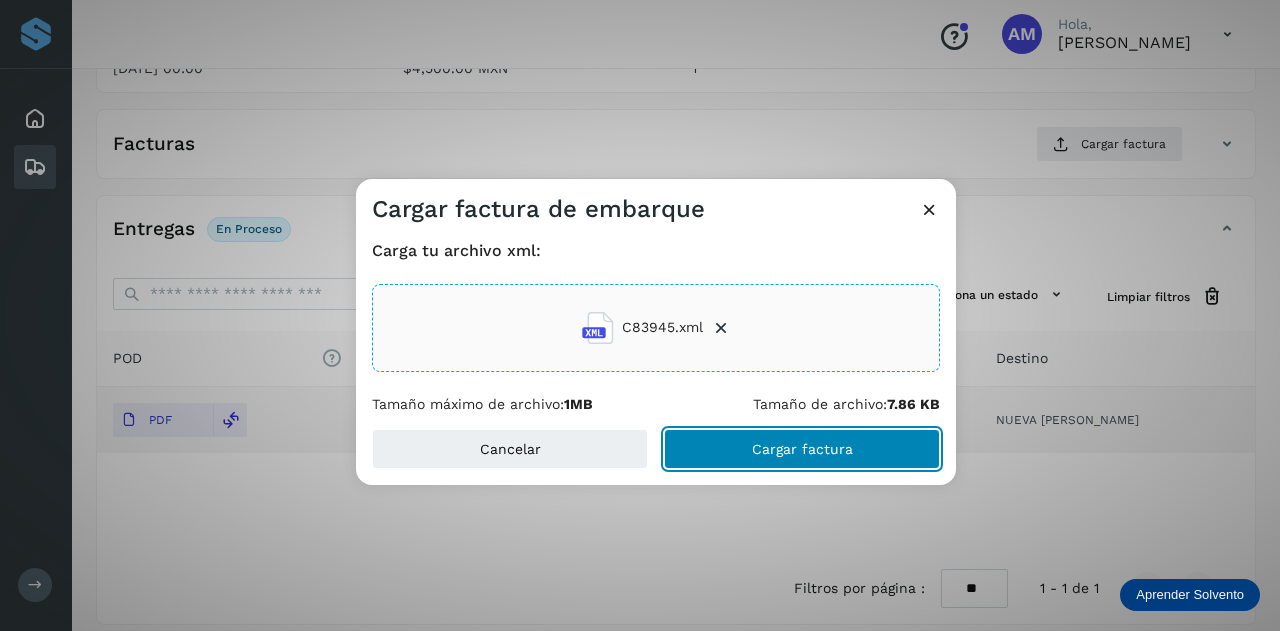 click on "Cargar factura" 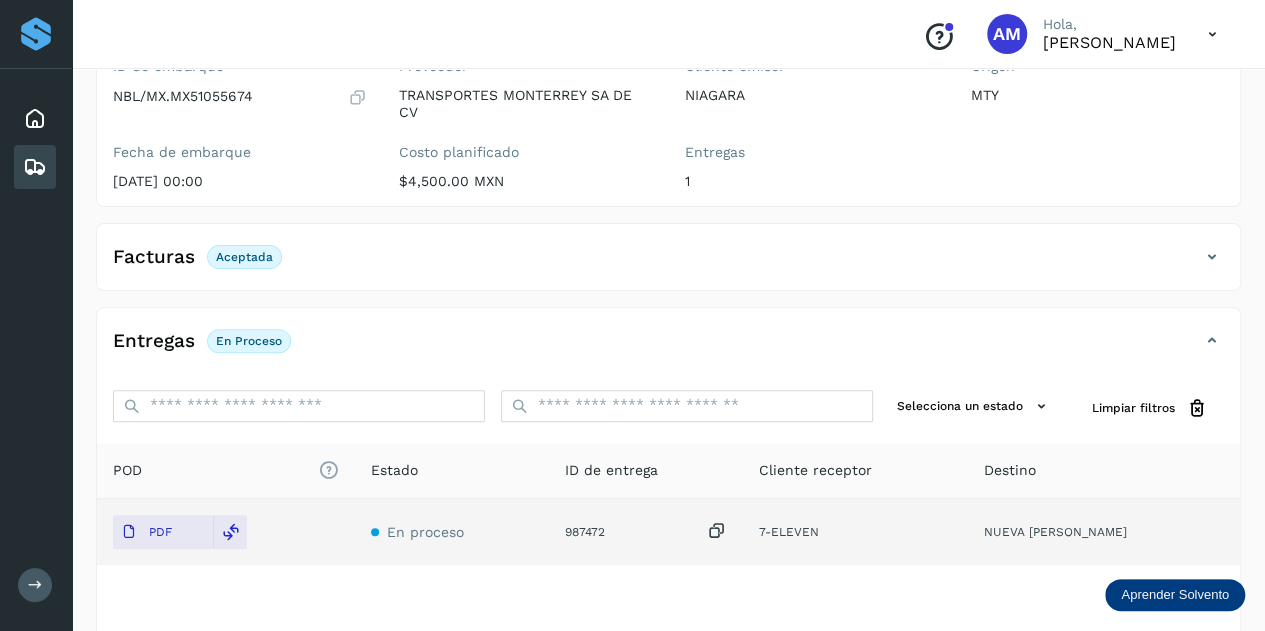 scroll, scrollTop: 0, scrollLeft: 0, axis: both 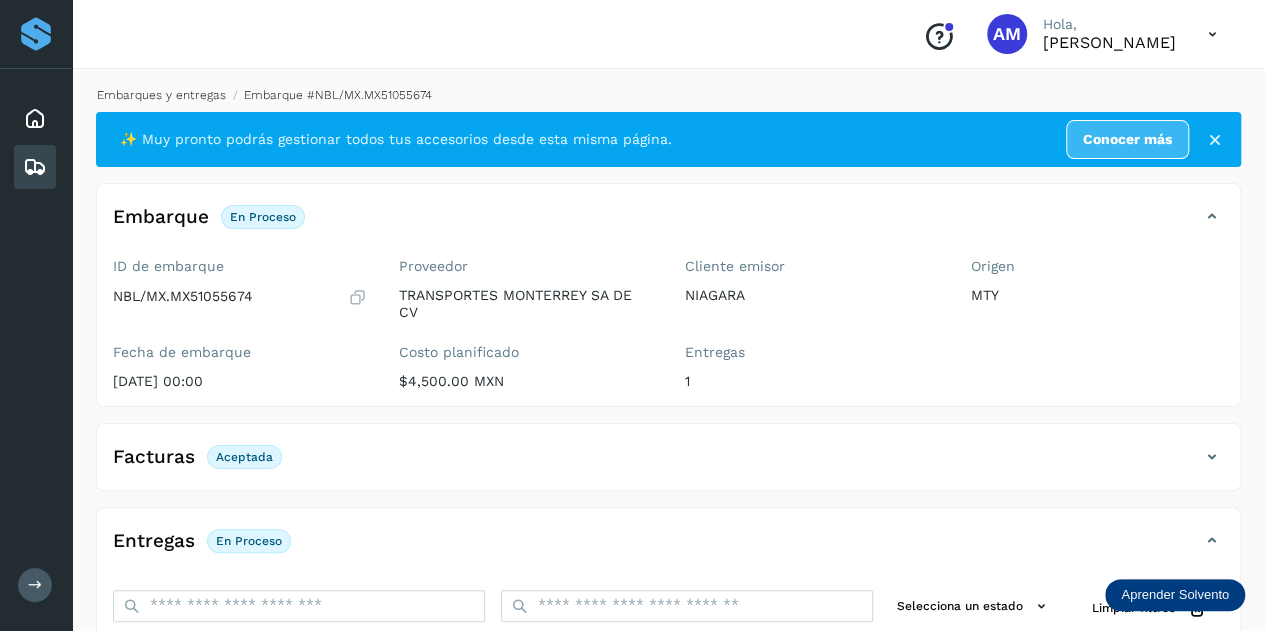 click on "Embarques y entregas" at bounding box center [161, 95] 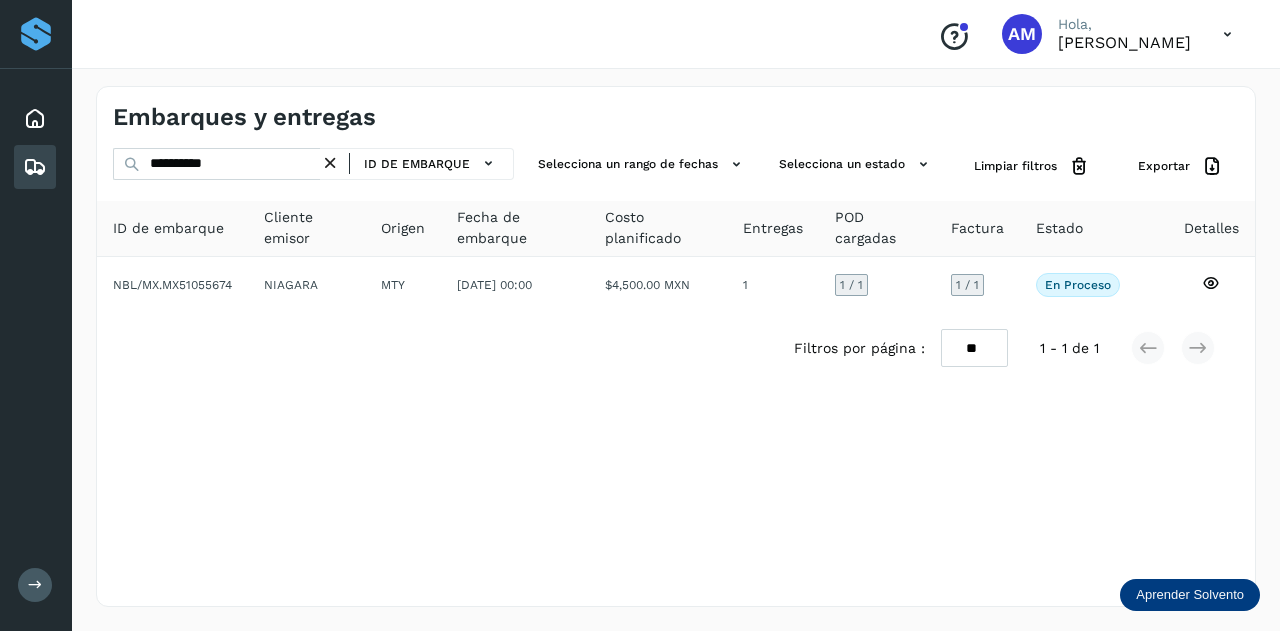 click at bounding box center [330, 163] 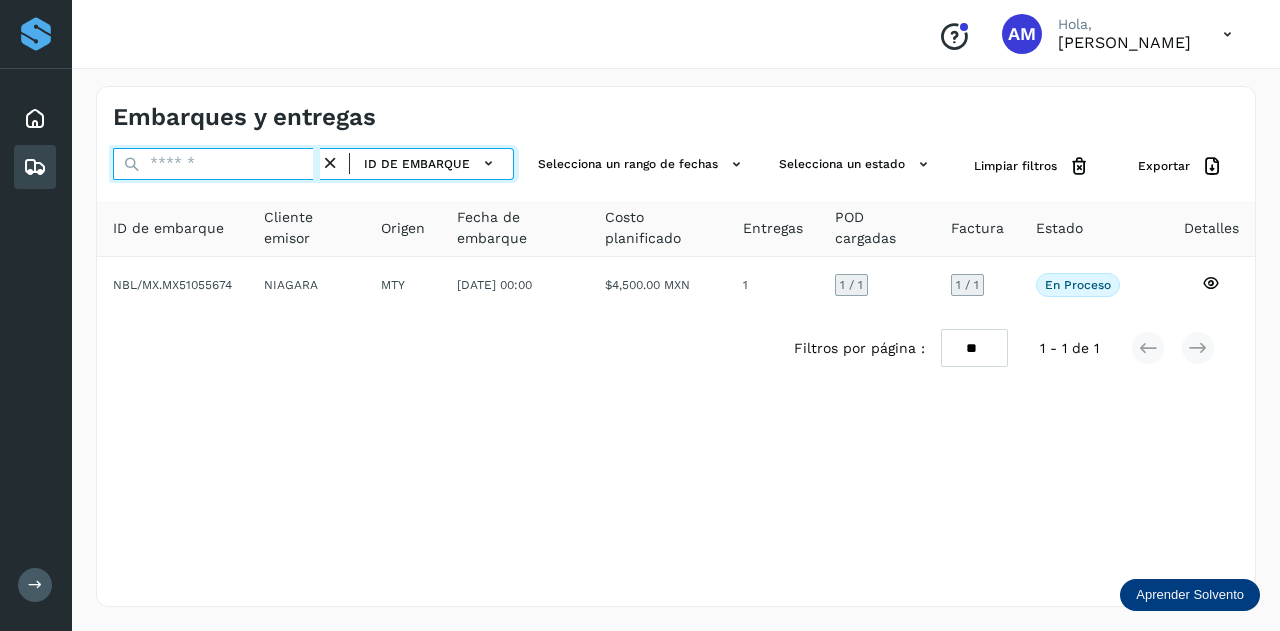 click at bounding box center (216, 164) 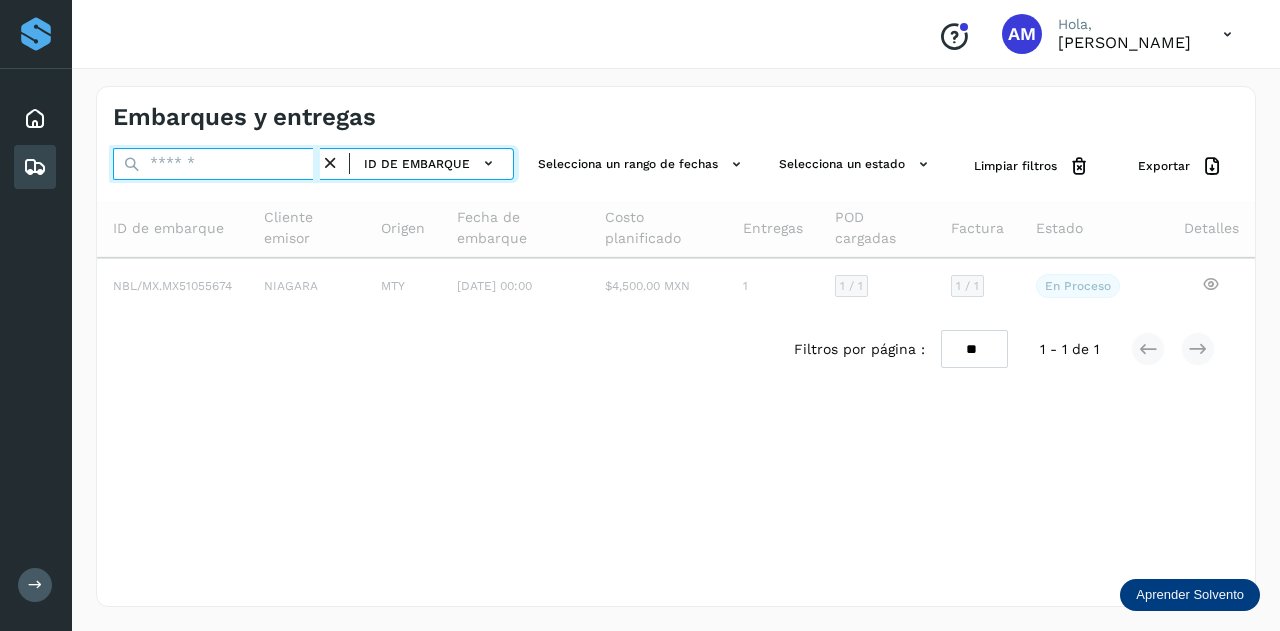 paste on "**********" 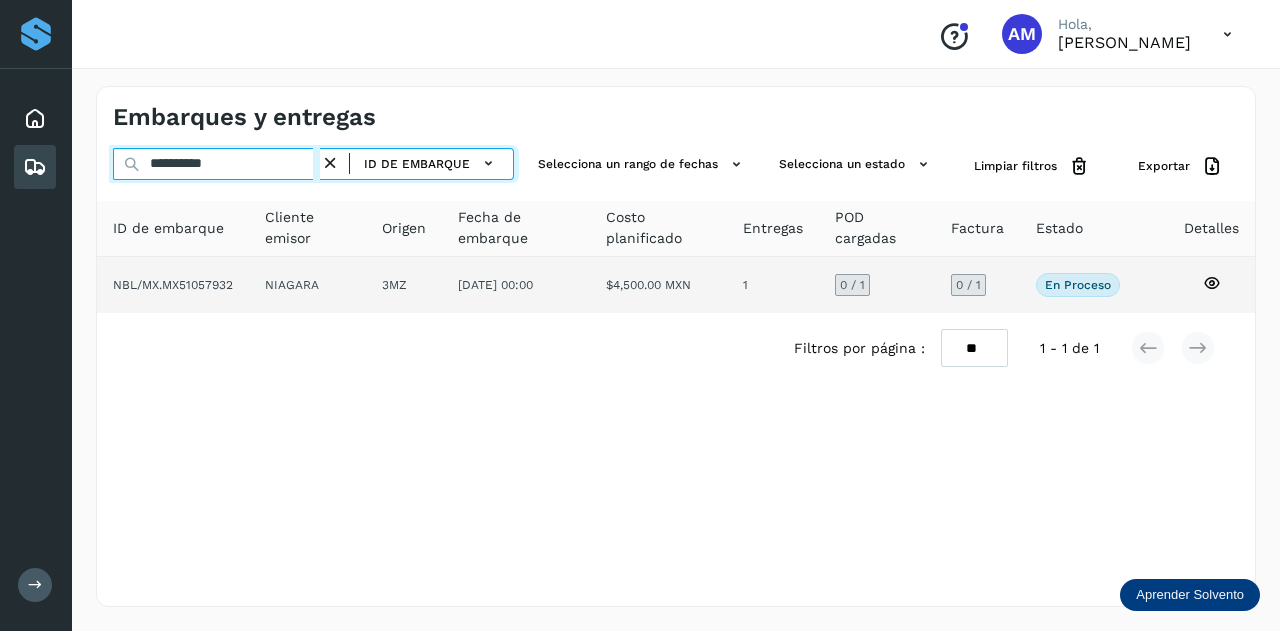 type on "**********" 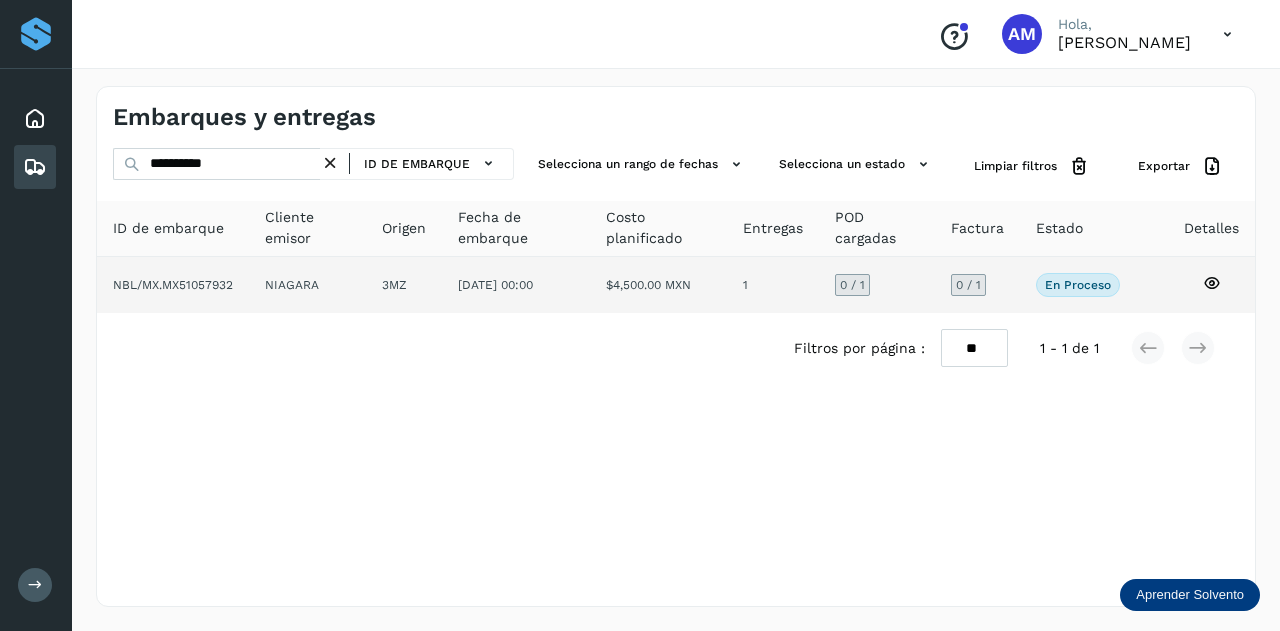 click on "NIAGARA" 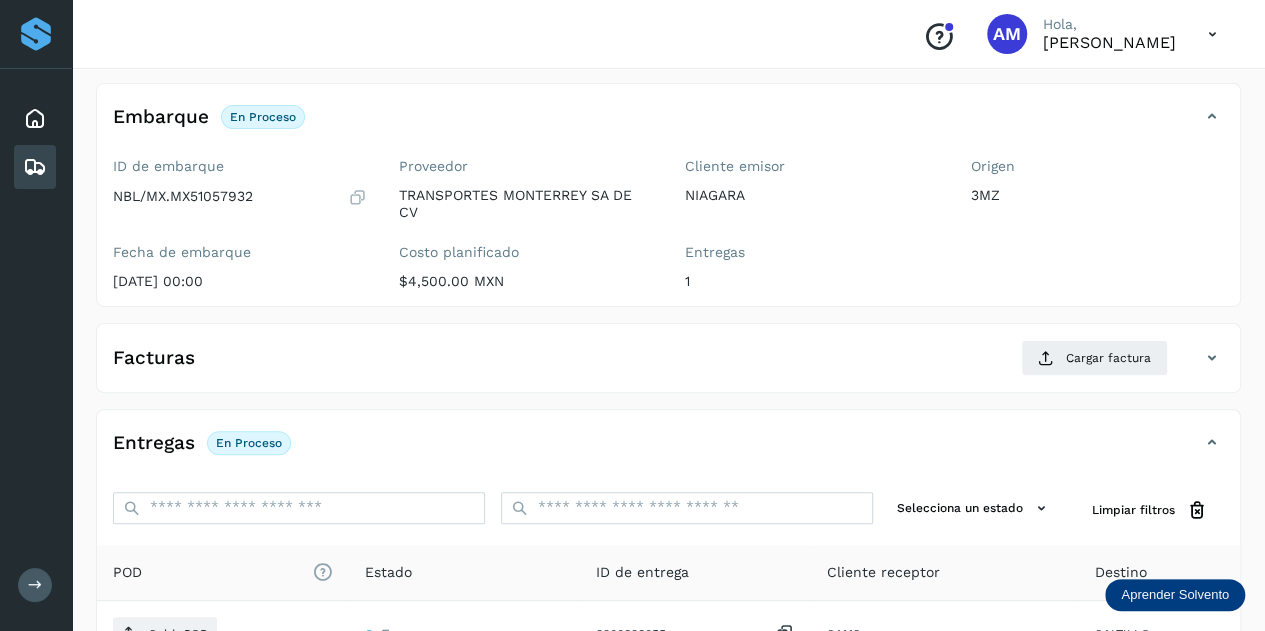 scroll, scrollTop: 200, scrollLeft: 0, axis: vertical 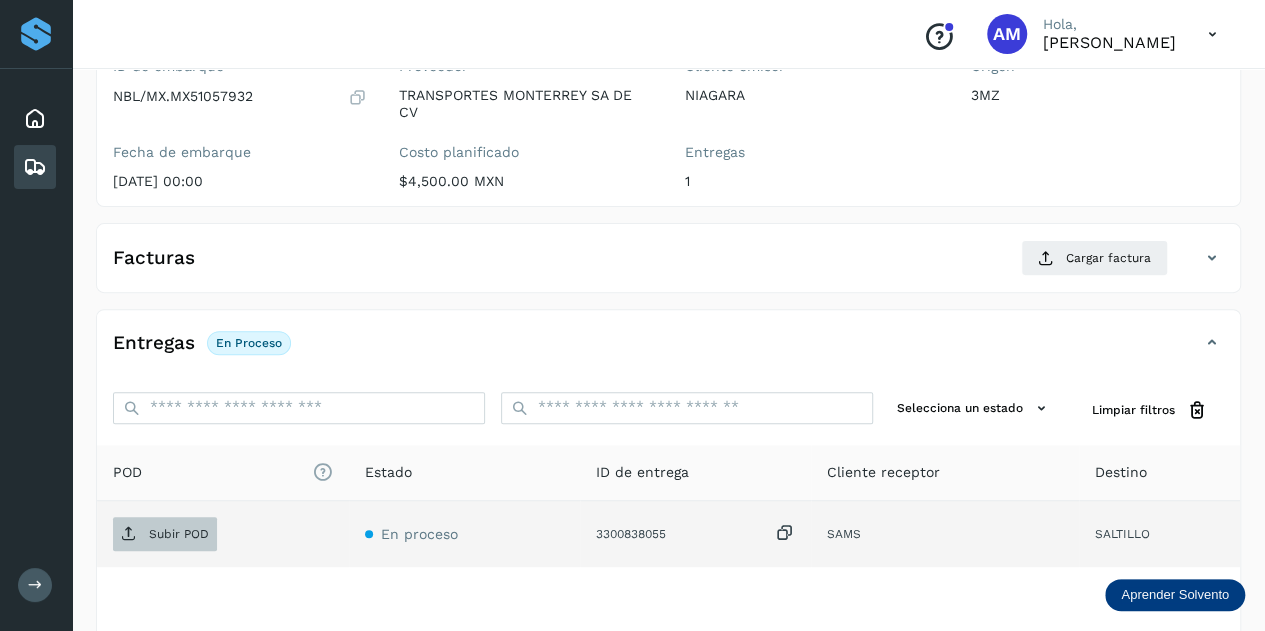 click on "Subir POD" at bounding box center [179, 534] 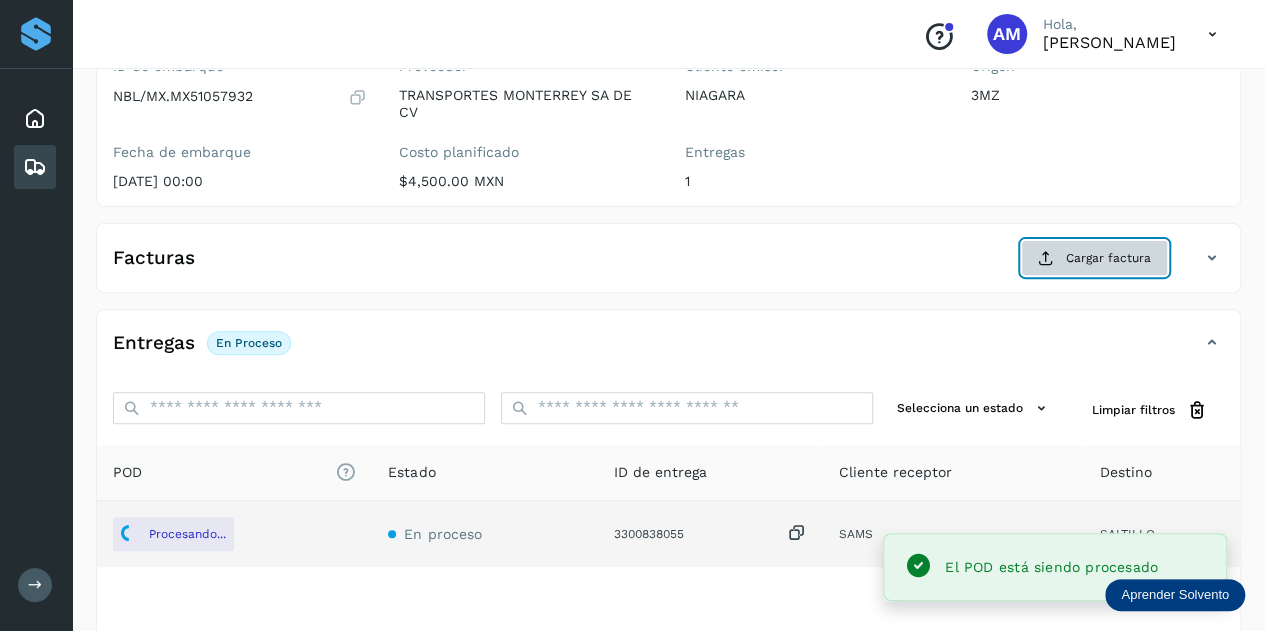 click on "Cargar factura" 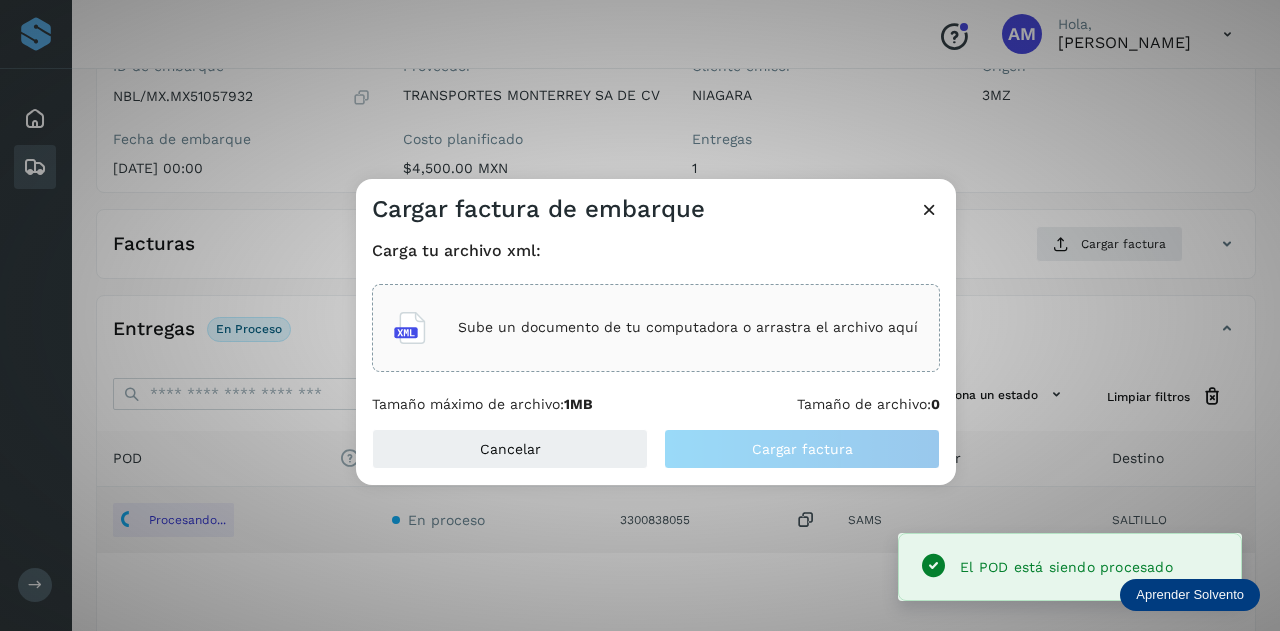 click on "Sube un documento de tu computadora o arrastra el archivo aquí" at bounding box center [656, 328] 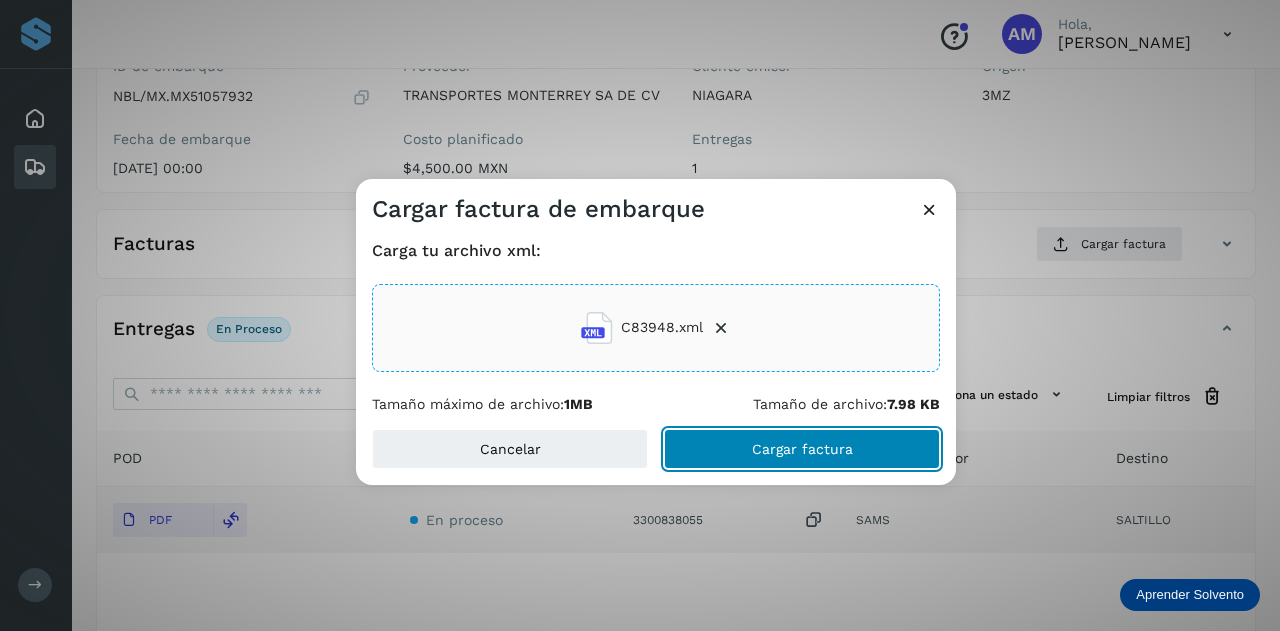 click on "Cargar factura" 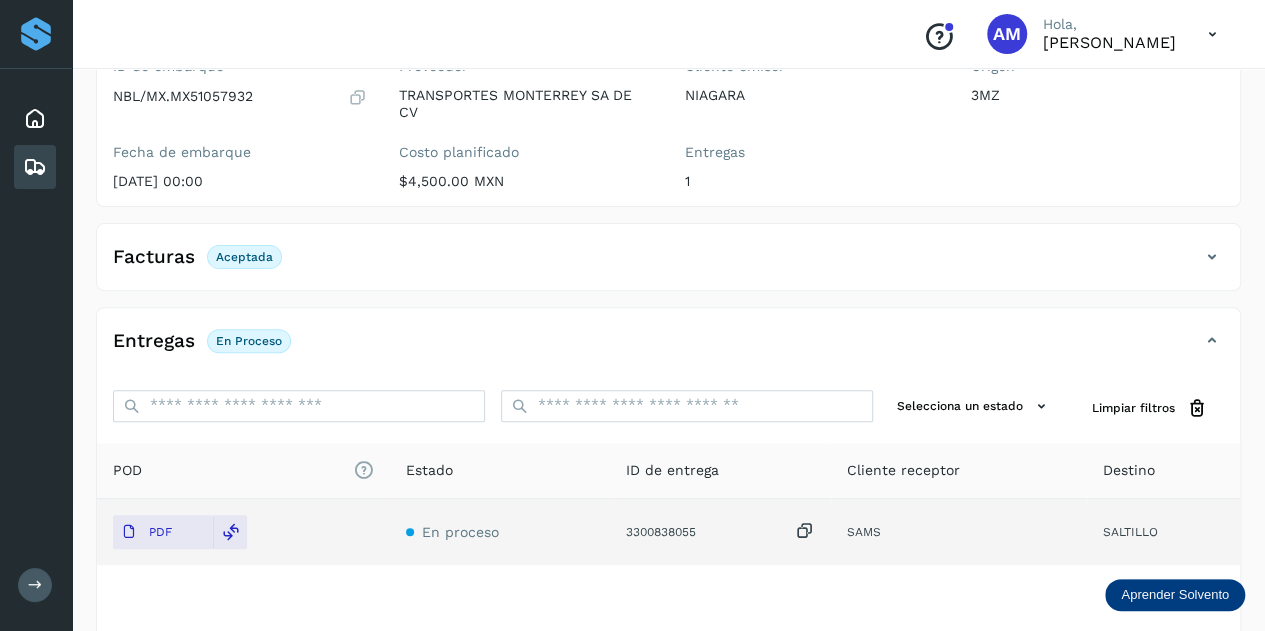 scroll, scrollTop: 0, scrollLeft: 0, axis: both 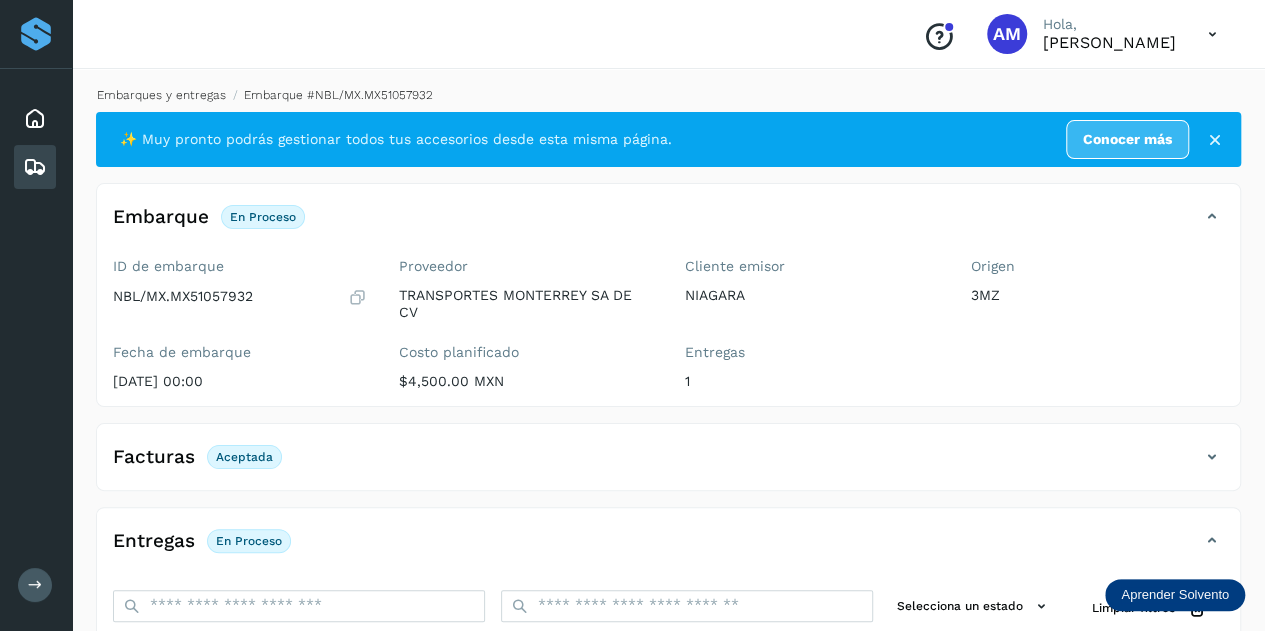 click on "Embarques y entregas" at bounding box center (161, 95) 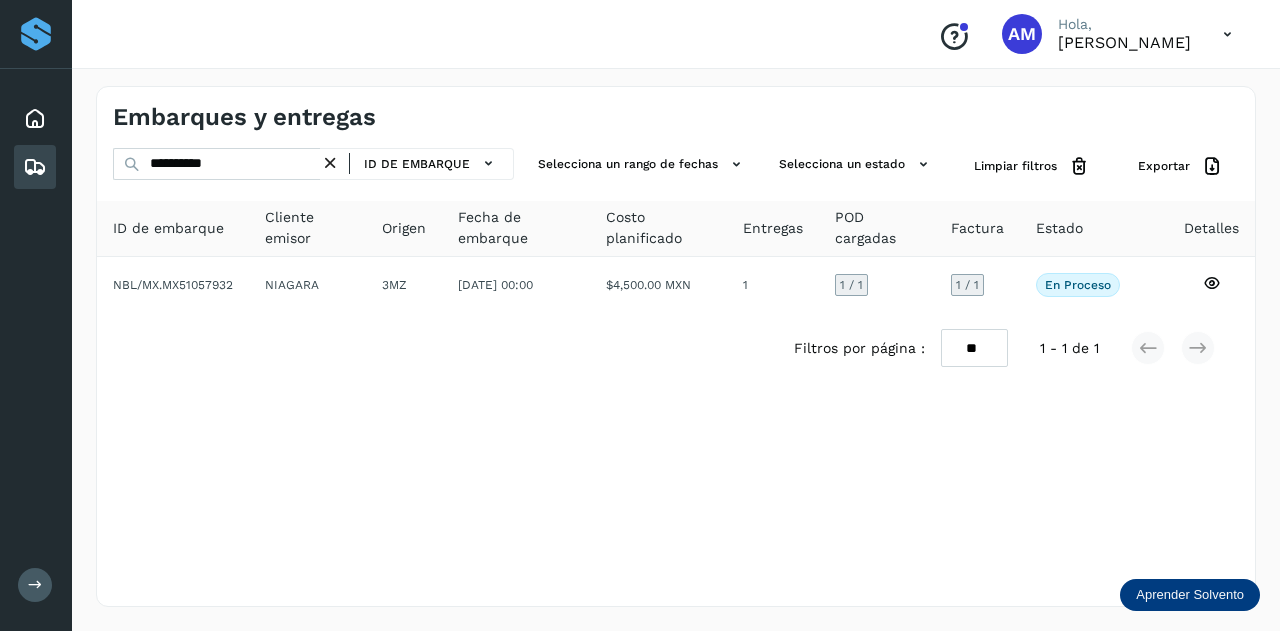 click at bounding box center [330, 163] 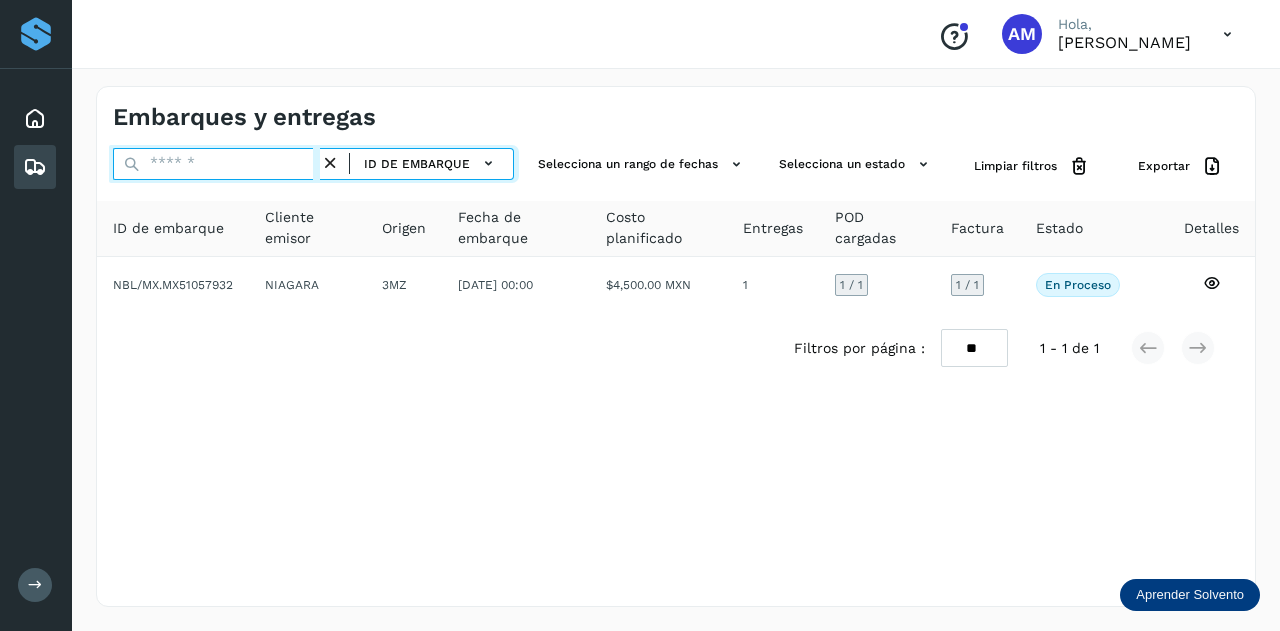 click at bounding box center [216, 164] 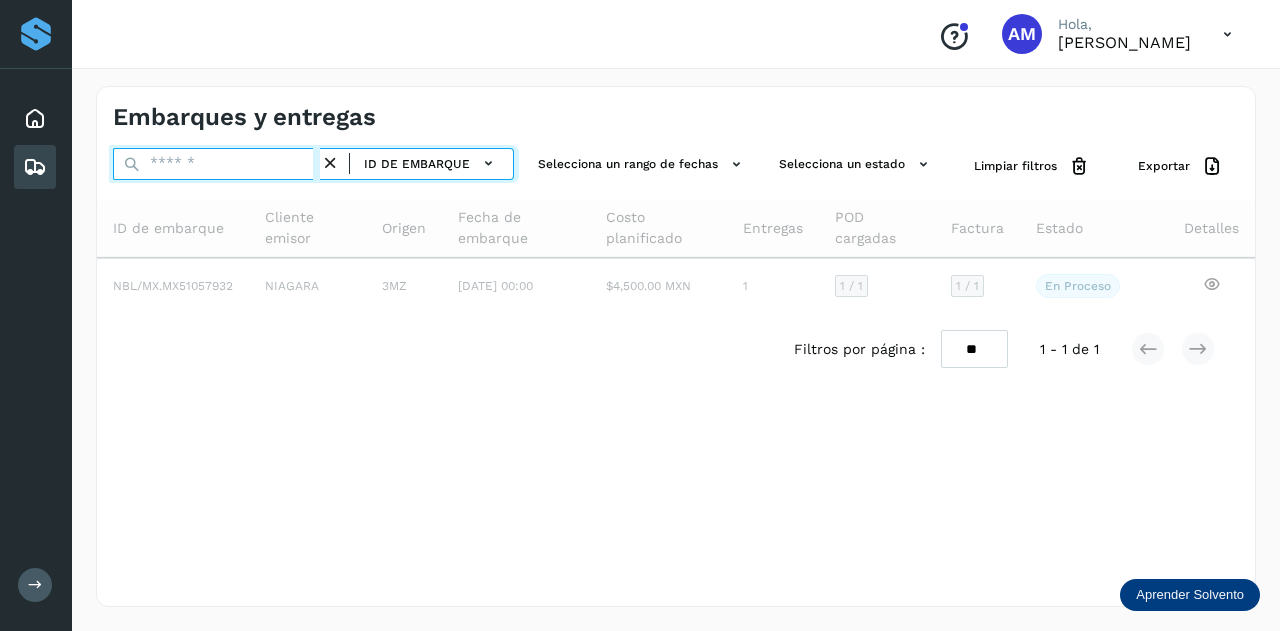 paste on "**********" 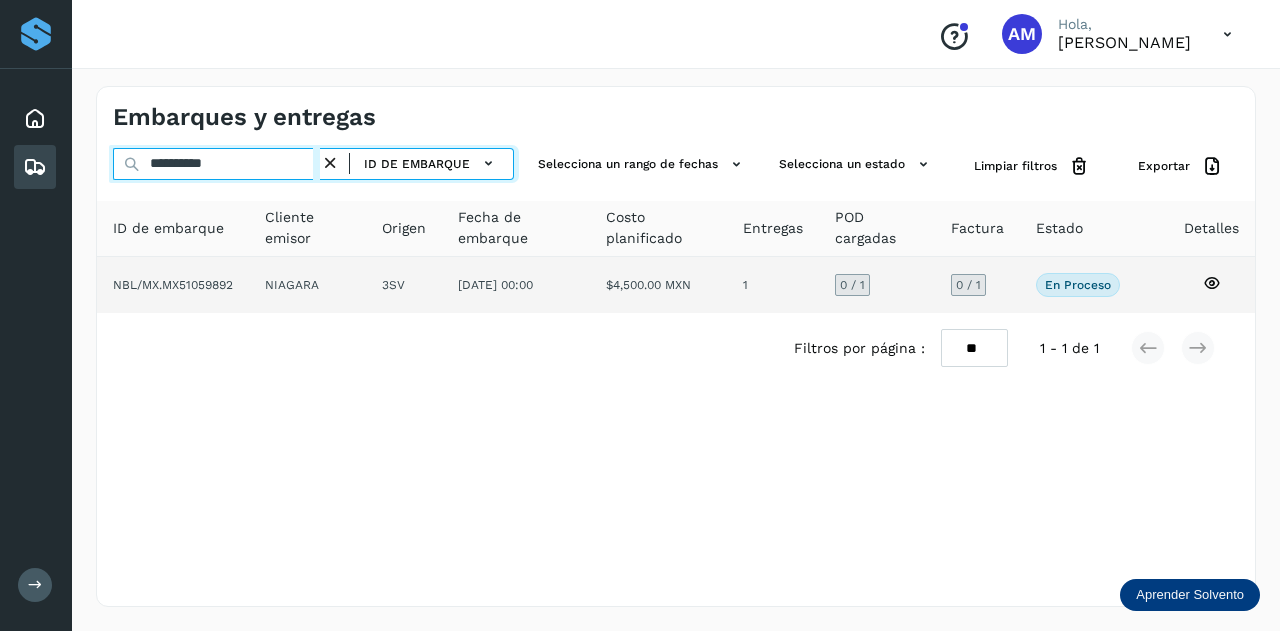 type on "**********" 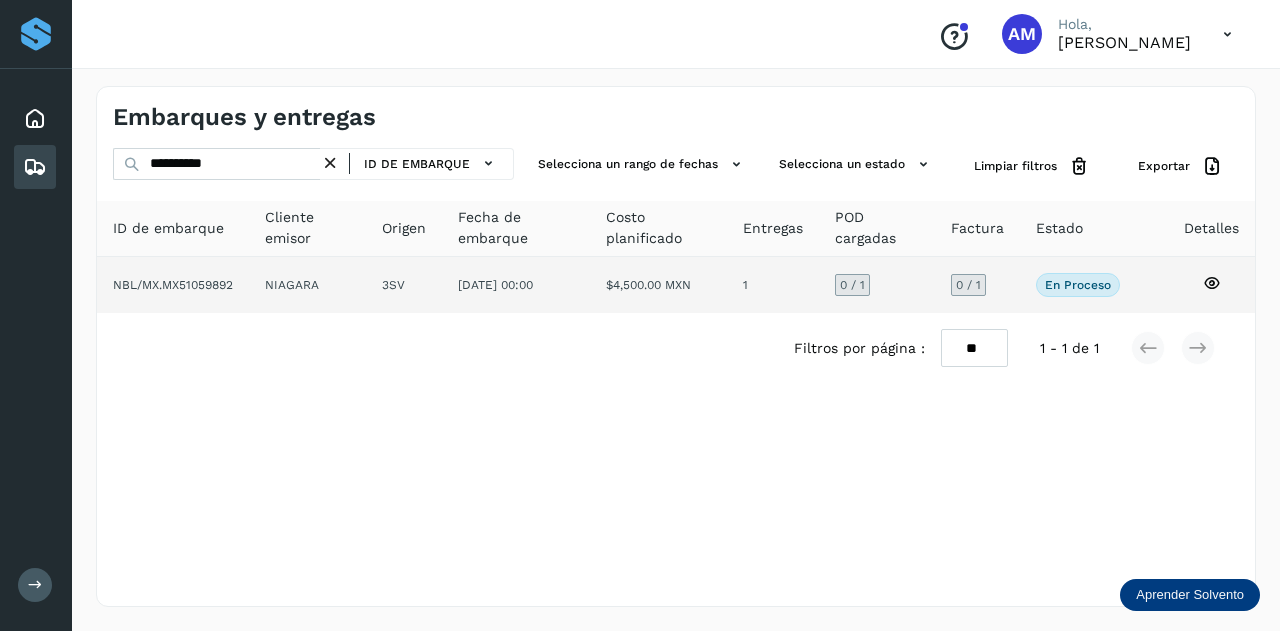 click on "NBL/MX.MX51059892" 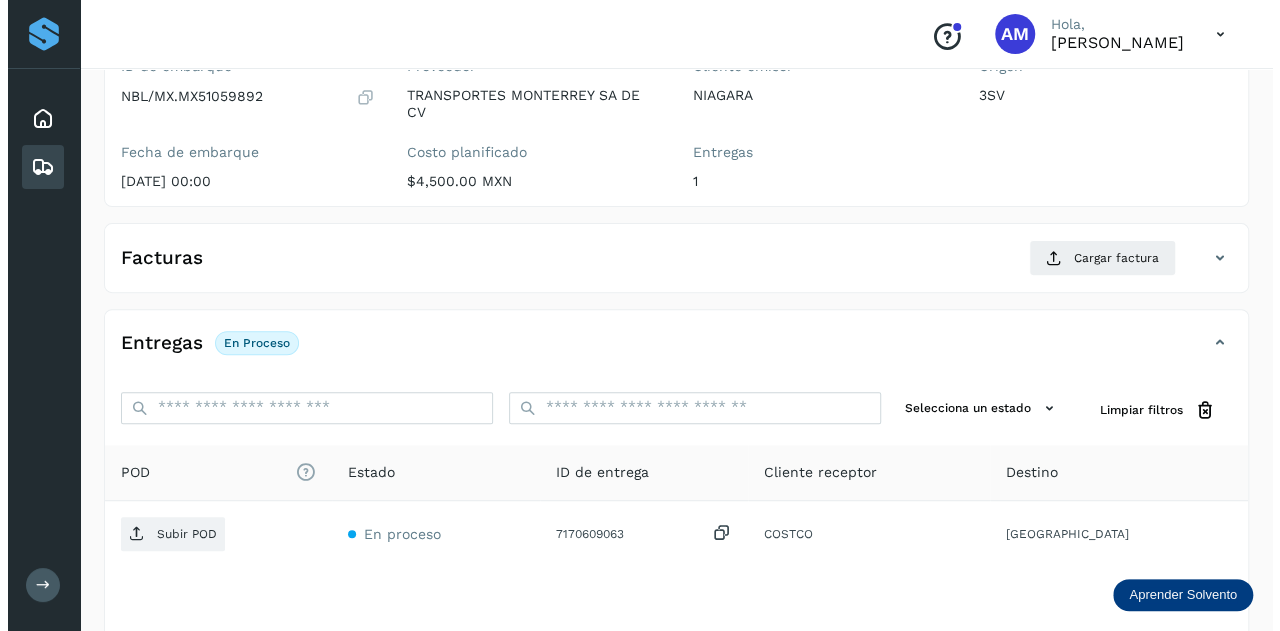 scroll, scrollTop: 327, scrollLeft: 0, axis: vertical 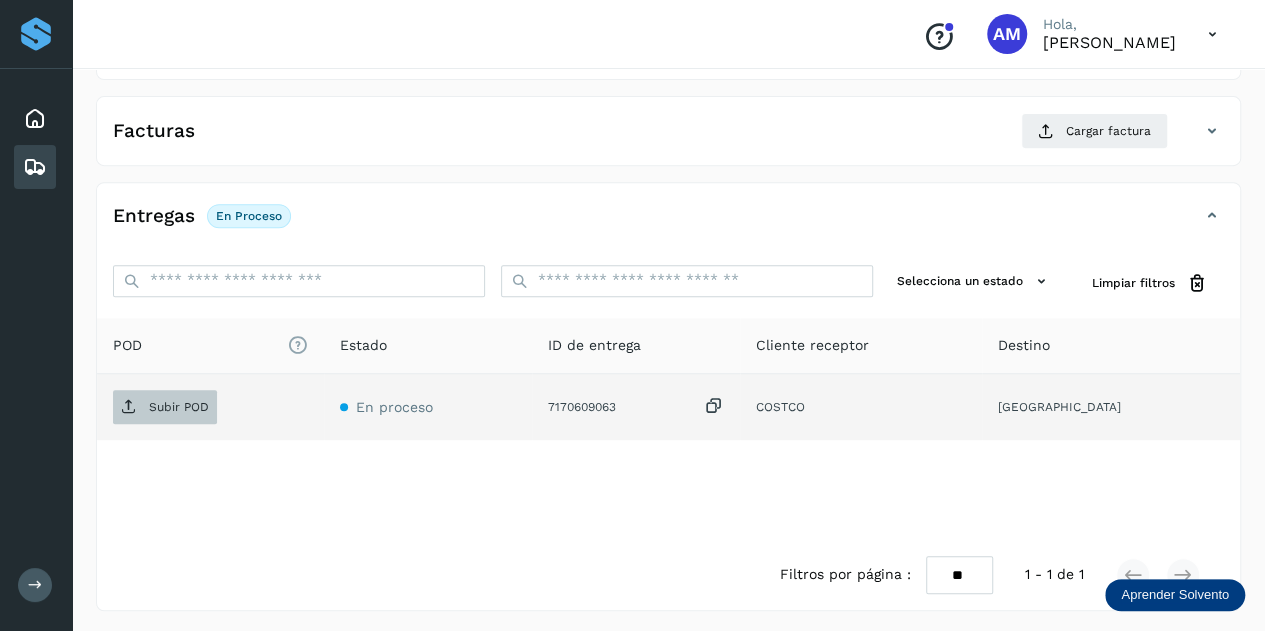 click on "Subir POD" at bounding box center [179, 407] 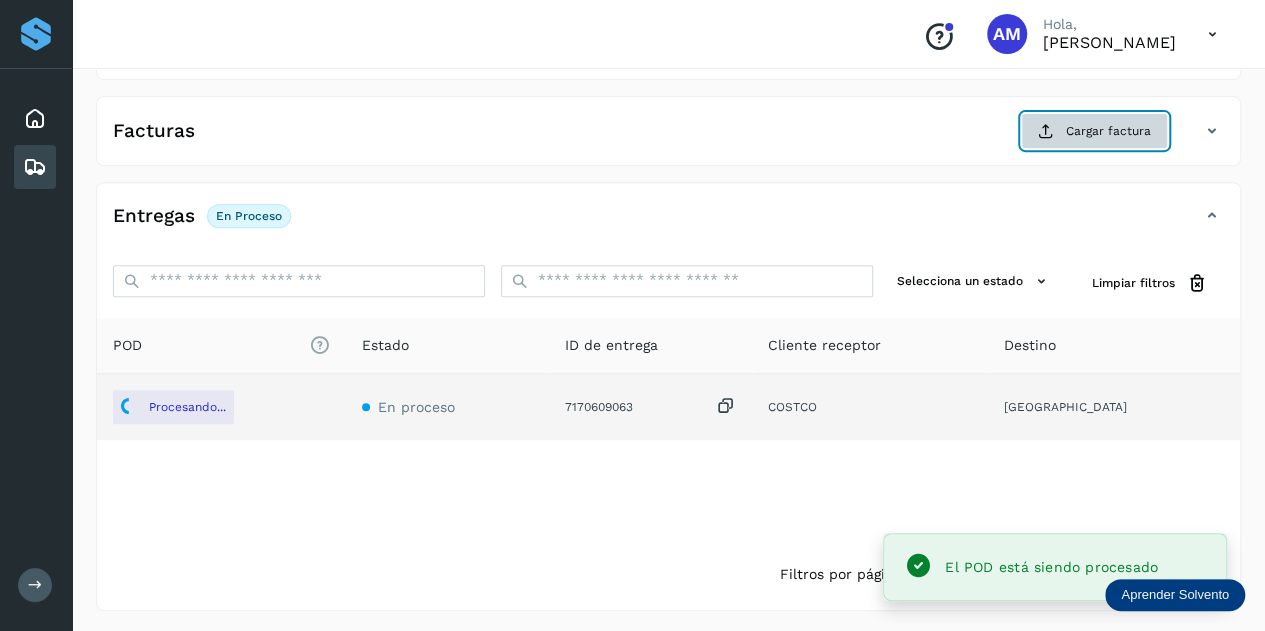 click on "Cargar factura" 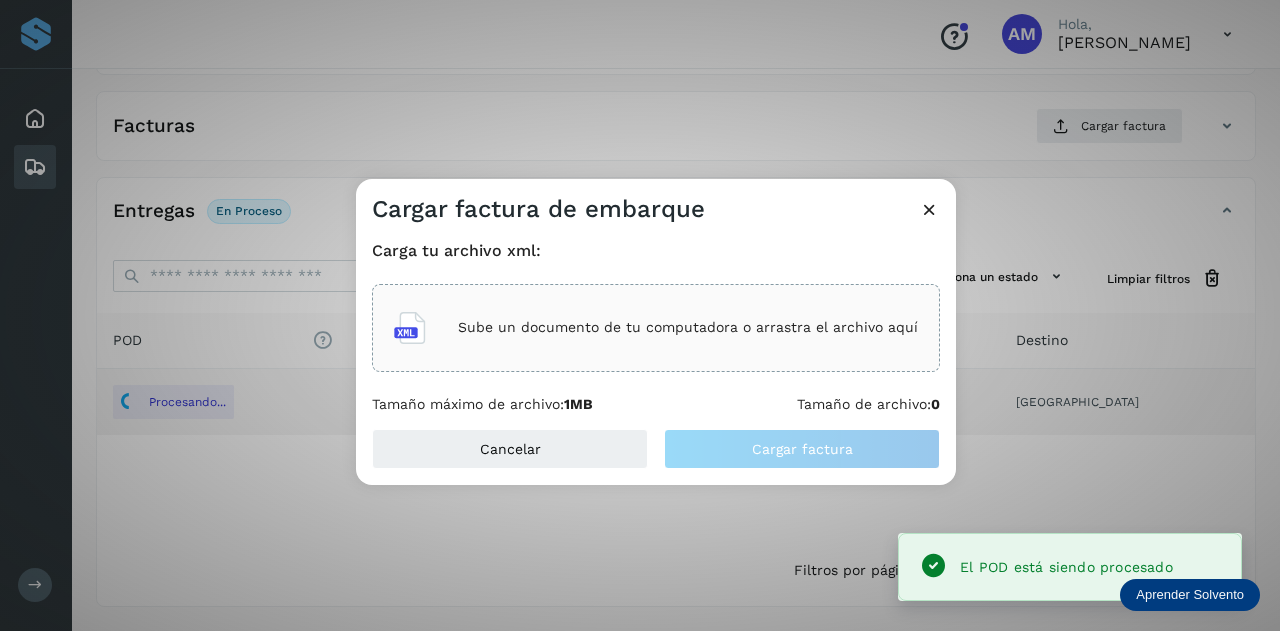 click on "Sube un documento de tu computadora o arrastra el archivo aquí" 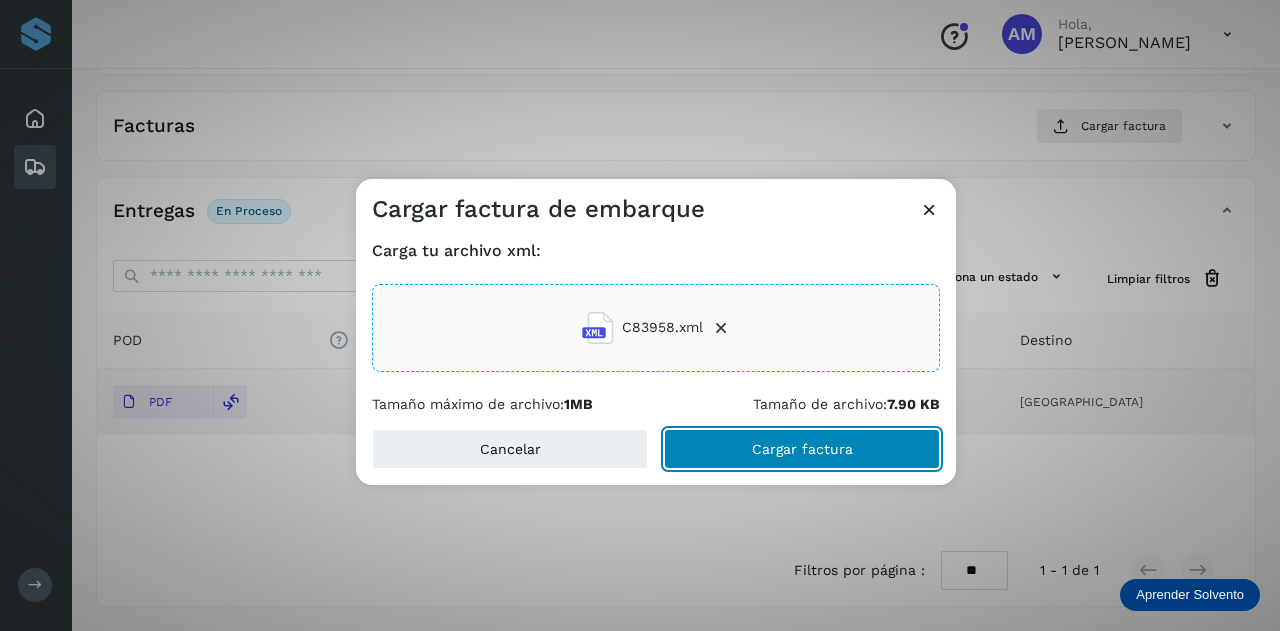 click on "Cargar factura" 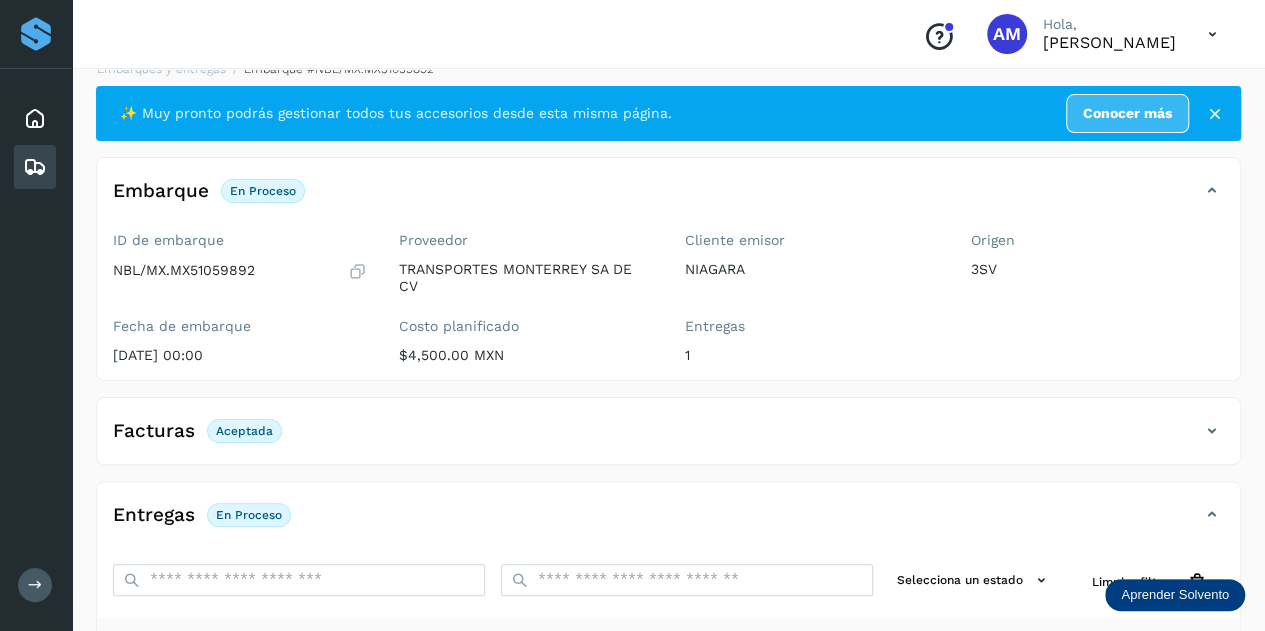 scroll, scrollTop: 0, scrollLeft: 0, axis: both 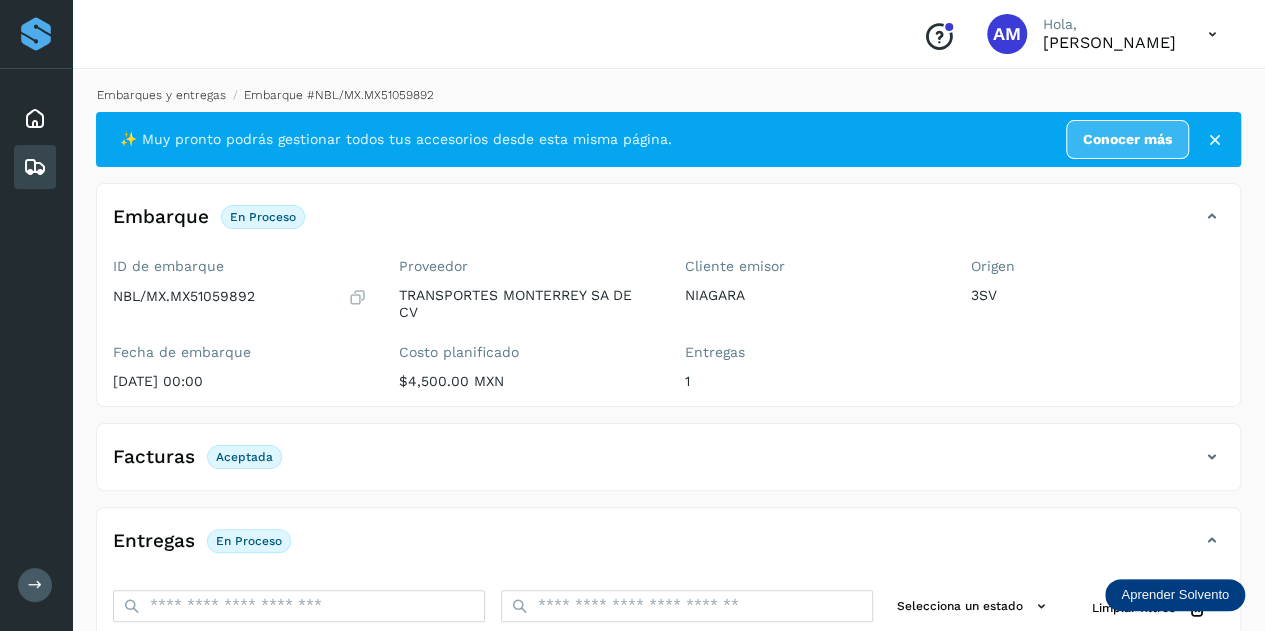 click on "Embarques y entregas" at bounding box center (161, 95) 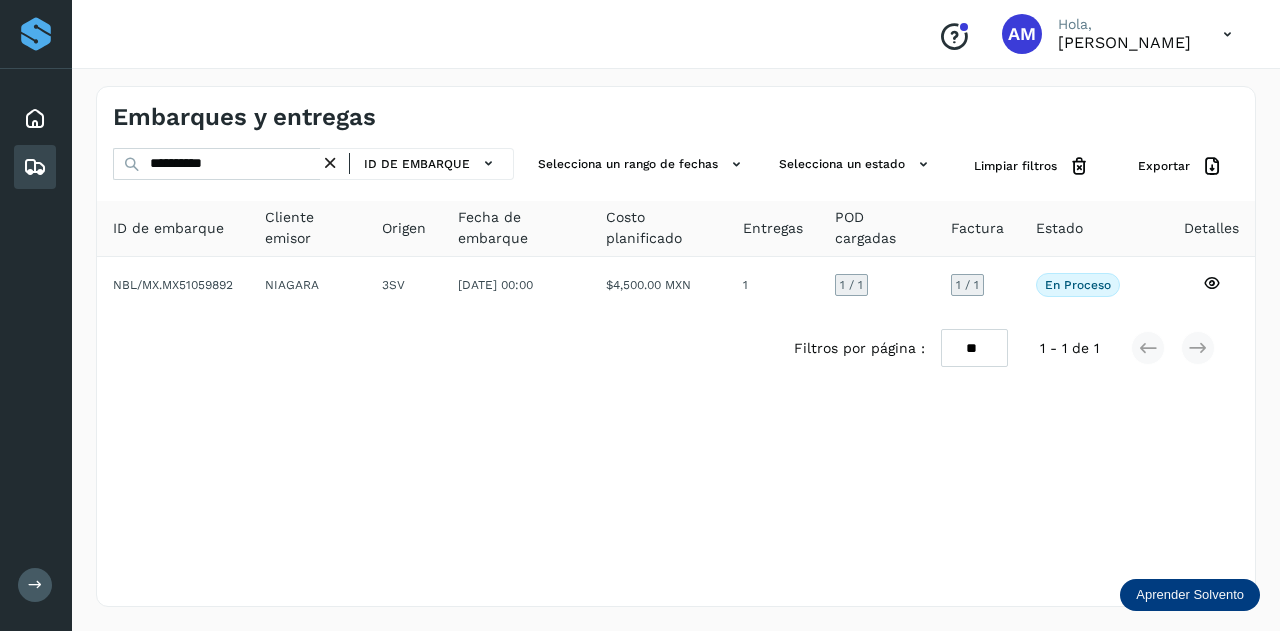 click at bounding box center (330, 163) 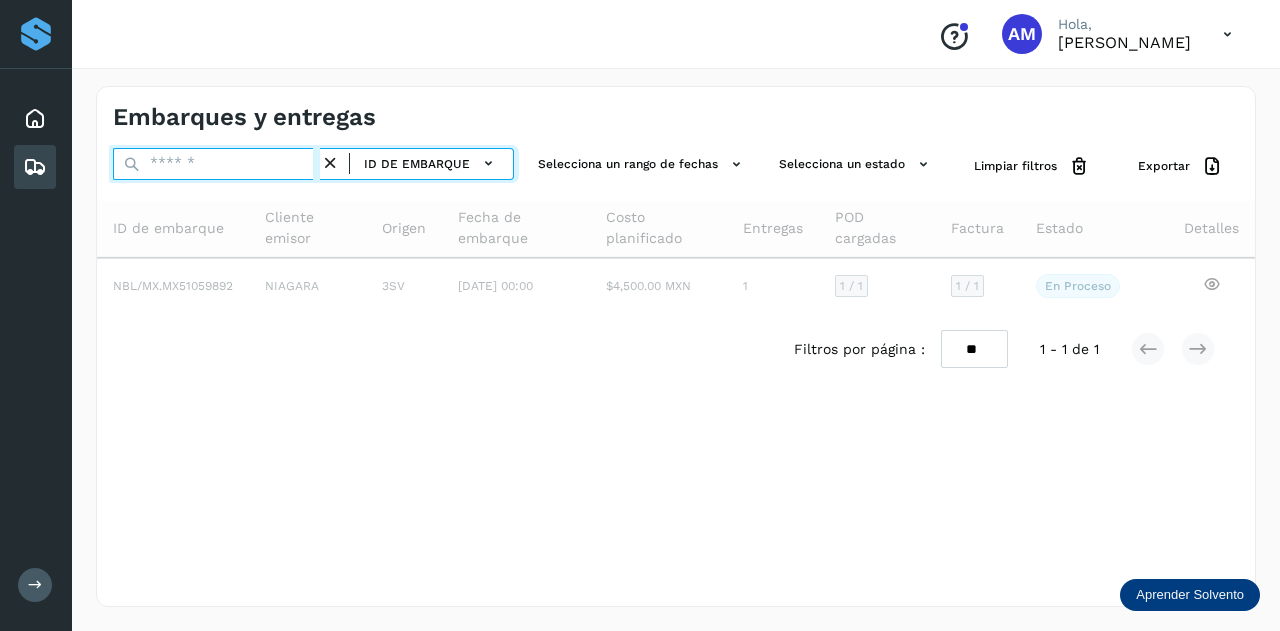 click at bounding box center [216, 164] 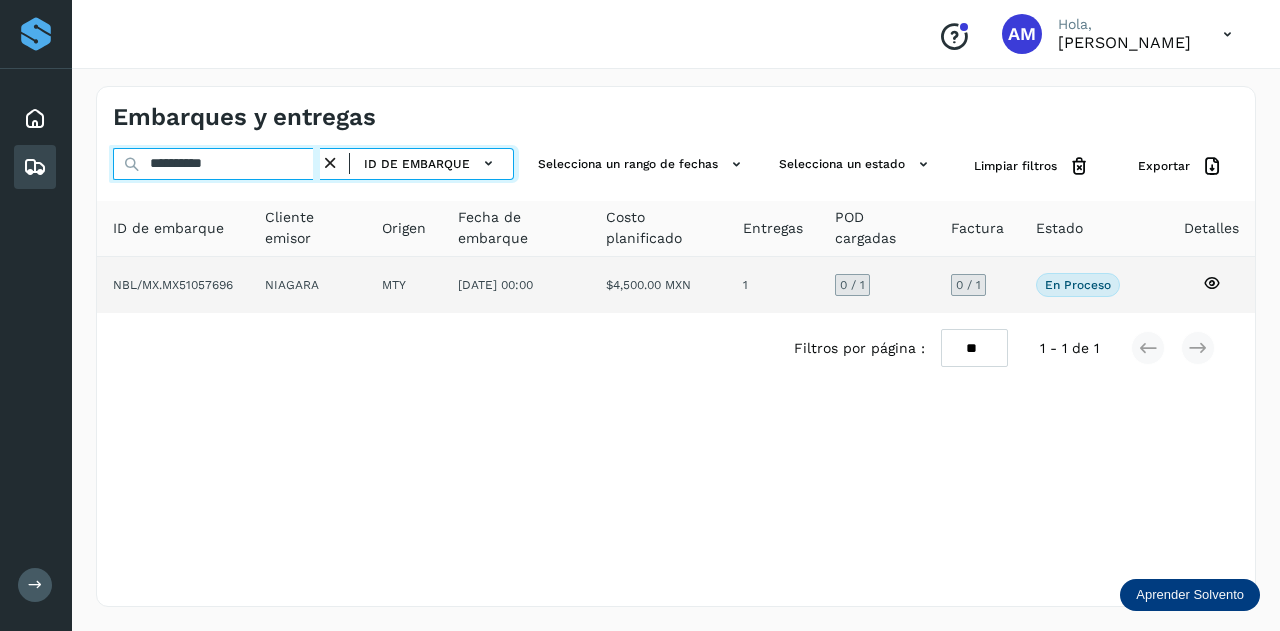 type on "**********" 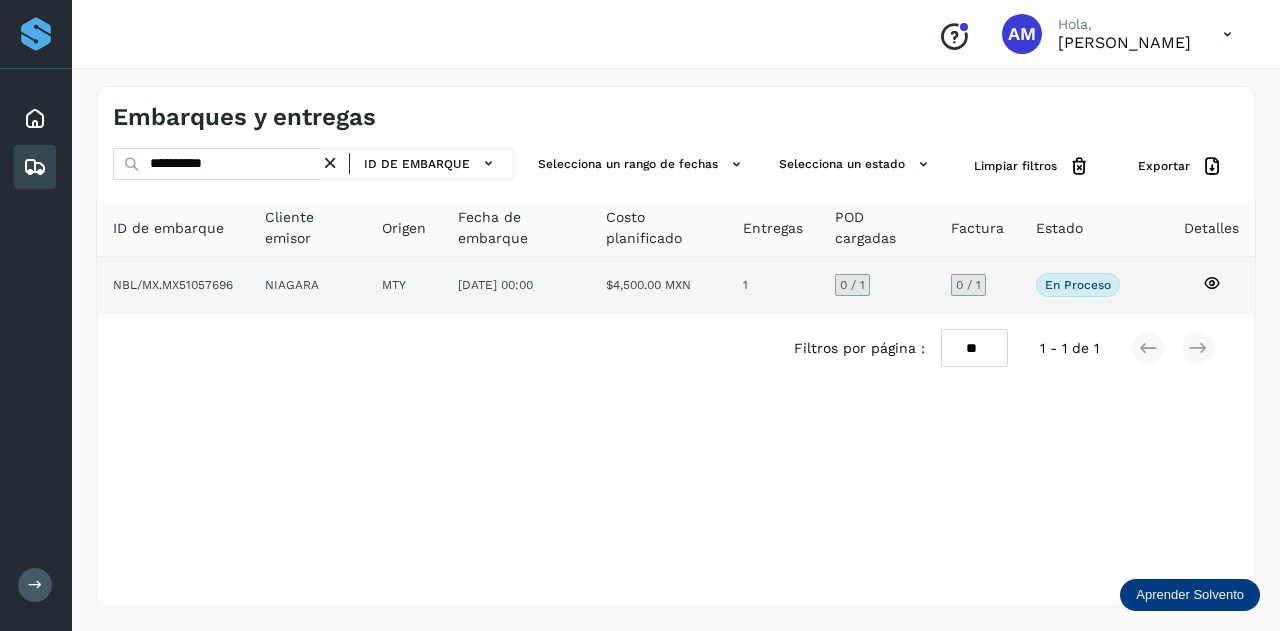 click on "NIAGARA" 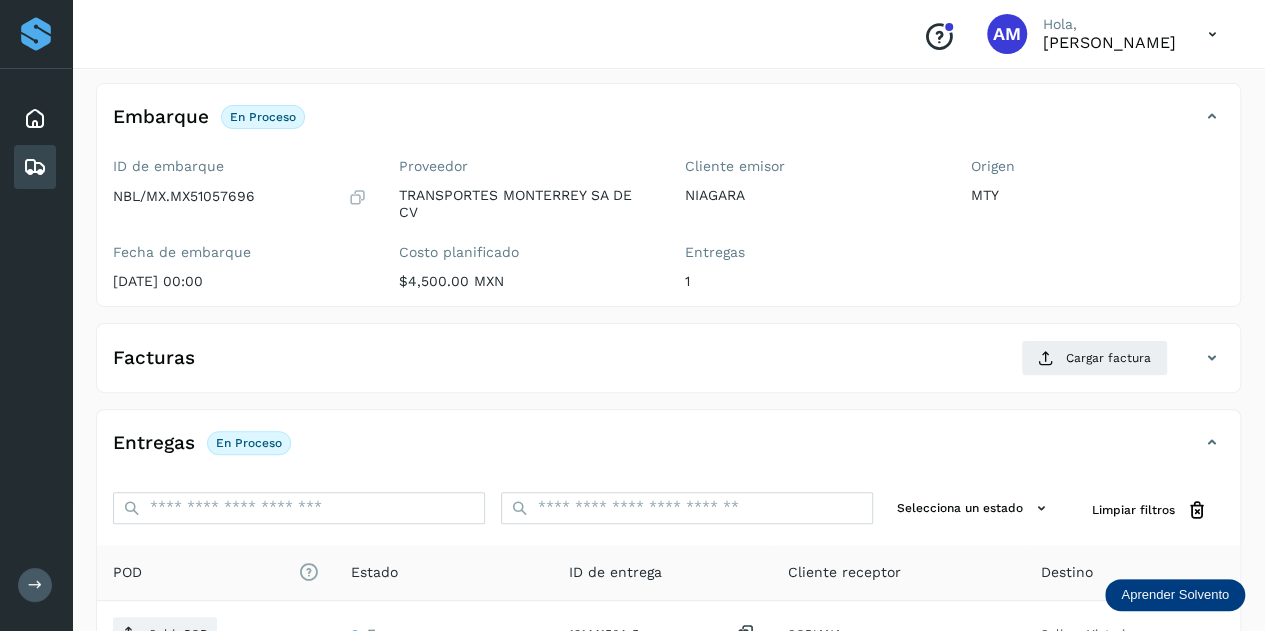 scroll, scrollTop: 200, scrollLeft: 0, axis: vertical 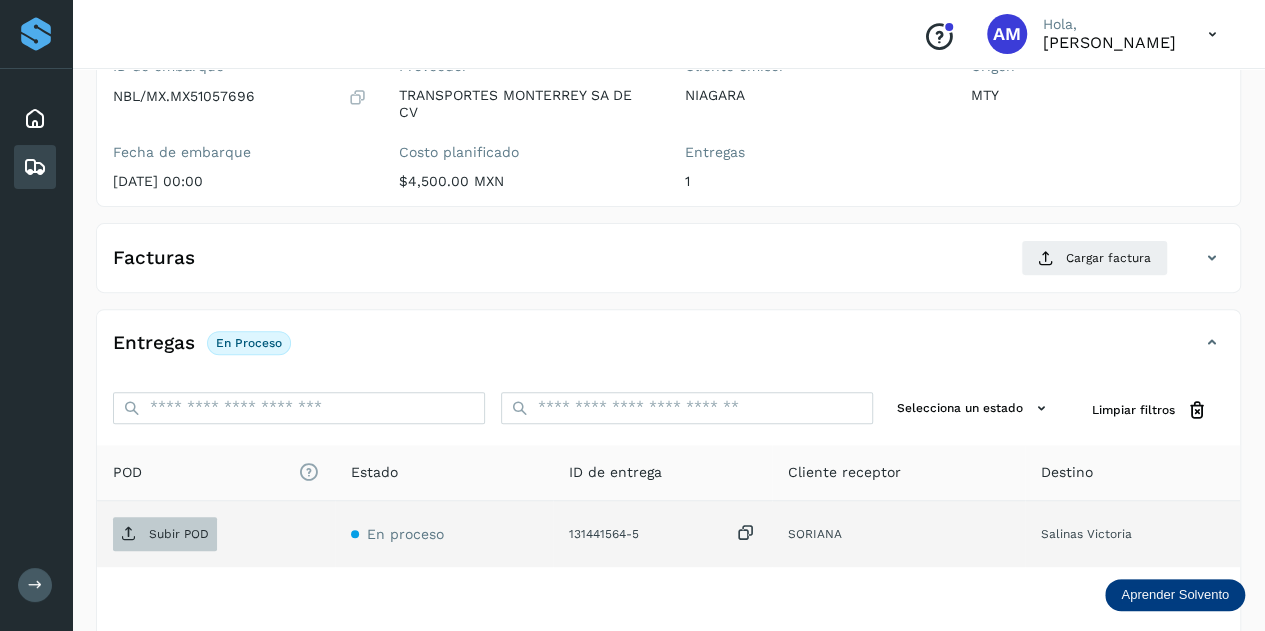 click on "Subir POD" at bounding box center (179, 534) 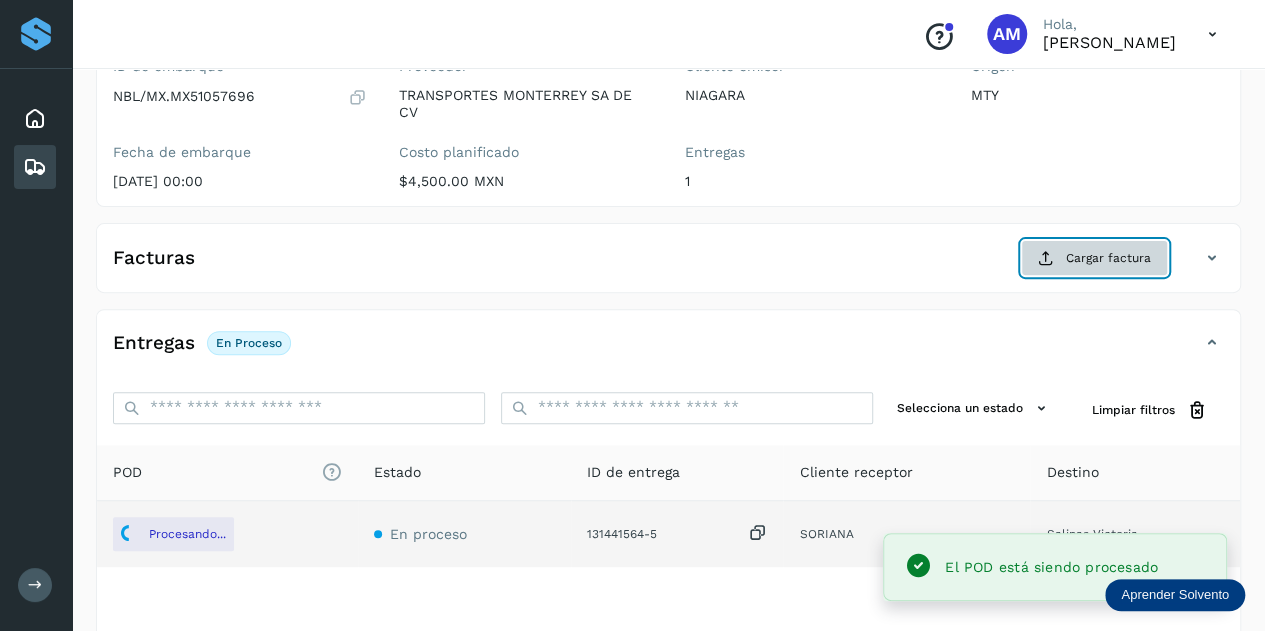 click on "Cargar factura" 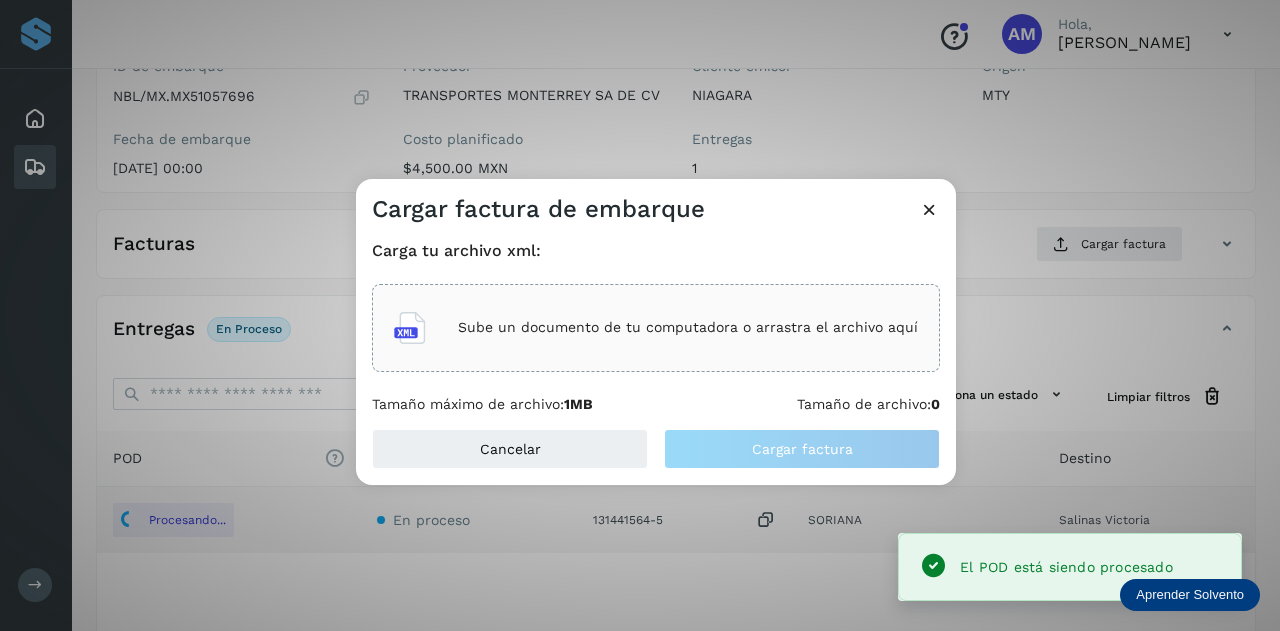 click on "Sube un documento de tu computadora o arrastra el archivo aquí" 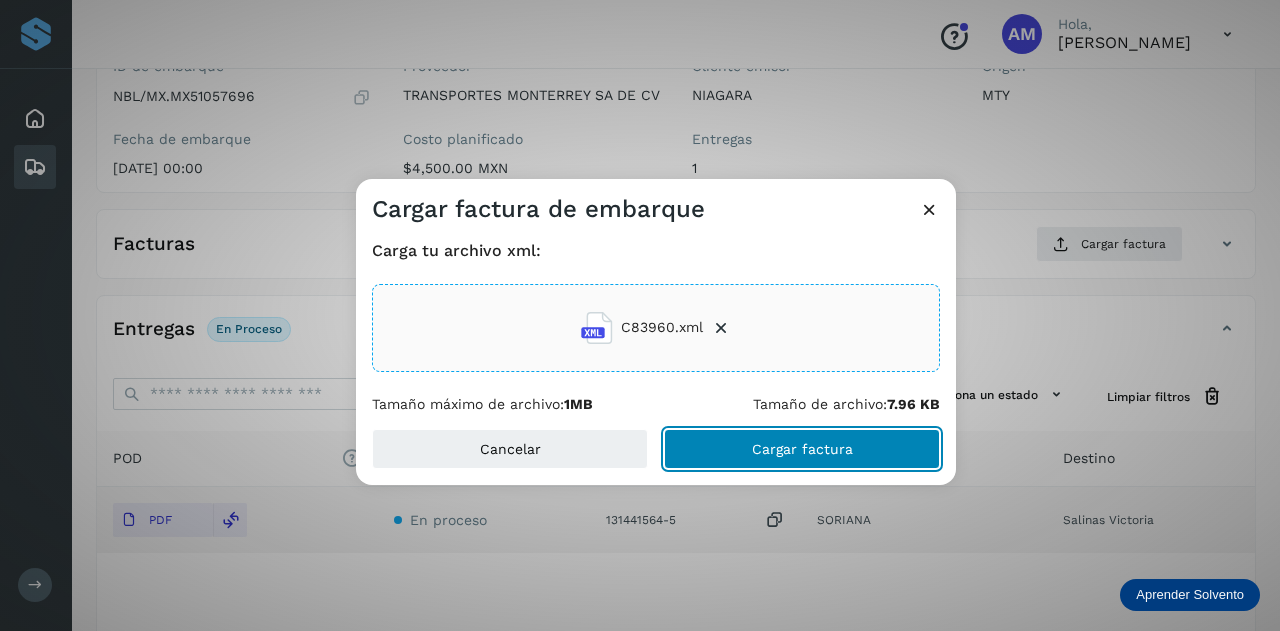 click on "Cargar factura" 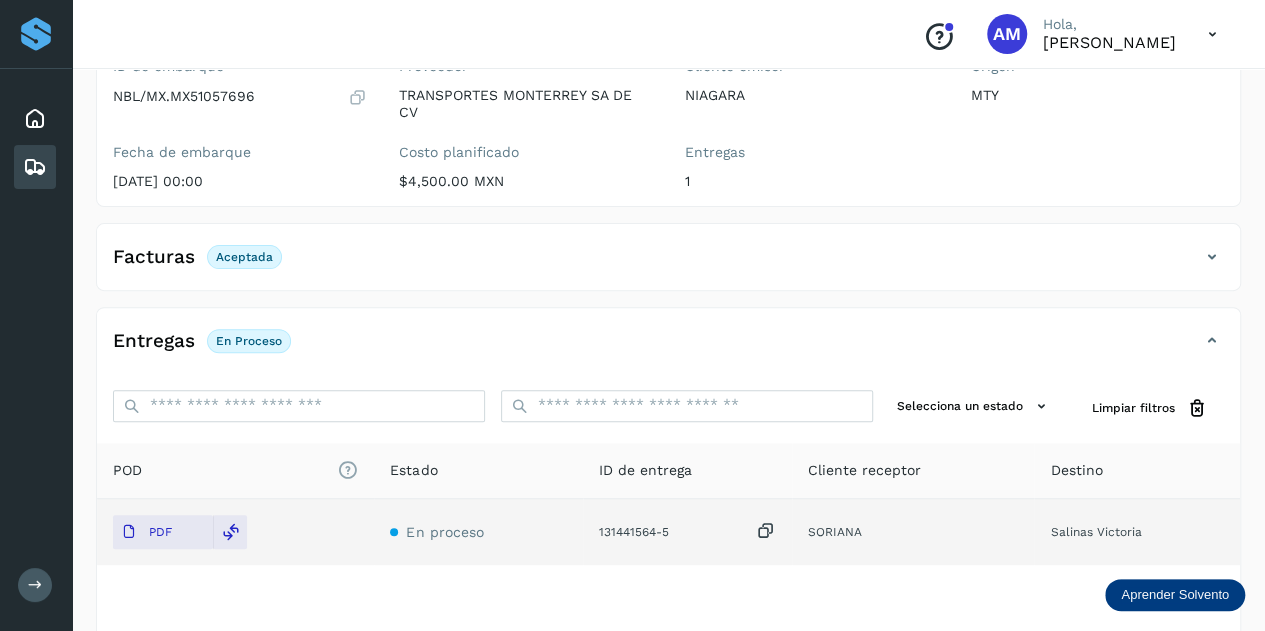 scroll, scrollTop: 0, scrollLeft: 0, axis: both 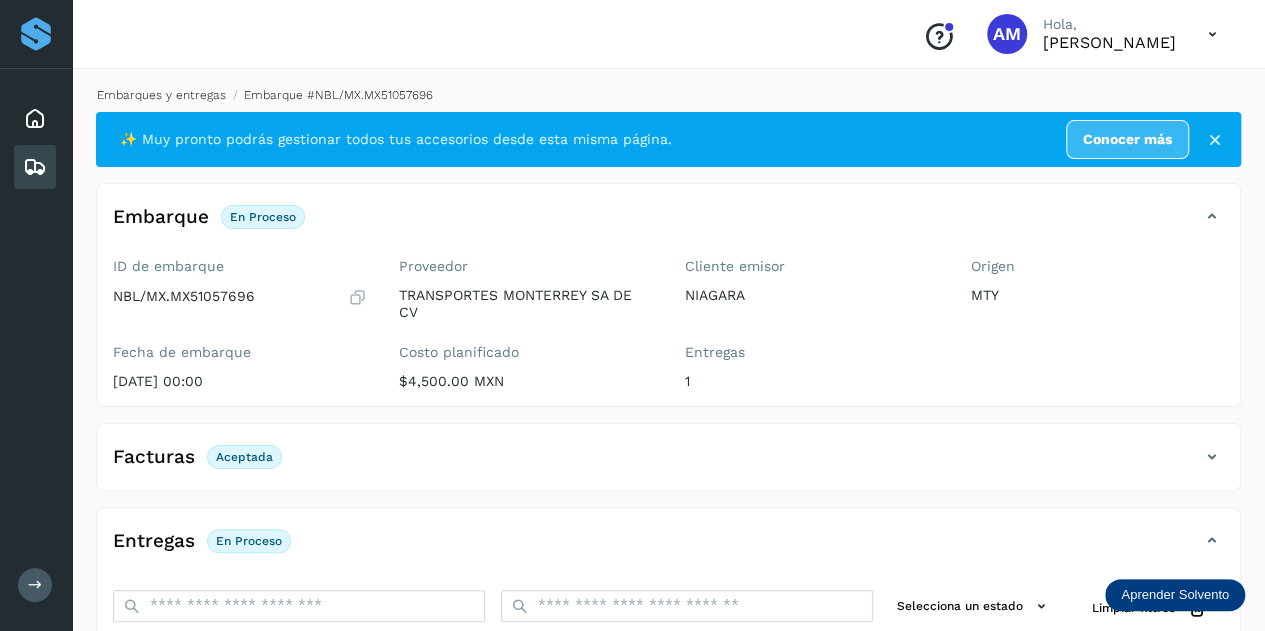 click on "Embarques y entregas" at bounding box center [161, 95] 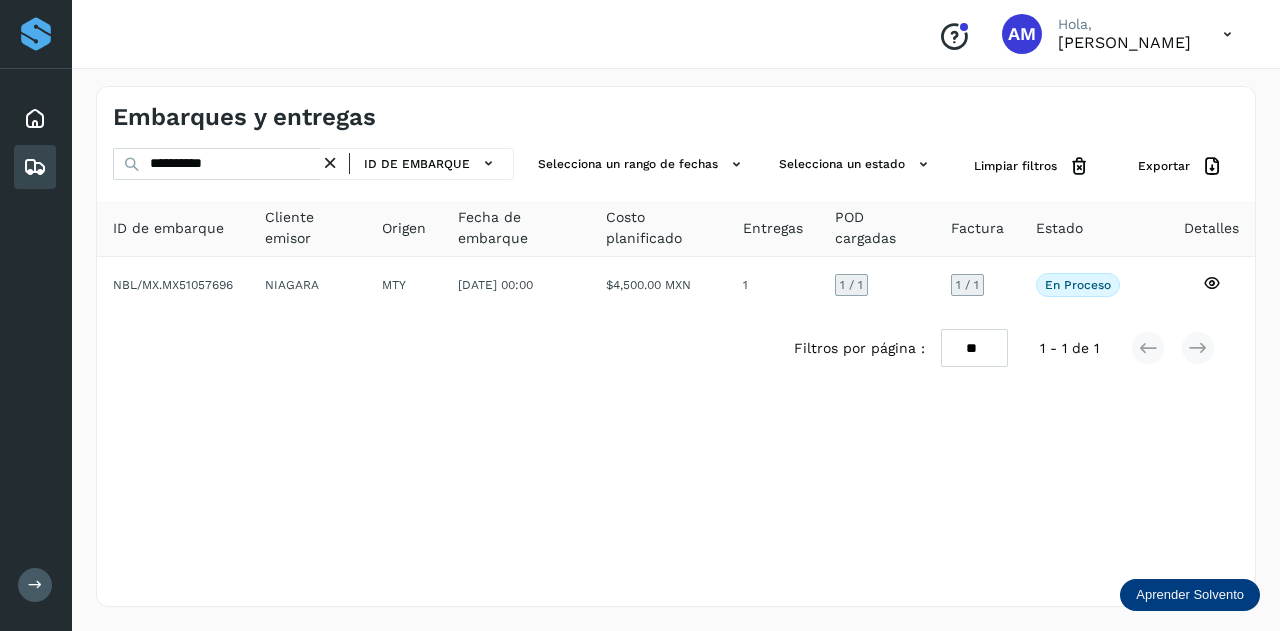 click at bounding box center (330, 163) 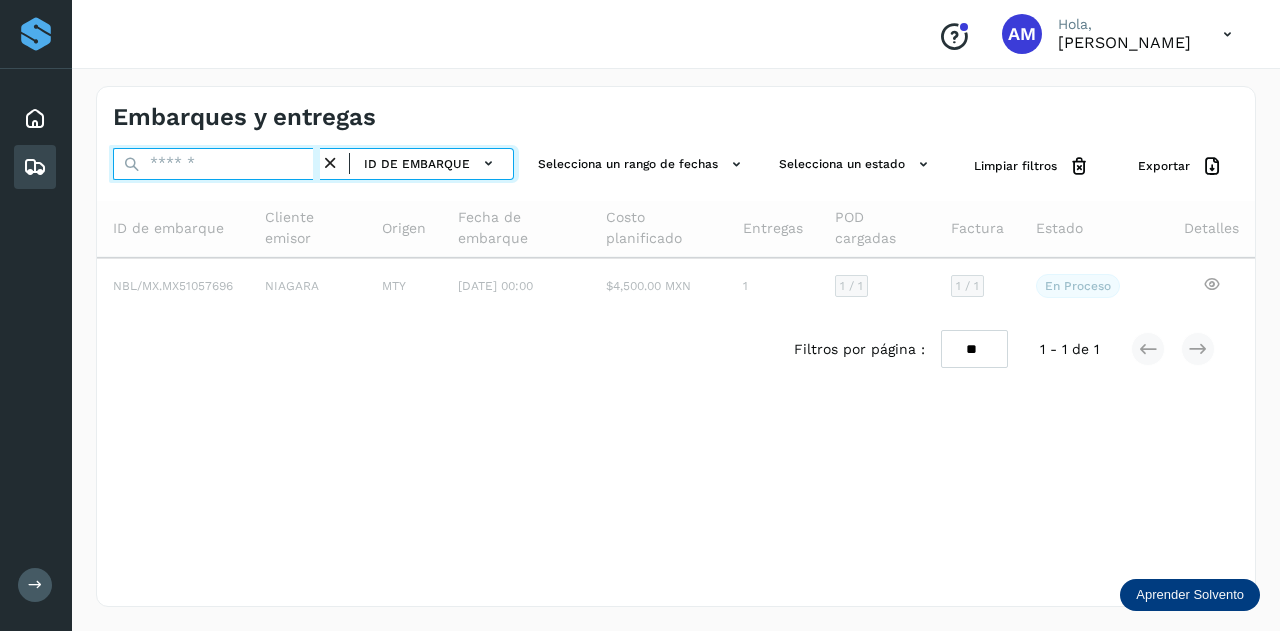 click at bounding box center [216, 164] 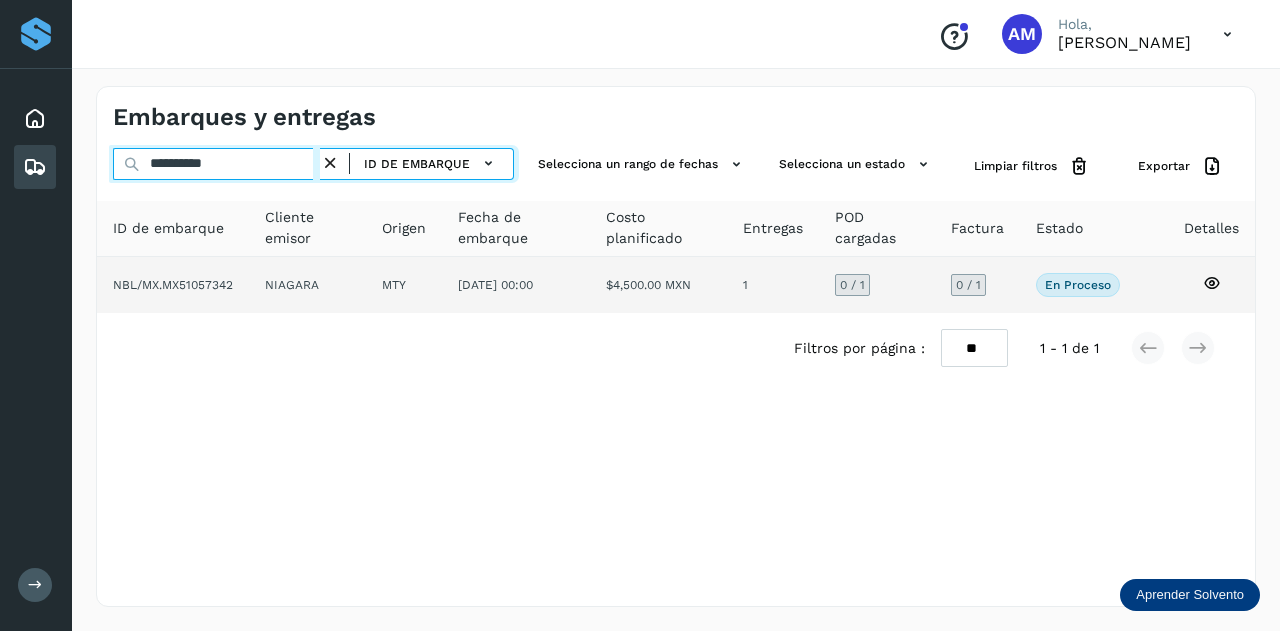 type on "**********" 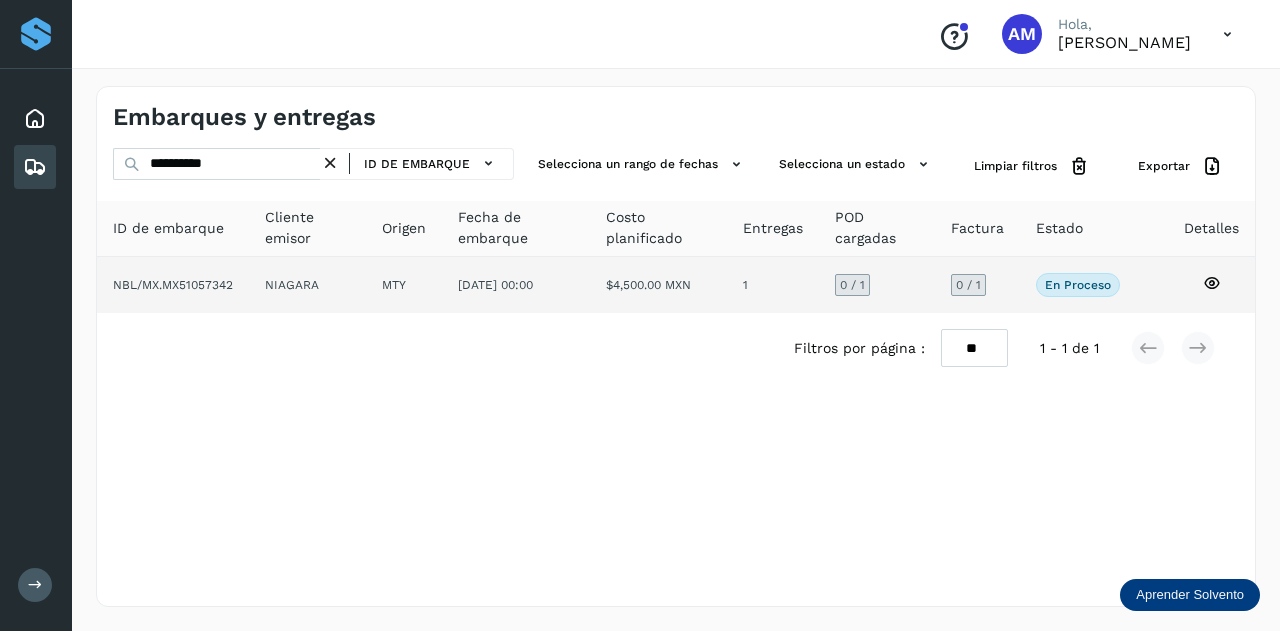 click on "NIAGARA" 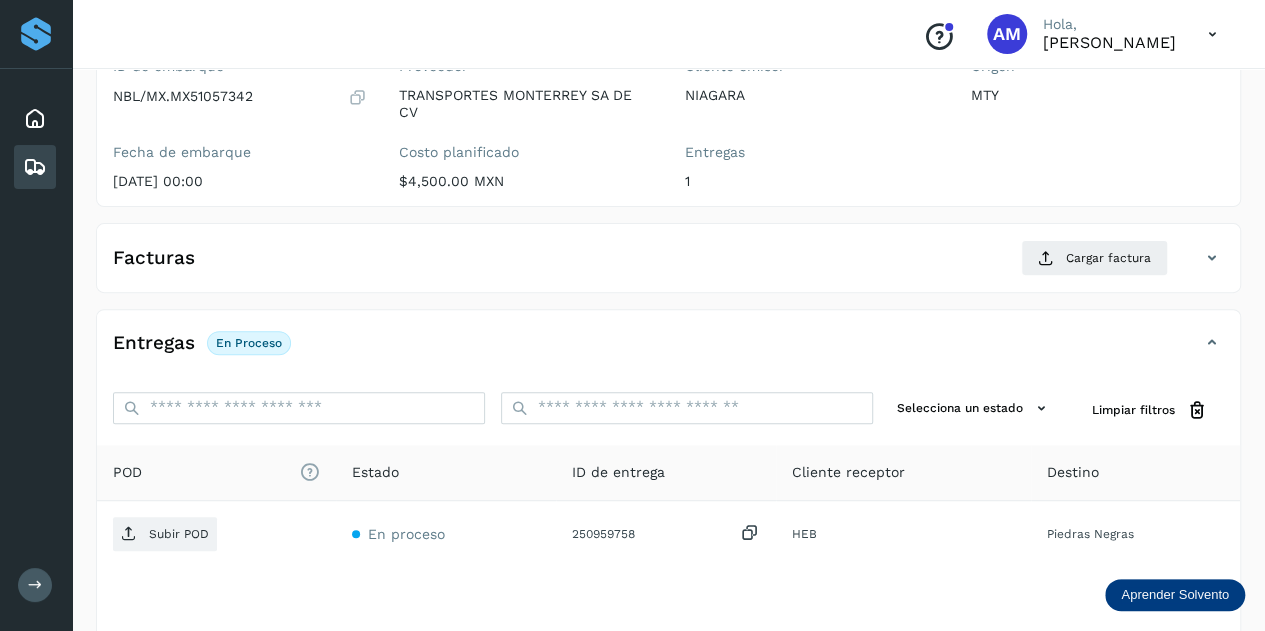 scroll, scrollTop: 300, scrollLeft: 0, axis: vertical 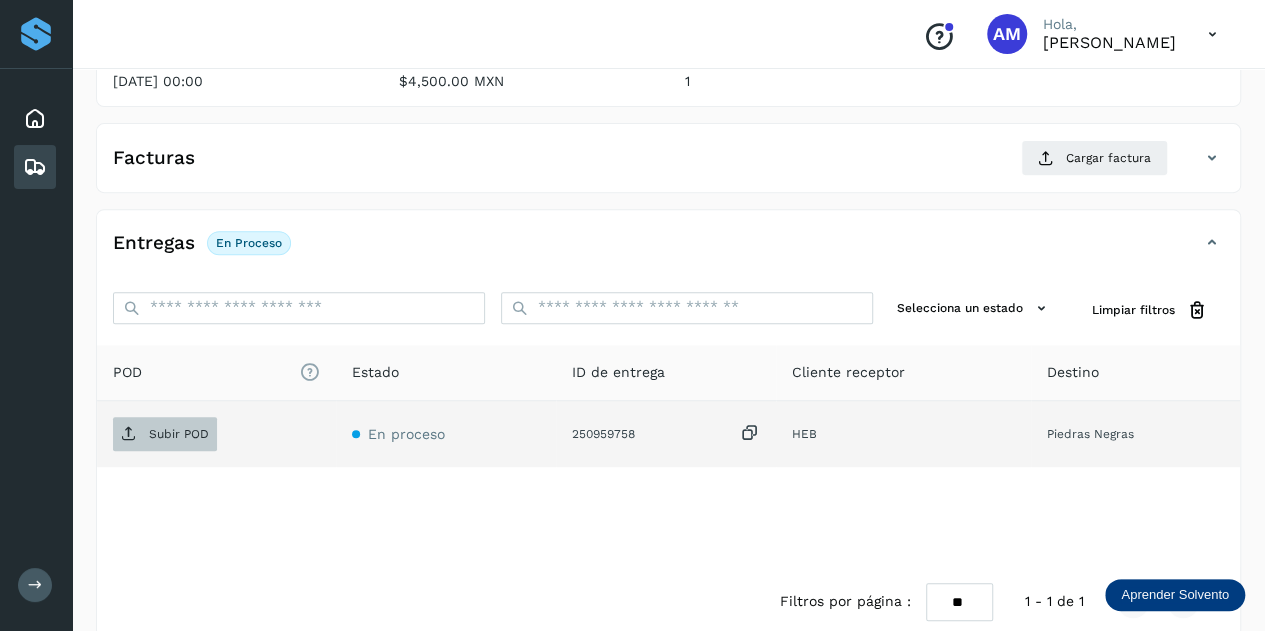 click on "Subir POD" at bounding box center (179, 434) 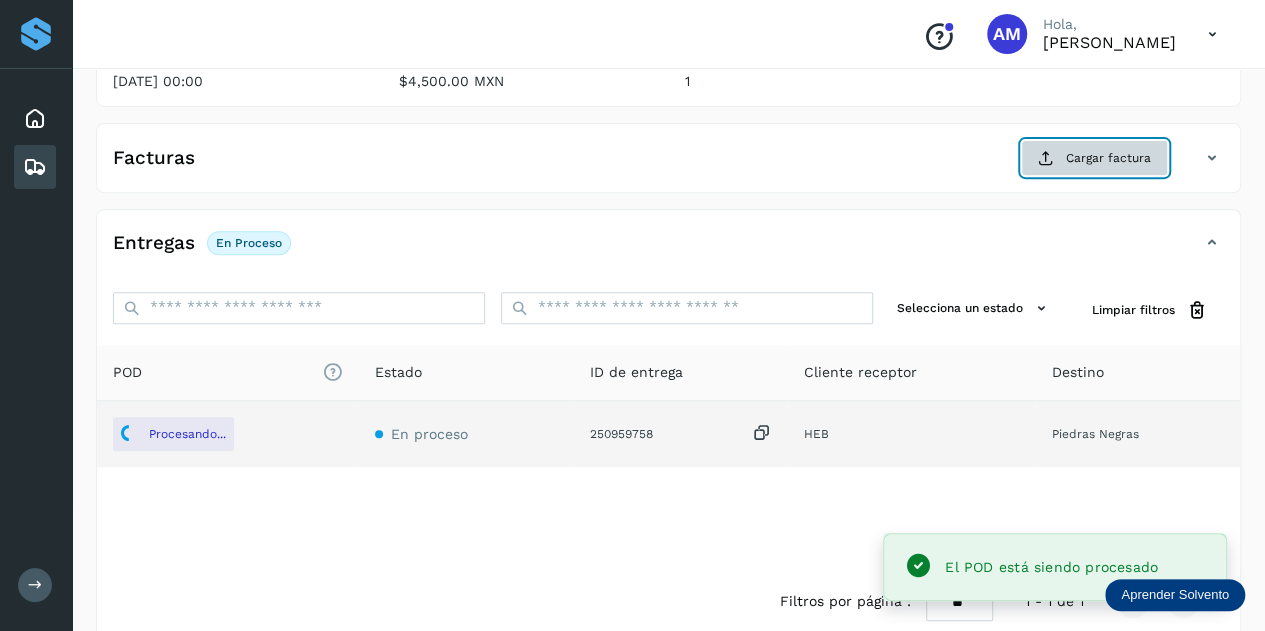 click on "Cargar factura" at bounding box center (1094, 158) 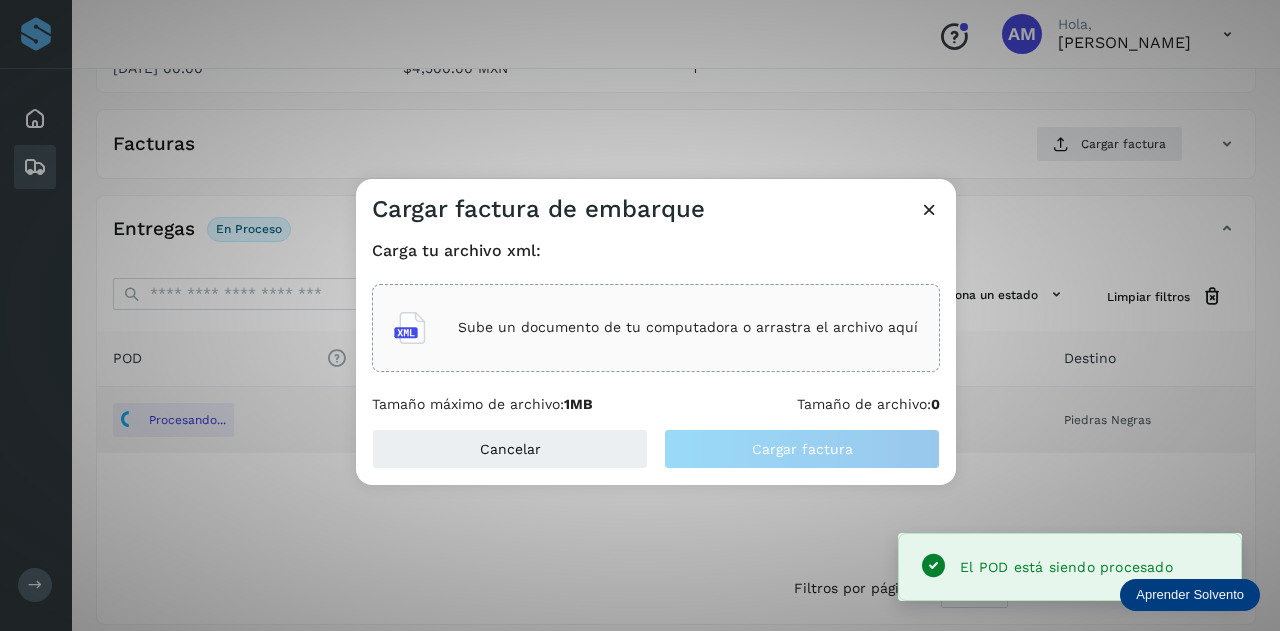 click on "Sube un documento de tu computadora o arrastra el archivo aquí" 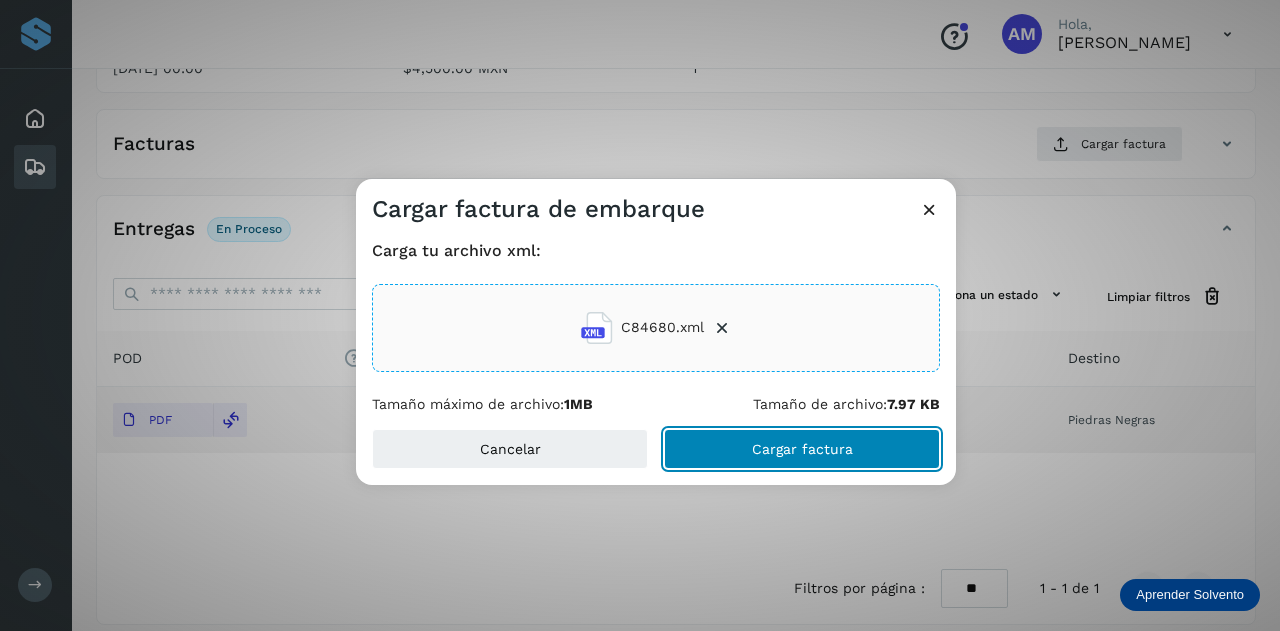 click on "Cargar factura" 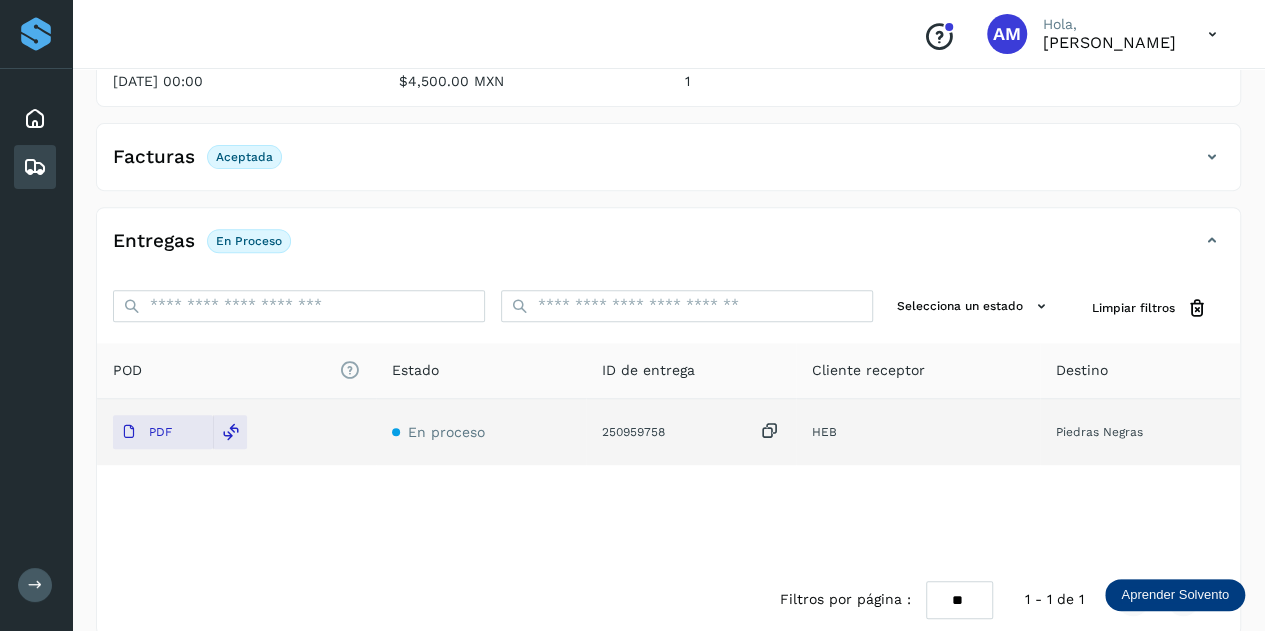 scroll, scrollTop: 0, scrollLeft: 0, axis: both 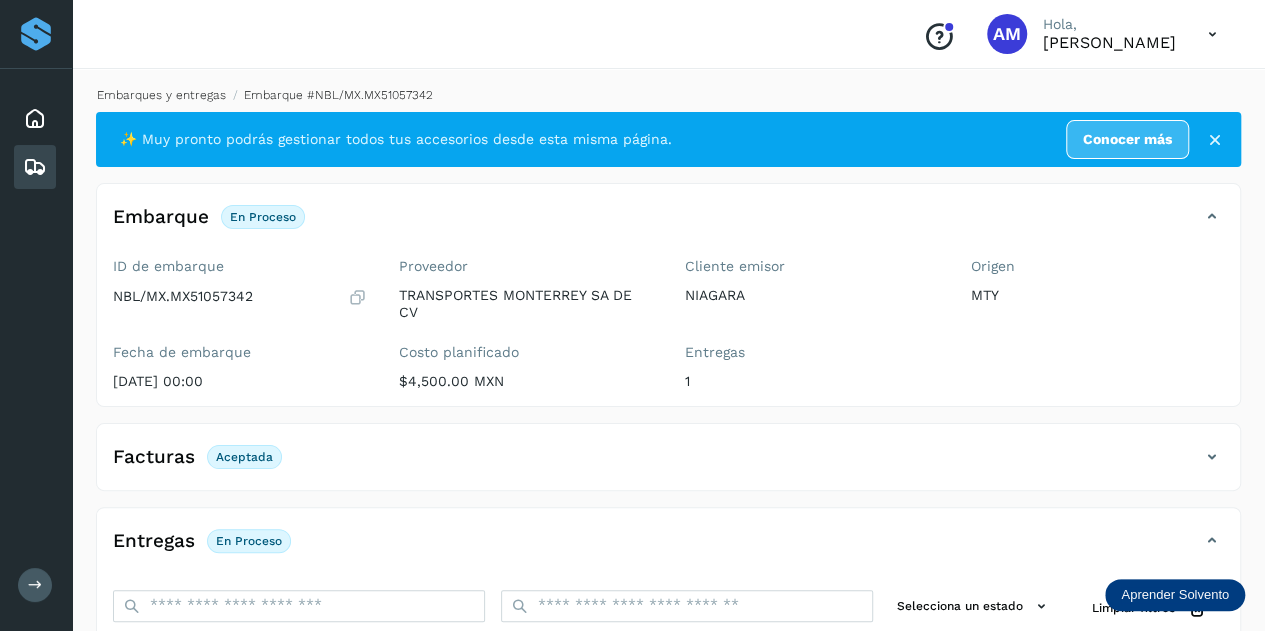click on "Embarques y entregas" at bounding box center (161, 95) 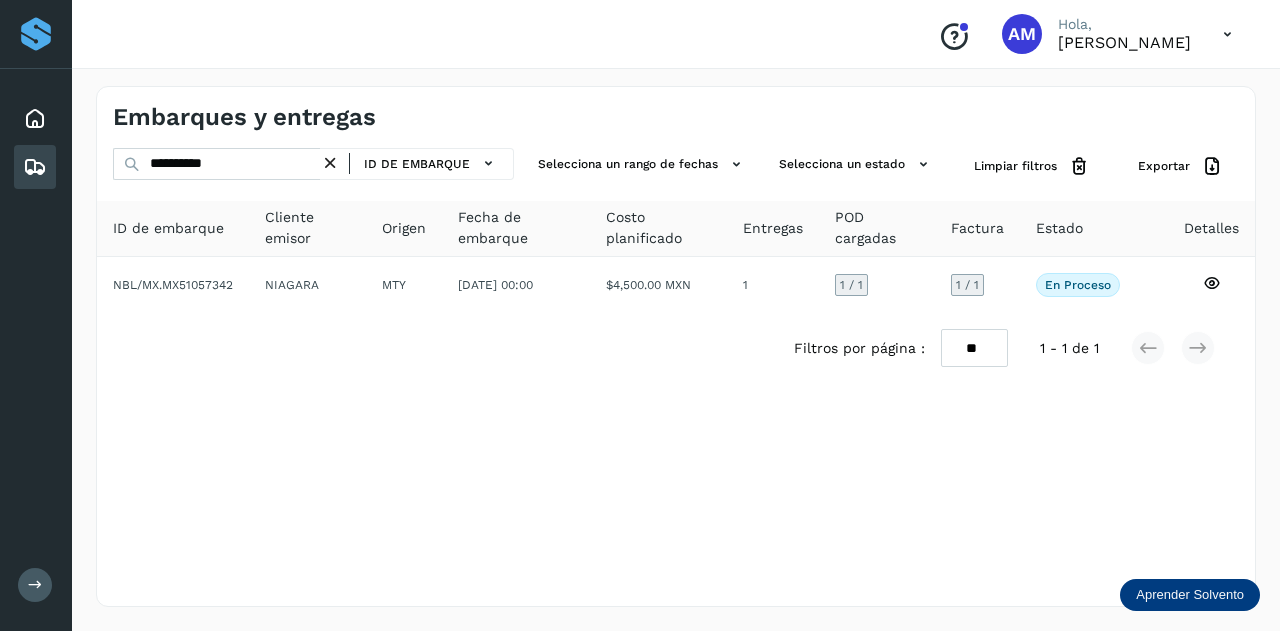 click at bounding box center [330, 163] 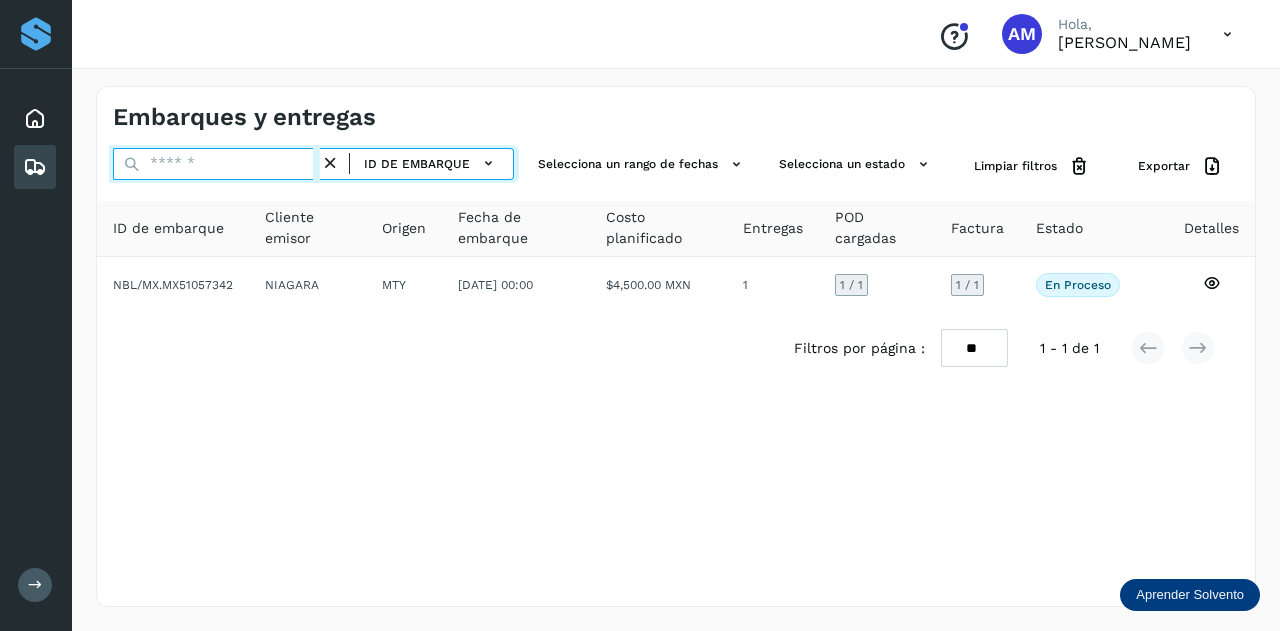 click at bounding box center (216, 164) 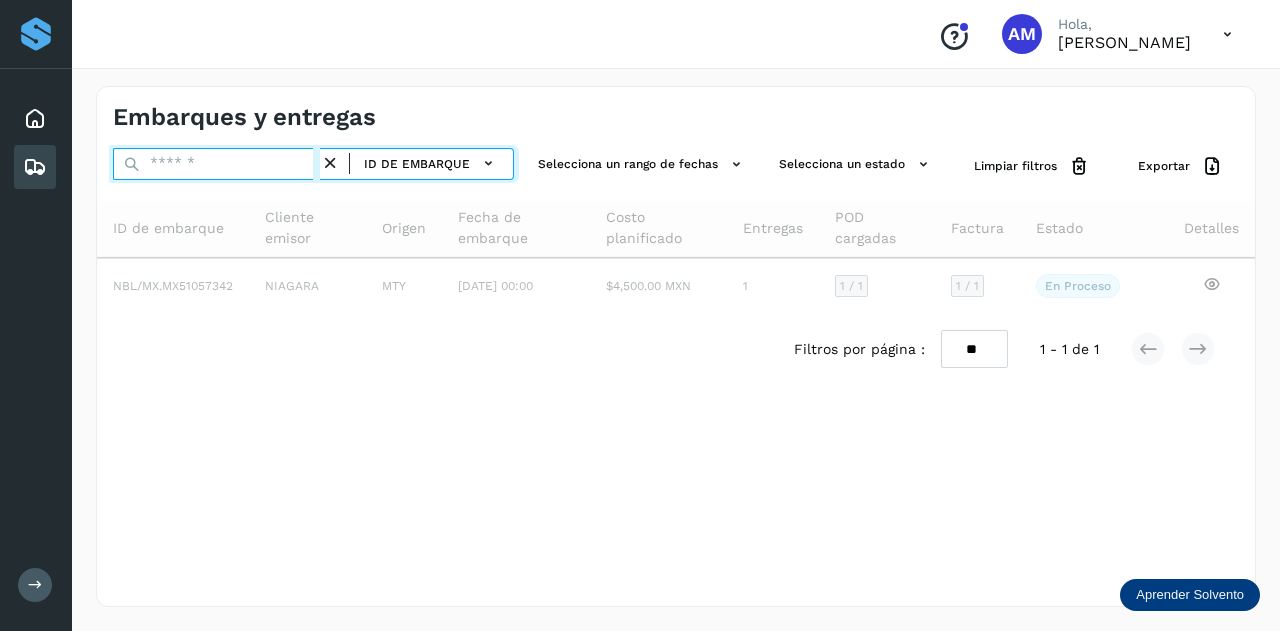 paste on "**********" 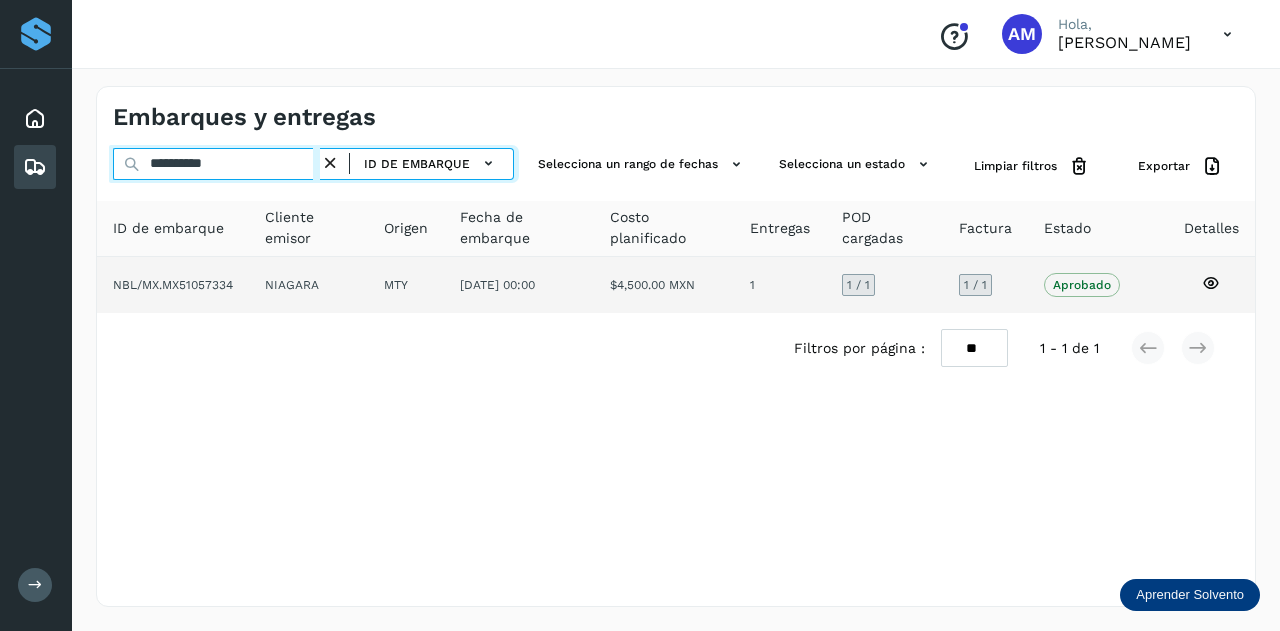type on "**********" 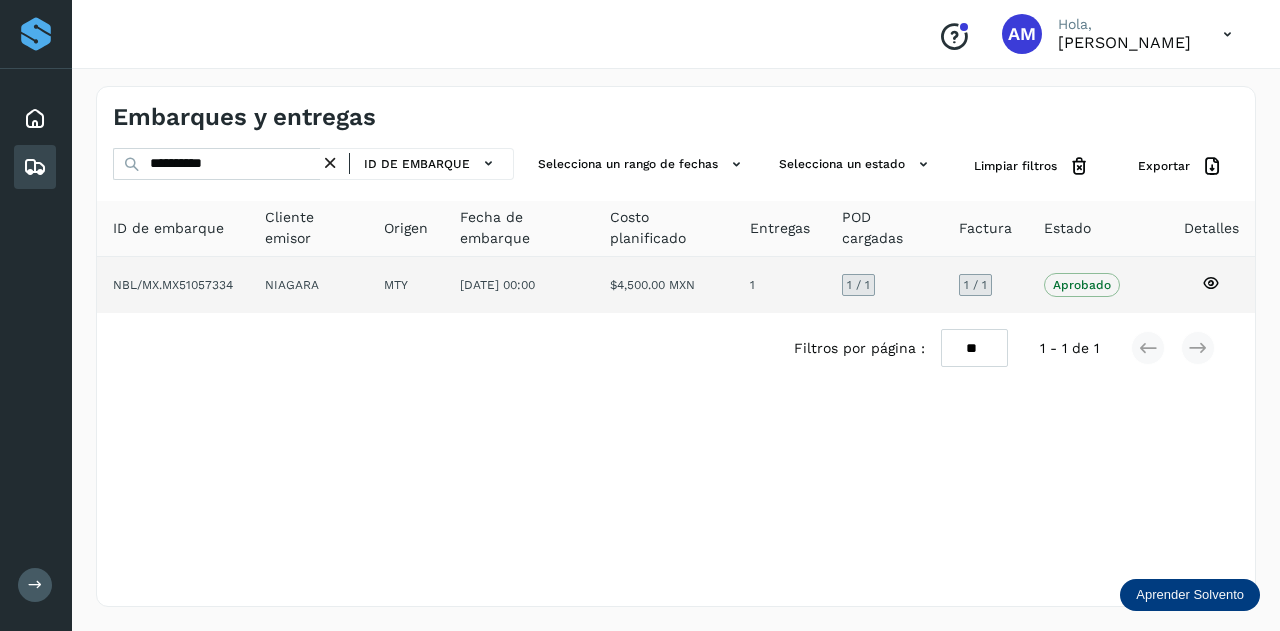 click on "NIAGARA" 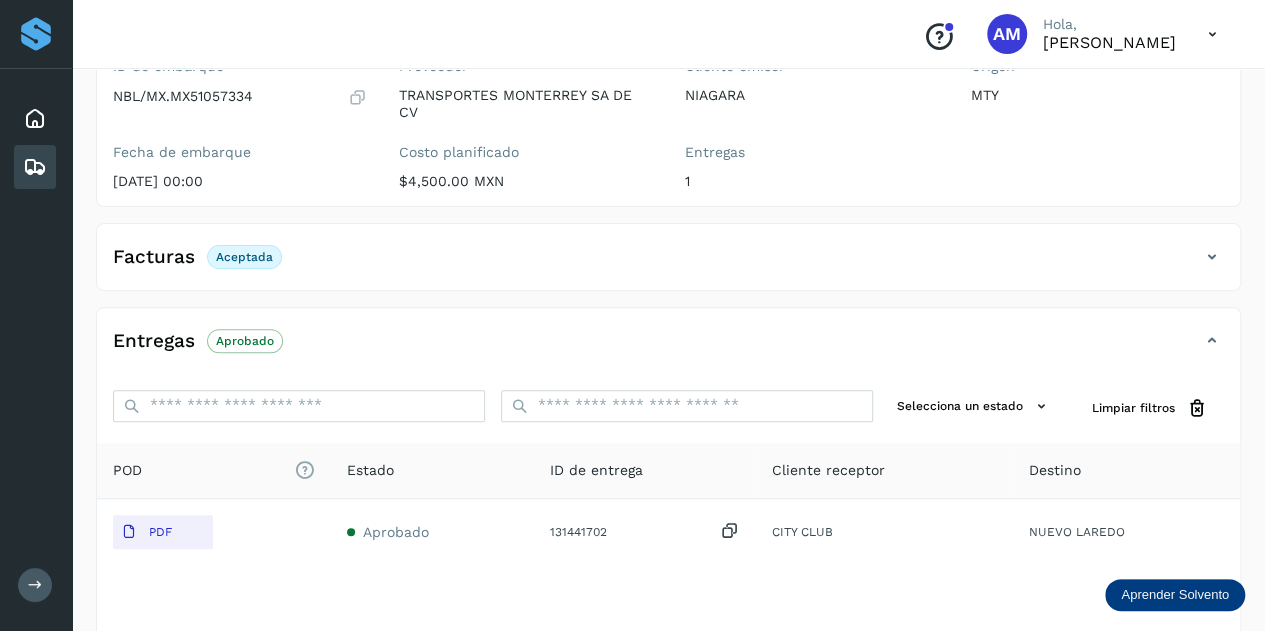 scroll, scrollTop: 0, scrollLeft: 0, axis: both 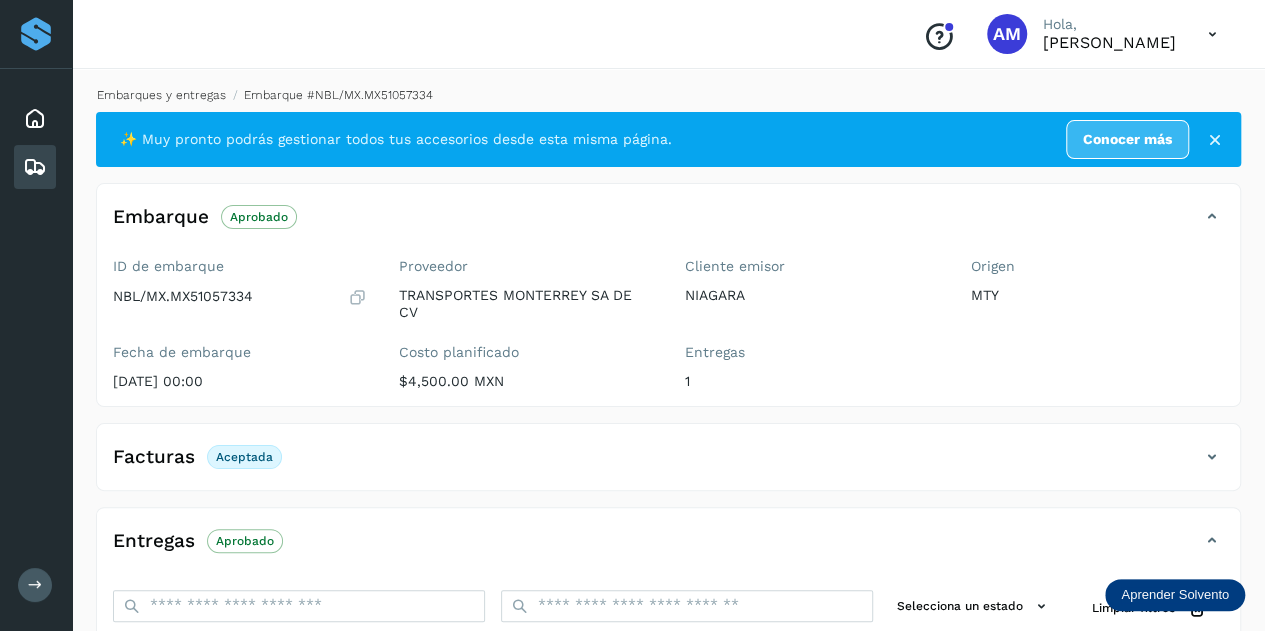 click on "Embarques y entregas" at bounding box center [161, 95] 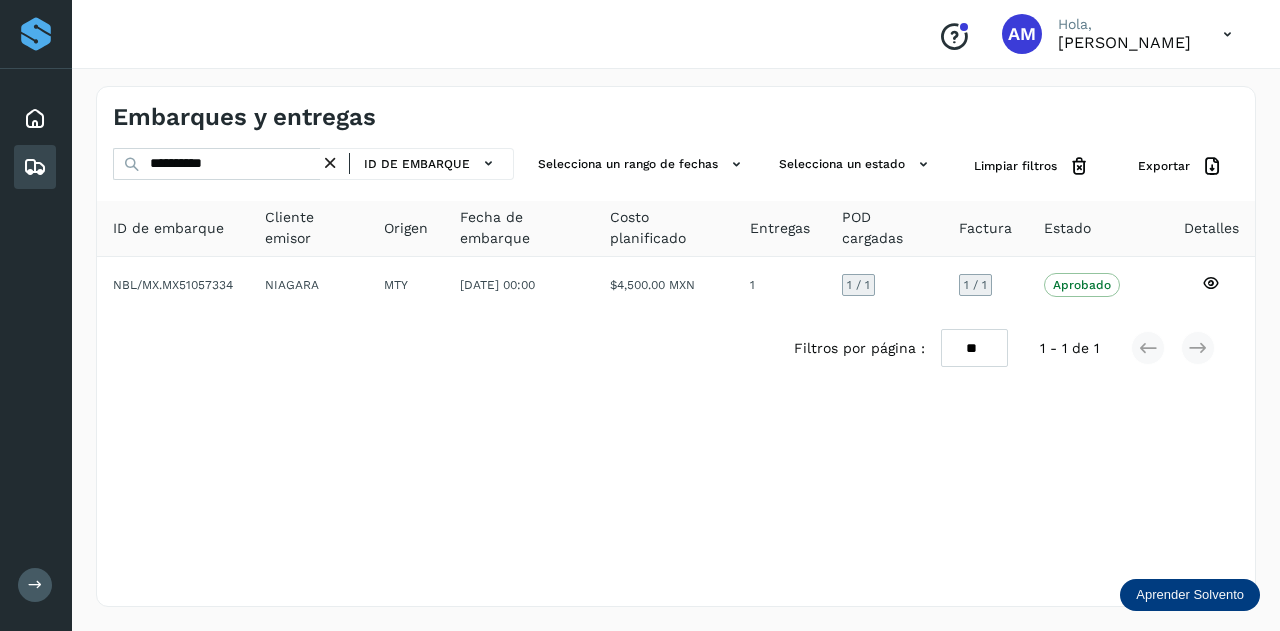 drag, startPoint x: 334, startPoint y: 159, endPoint x: 307, endPoint y: 165, distance: 27.658634 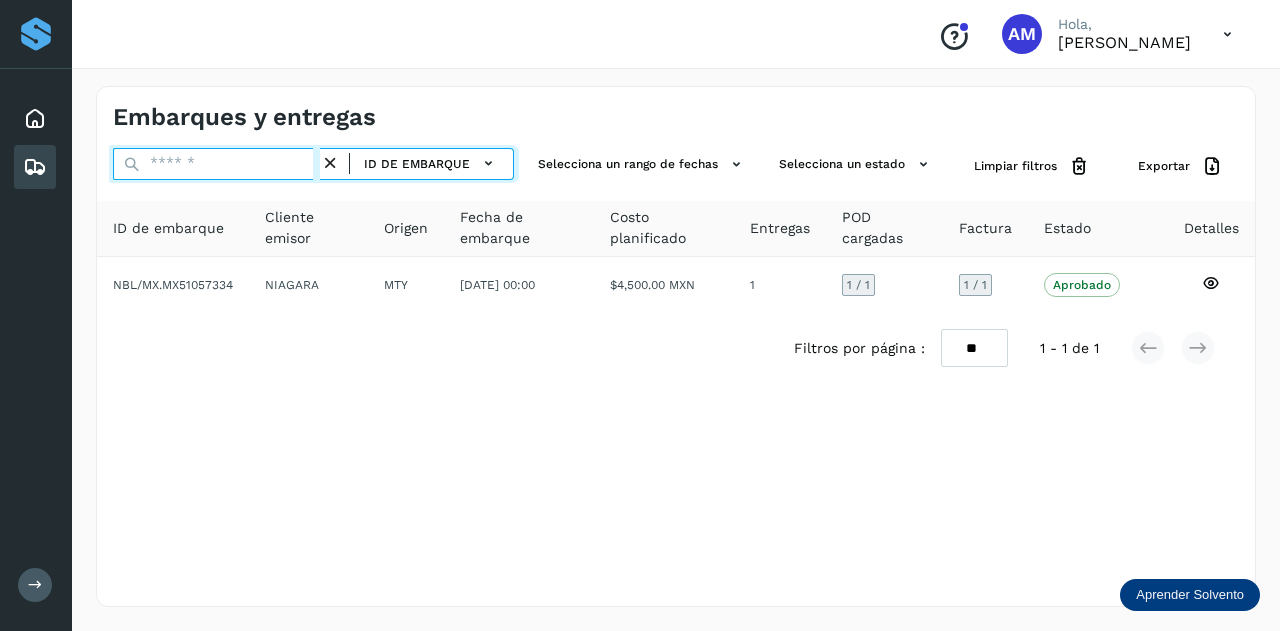 click at bounding box center (216, 164) 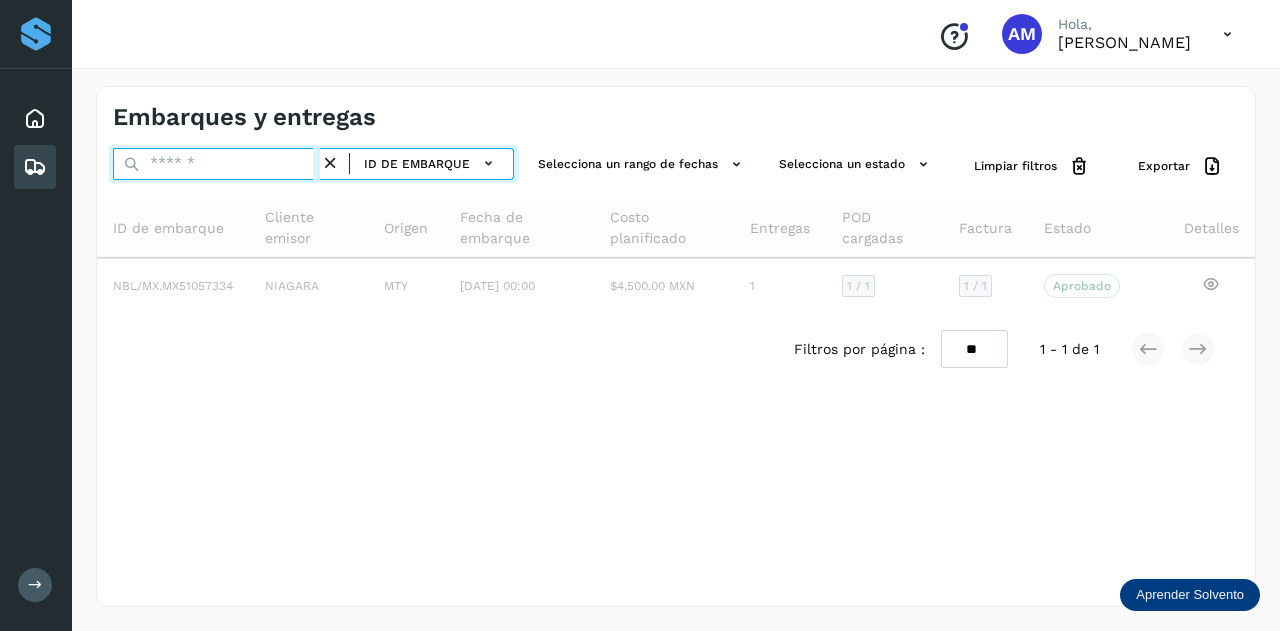 paste on "**********" 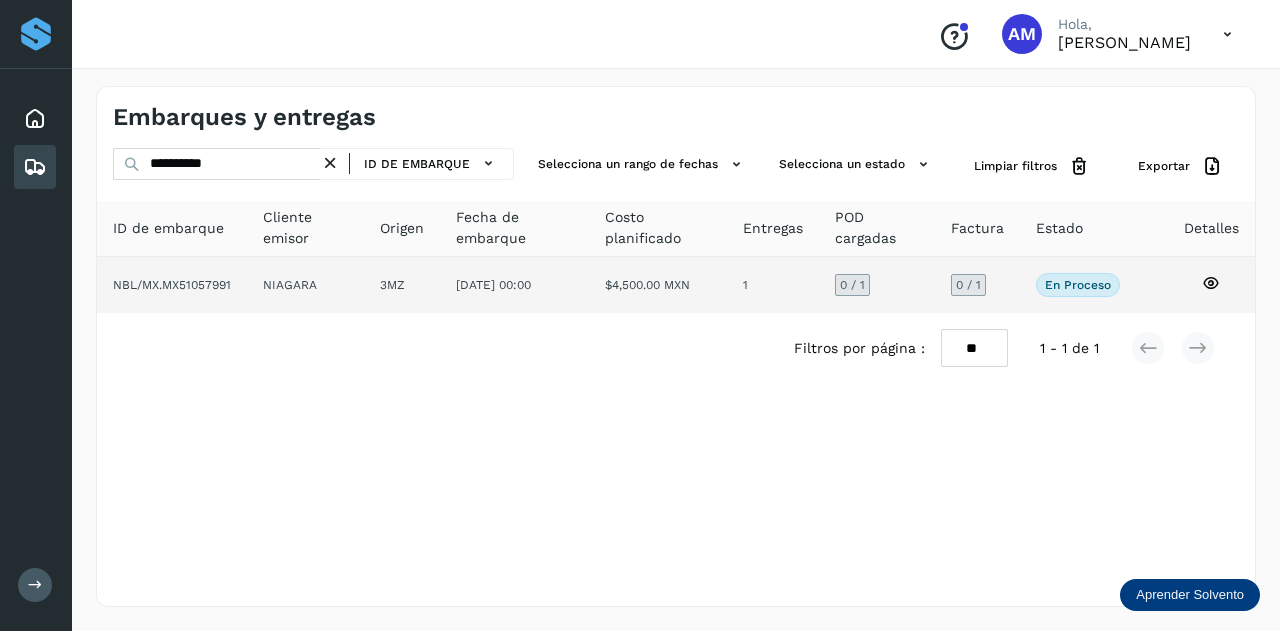 click on "3MZ" 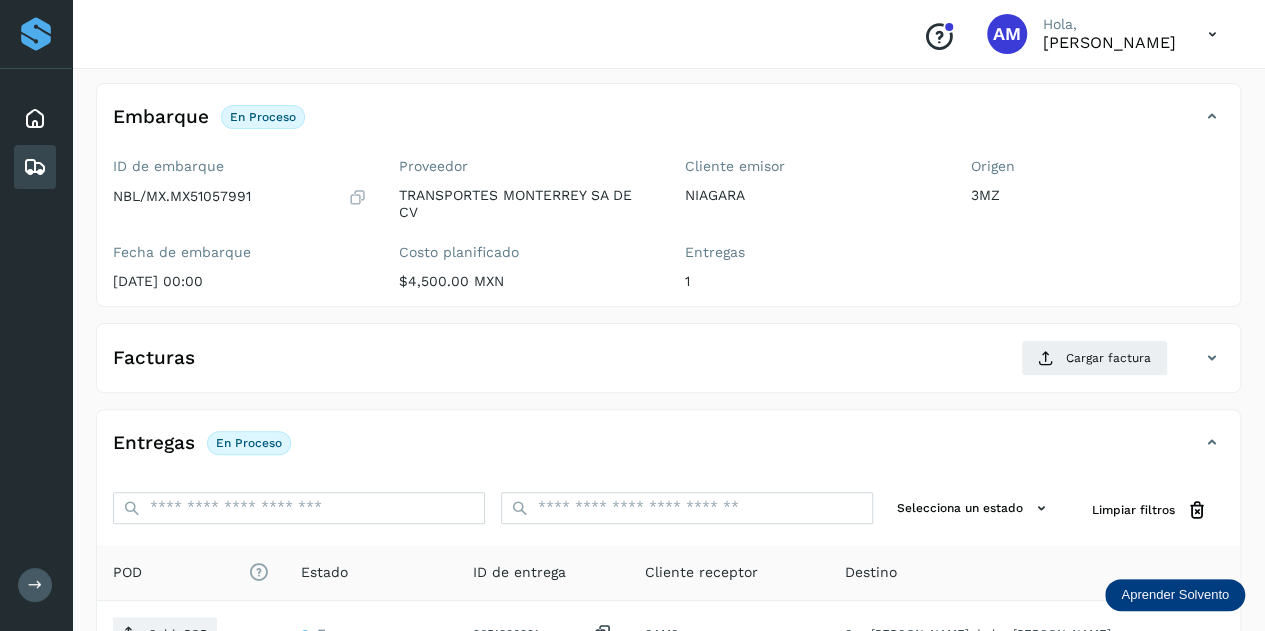scroll, scrollTop: 300, scrollLeft: 0, axis: vertical 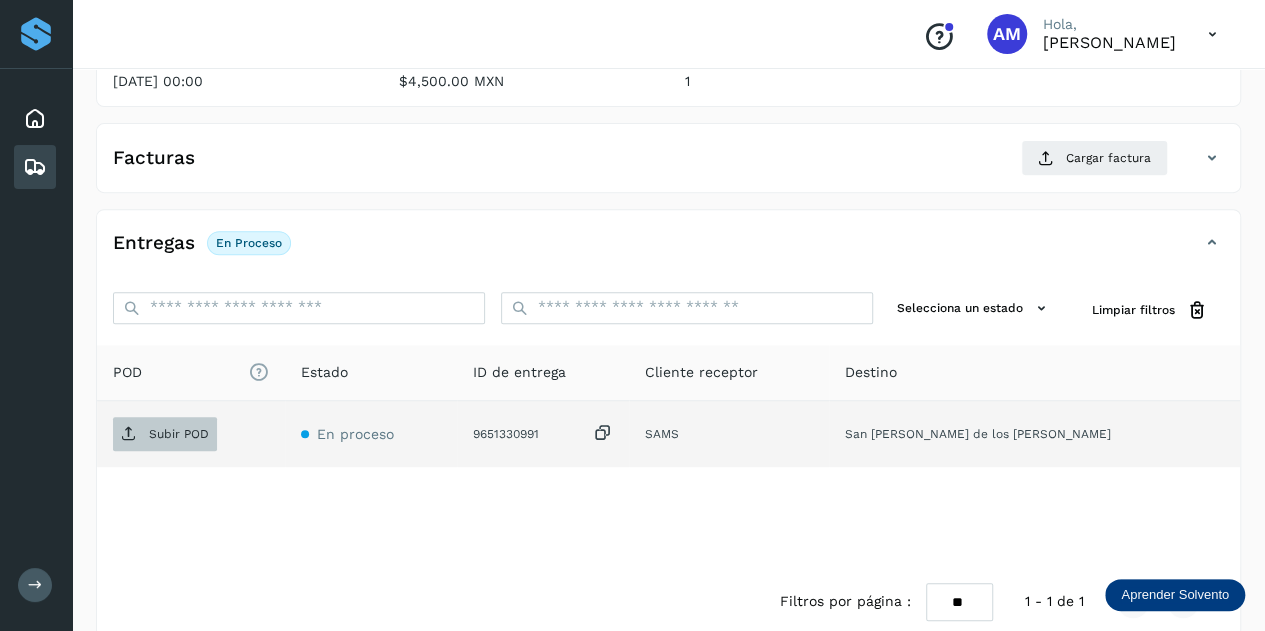 click on "Subir POD" at bounding box center (179, 434) 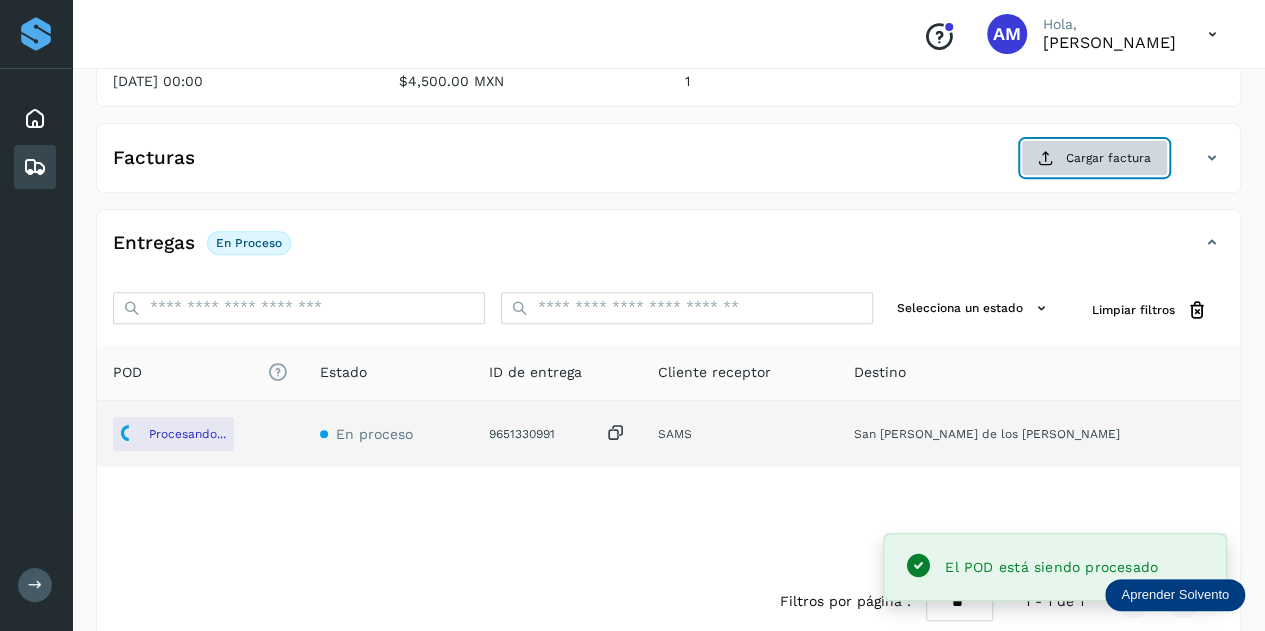 click on "Cargar factura" 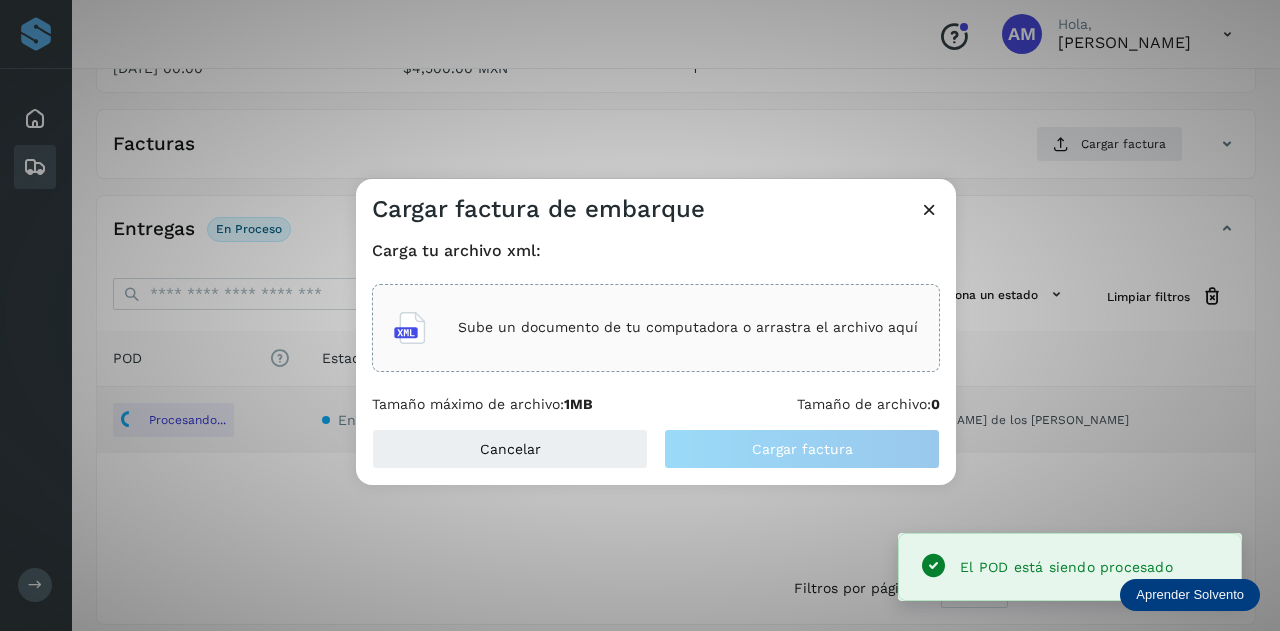 click on "Sube un documento de tu computadora o arrastra el archivo aquí" 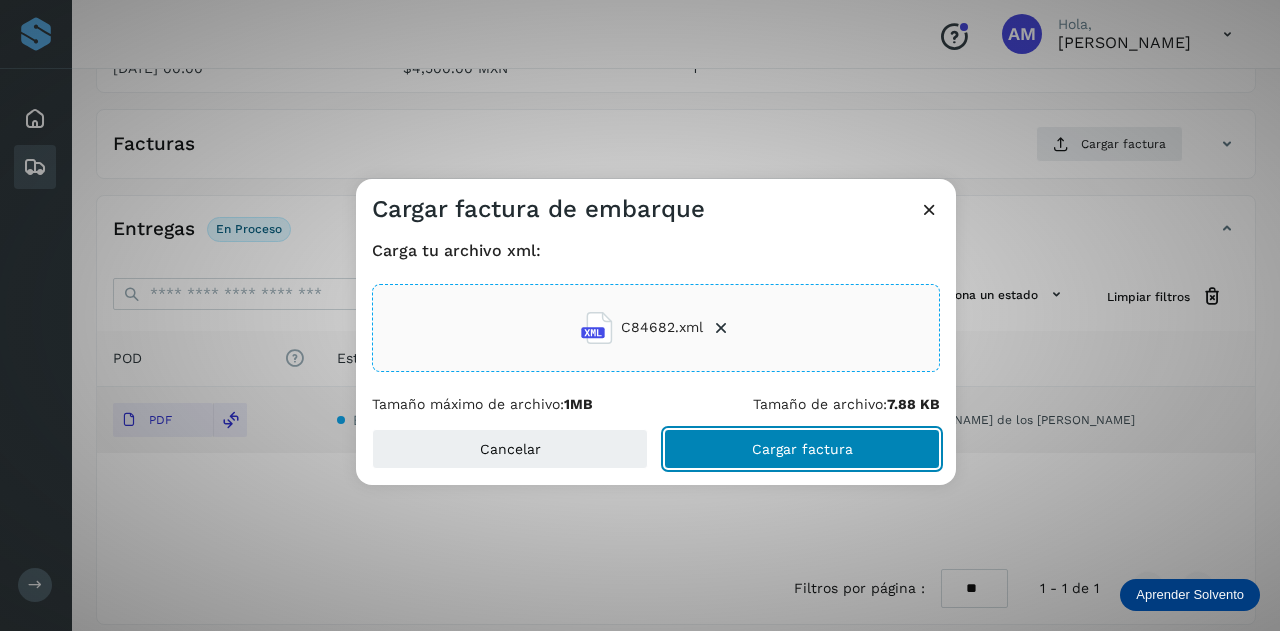 drag, startPoint x: 744, startPoint y: 449, endPoint x: 610, endPoint y: 430, distance: 135.34032 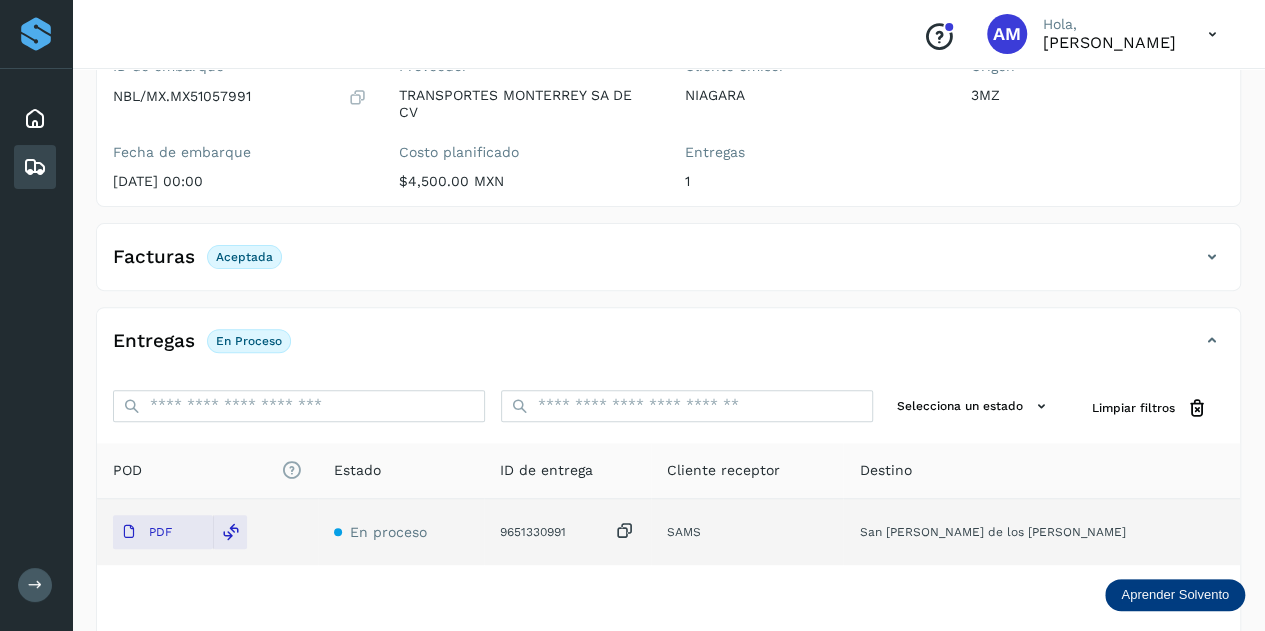 scroll, scrollTop: 0, scrollLeft: 0, axis: both 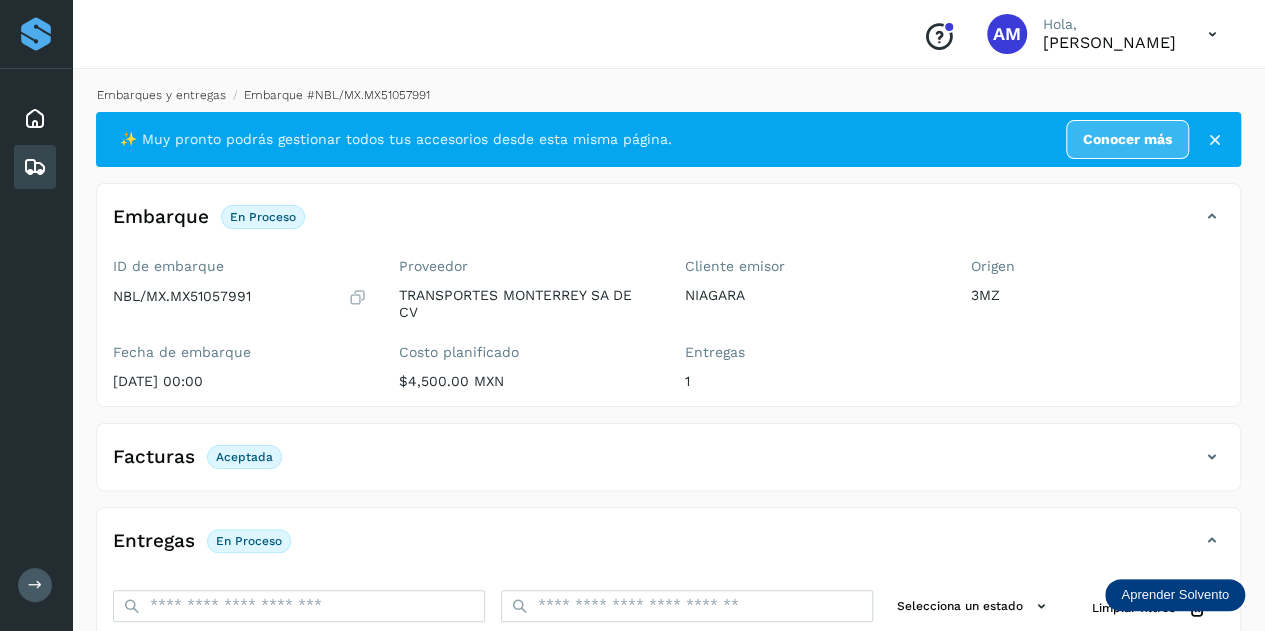 click on "Embarques y entregas" at bounding box center (161, 95) 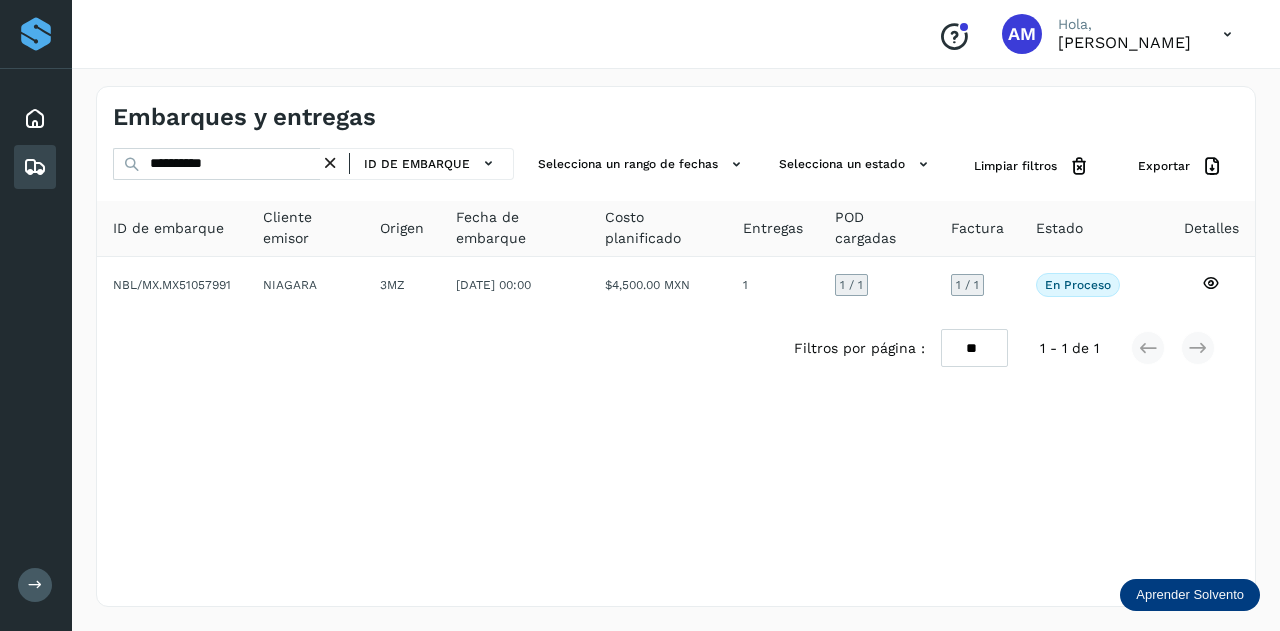 click at bounding box center [330, 163] 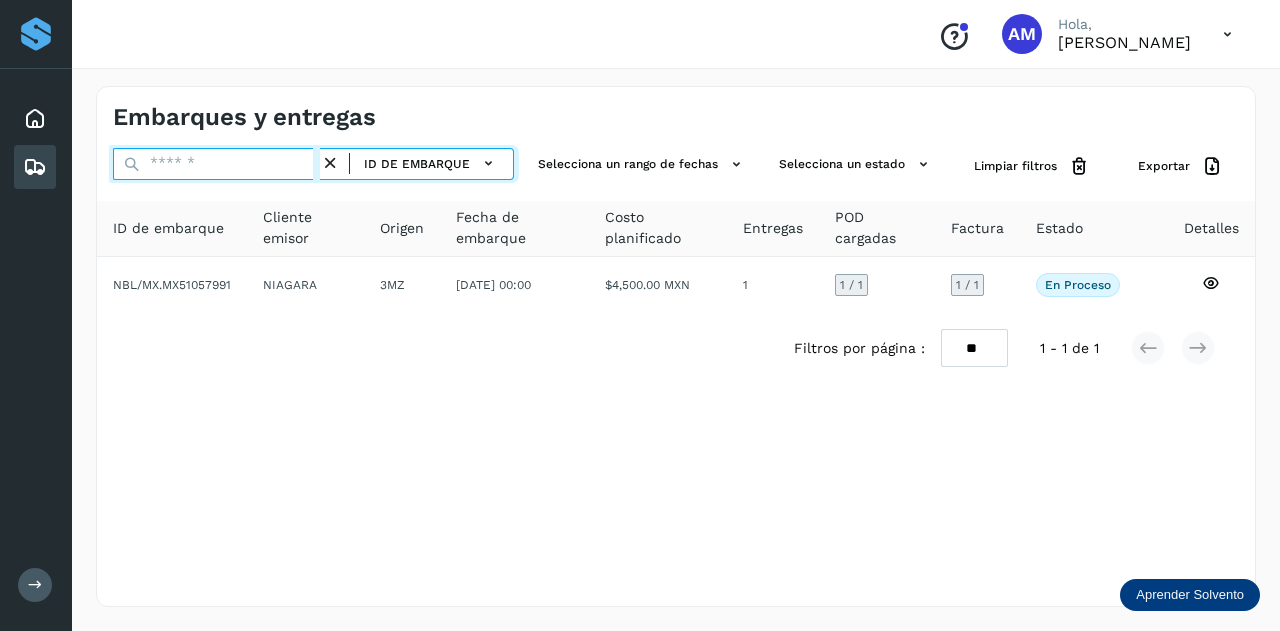 click at bounding box center (216, 164) 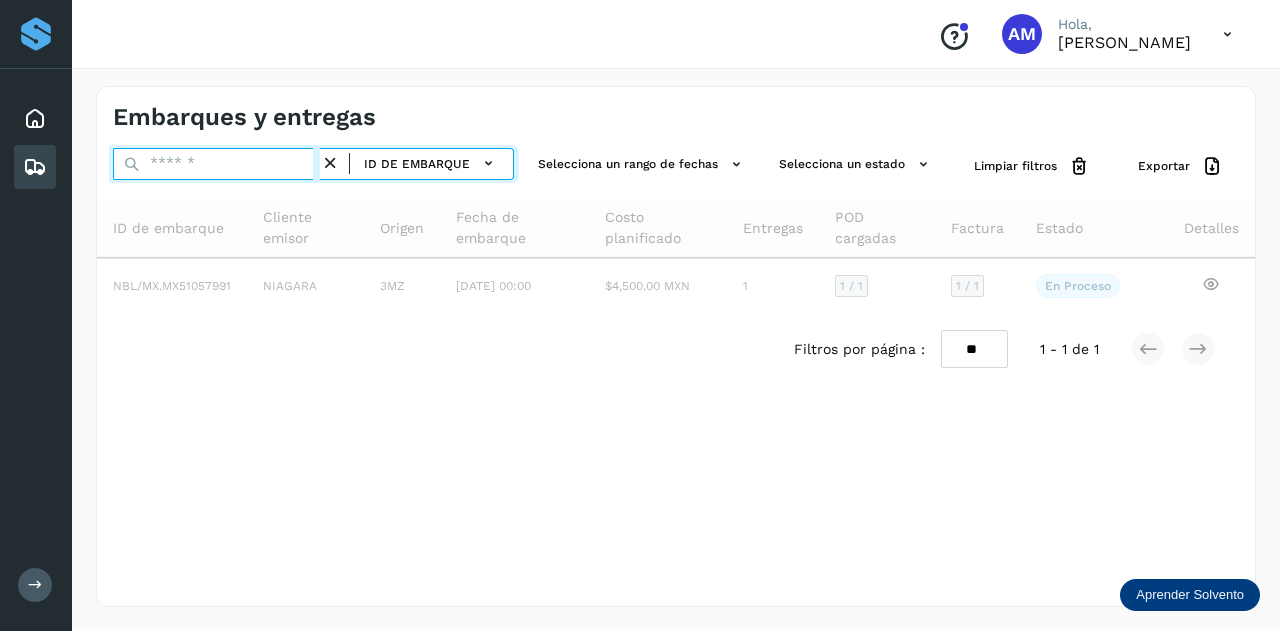 paste on "**********" 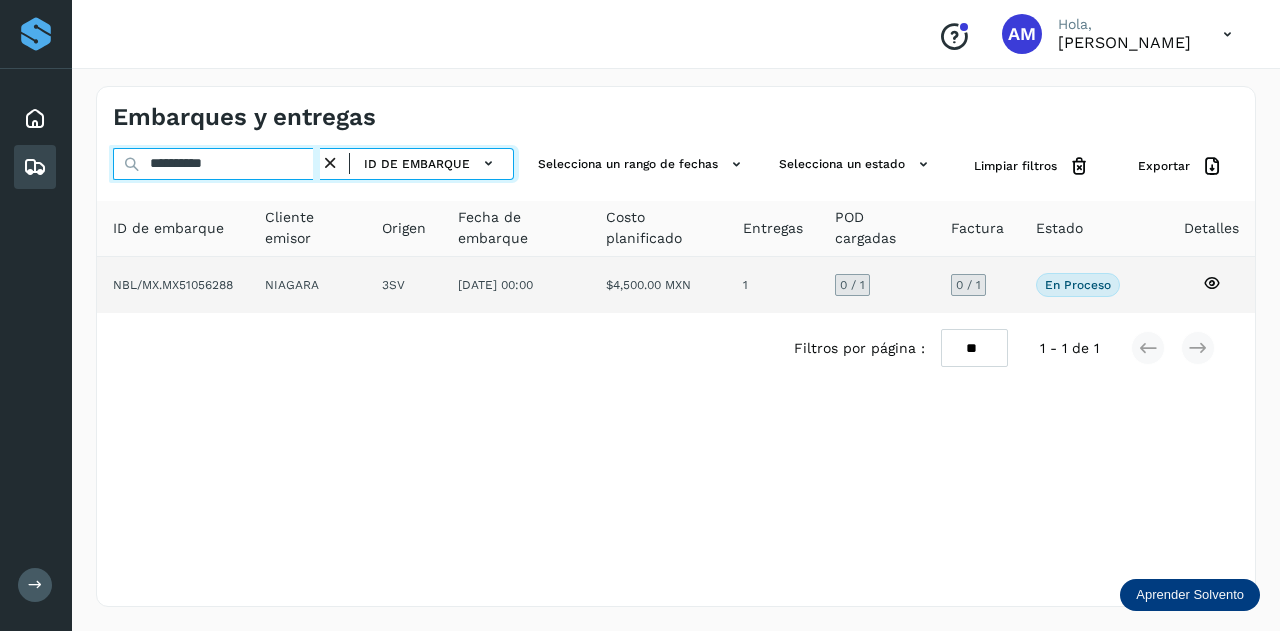 type on "**********" 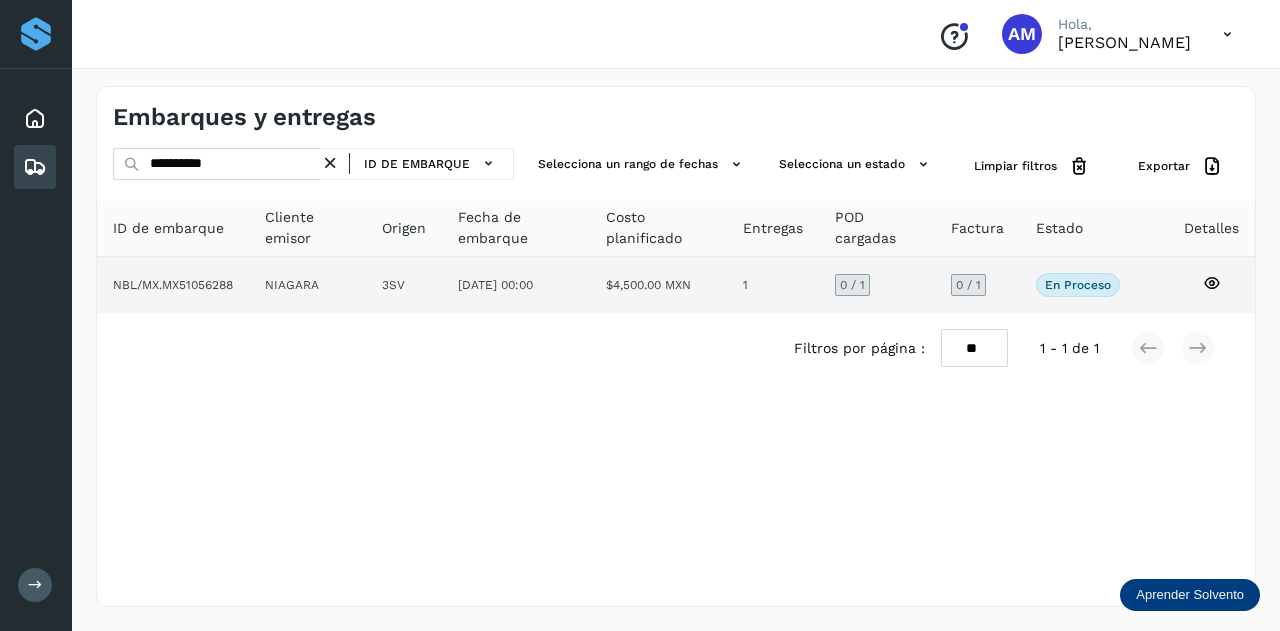 click on "3SV" 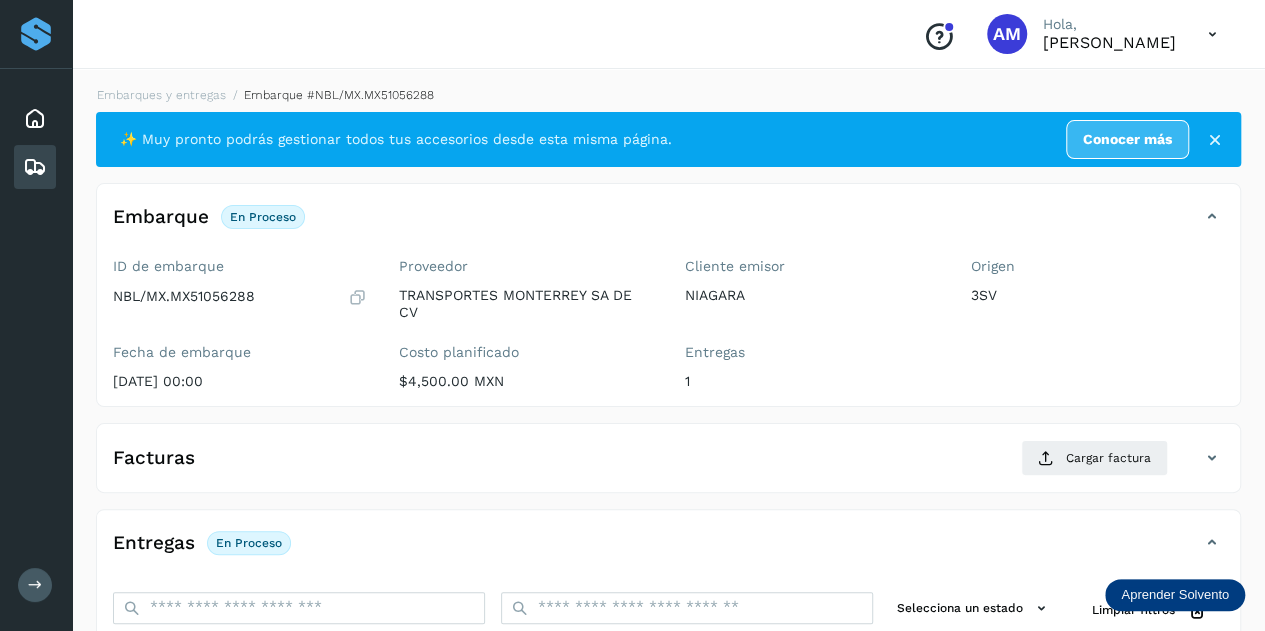 scroll, scrollTop: 200, scrollLeft: 0, axis: vertical 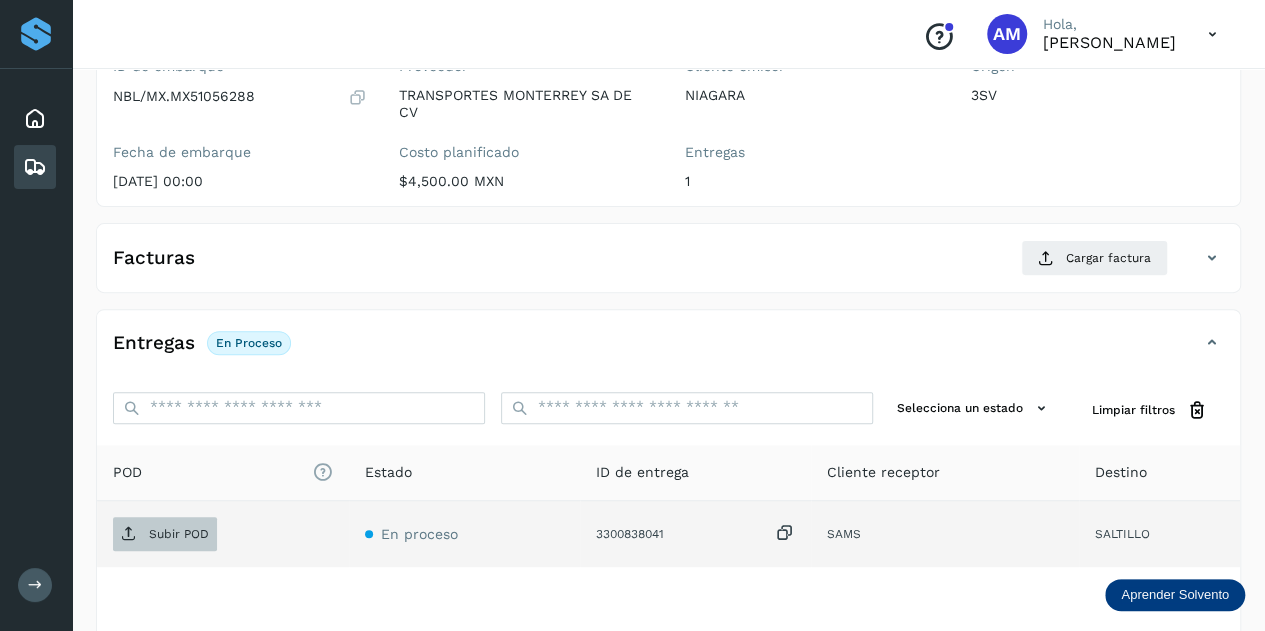 click on "Subir POD" at bounding box center (179, 534) 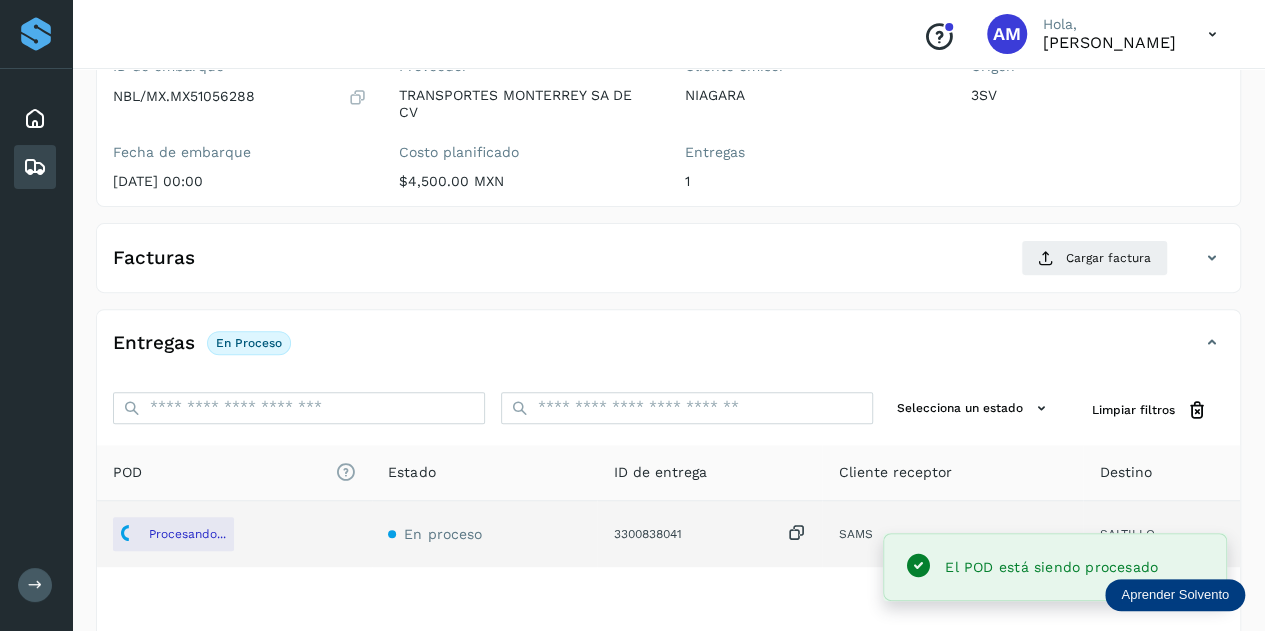 click on "Facturas Cargar factura" at bounding box center (668, 266) 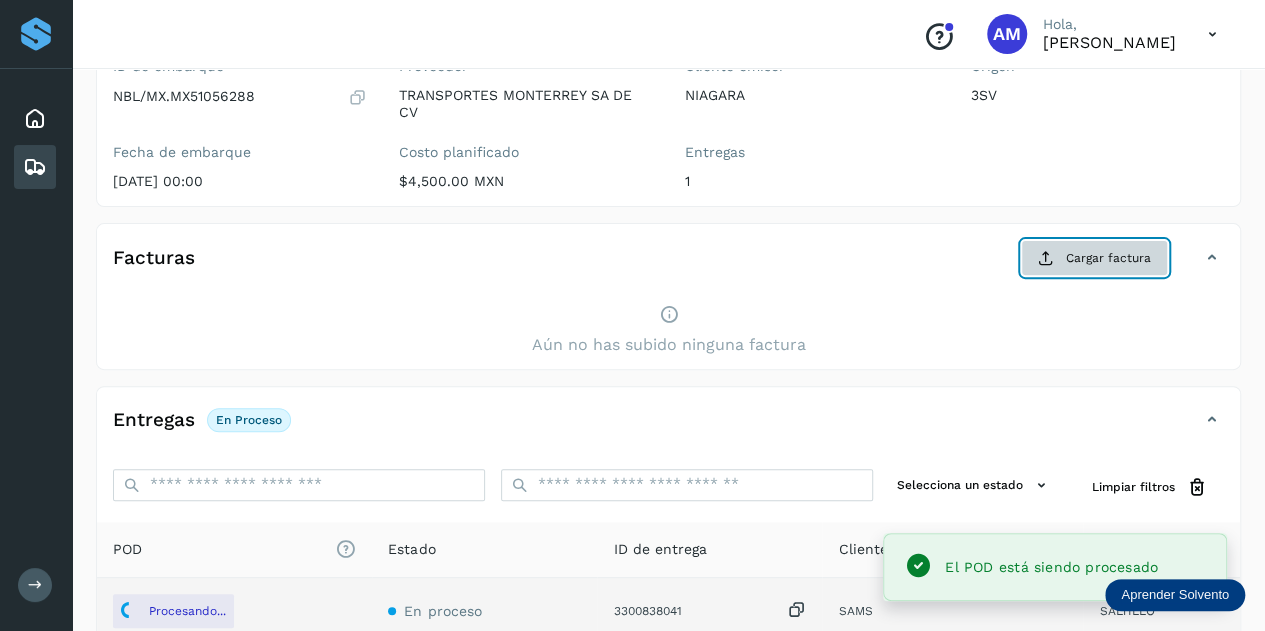 click on "Cargar factura" 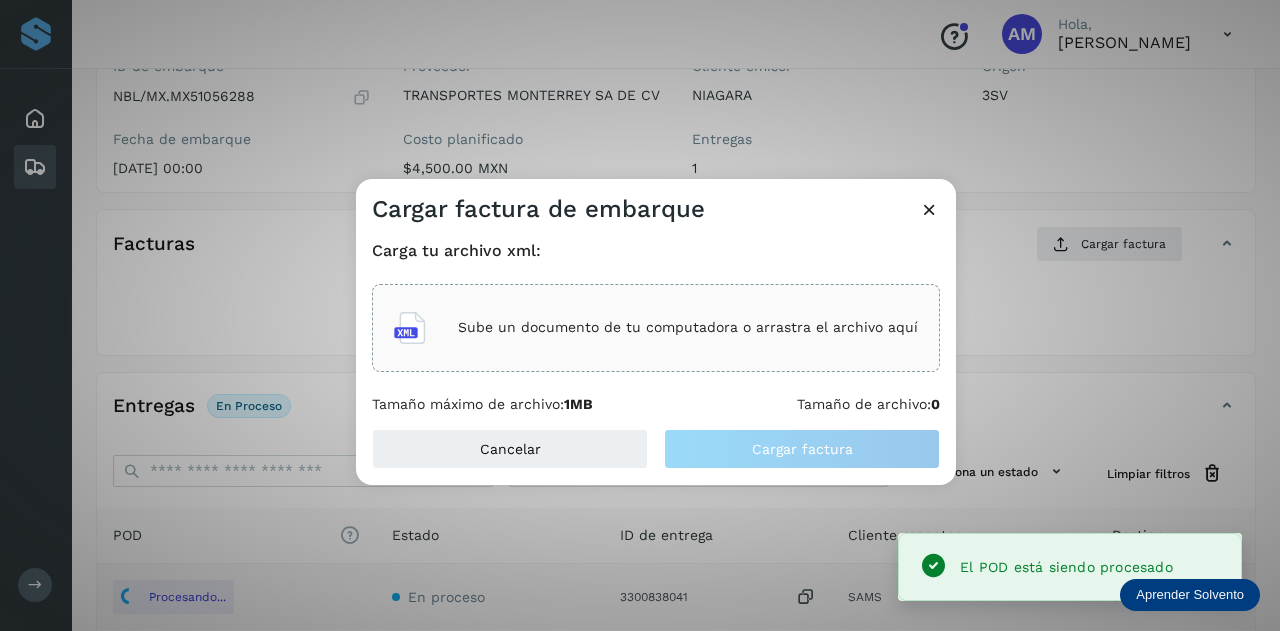 click on "Sube un documento de tu computadora o arrastra el archivo aquí" 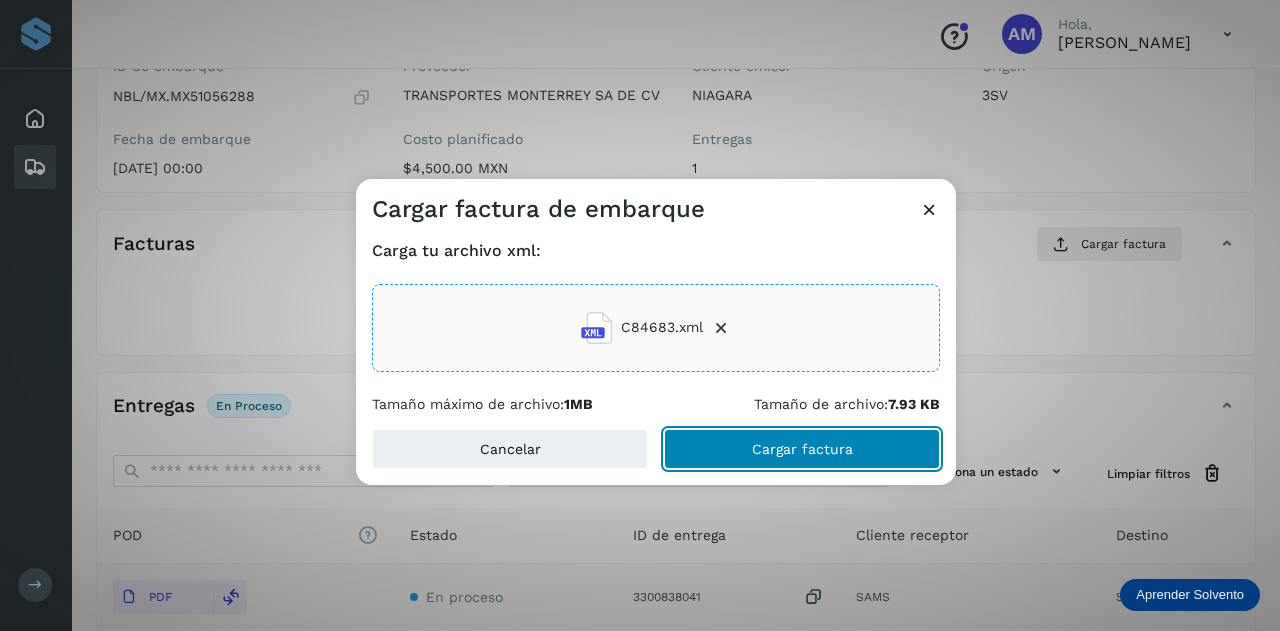 click on "Cargar factura" 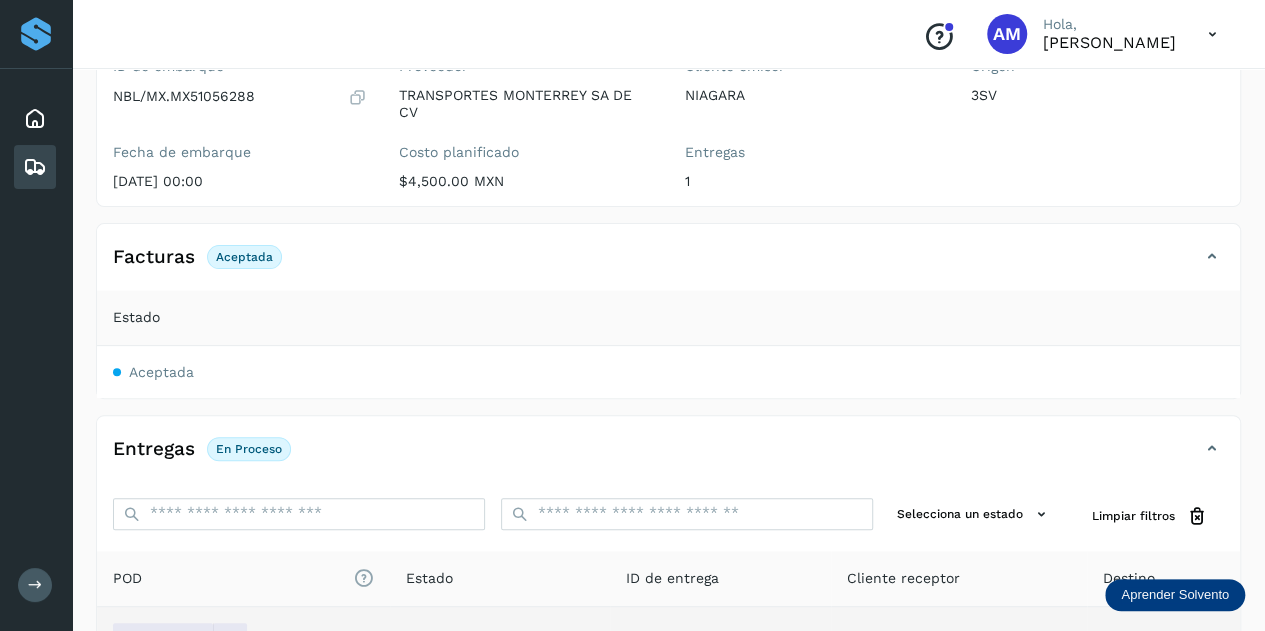 scroll, scrollTop: 0, scrollLeft: 0, axis: both 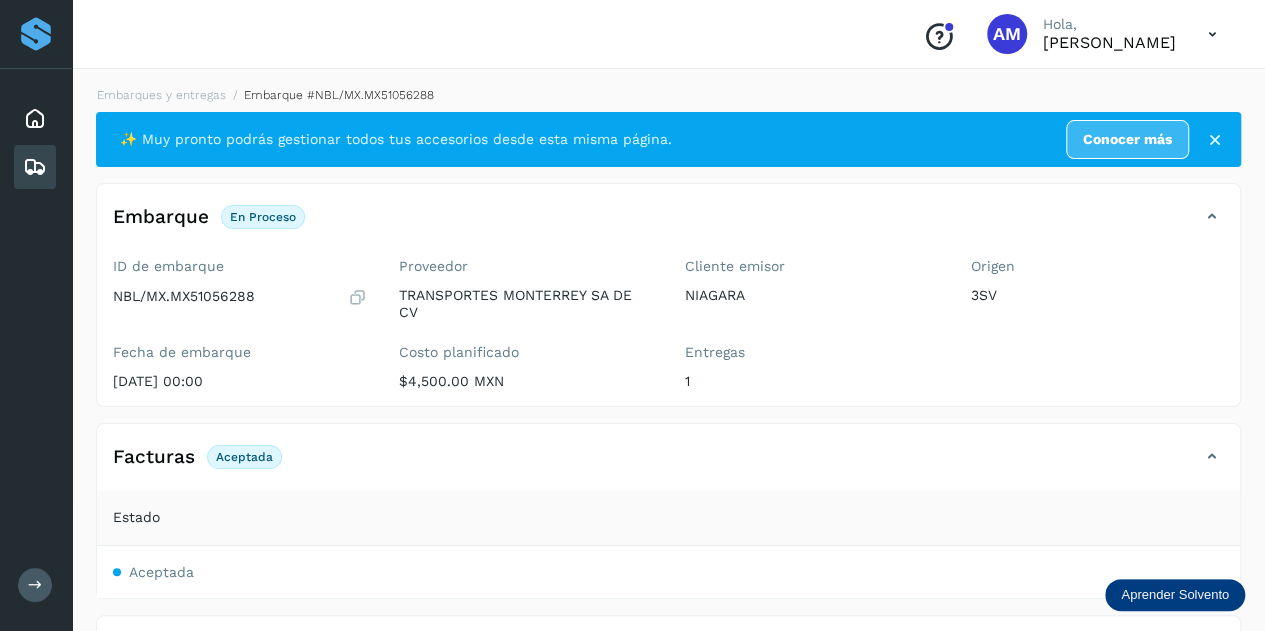 click on "Embarques y entregas Embarque #NBL/MX.MX51056288  ✨ Muy pronto podrás gestionar todos tus accesorios desde esta misma página. Conocer más Embarque En proceso
Verifica el estado de la factura o entregas asociadas a este embarque
ID de embarque NBL/MX.MX51056288 Fecha de embarque 21/jun/2025 00:00 Proveedor TRANSPORTES MONTERREY SA DE CV Costo planificado  $4,500.00 MXN  Cliente emisor NIAGARA Entregas 1 Origen 3SV Facturas Aceptada Estado Aceptada Entregas En proceso Selecciona un estado Limpiar filtros POD
El tamaño máximo de archivo es de 20 Mb.
Estado ID de entrega Cliente receptor Destino PDF En proceso 3300838041  SAMS SALTILLO SAMS 3300838041 PDF Destino: SALTILLO En proceso Filtros por página : ** ** ** 1 - 1 de 1" at bounding box center [668, 565] 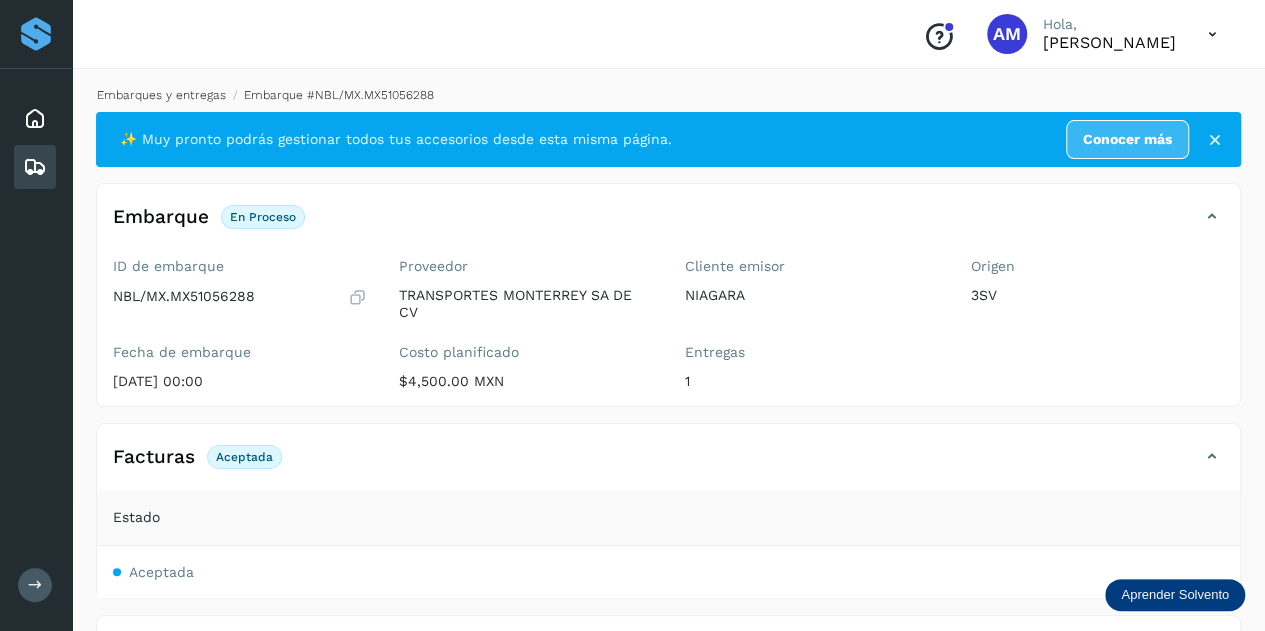 click on "Embarques y entregas" at bounding box center (161, 95) 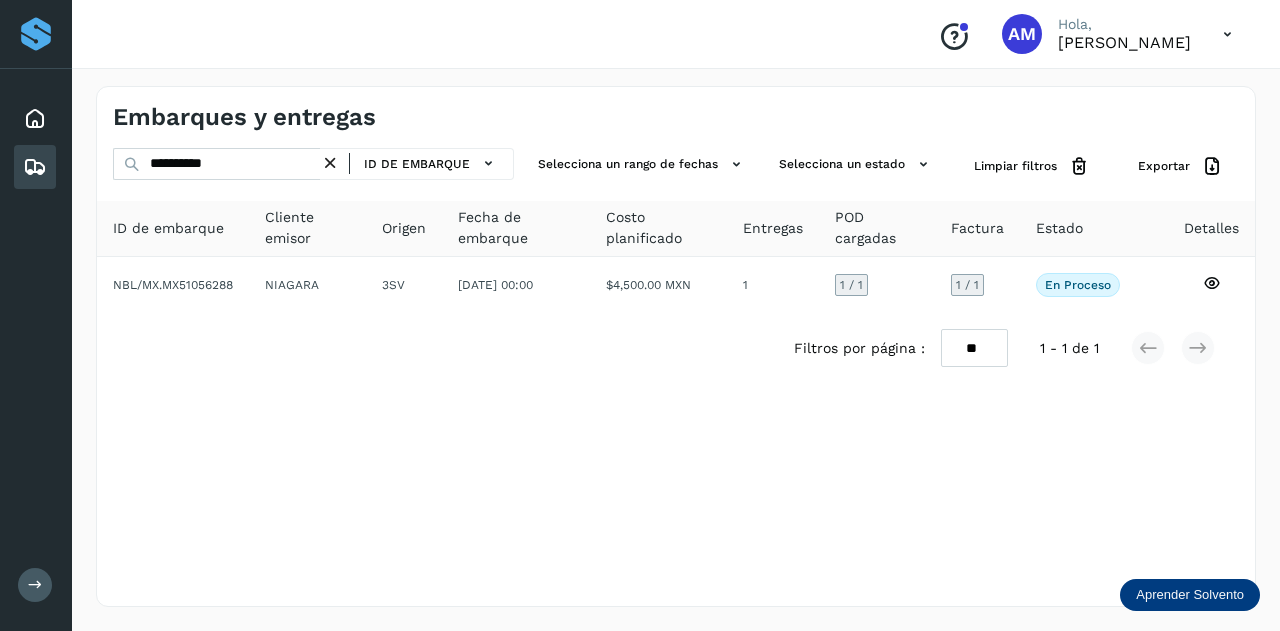 drag, startPoint x: 335, startPoint y: 165, endPoint x: 290, endPoint y: 164, distance: 45.01111 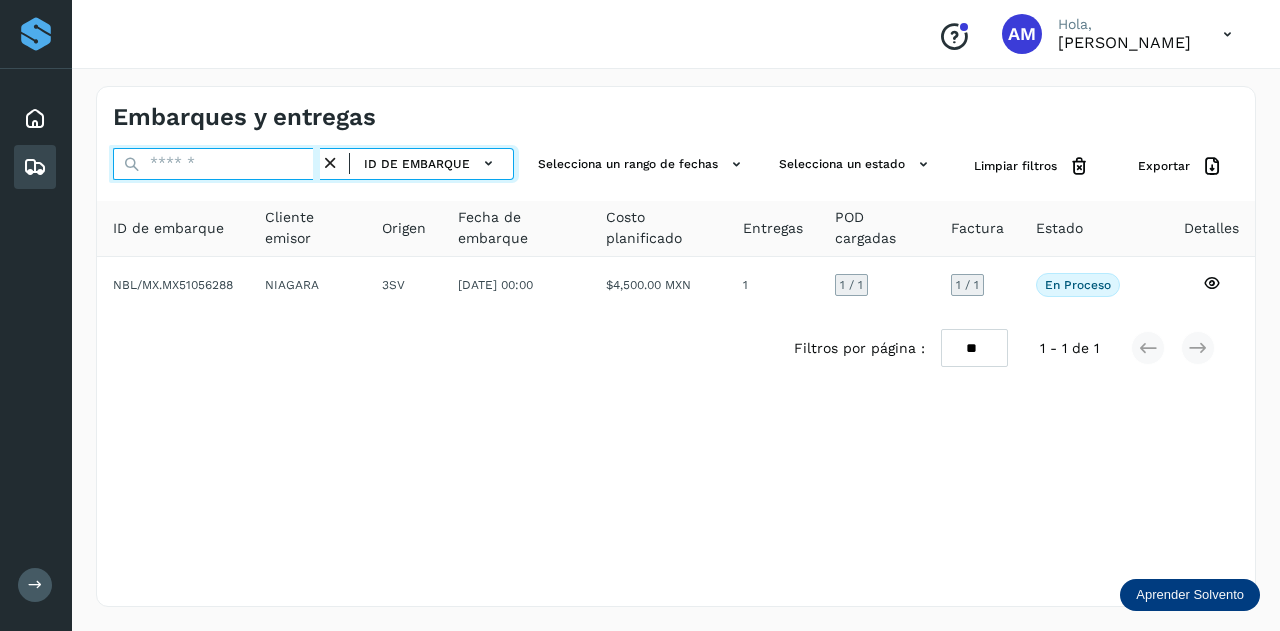 click at bounding box center [216, 164] 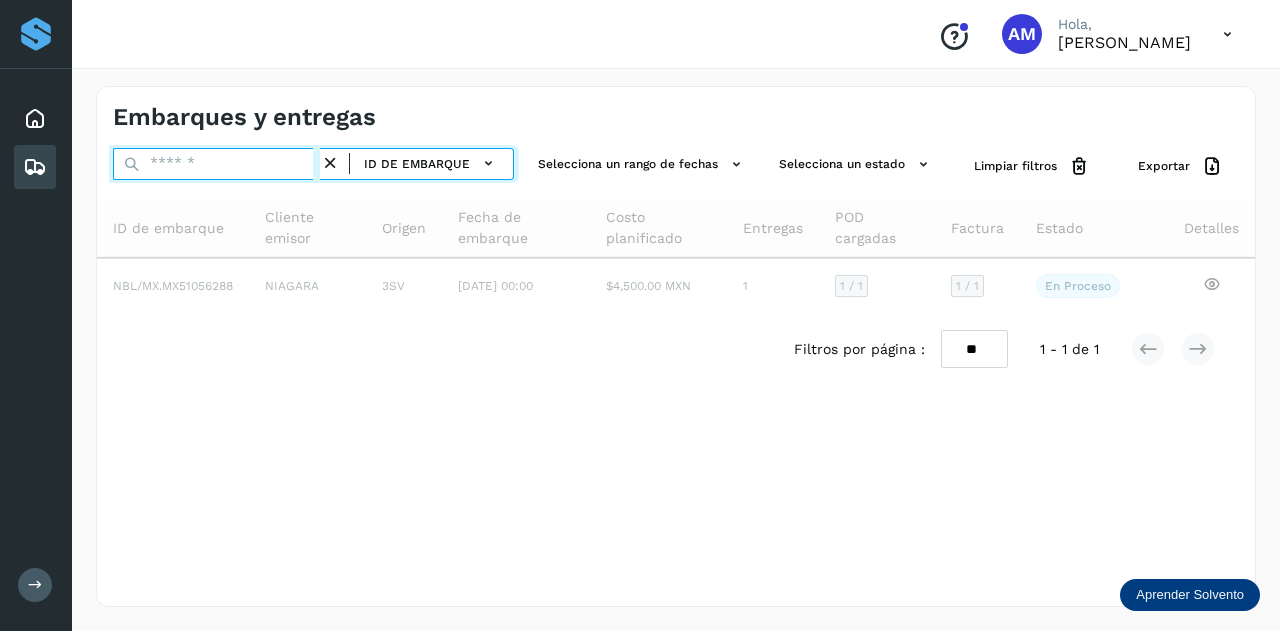 paste on "**********" 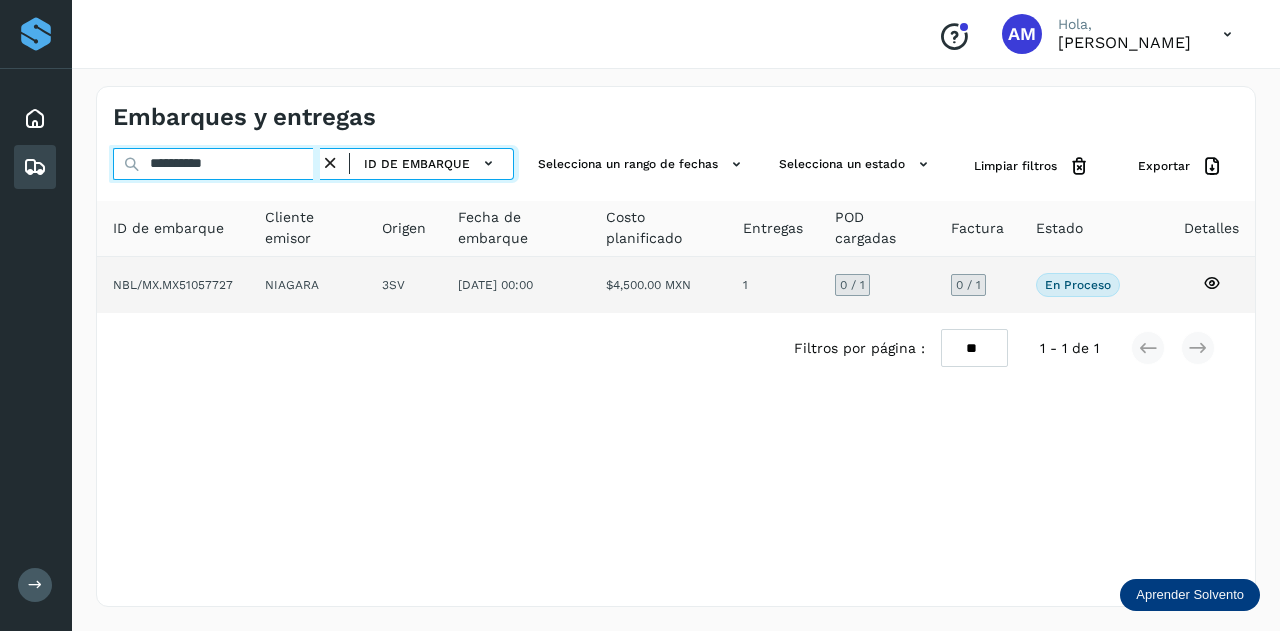type on "**********" 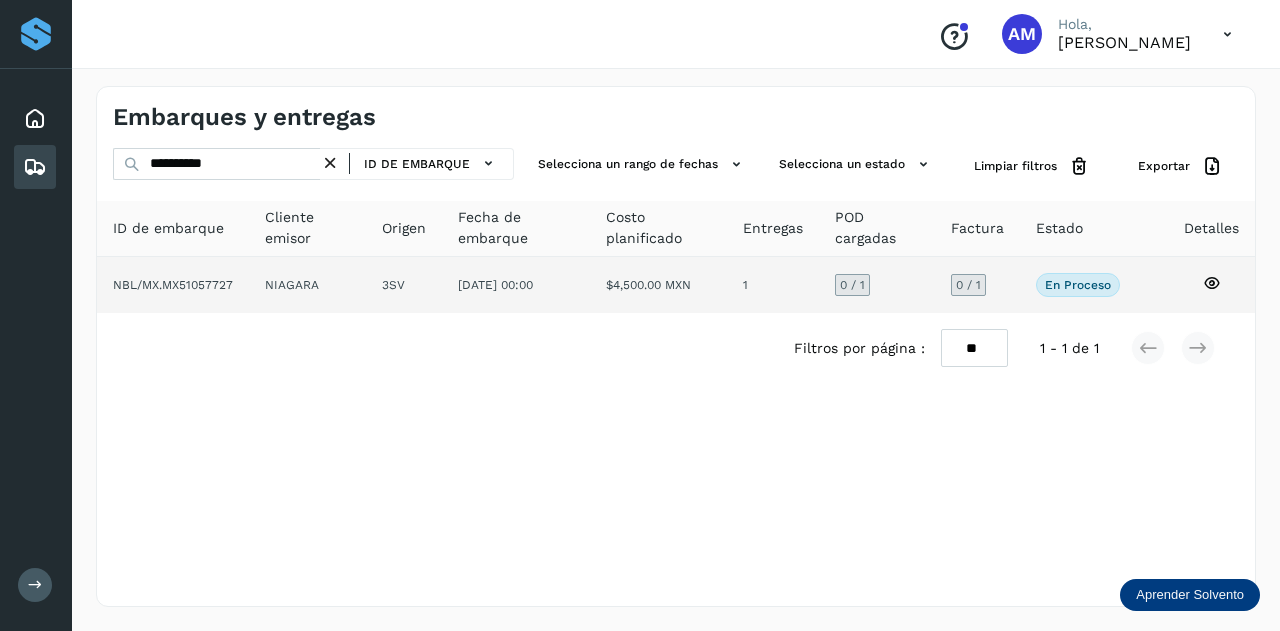click on "NIAGARA" 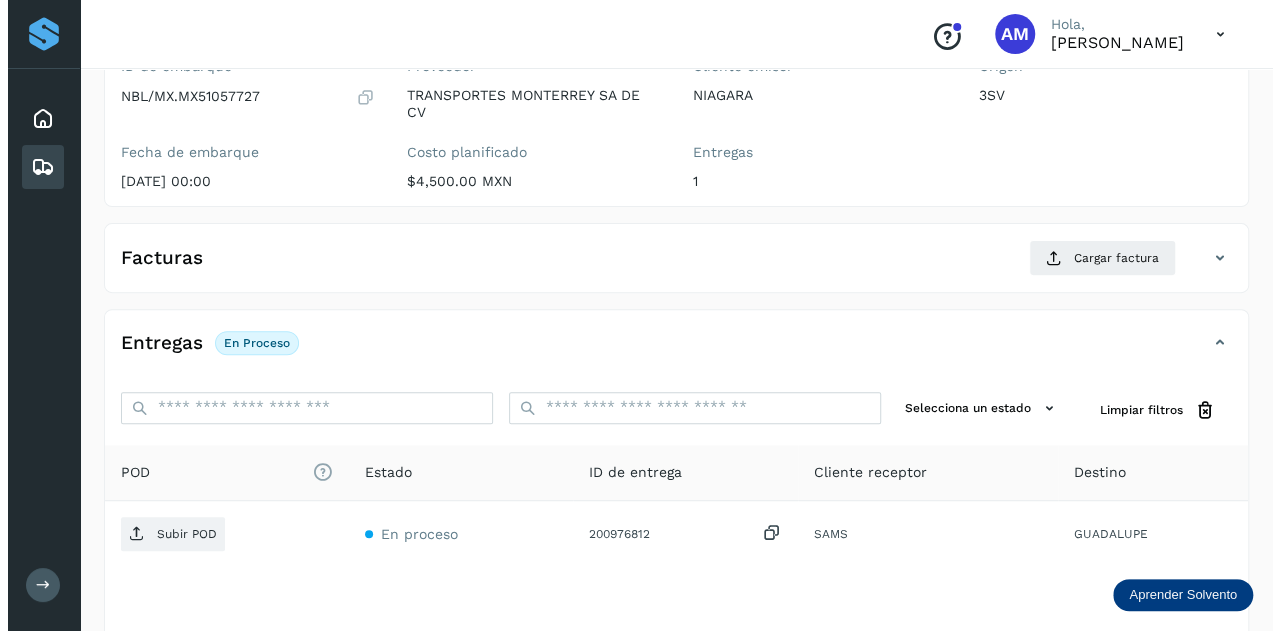 scroll, scrollTop: 327, scrollLeft: 0, axis: vertical 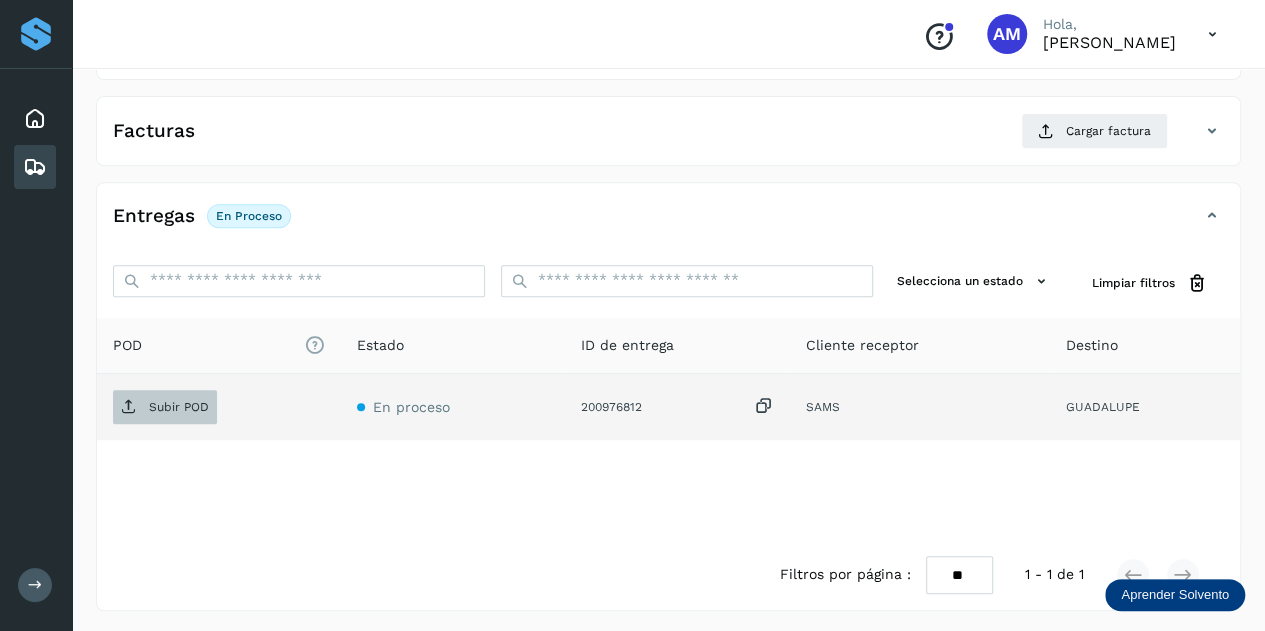 click on "Subir POD" at bounding box center [179, 407] 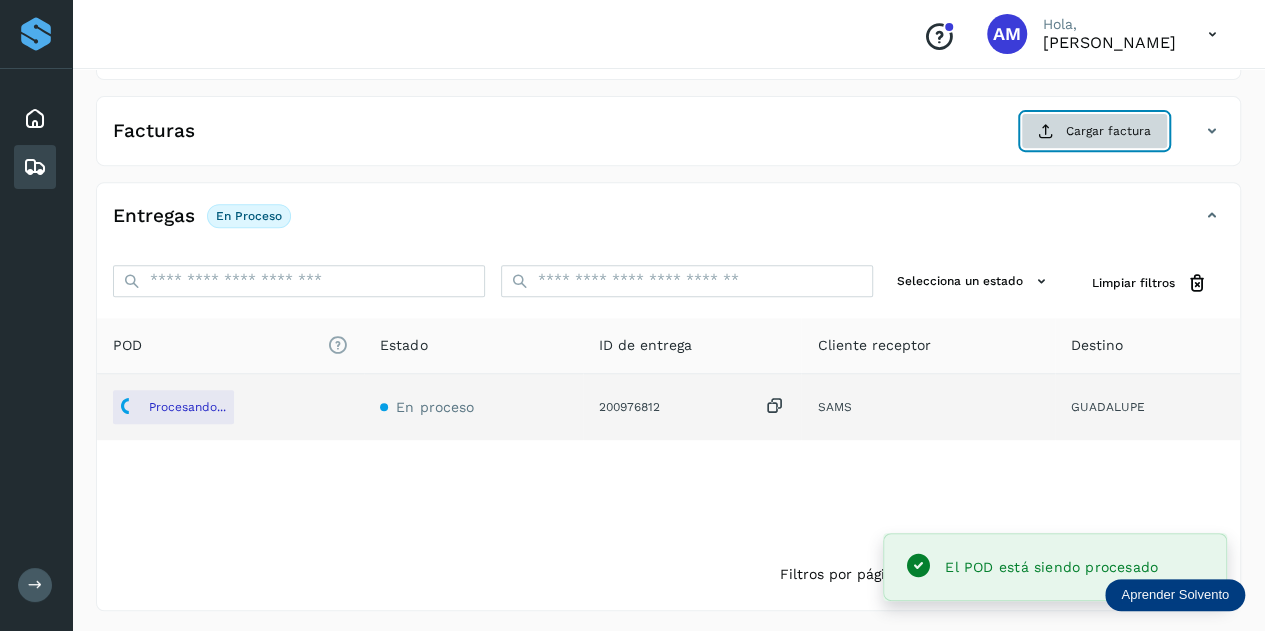 click on "Cargar factura" at bounding box center (1094, 131) 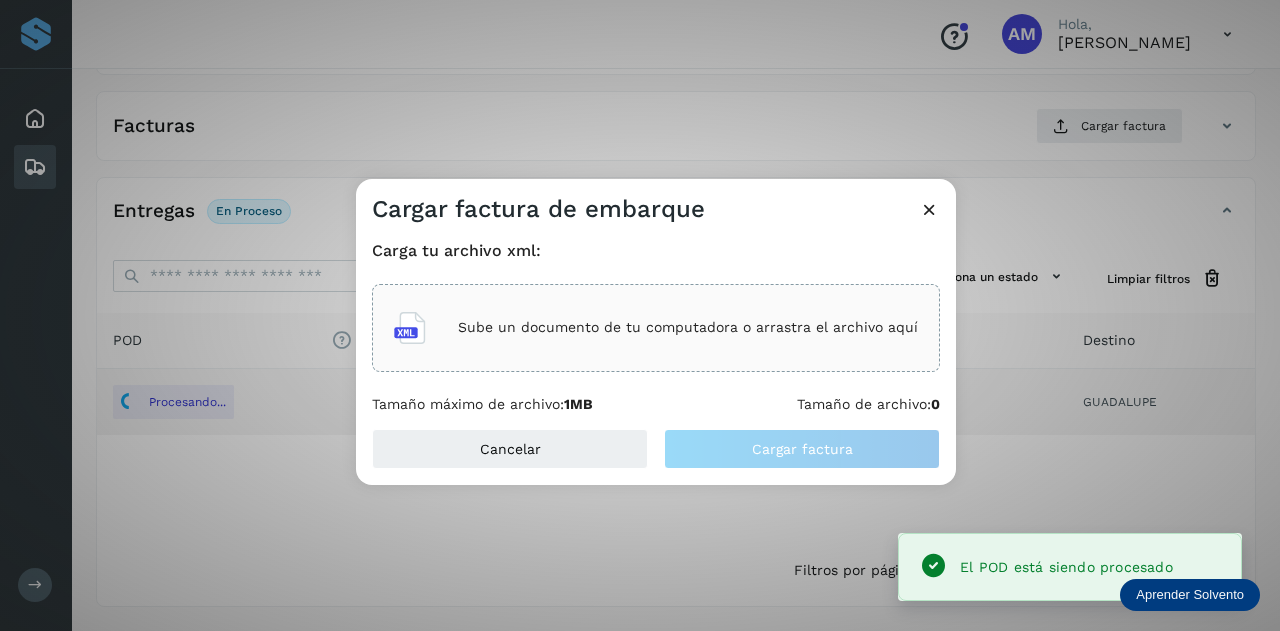click on "Carga tu archivo xml:" at bounding box center (656, 250) 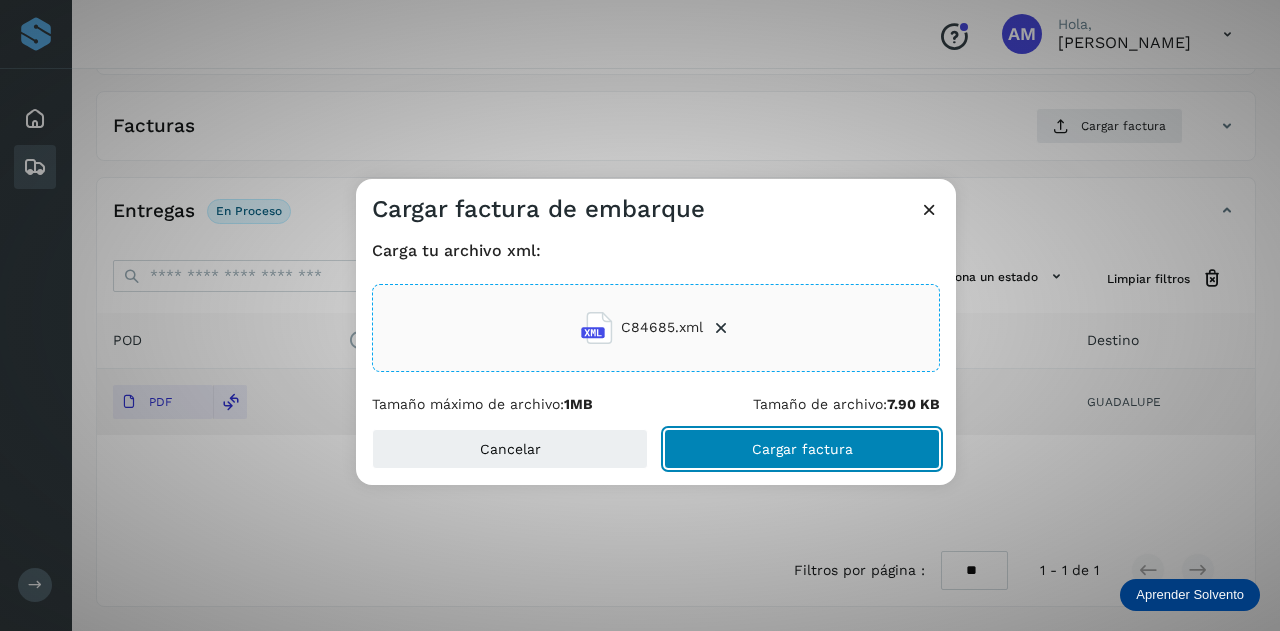 click on "Cargar factura" 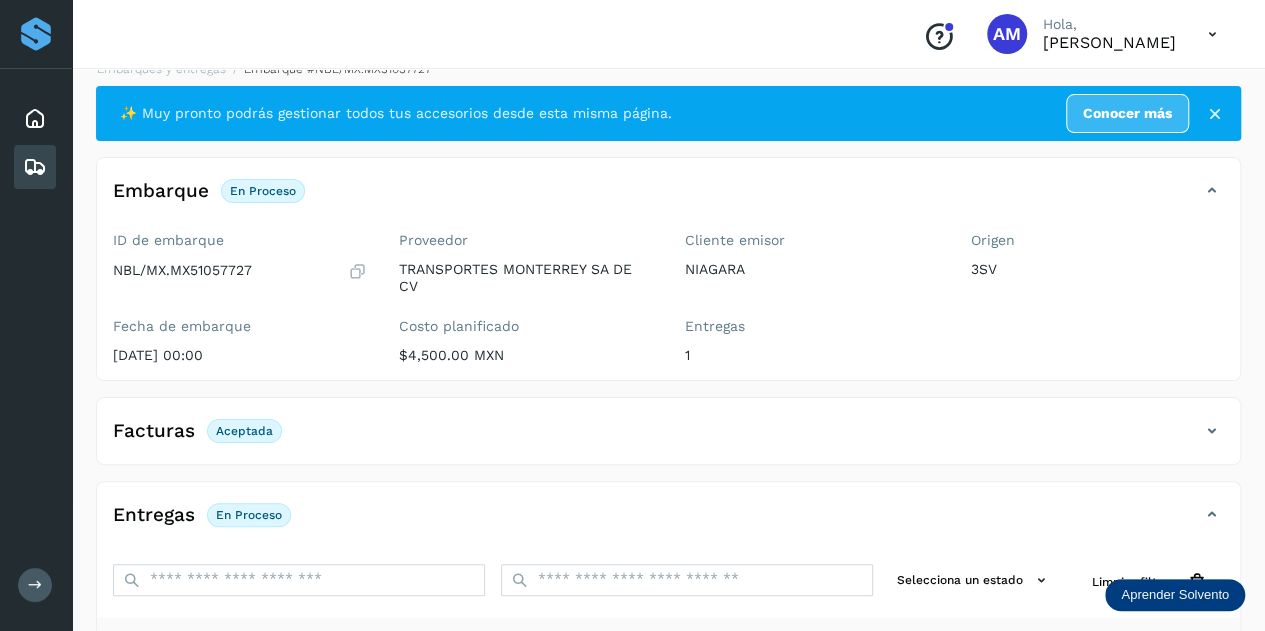 scroll, scrollTop: 0, scrollLeft: 0, axis: both 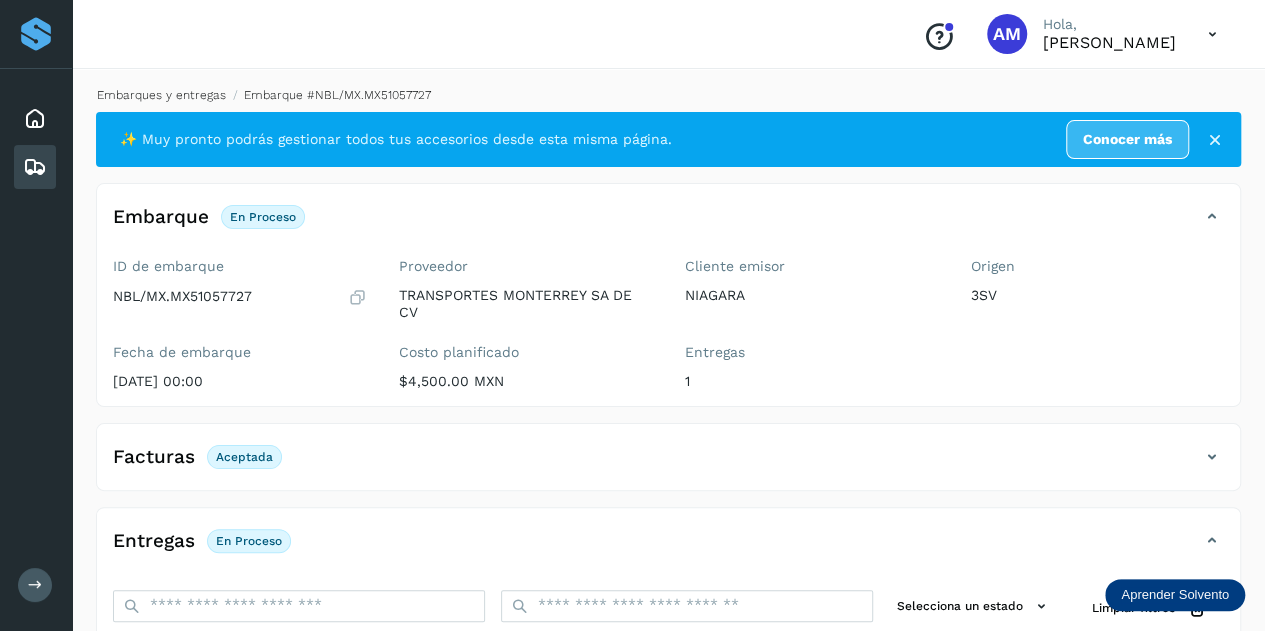 click on "Embarques y entregas" at bounding box center (161, 95) 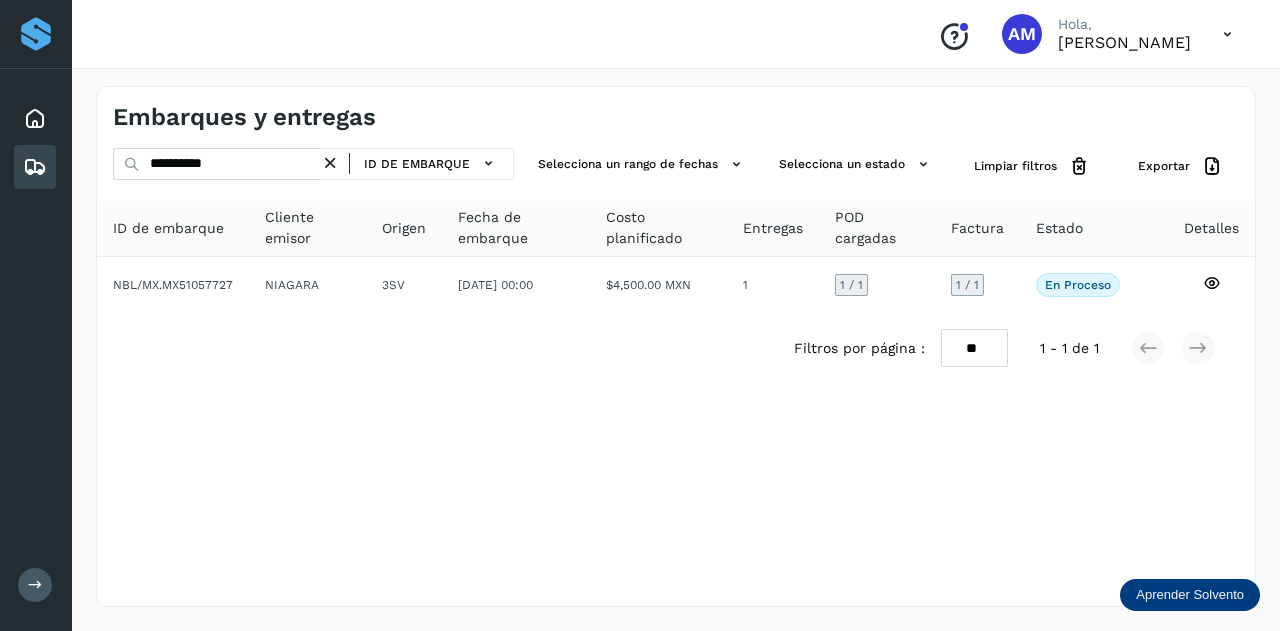 click on "ID de embarque" 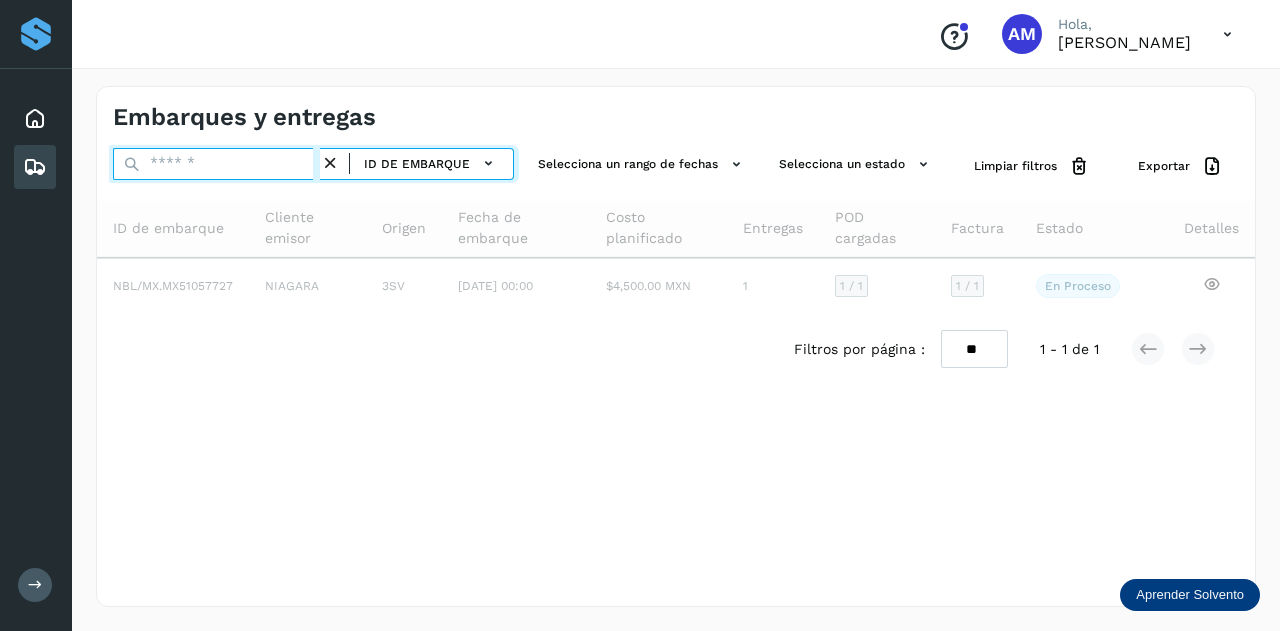 click at bounding box center (216, 164) 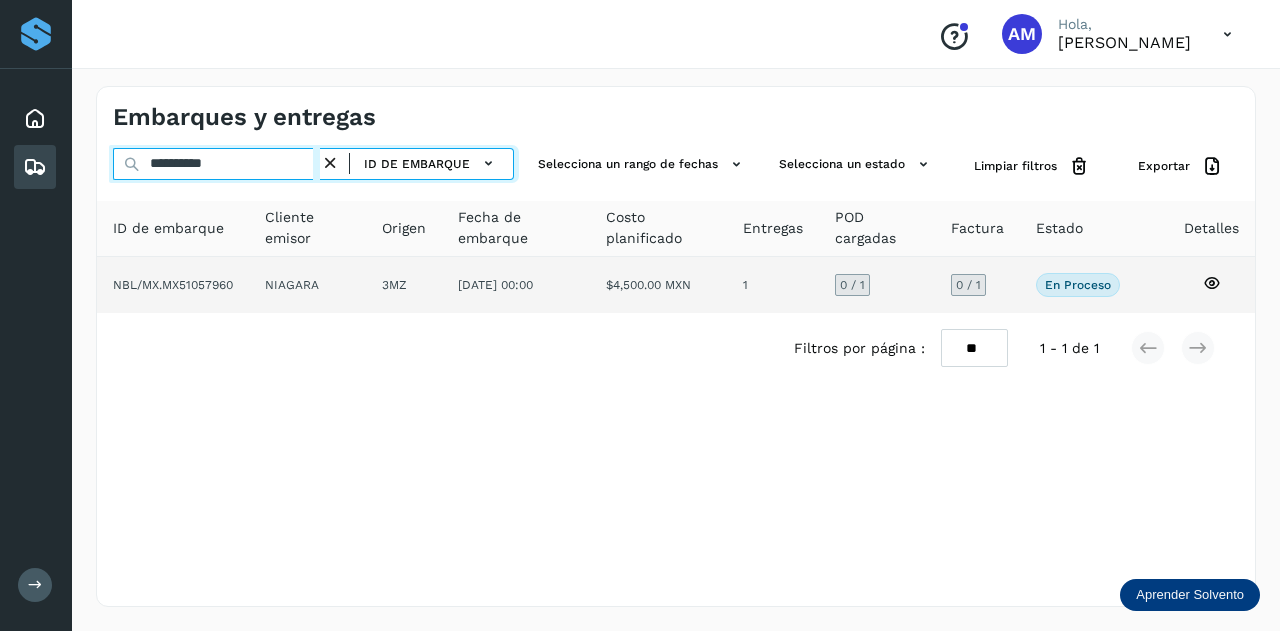 type on "**********" 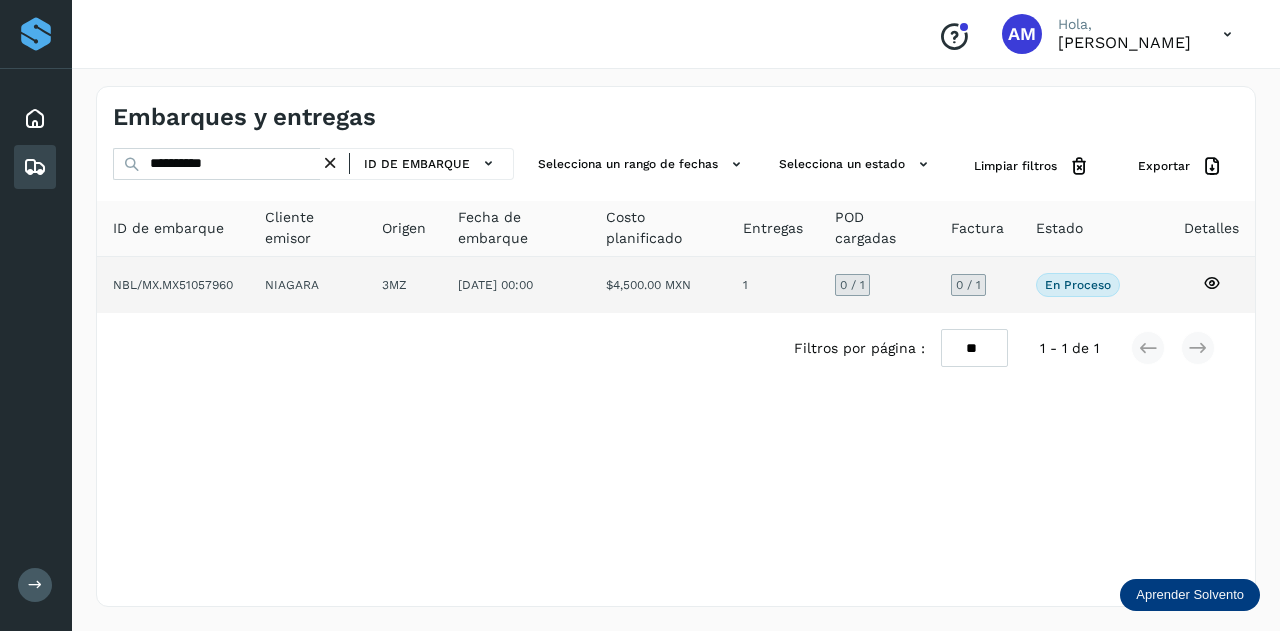 click on "NIAGARA" 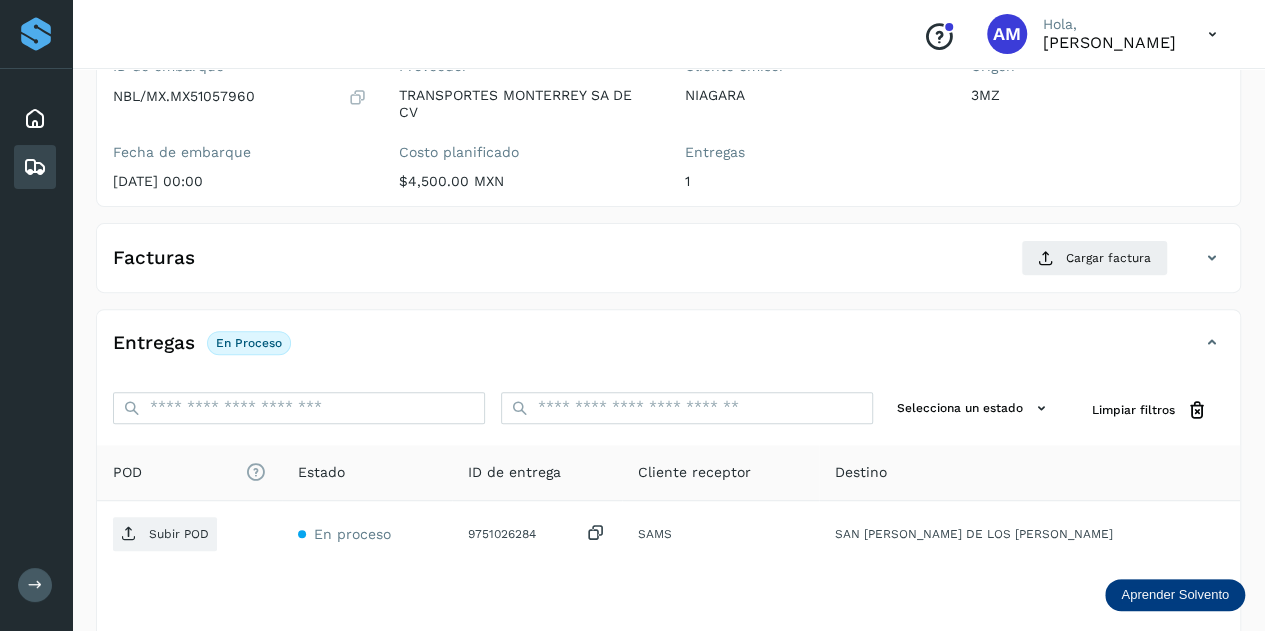 scroll, scrollTop: 300, scrollLeft: 0, axis: vertical 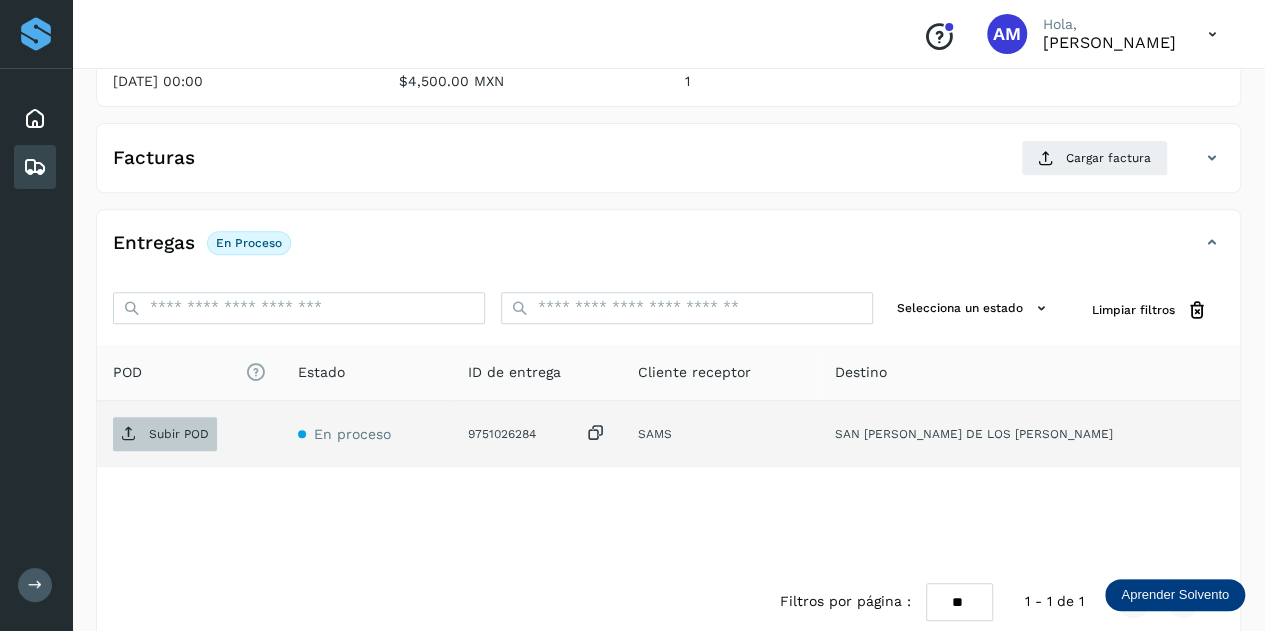 click on "Subir POD" at bounding box center [179, 434] 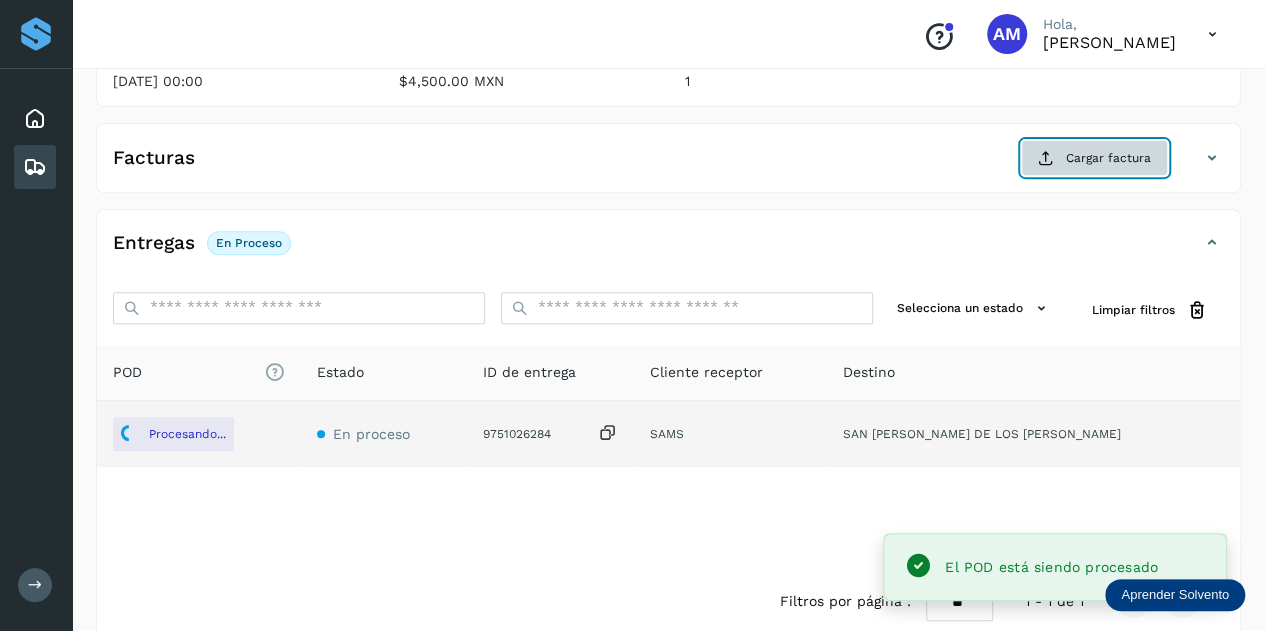 click on "Cargar factura" at bounding box center (1094, 158) 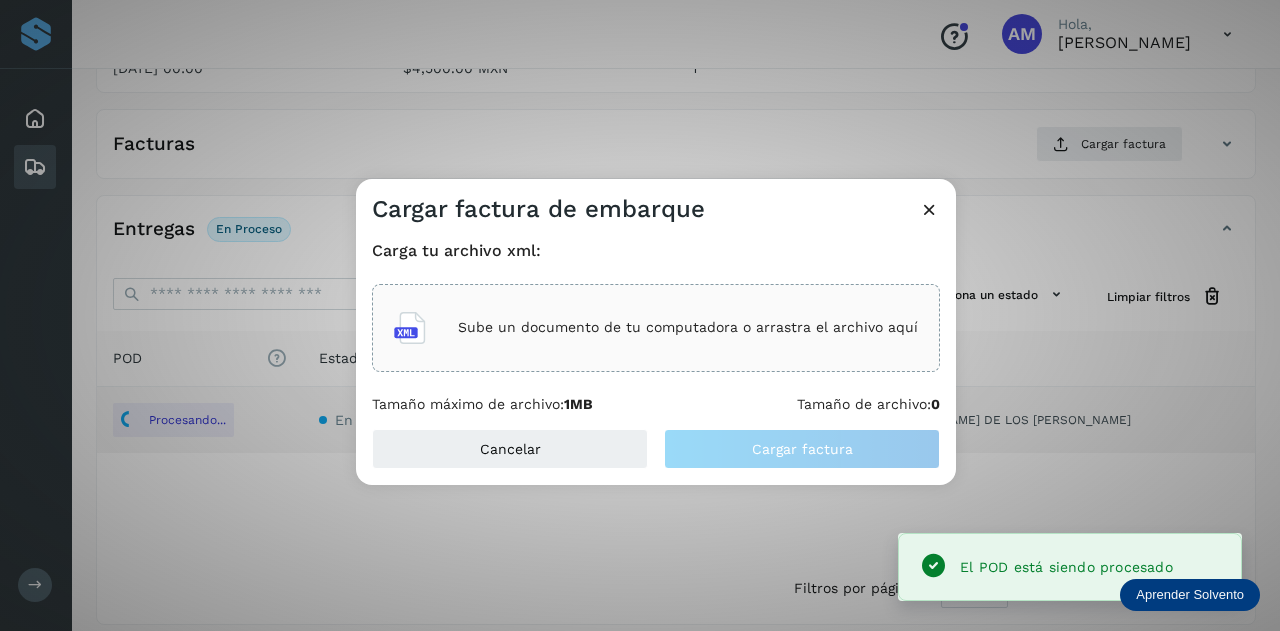 click on "Sube un documento de tu computadora o arrastra el archivo aquí" 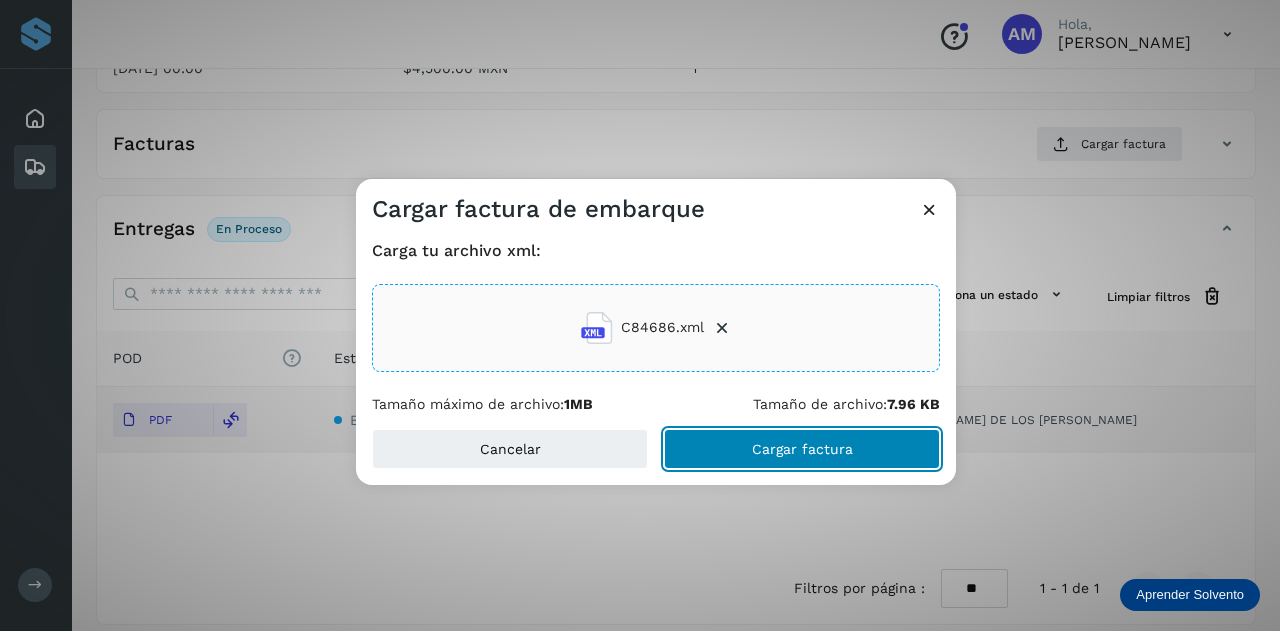 click on "Cargar factura" 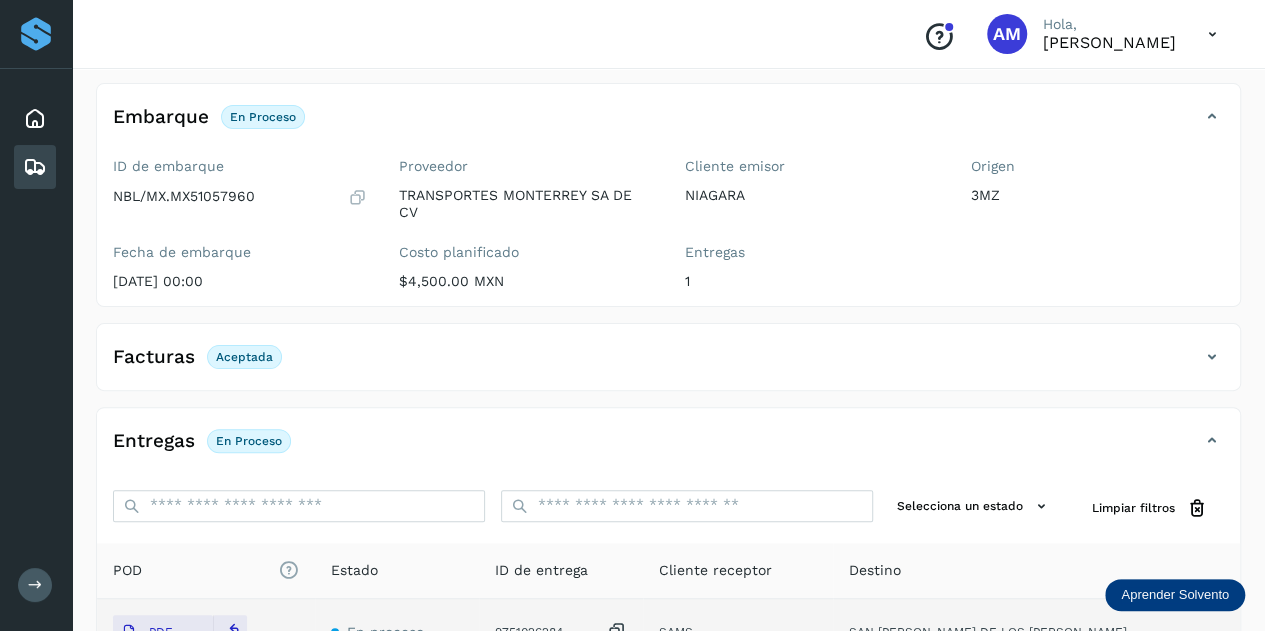 scroll, scrollTop: 0, scrollLeft: 0, axis: both 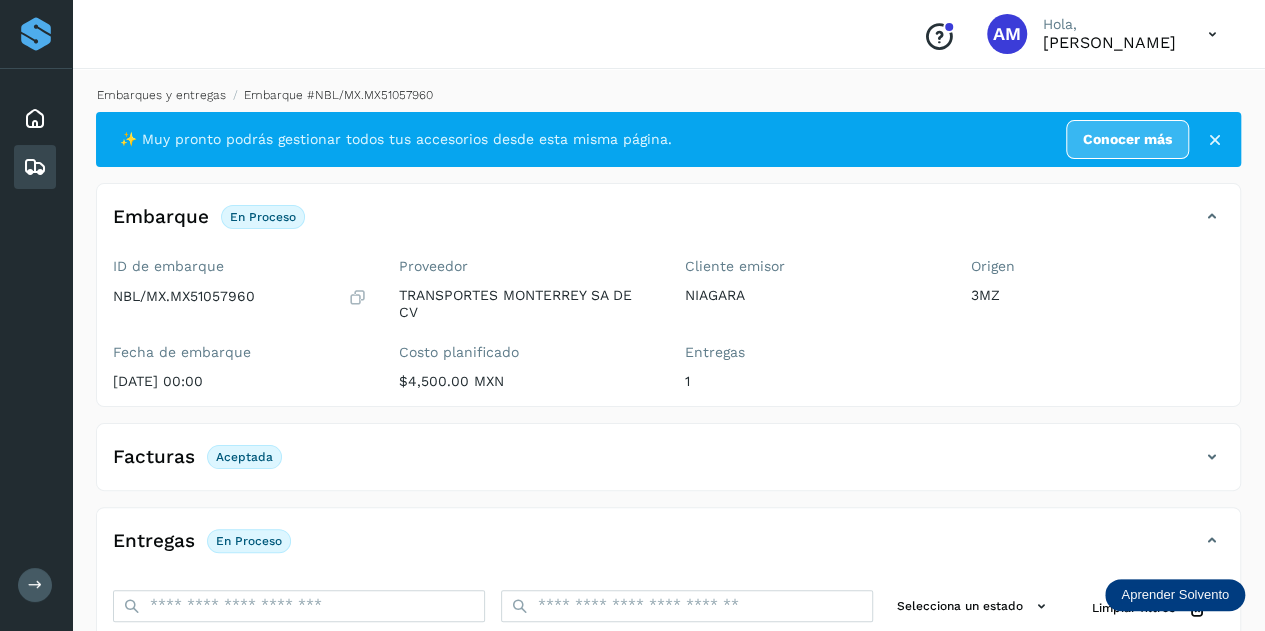 click on "Embarques y entregas" at bounding box center [161, 95] 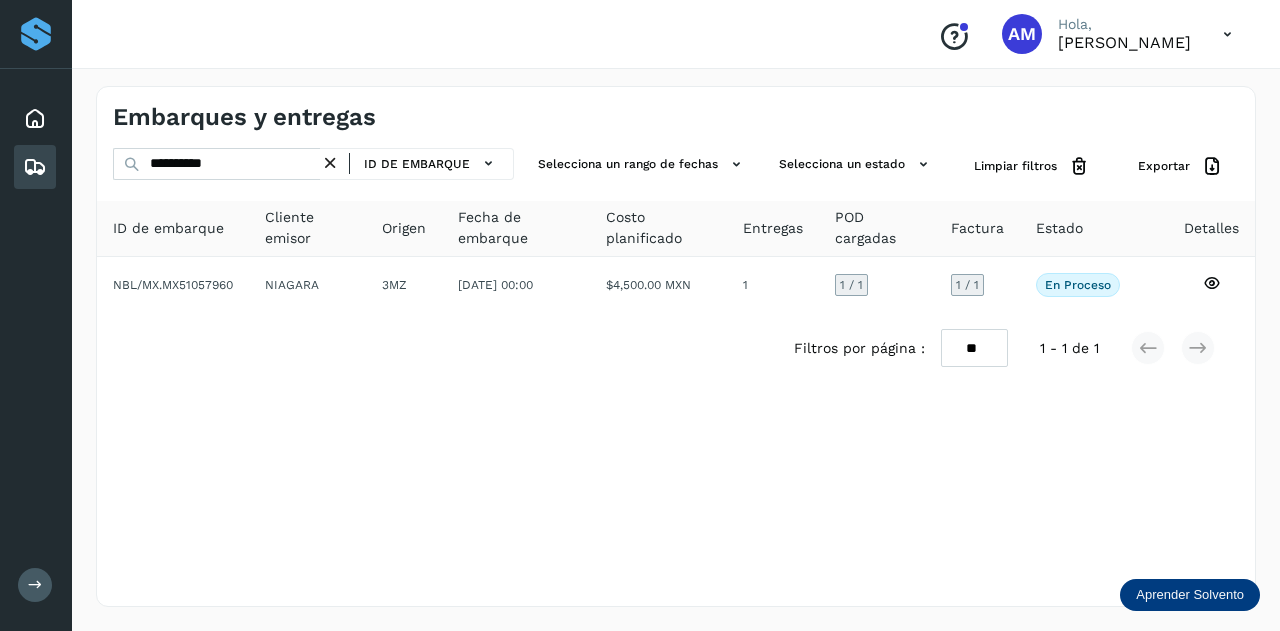 click at bounding box center (330, 163) 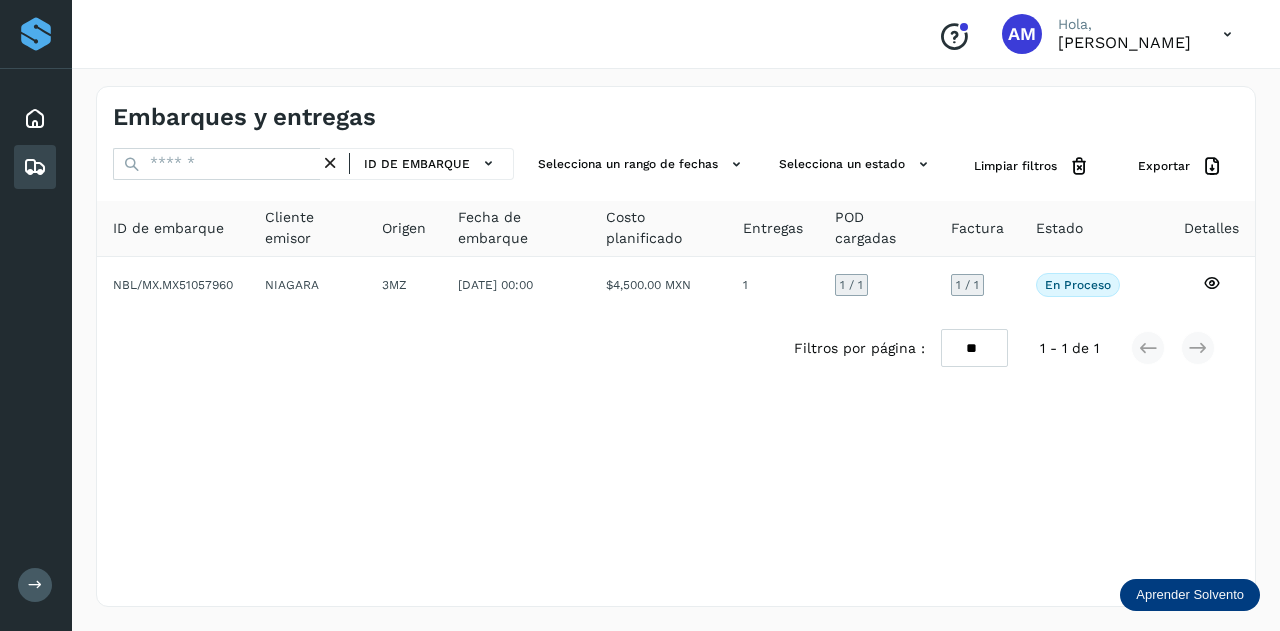 click at bounding box center (330, 163) 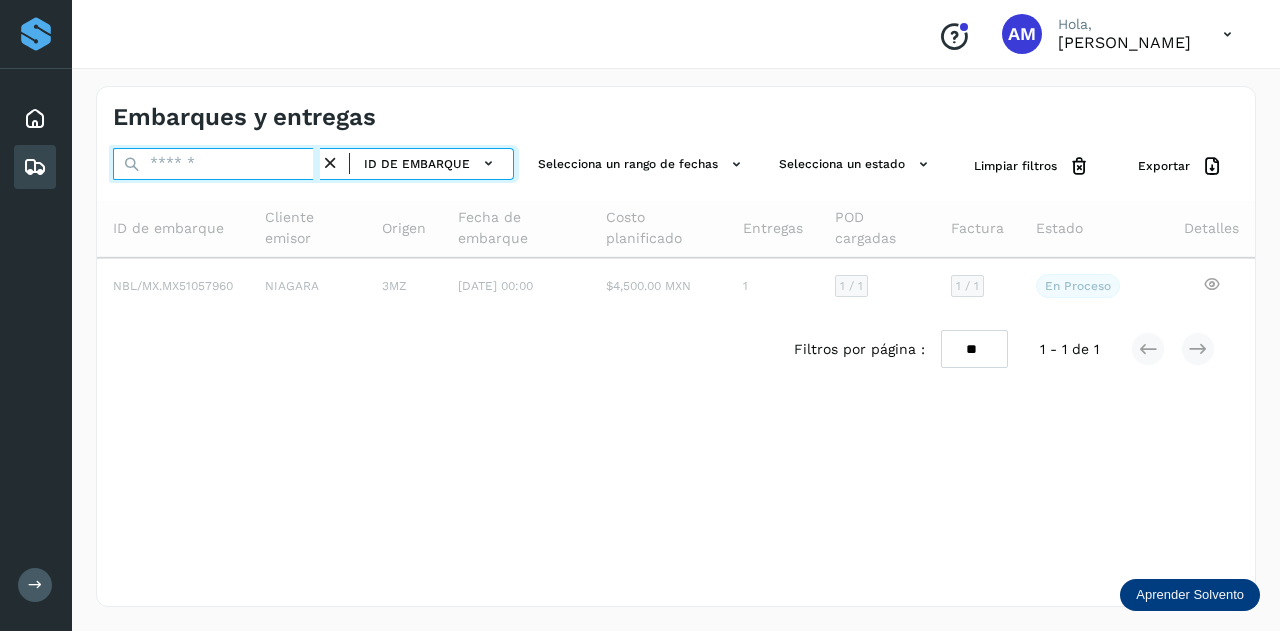 click at bounding box center [216, 164] 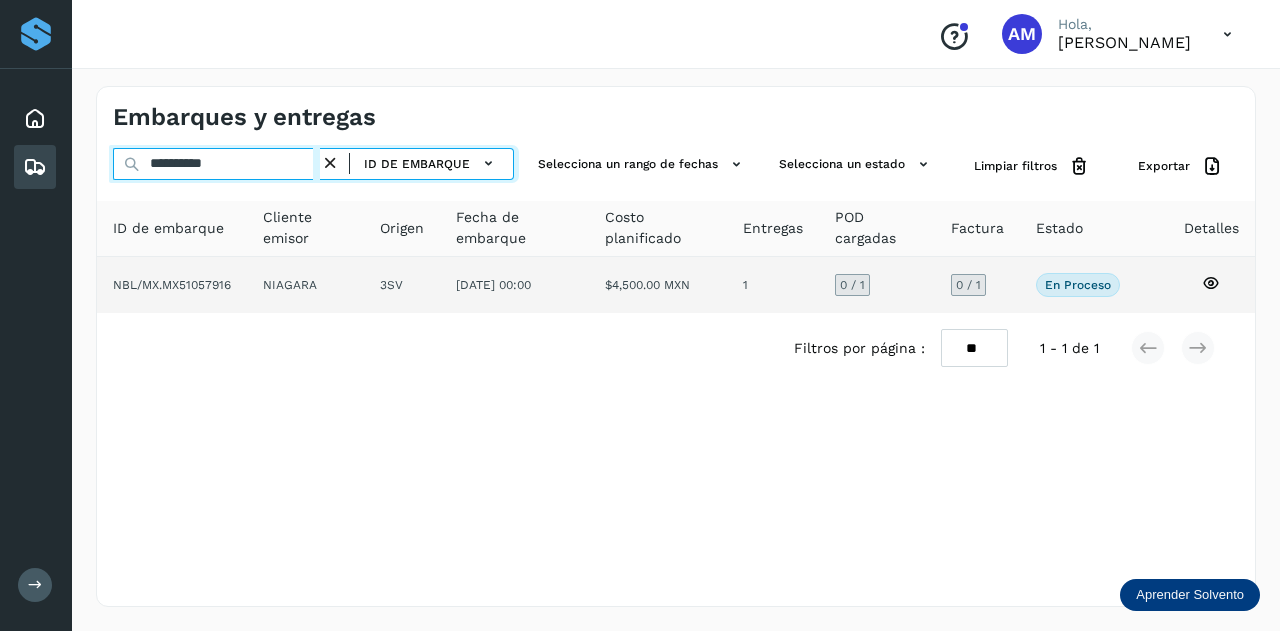 type on "**********" 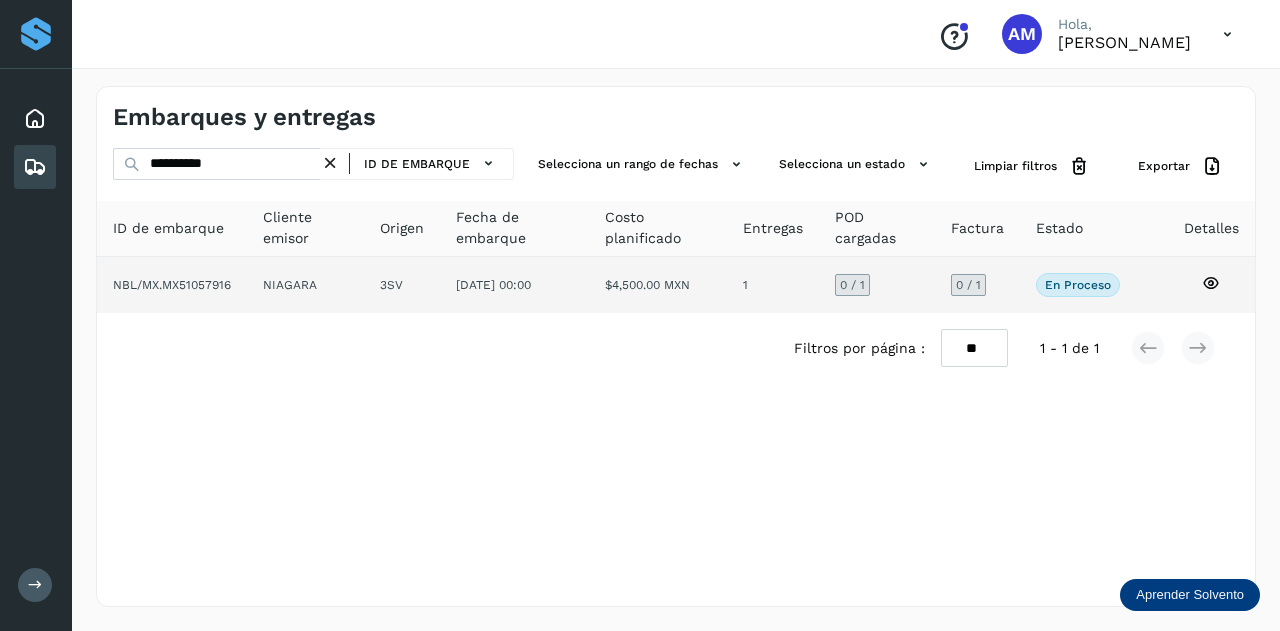click on "NIAGARA" 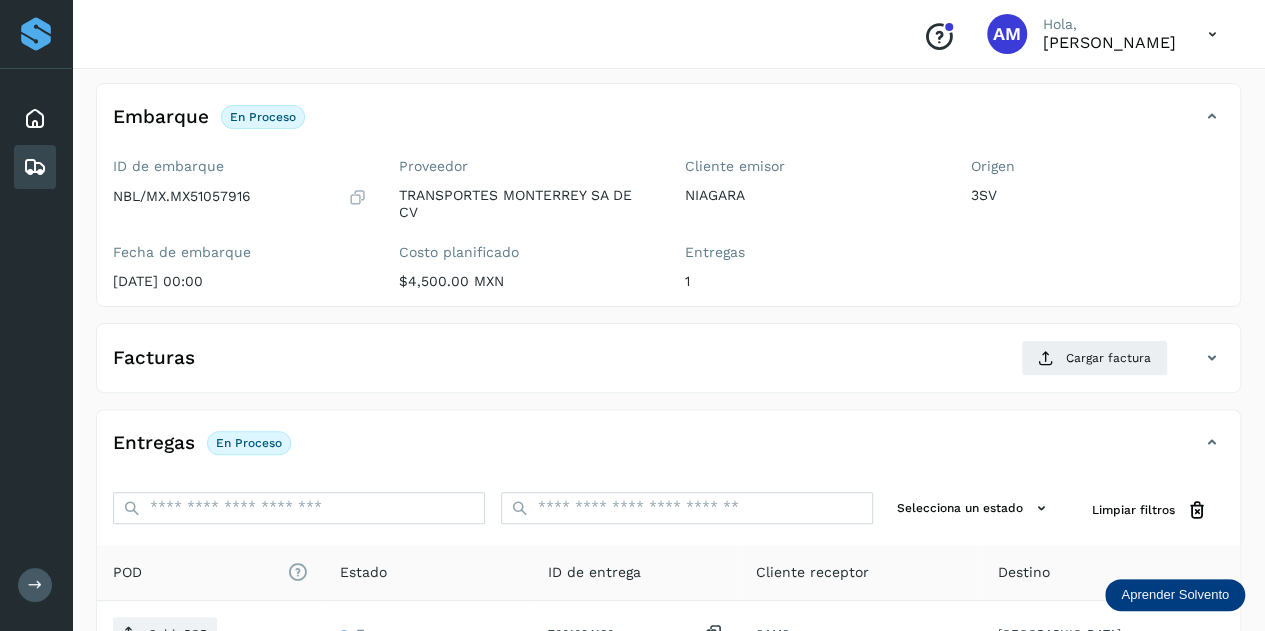 scroll, scrollTop: 200, scrollLeft: 0, axis: vertical 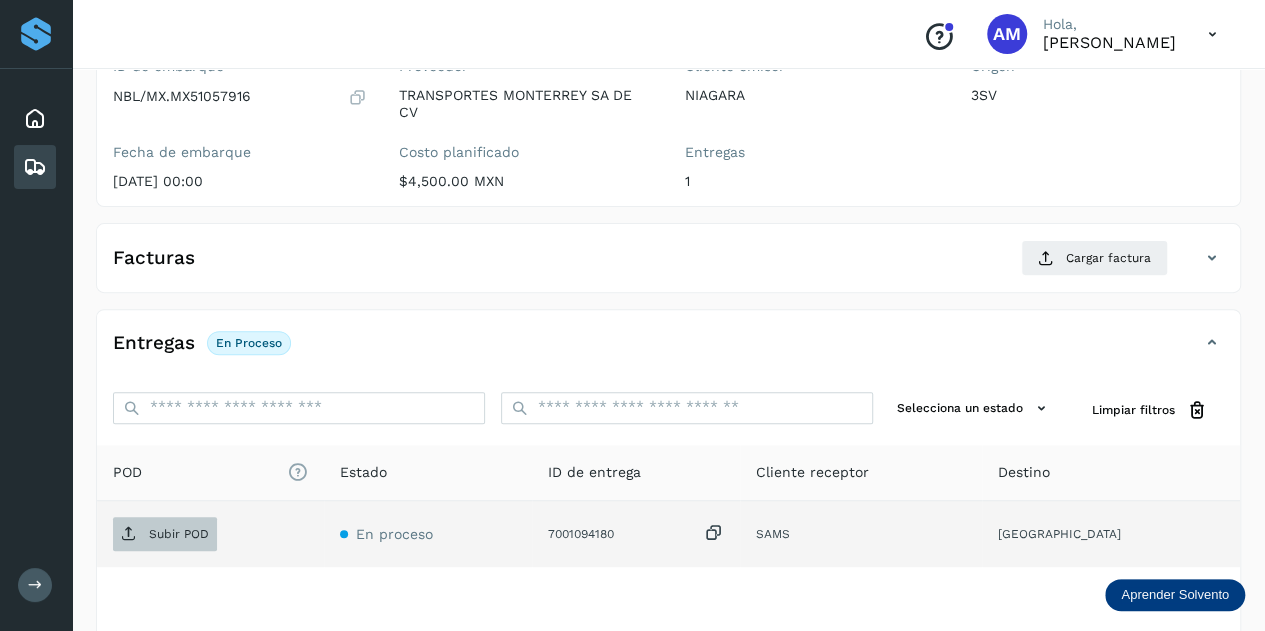 click on "Subir POD" at bounding box center (179, 534) 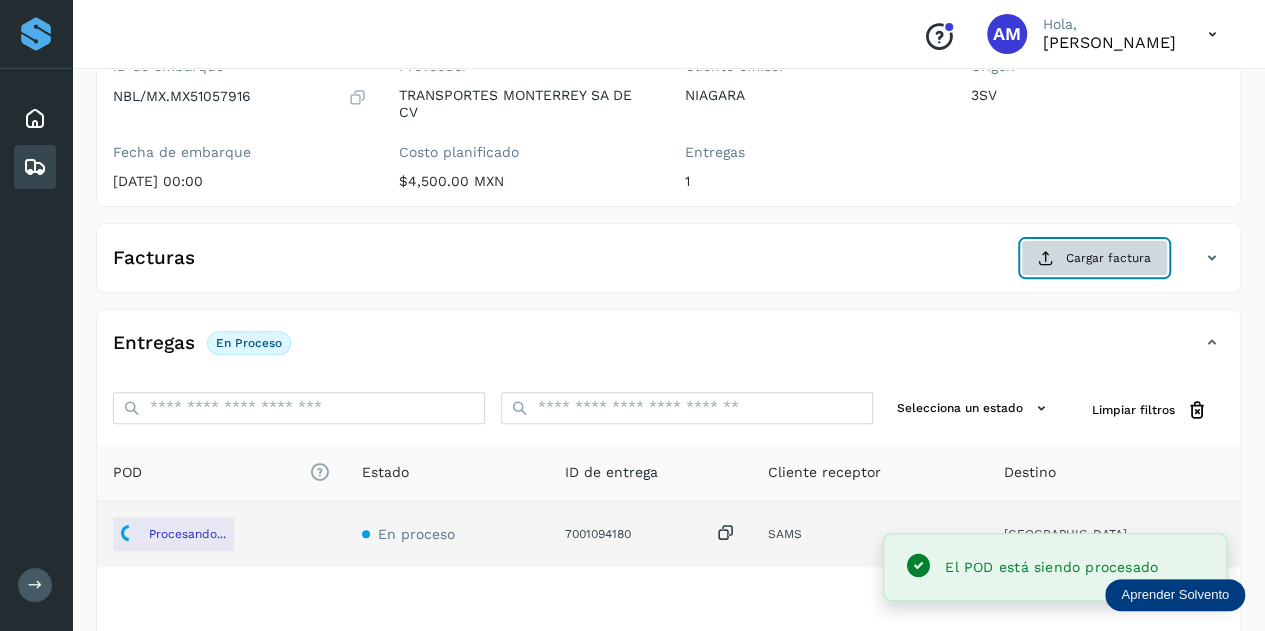 click on "Cargar factura" 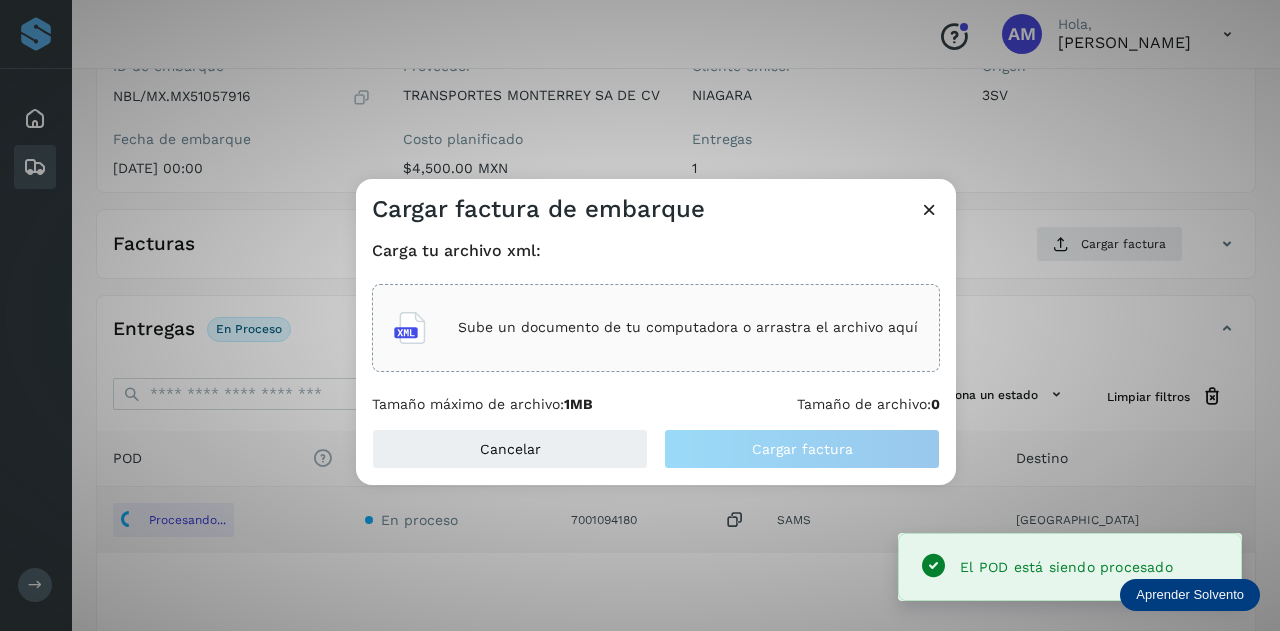 click on "Sube un documento de tu computadora o arrastra el archivo aquí" 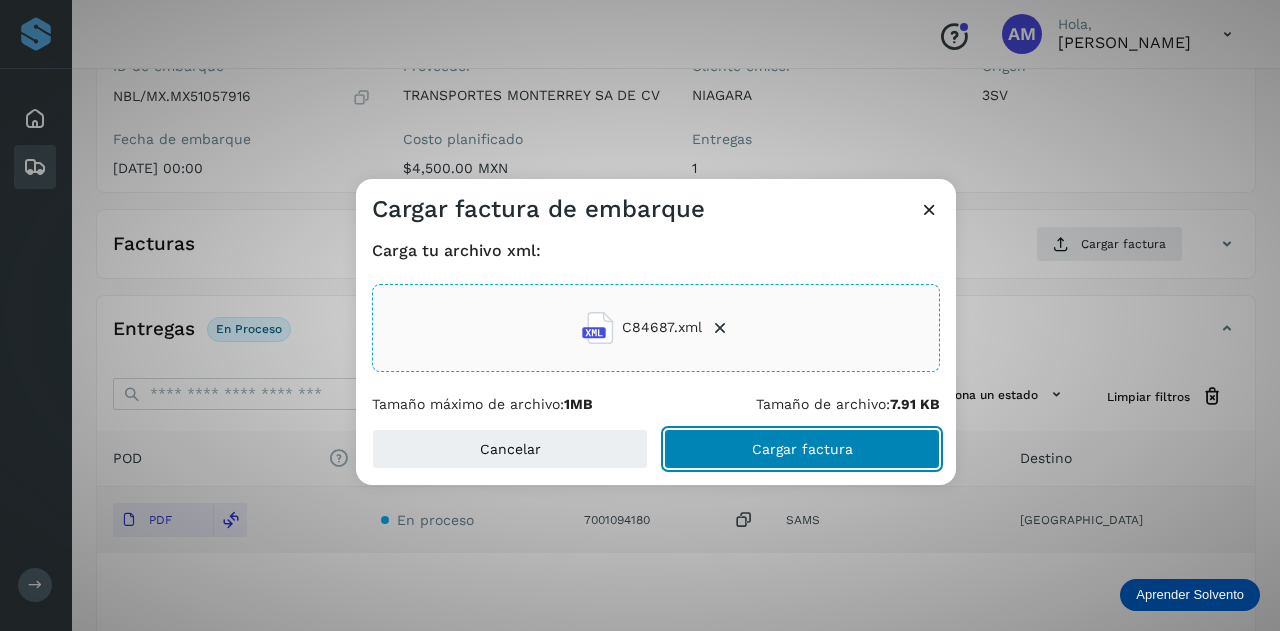 click on "Cargar factura" 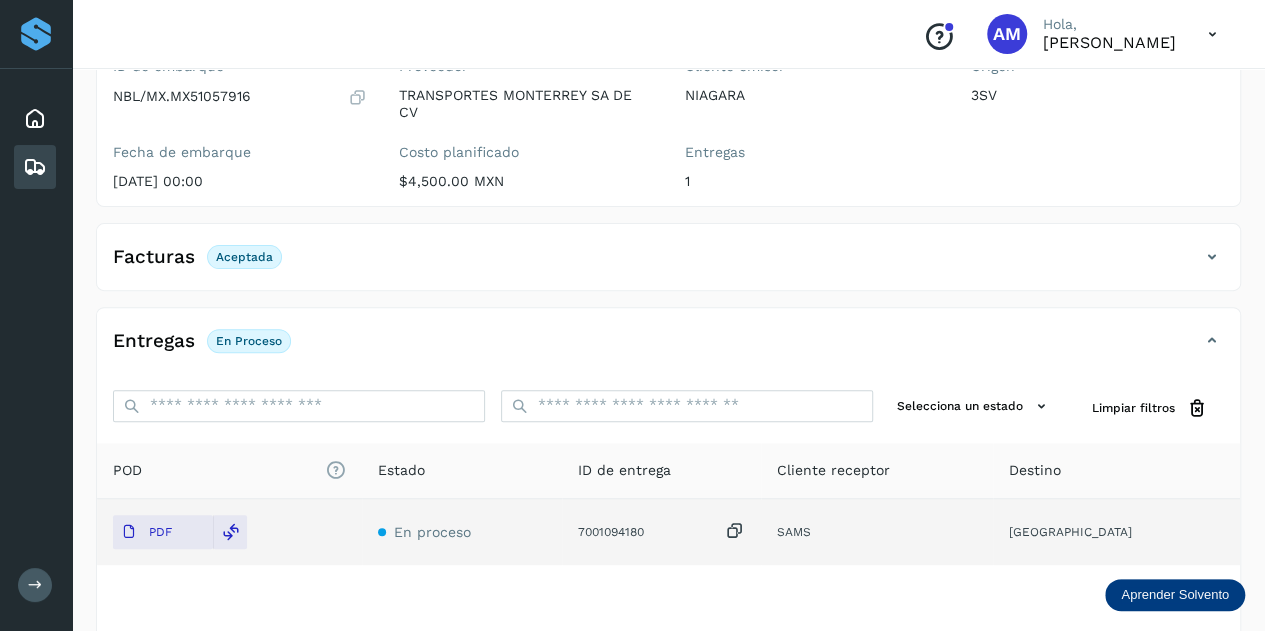 scroll, scrollTop: 0, scrollLeft: 0, axis: both 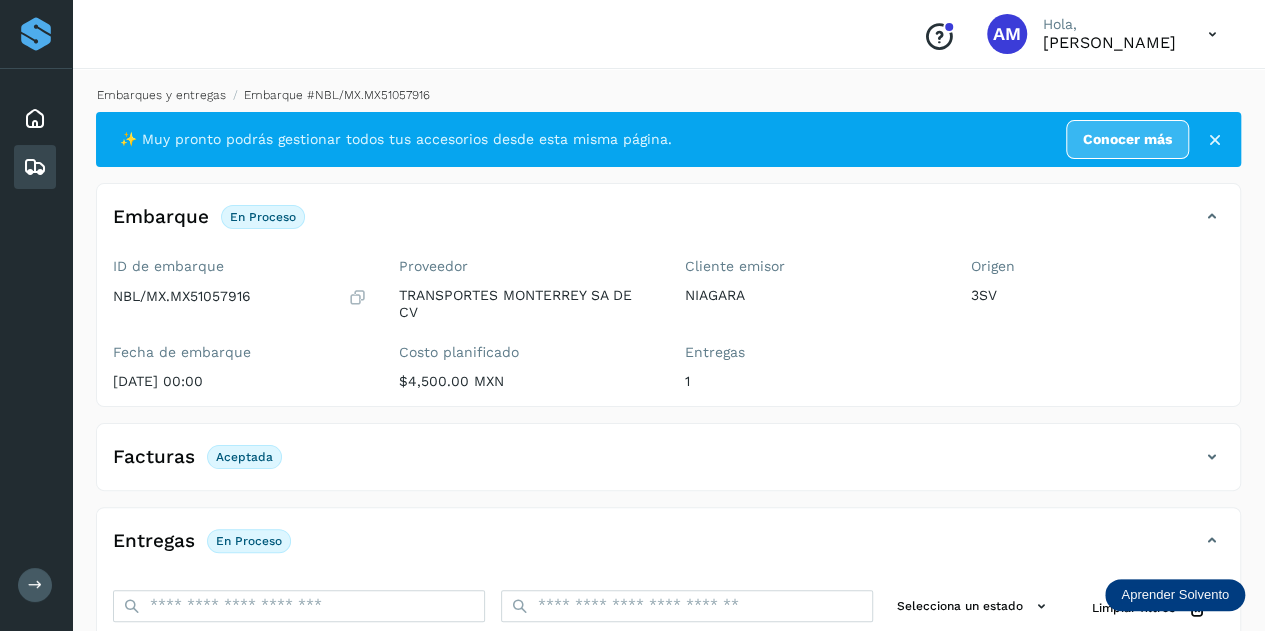 click on "Embarques y entregas" at bounding box center (161, 95) 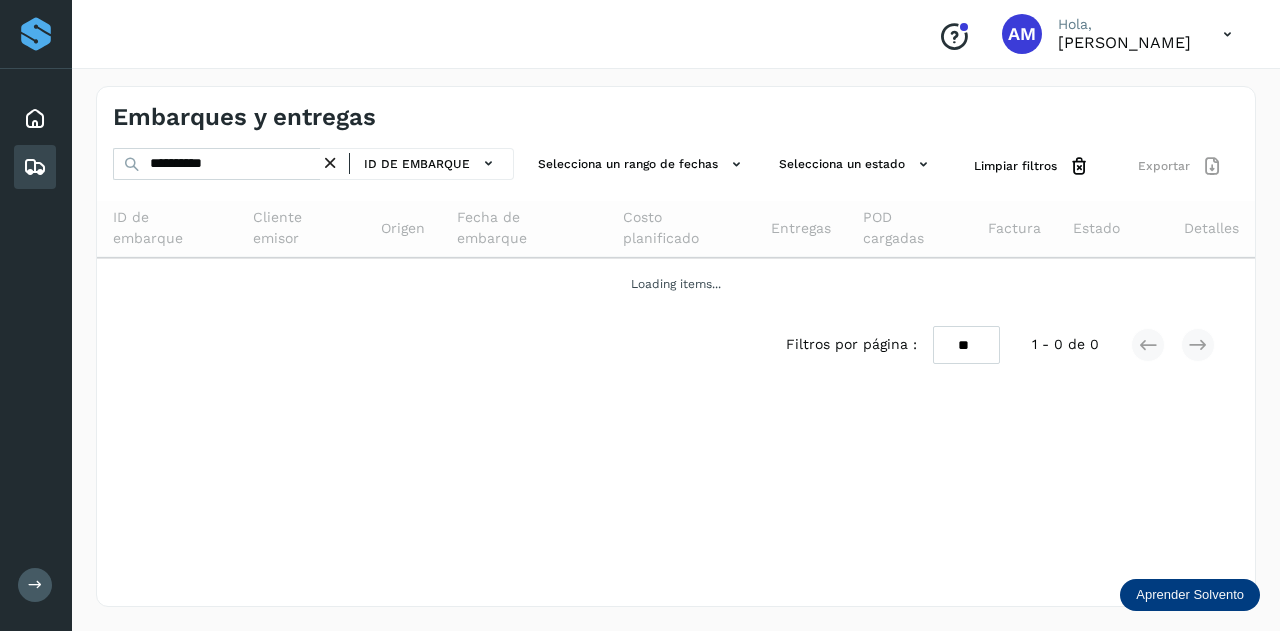 click at bounding box center [330, 163] 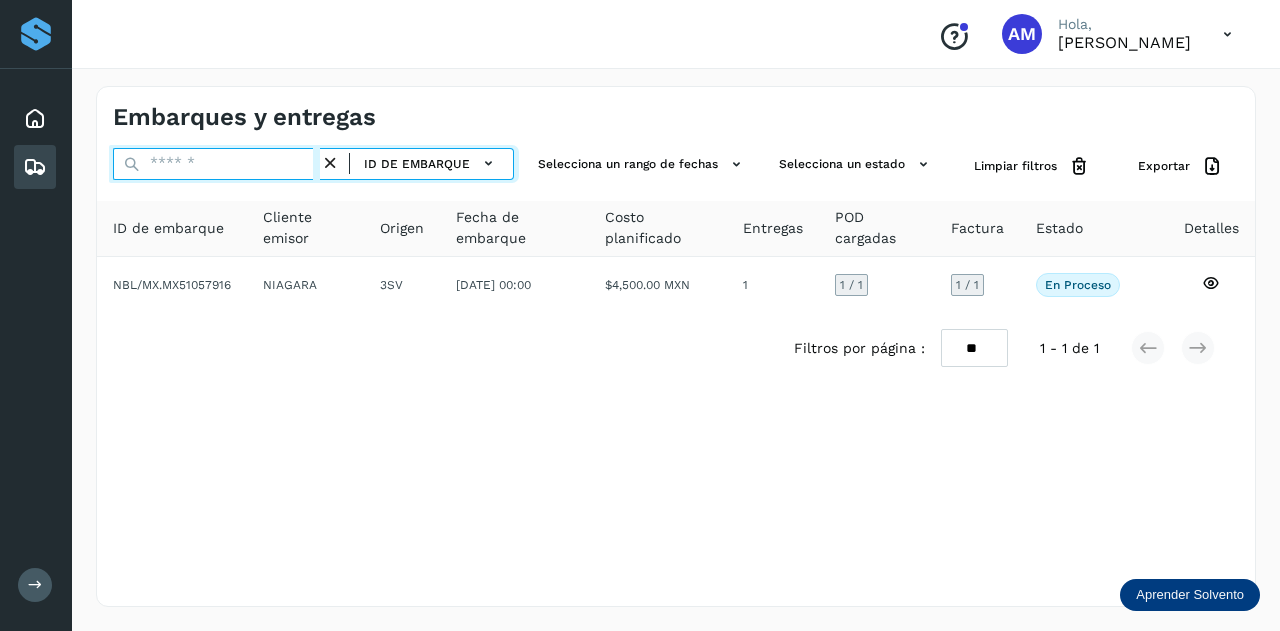 click at bounding box center (216, 164) 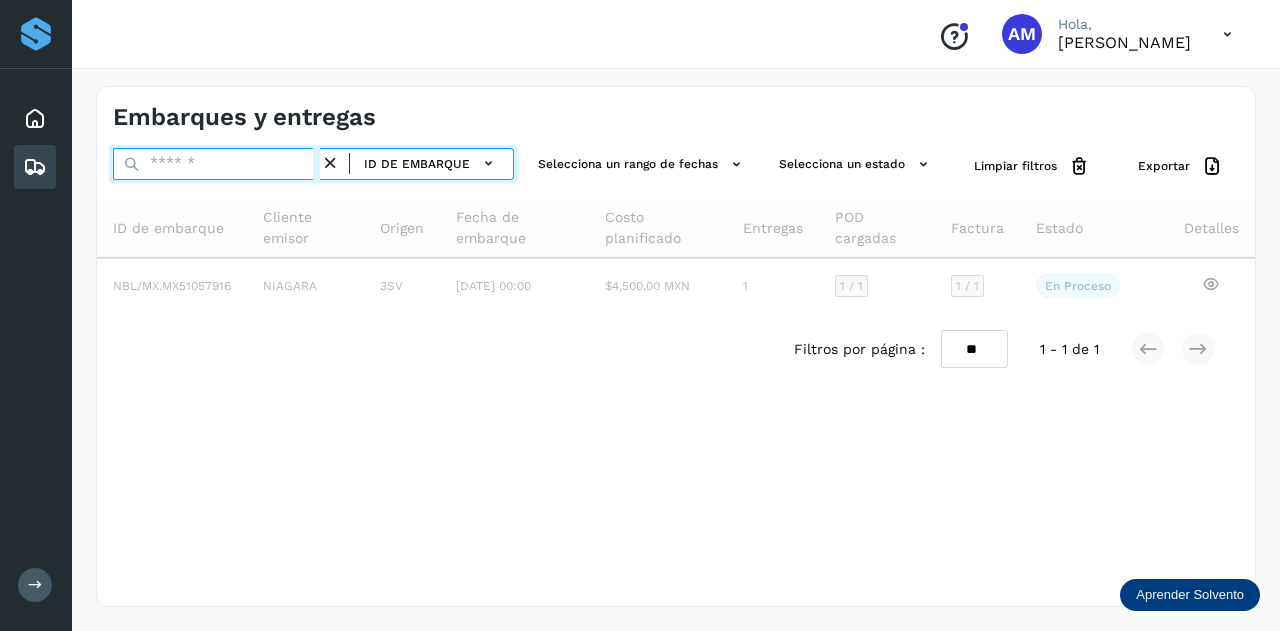 paste on "**********" 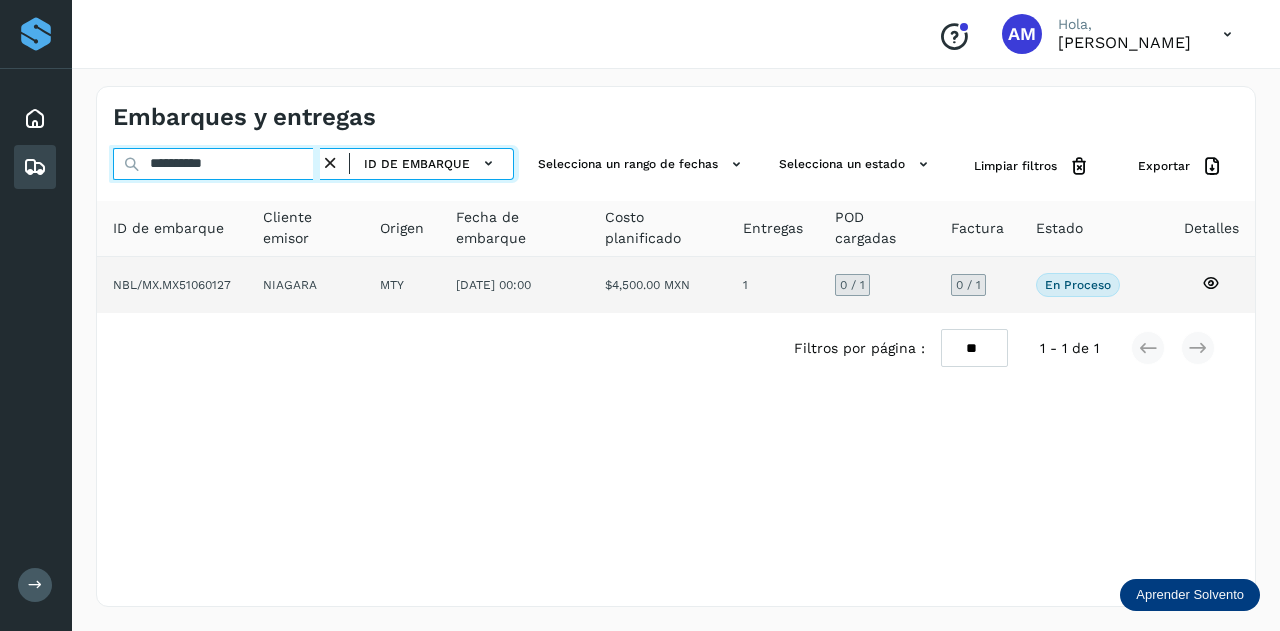 type on "**********" 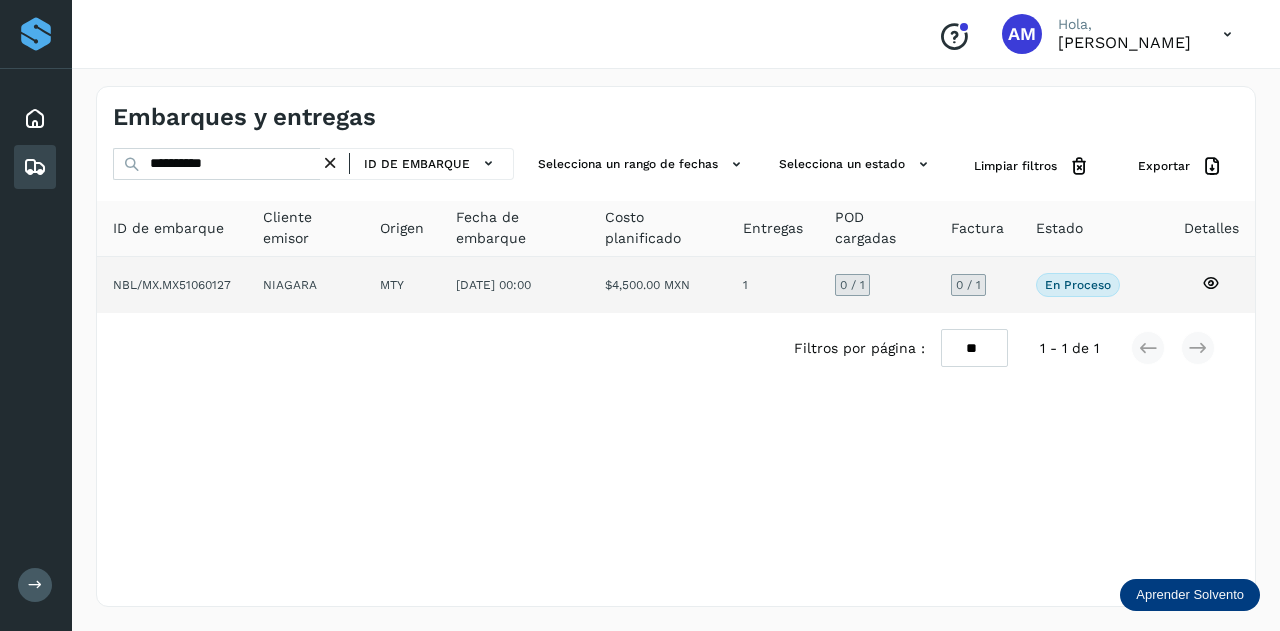 click on "NIAGARA" 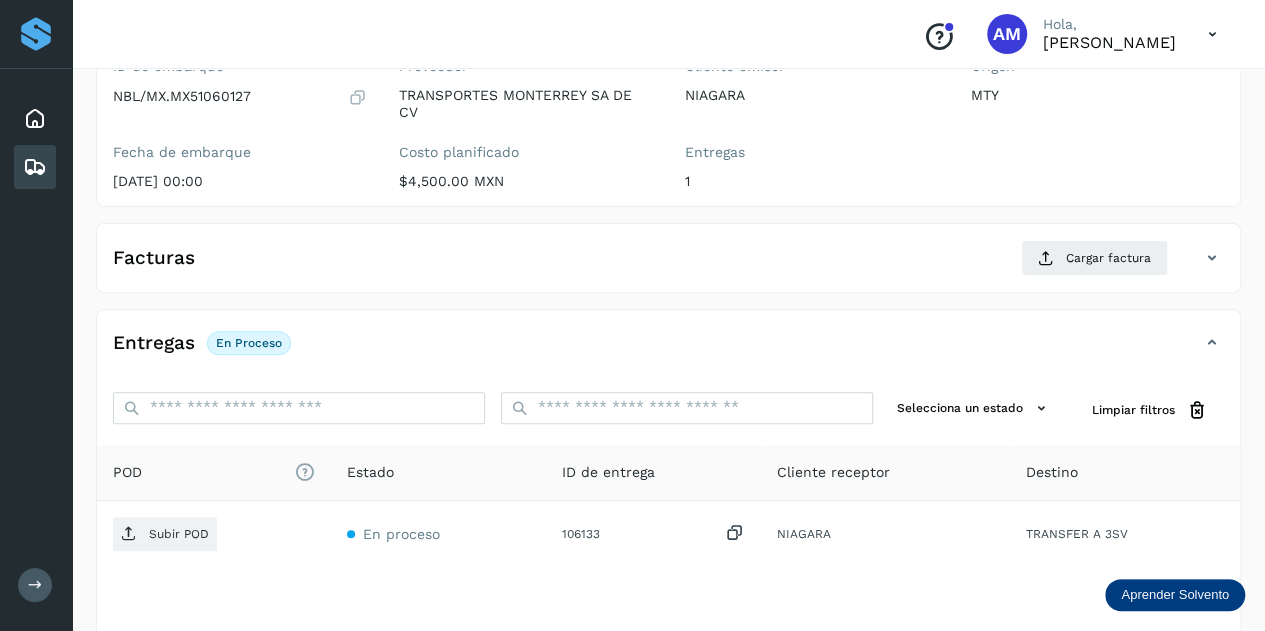 scroll, scrollTop: 300, scrollLeft: 0, axis: vertical 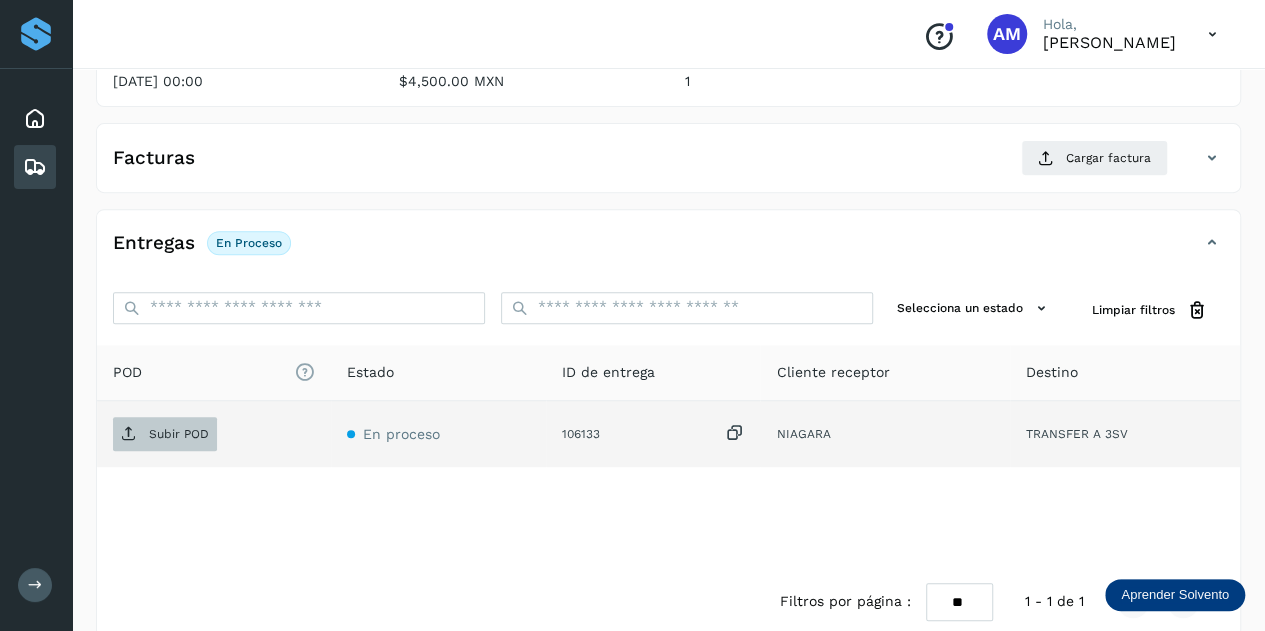 click on "Subir POD" at bounding box center [179, 434] 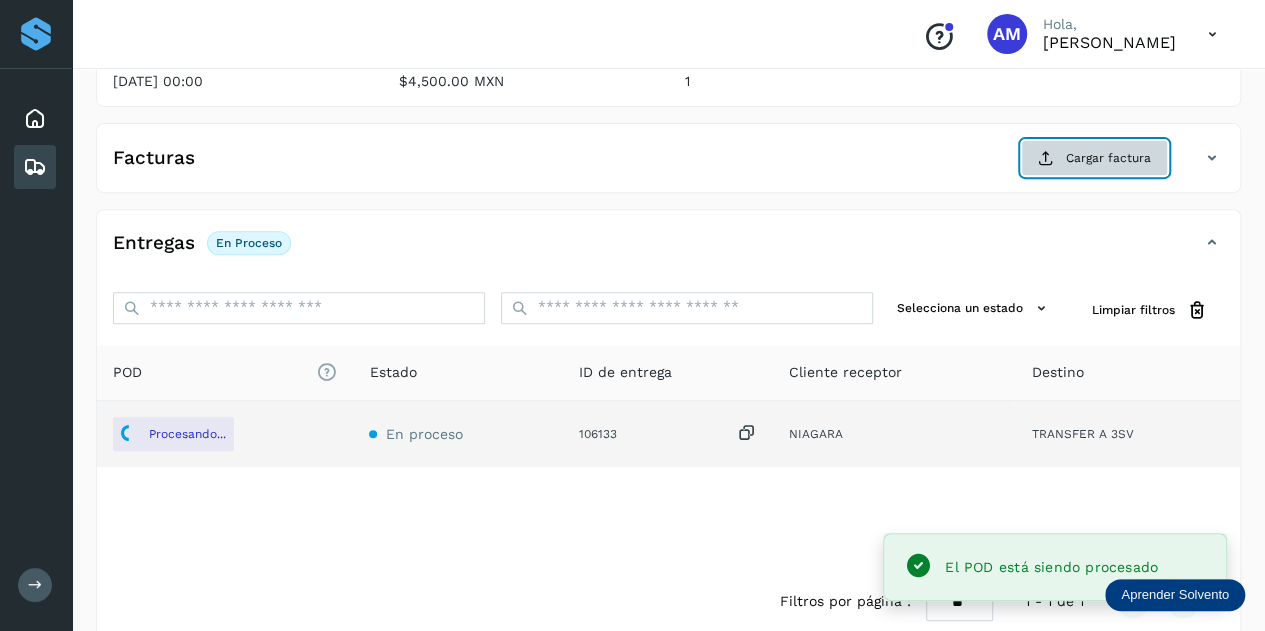 click on "Cargar factura" 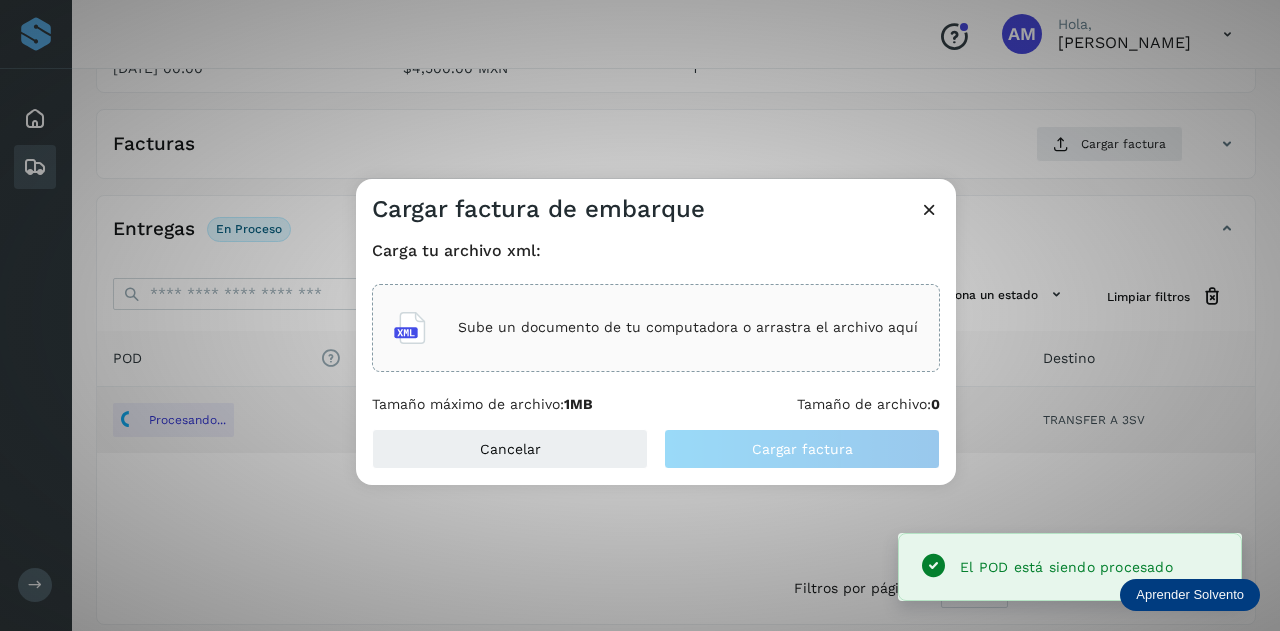click on "Sube un documento de tu computadora o arrastra el archivo aquí" 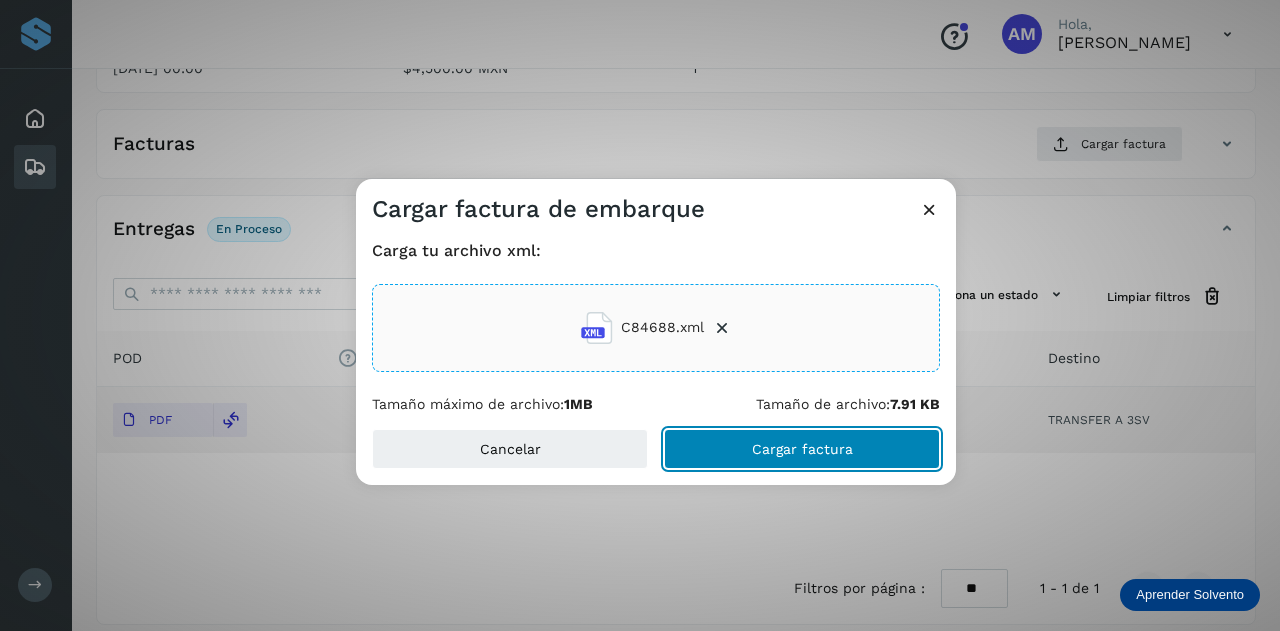 click on "Cargar factura" 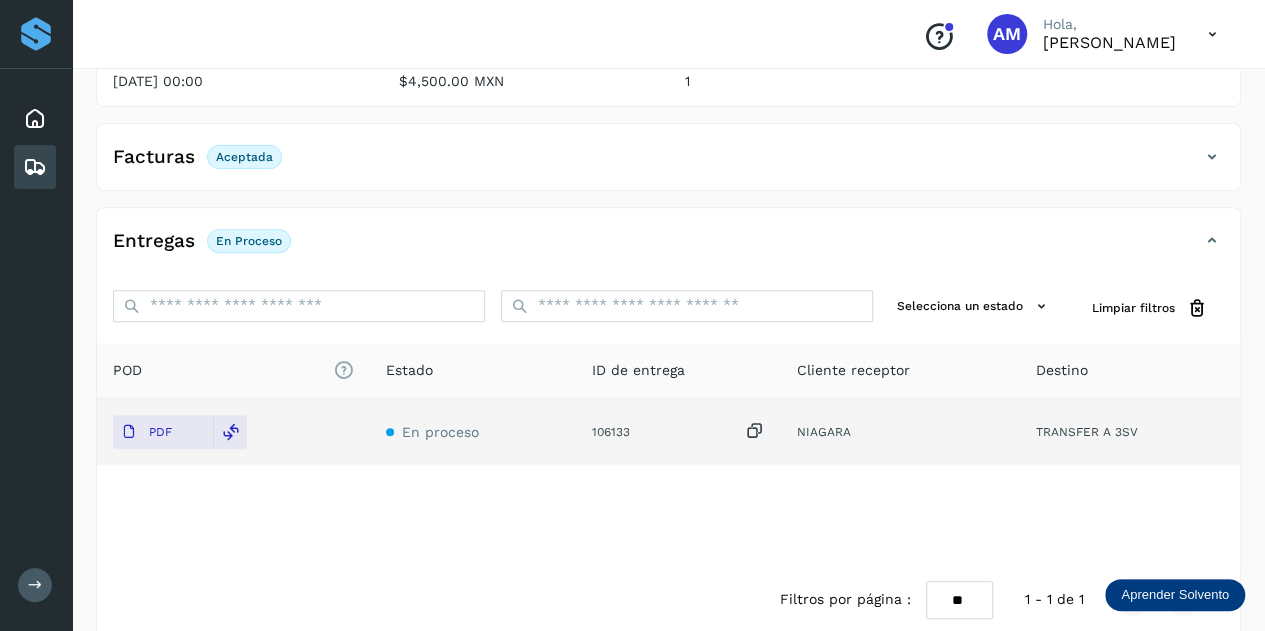 scroll, scrollTop: 0, scrollLeft: 0, axis: both 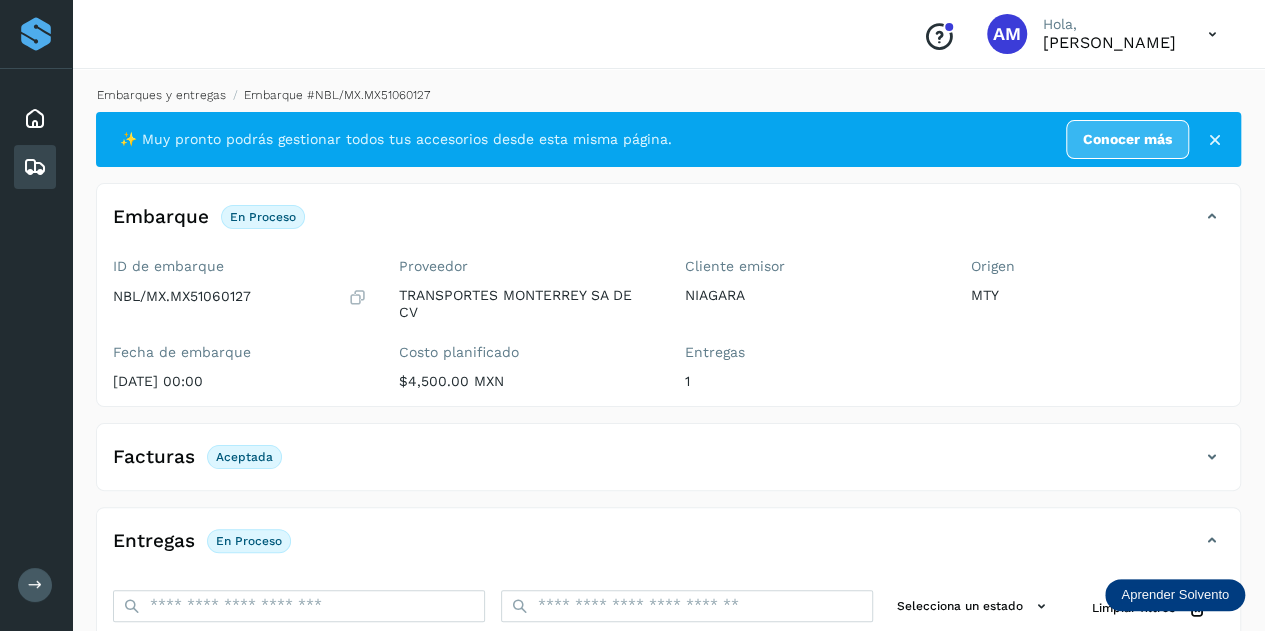click on "Embarques y entregas" at bounding box center [161, 95] 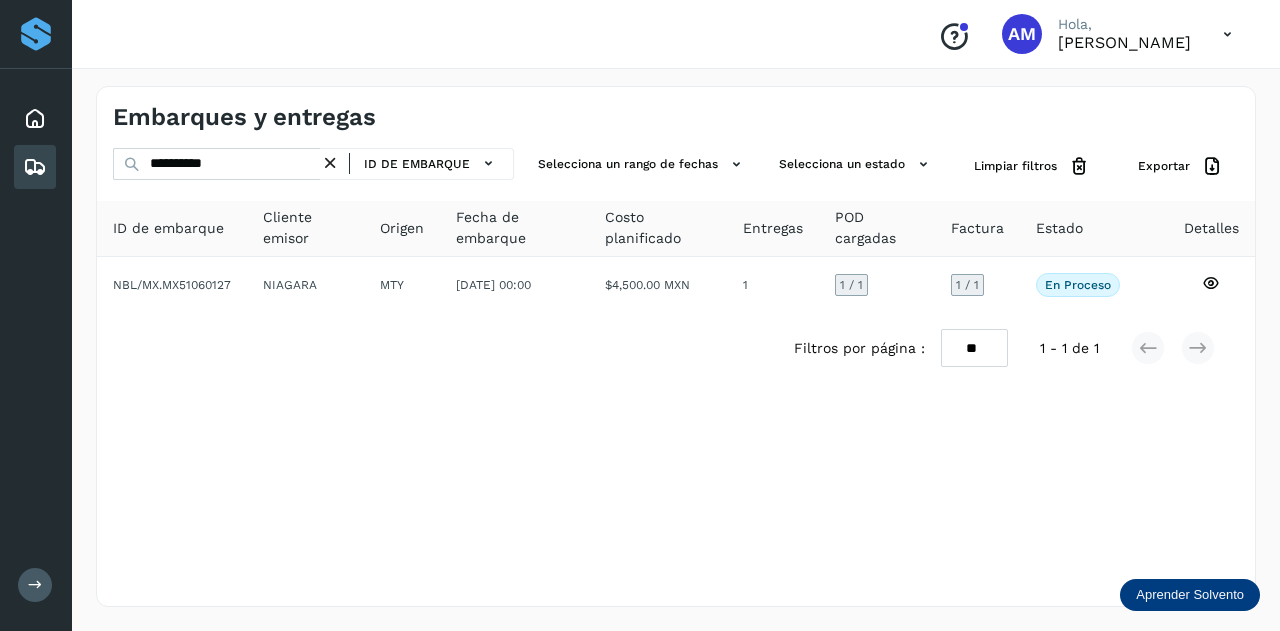 drag, startPoint x: 334, startPoint y: 161, endPoint x: 294, endPoint y: 163, distance: 40.04997 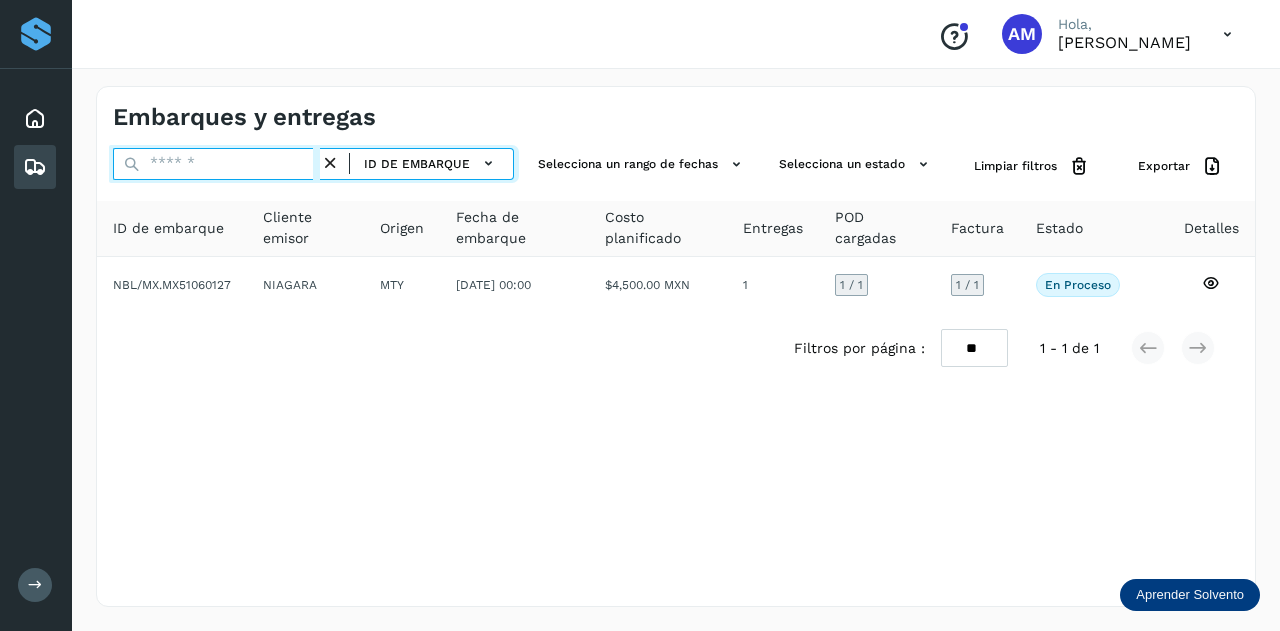 click at bounding box center [216, 164] 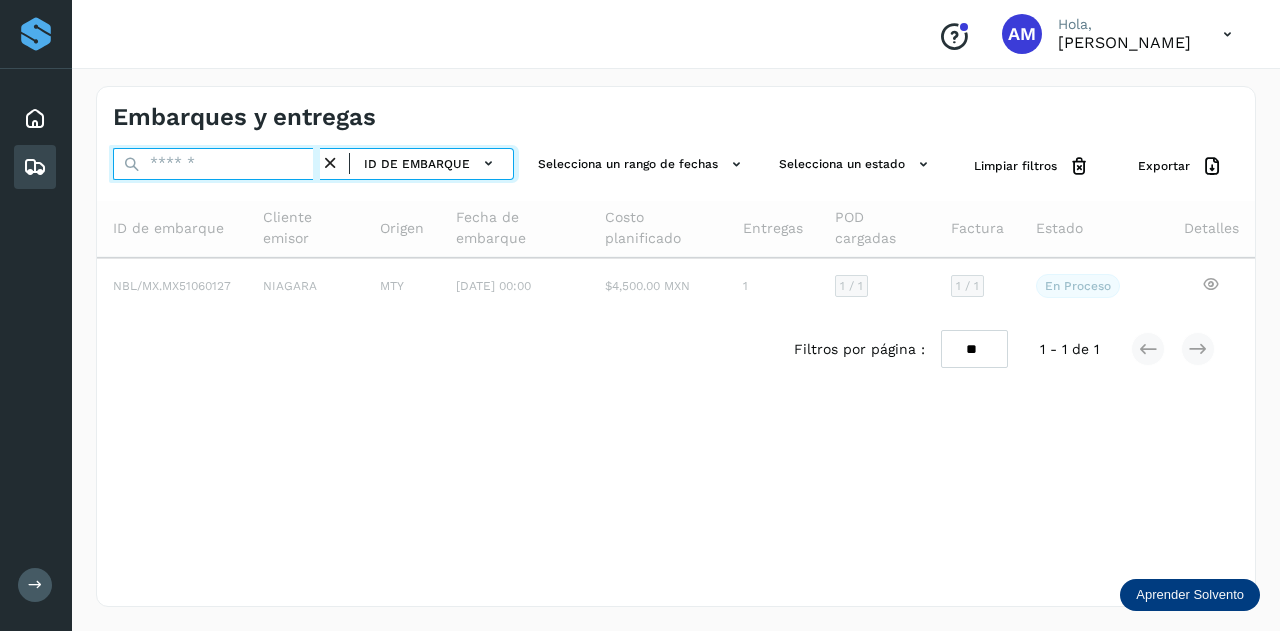 paste on "**********" 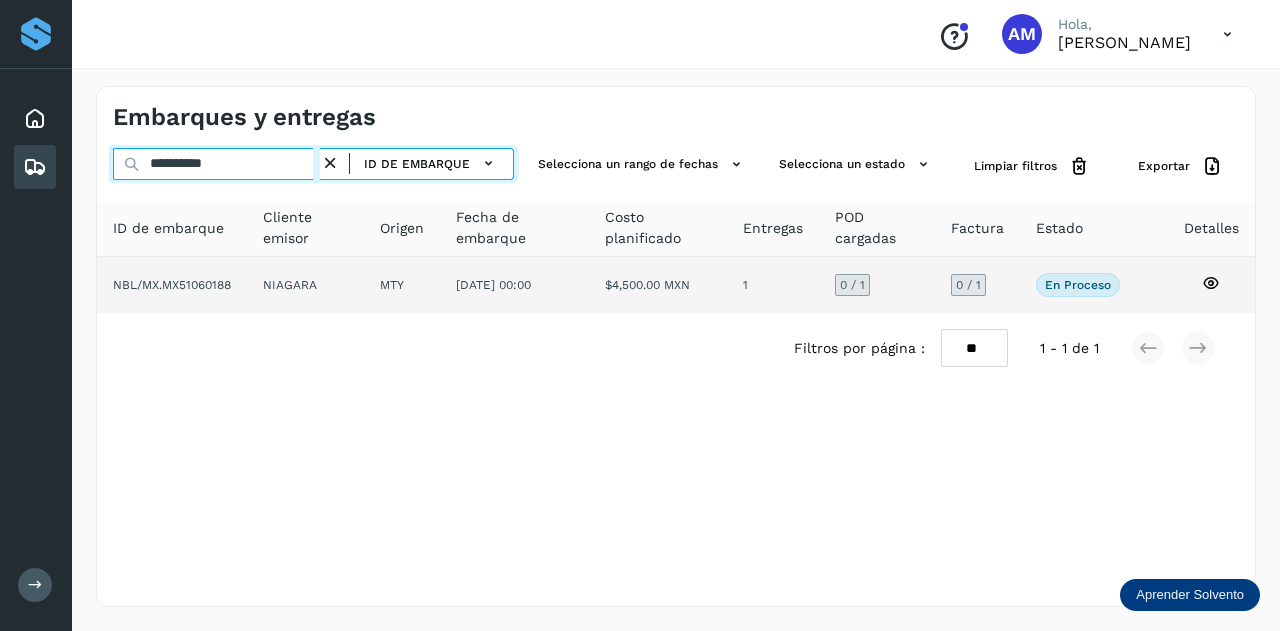 type on "**********" 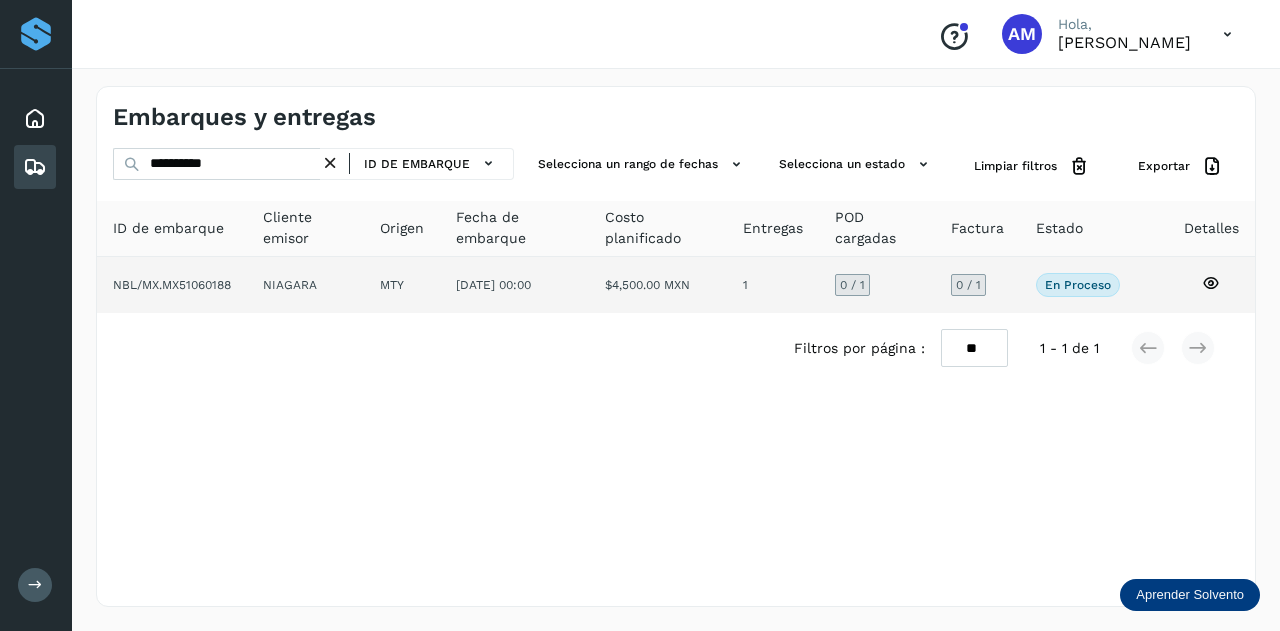 click on "NIAGARA" 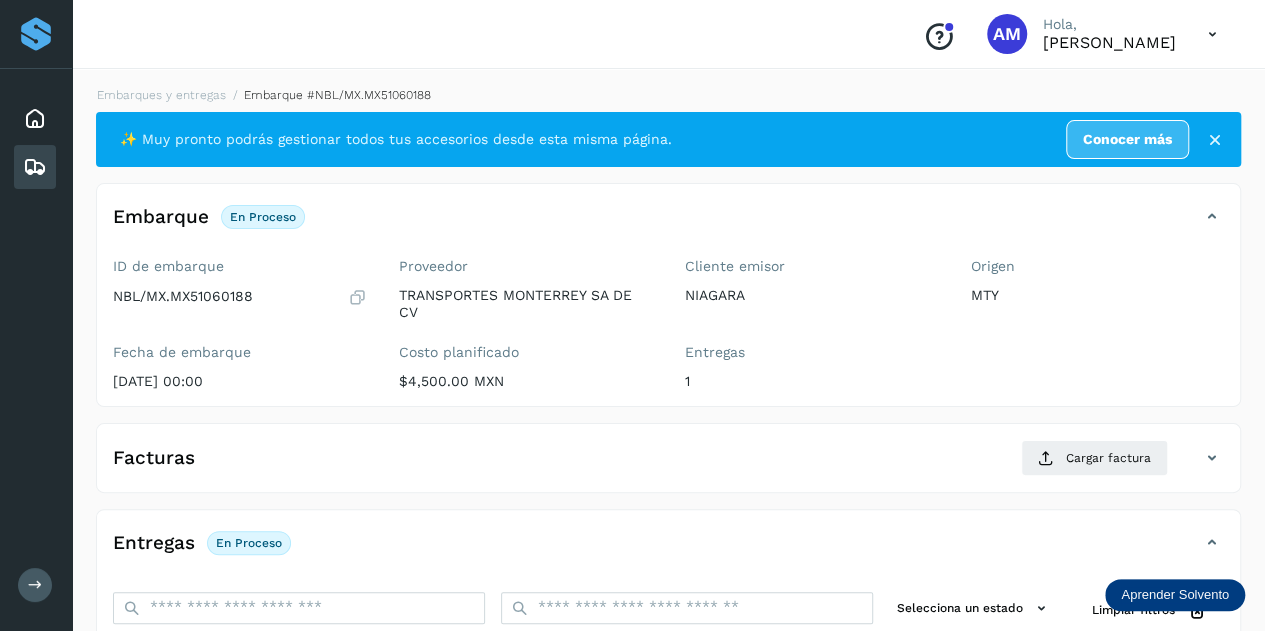 scroll, scrollTop: 200, scrollLeft: 0, axis: vertical 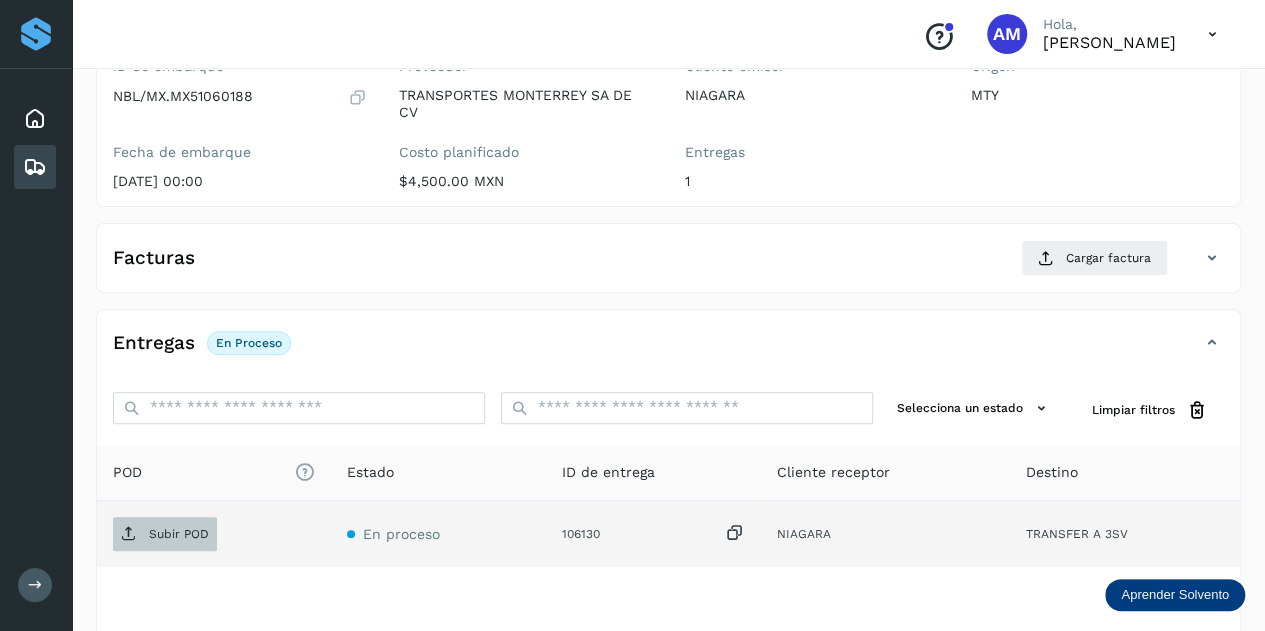 click on "Subir POD" at bounding box center [179, 534] 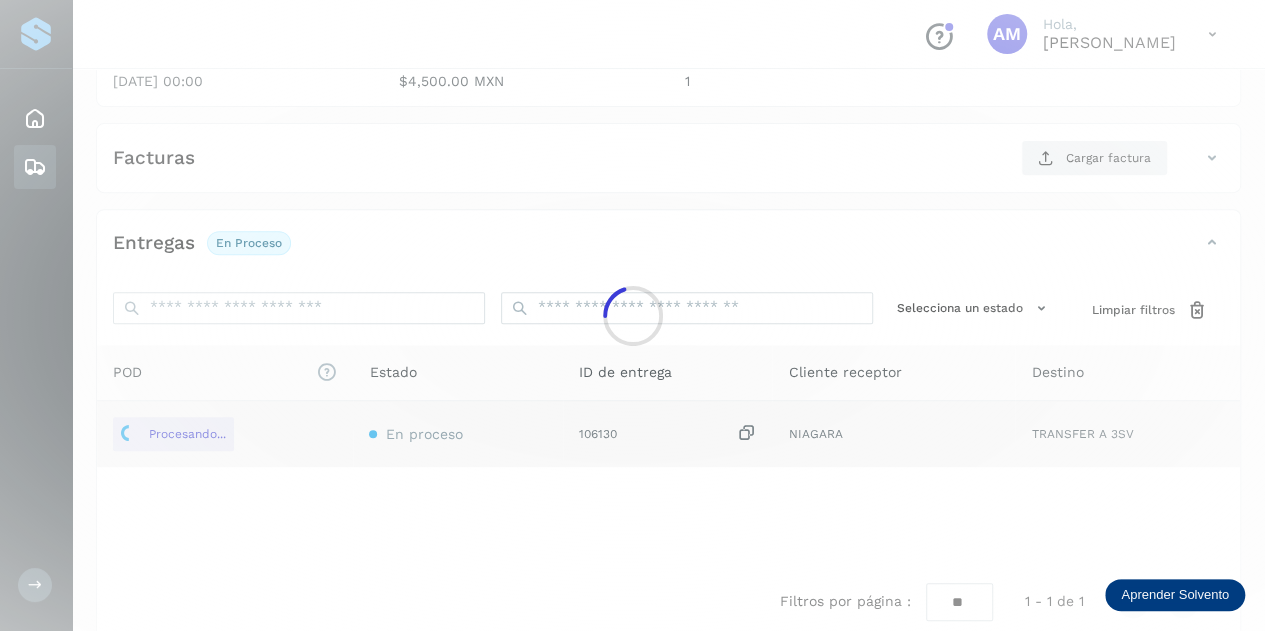 scroll, scrollTop: 327, scrollLeft: 0, axis: vertical 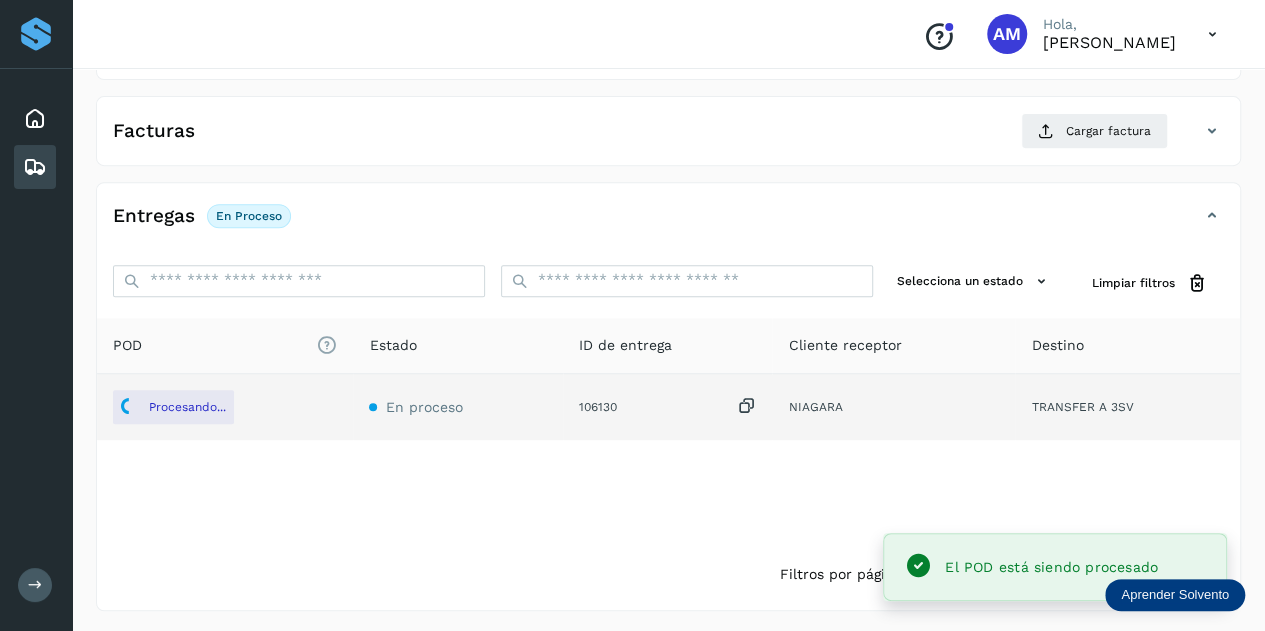 click on "Facturas Cargar factura" at bounding box center [668, 139] 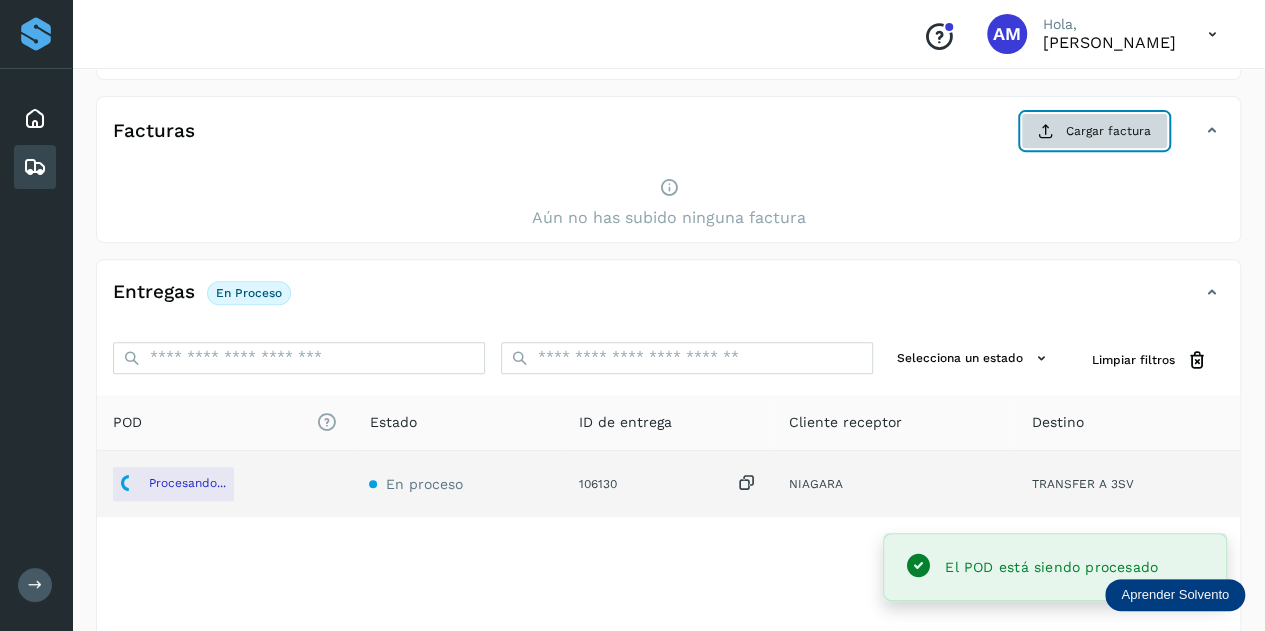click at bounding box center (1046, 131) 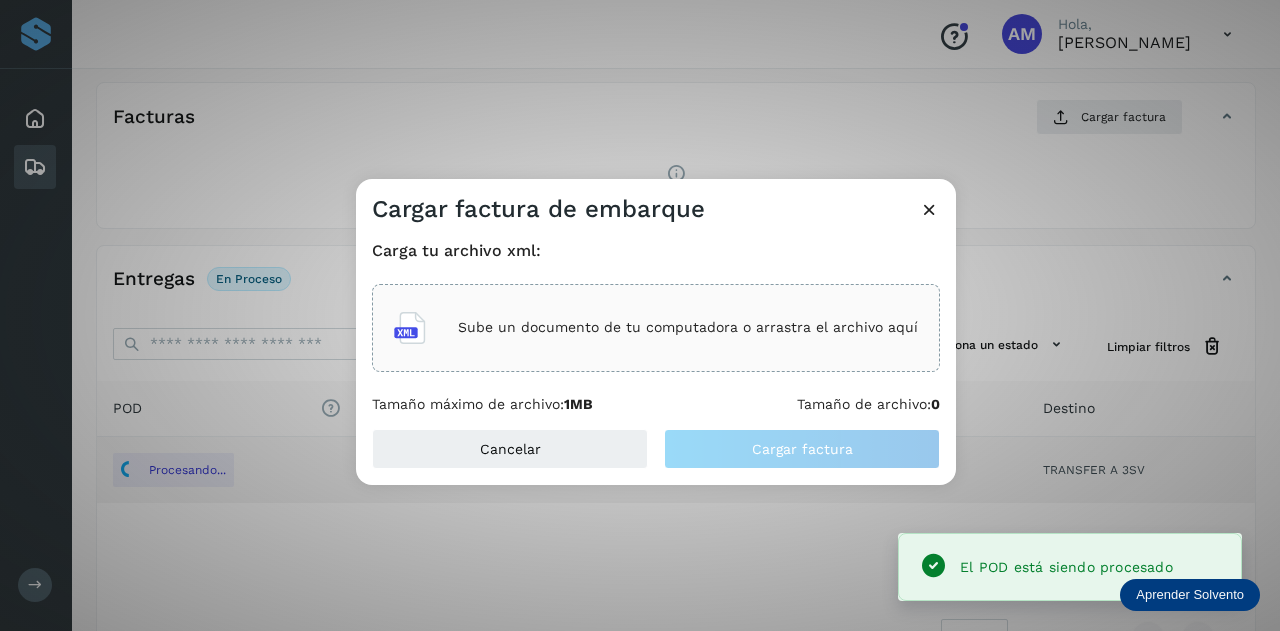 click on "Sube un documento de tu computadora o arrastra el archivo aquí" 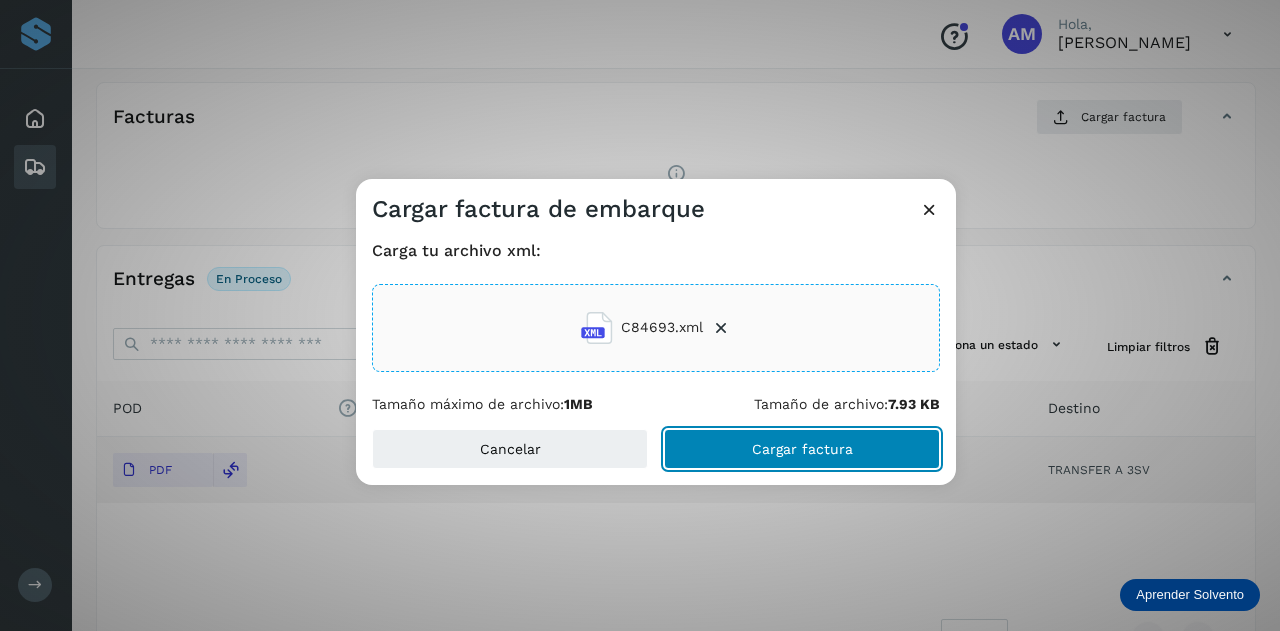 click on "Cargar factura" 